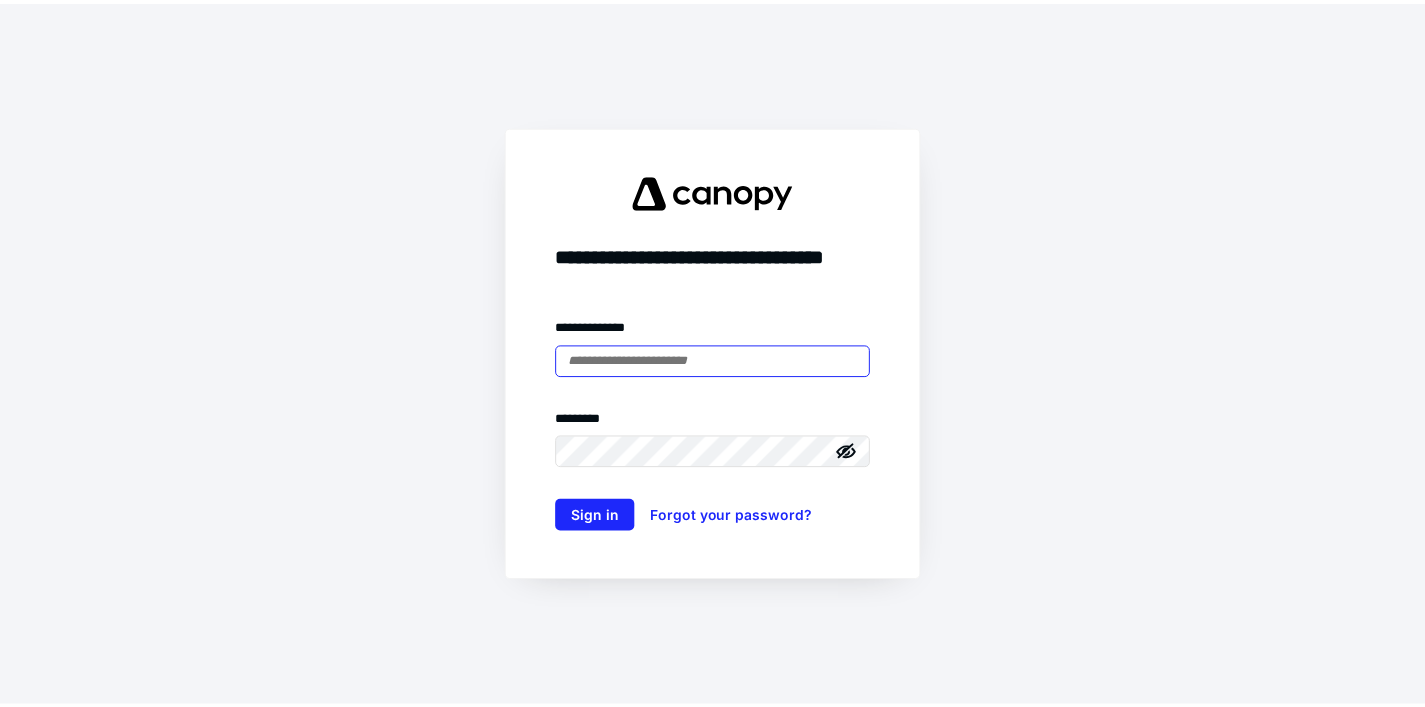 scroll, scrollTop: 0, scrollLeft: 0, axis: both 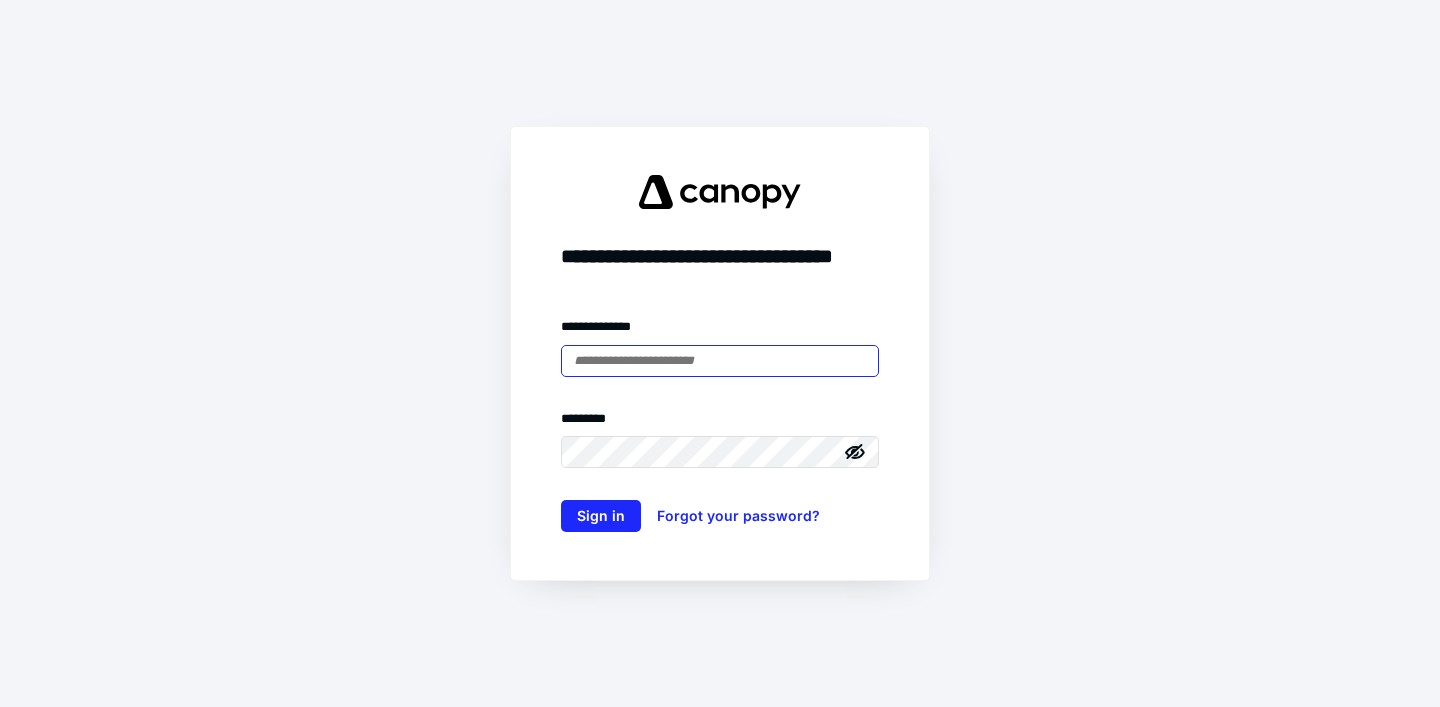 click at bounding box center [720, 361] 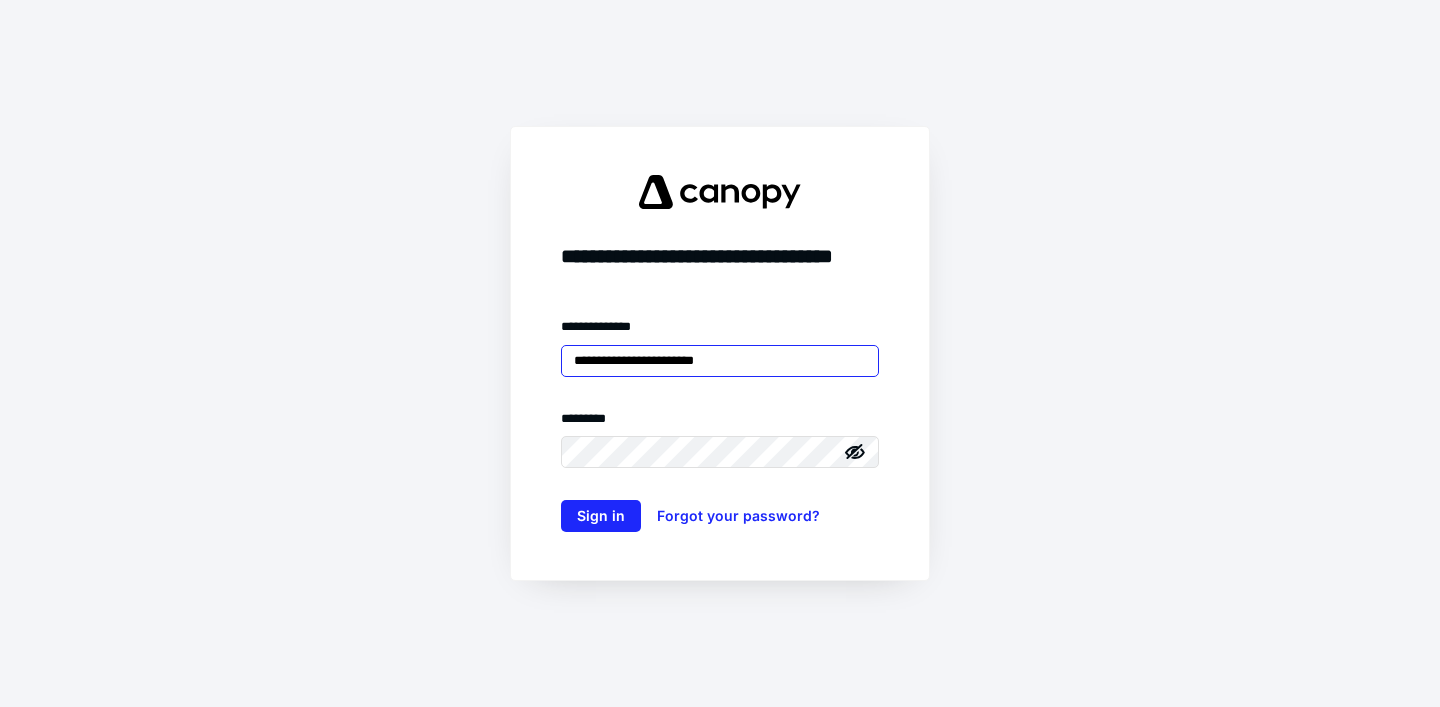 type on "**********" 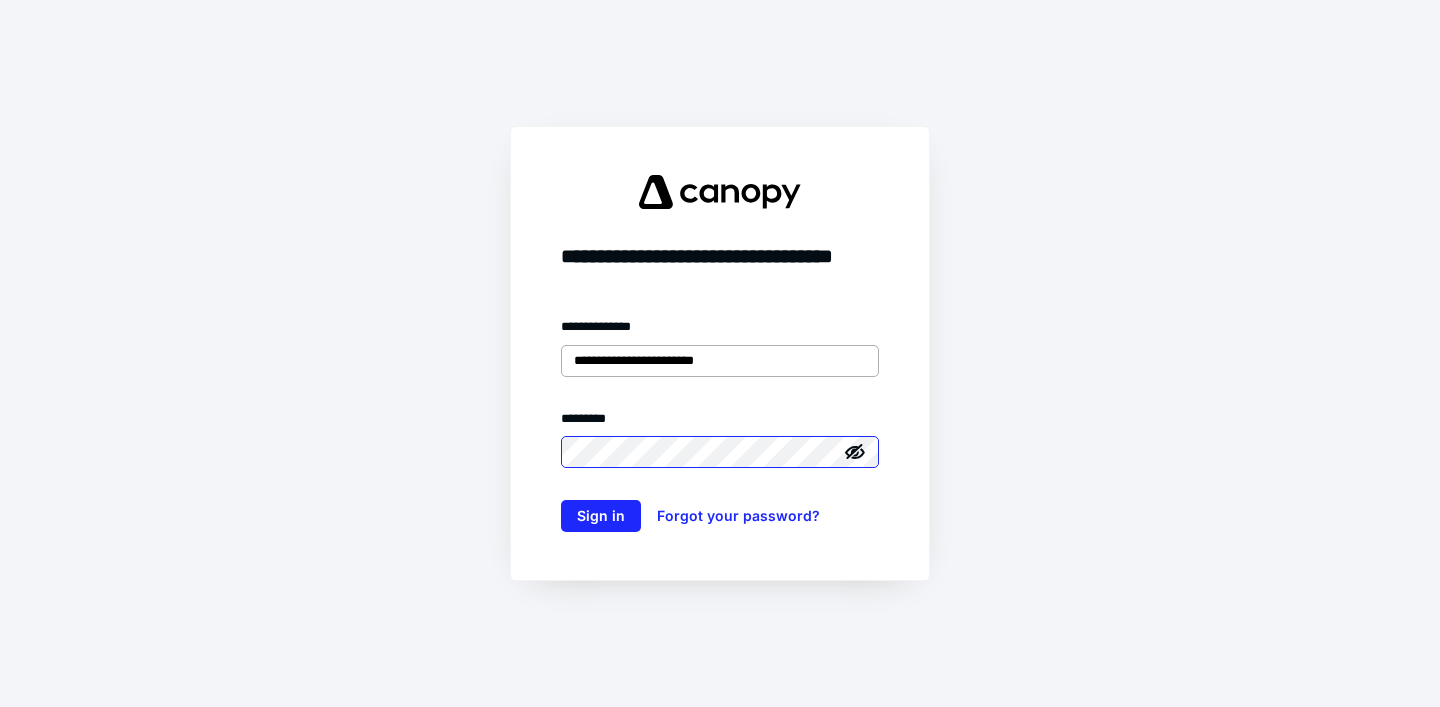 click on "Sign in" at bounding box center (601, 516) 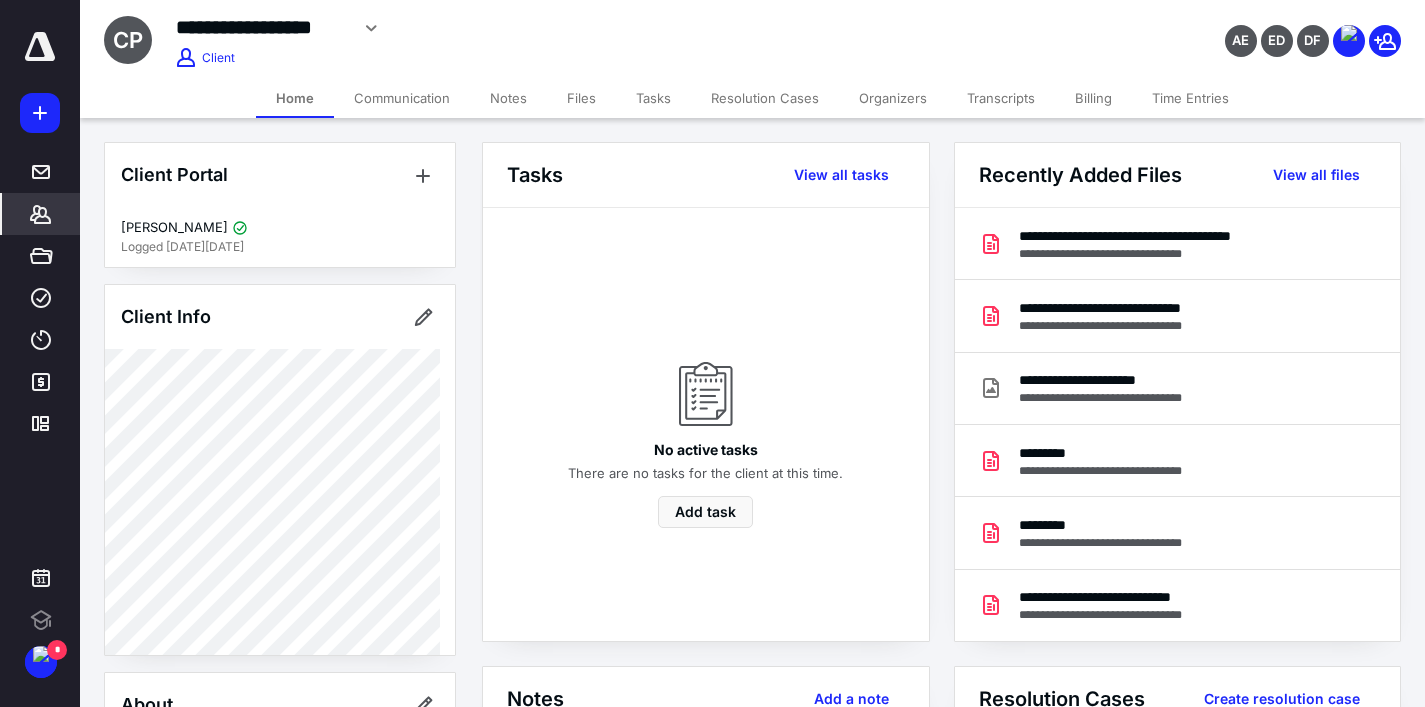 scroll, scrollTop: 0, scrollLeft: 0, axis: both 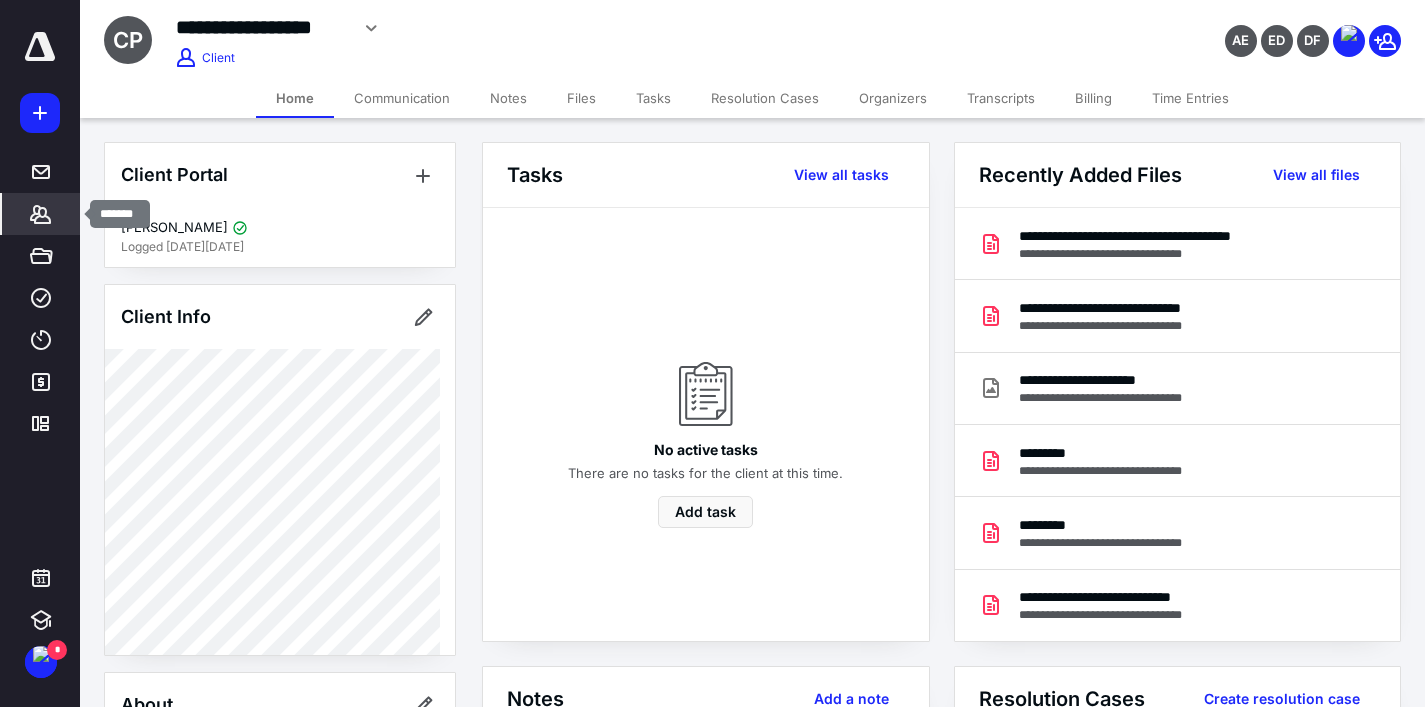 click 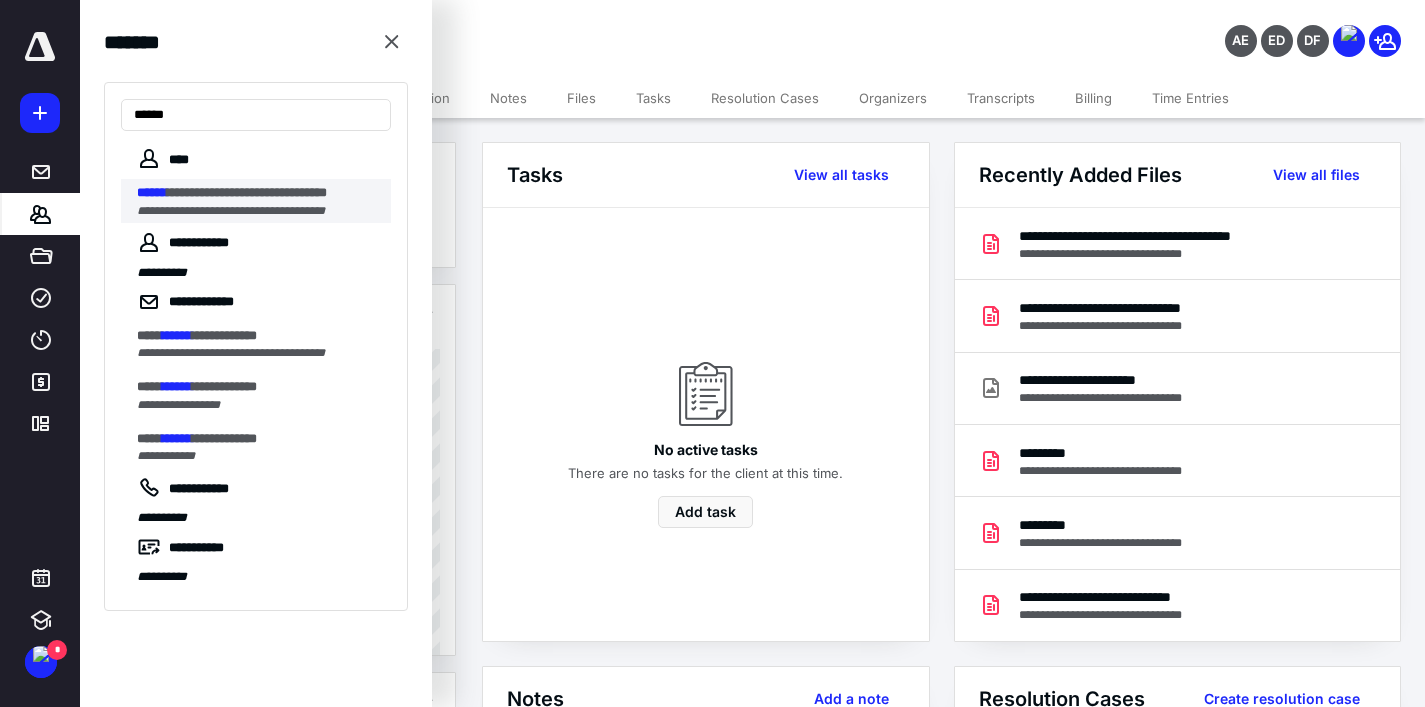 type on "******" 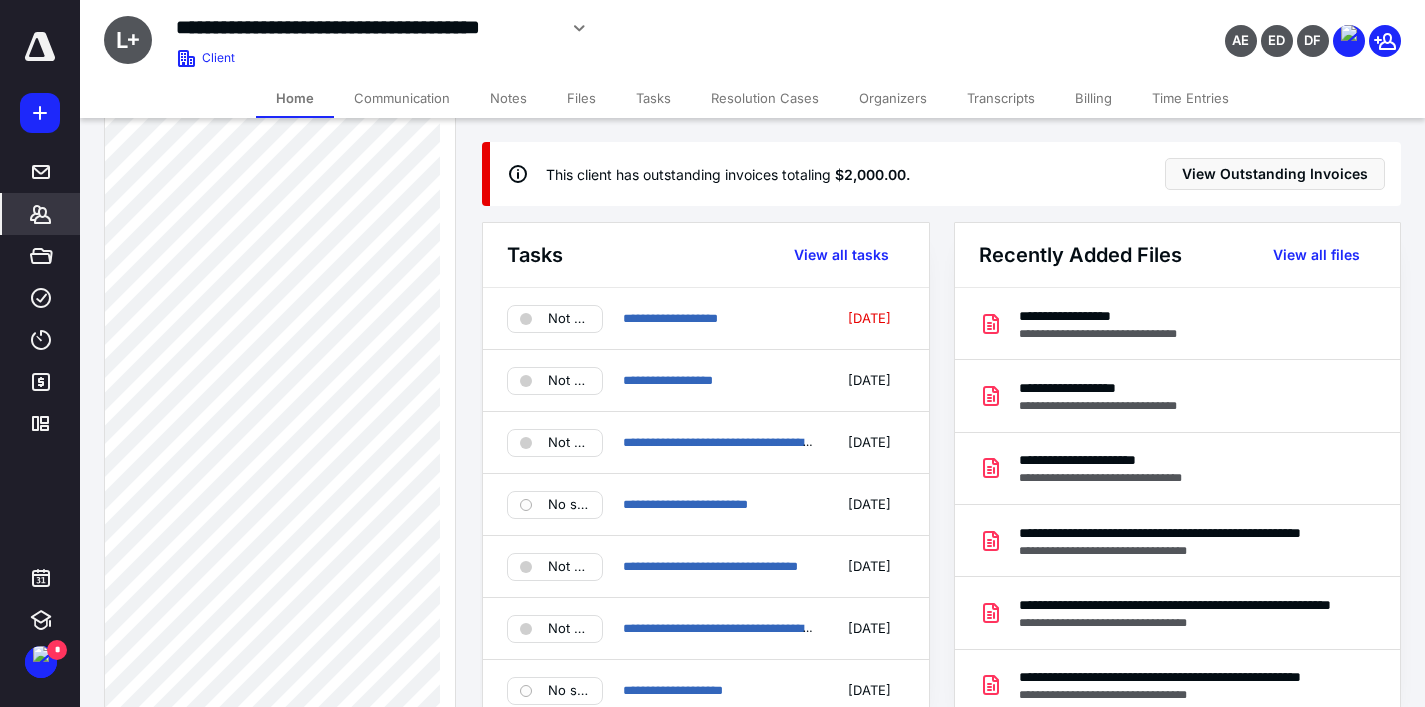scroll, scrollTop: 1124, scrollLeft: 0, axis: vertical 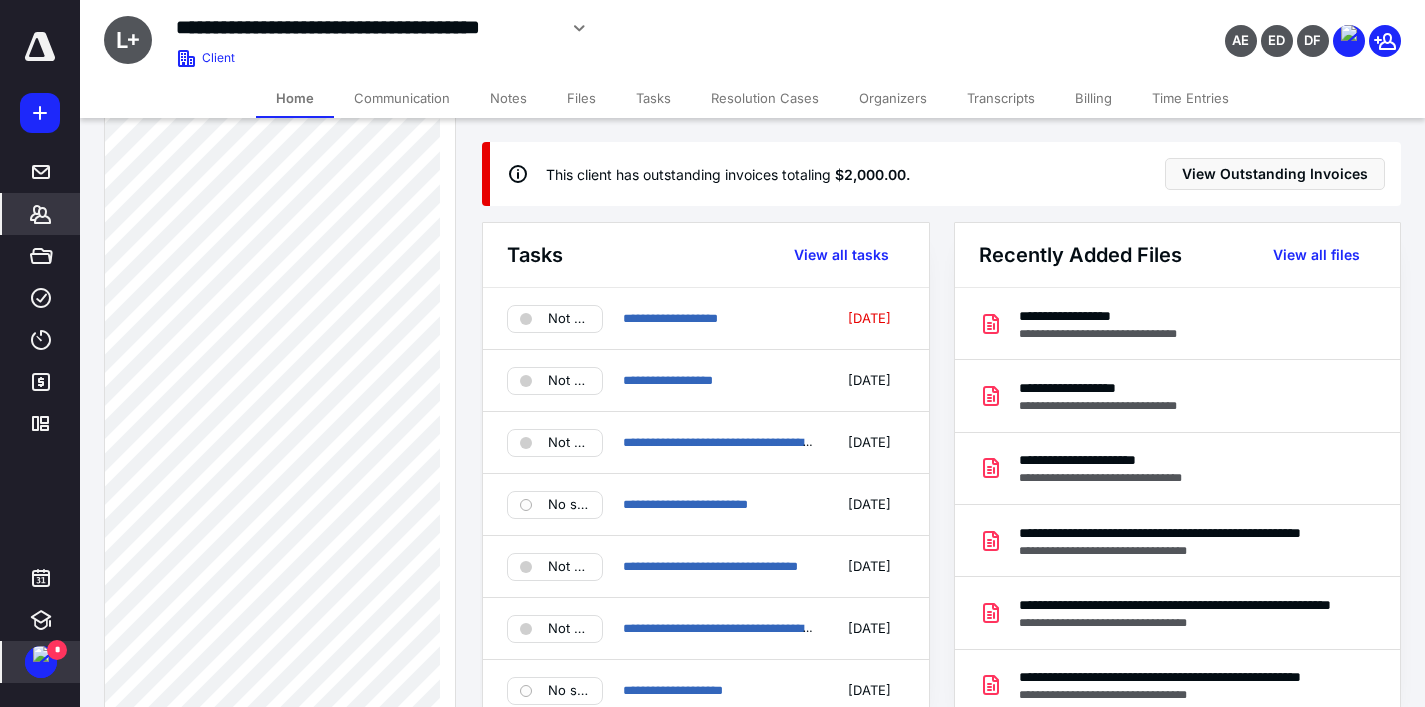 click at bounding box center (41, 654) 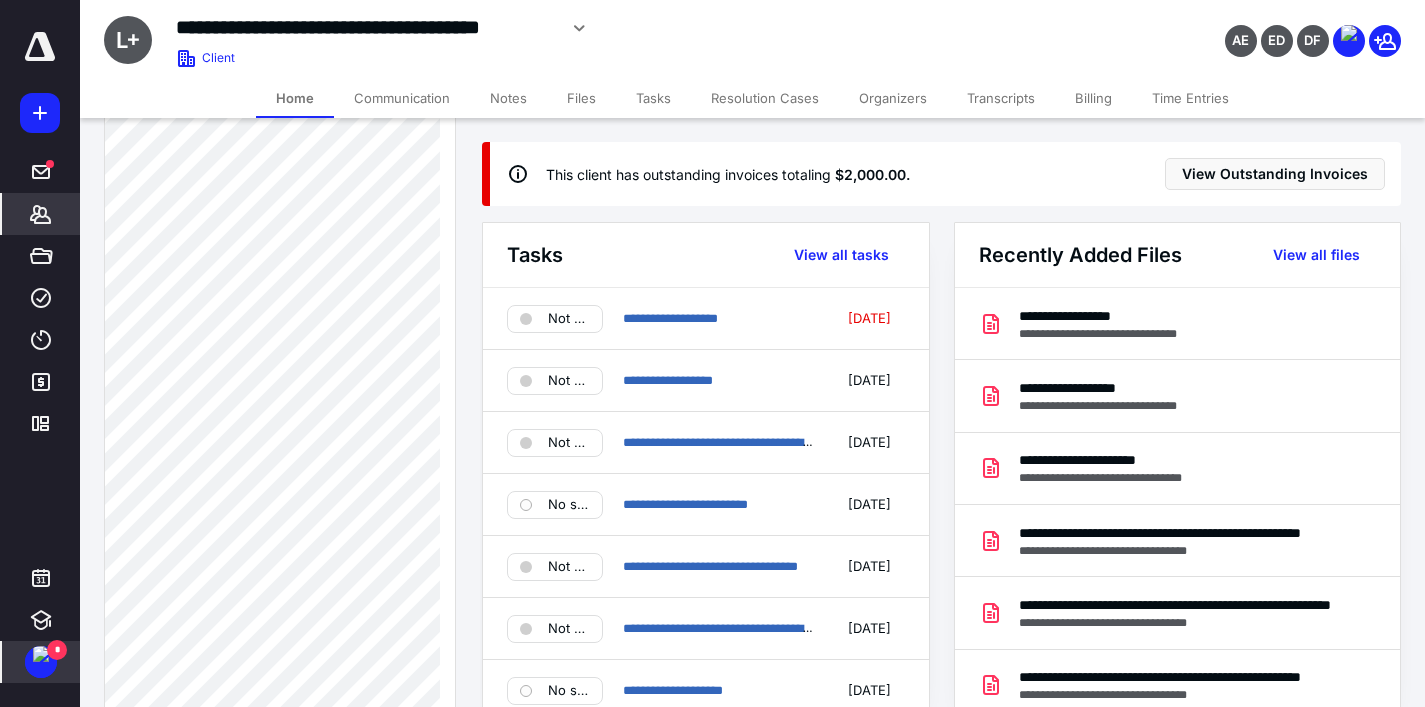 click at bounding box center (41, 654) 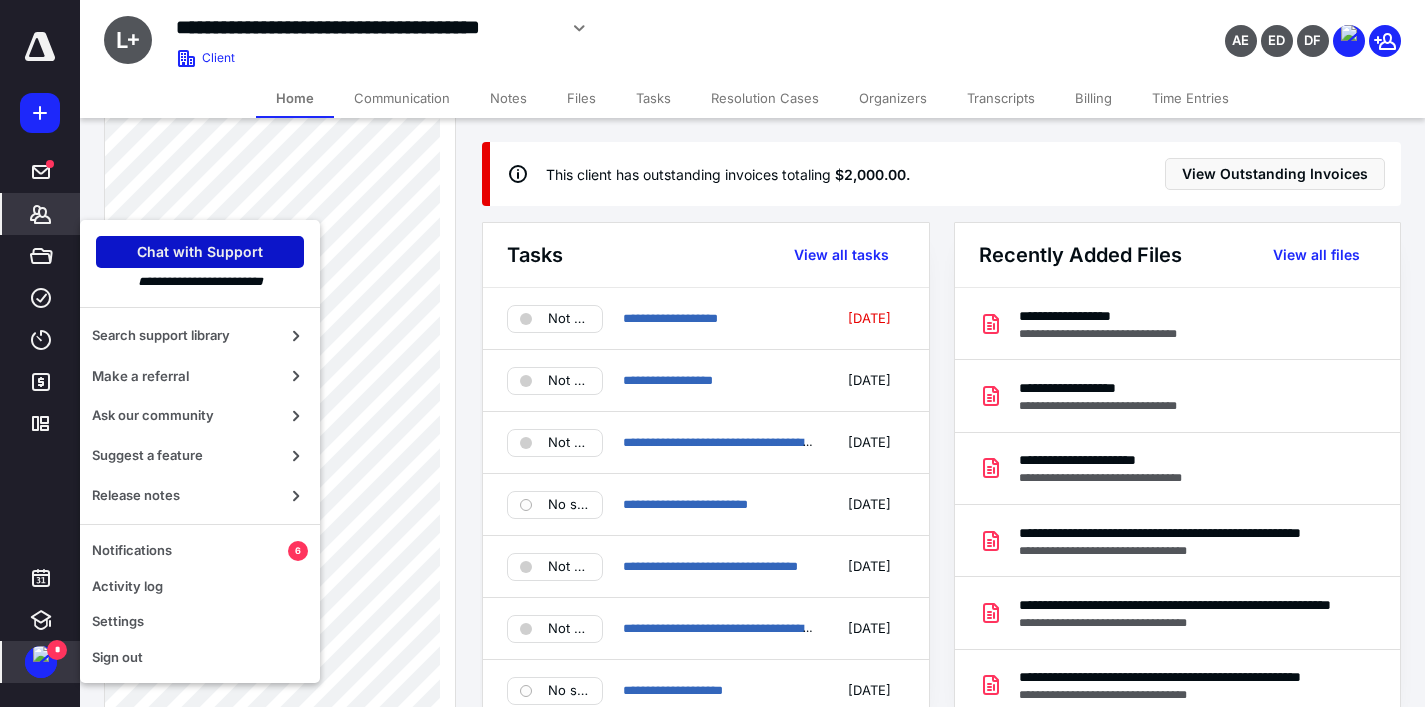click on "Chat with Support" at bounding box center (200, 252) 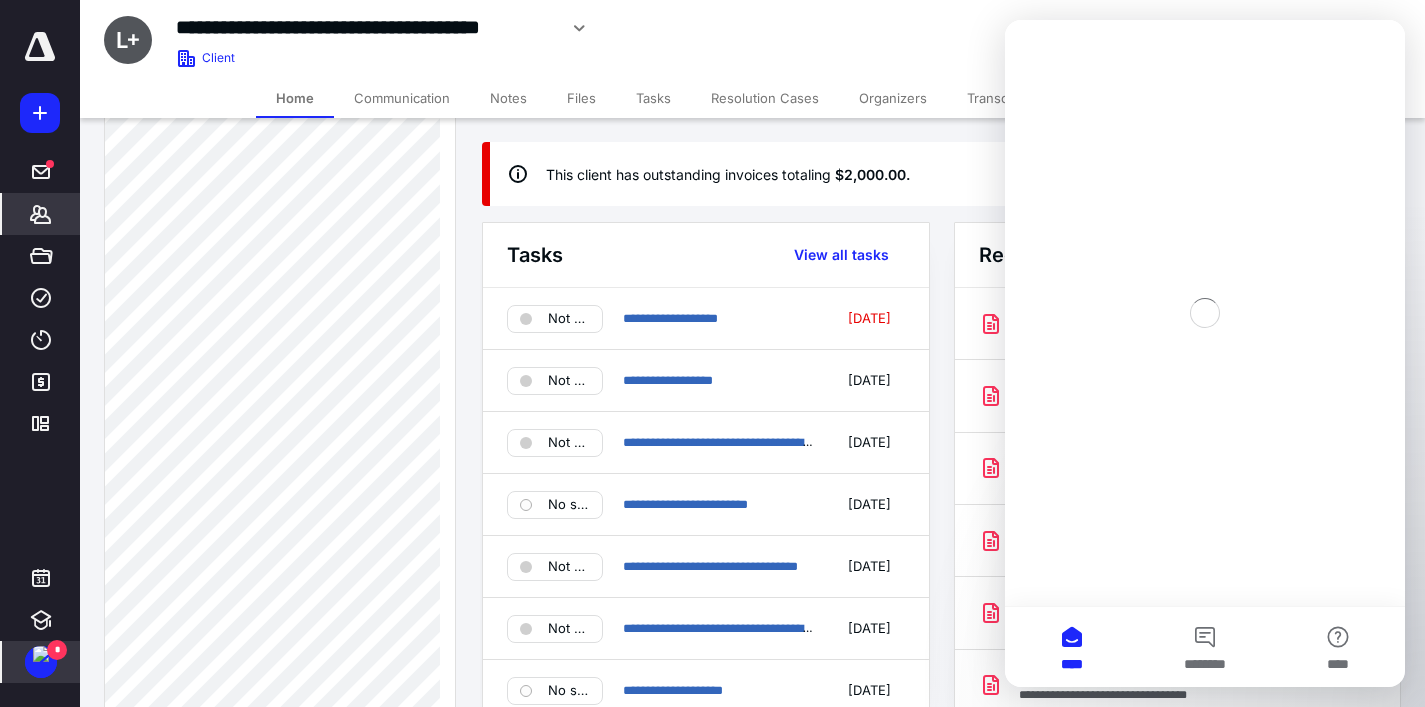 scroll, scrollTop: 0, scrollLeft: 0, axis: both 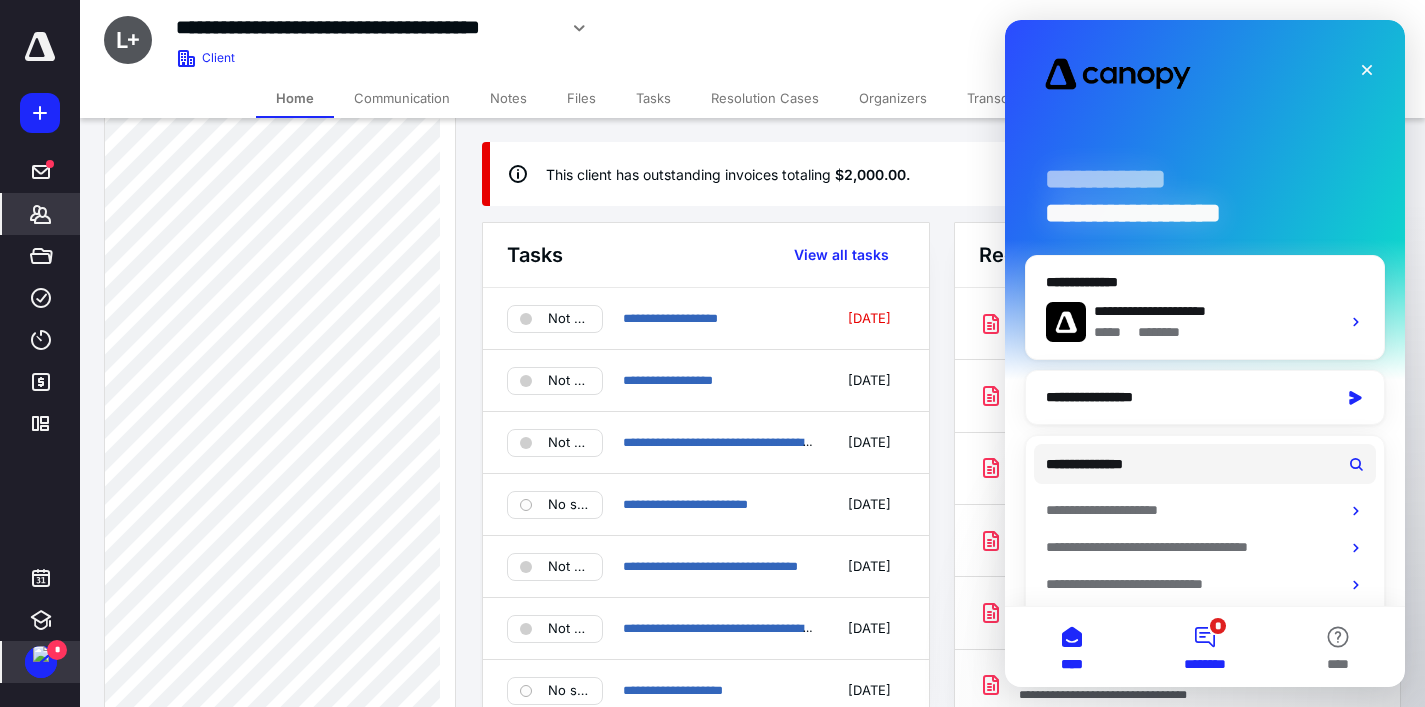 click on "* ********" at bounding box center (1204, 647) 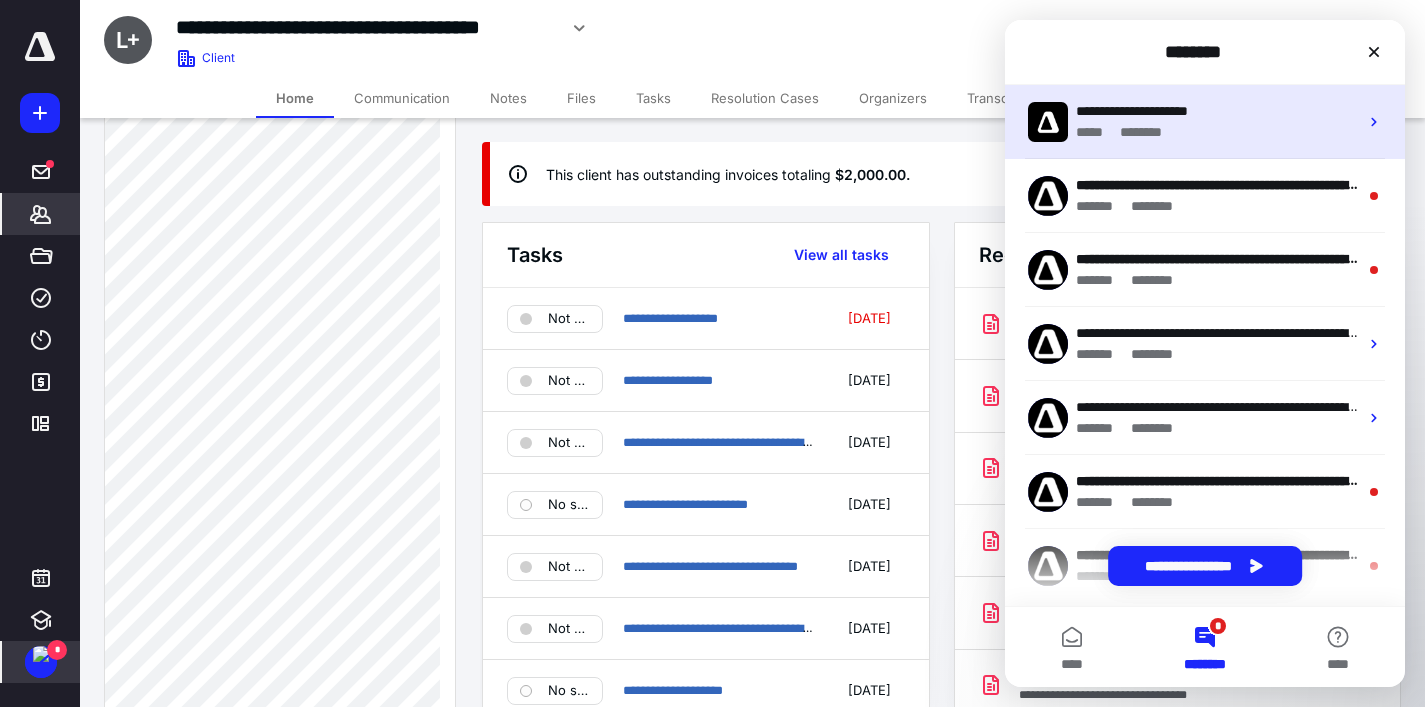 click on "***** * ******" at bounding box center [1217, 132] 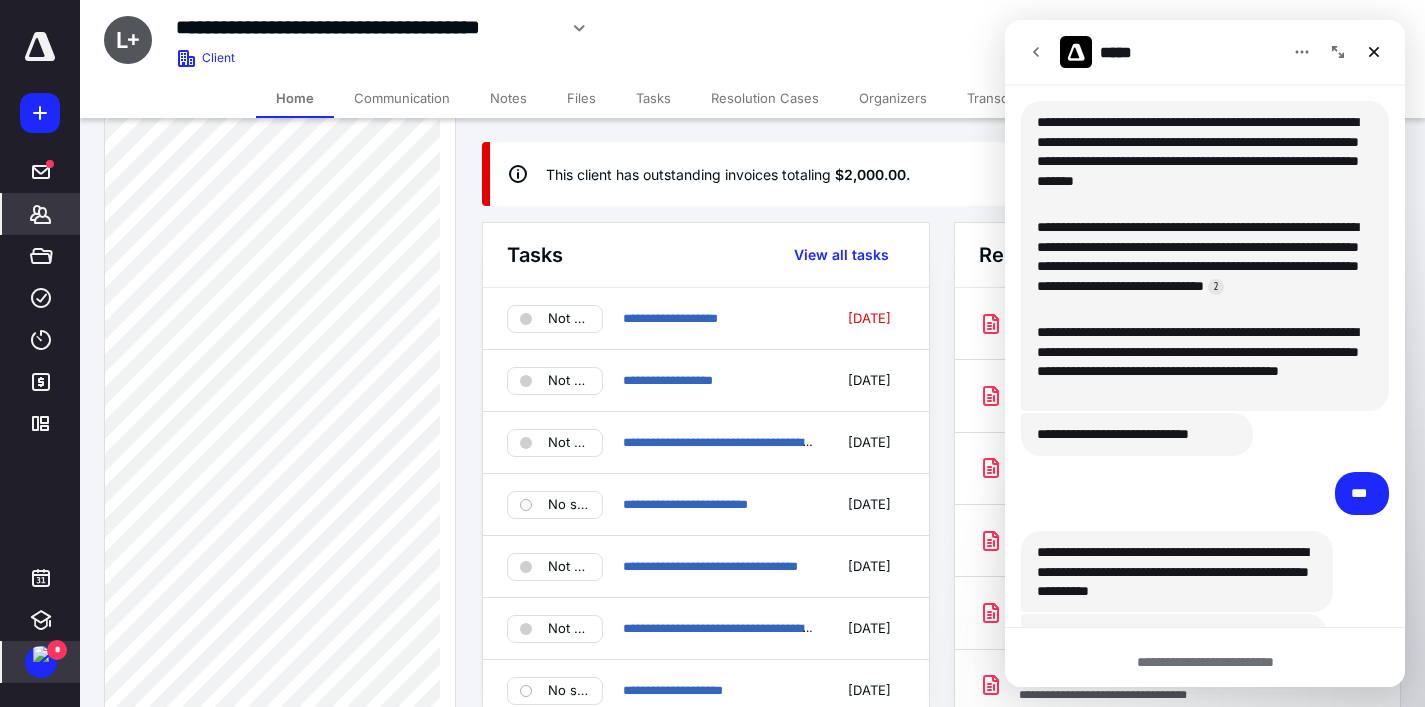scroll, scrollTop: 1056, scrollLeft: 0, axis: vertical 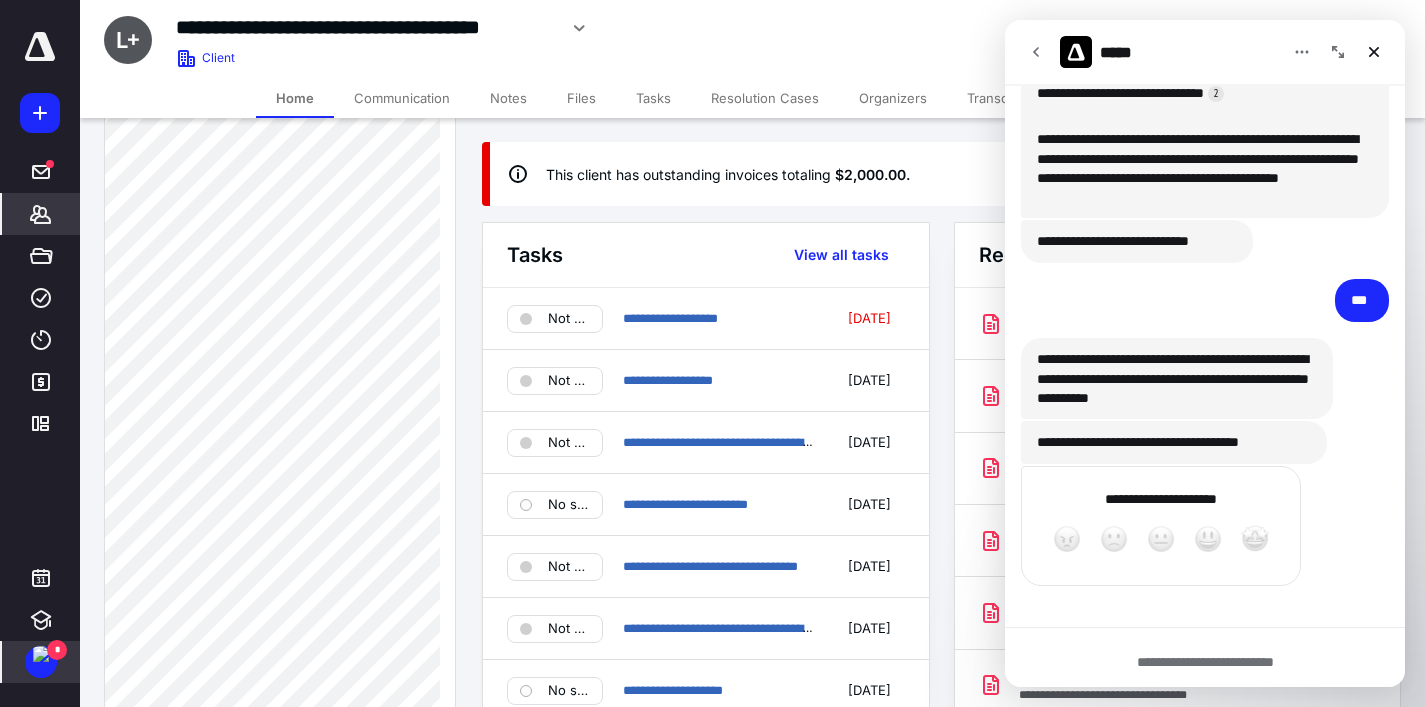 click 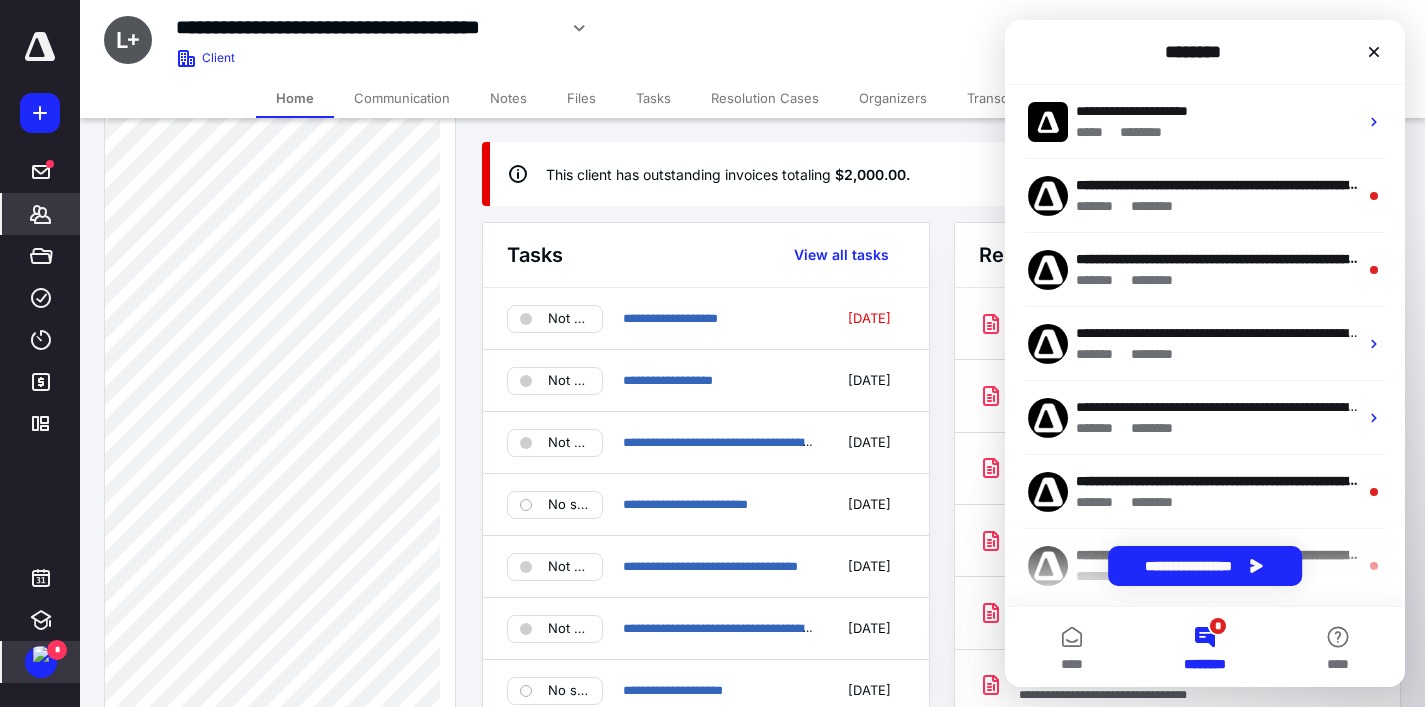 scroll, scrollTop: 0, scrollLeft: 0, axis: both 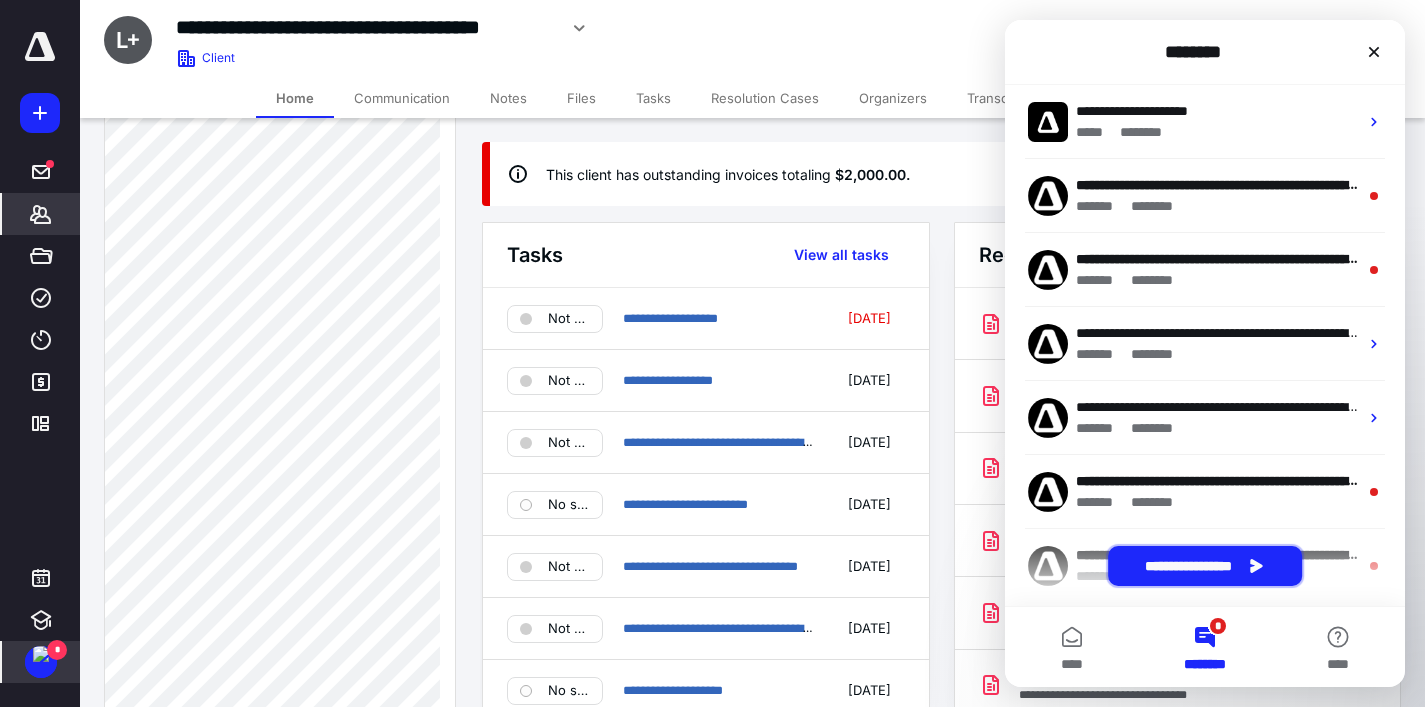 click on "**********" at bounding box center (1205, 566) 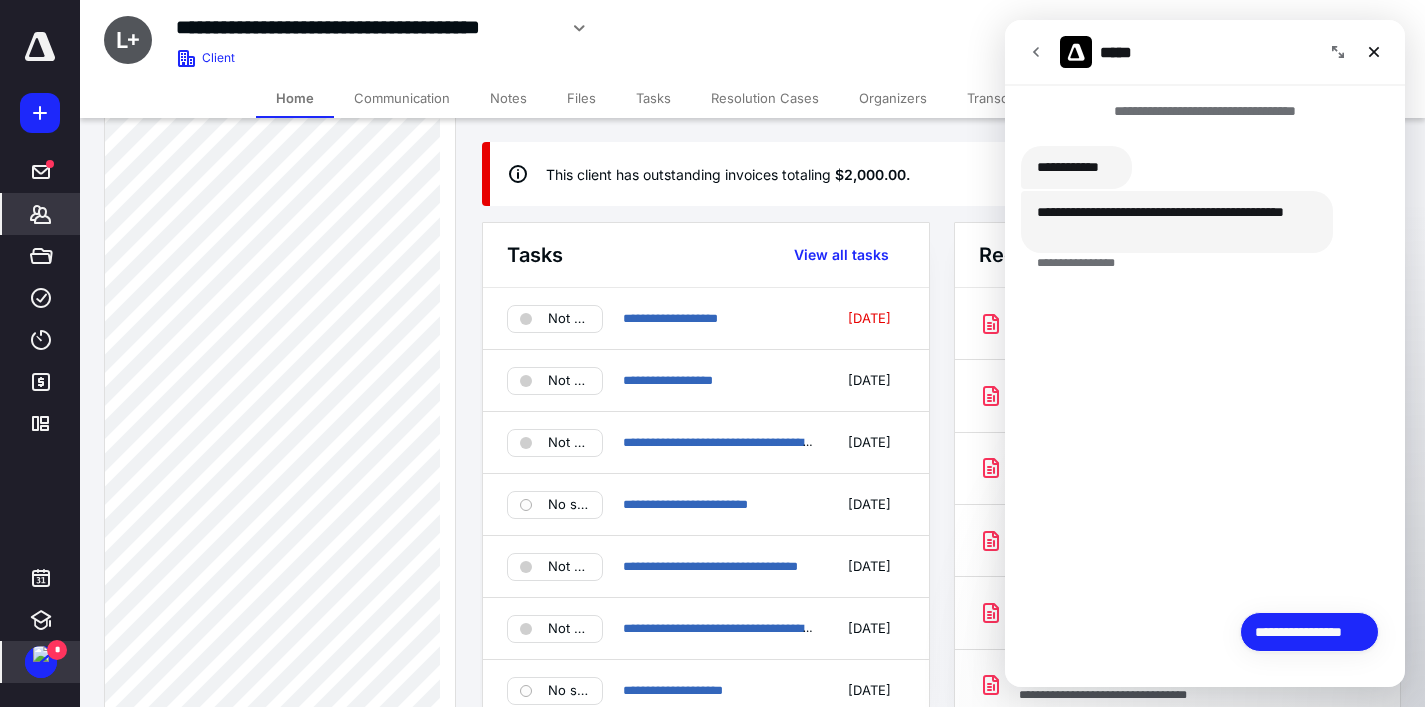 click on "**********" at bounding box center (1309, 632) 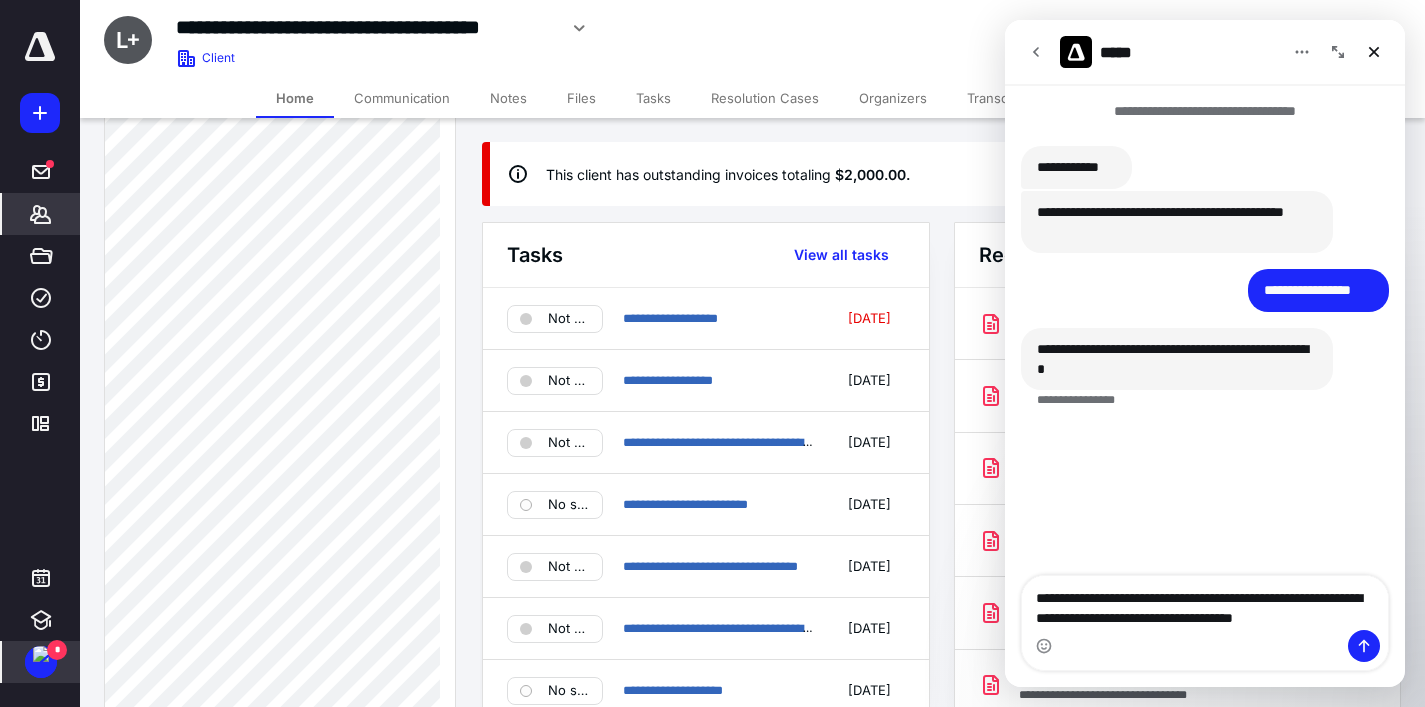 scroll, scrollTop: 0, scrollLeft: 0, axis: both 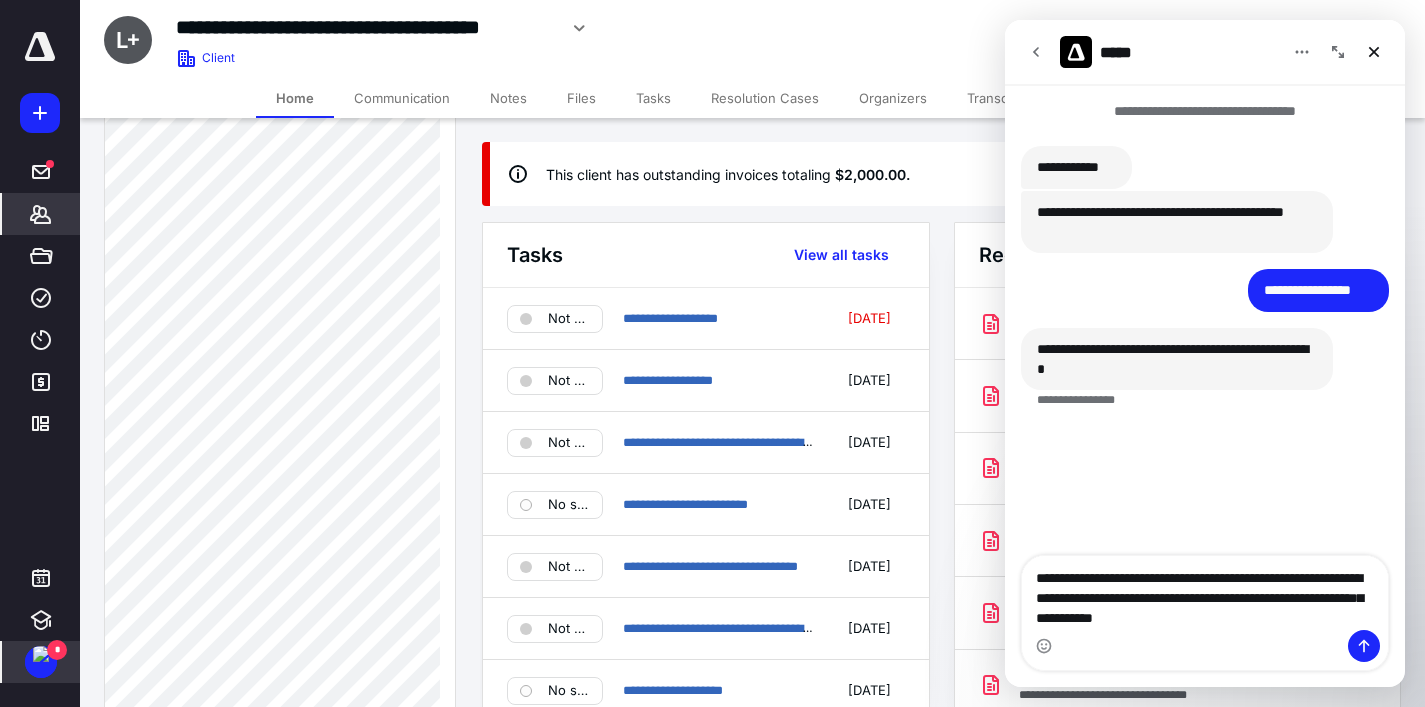 type on "**********" 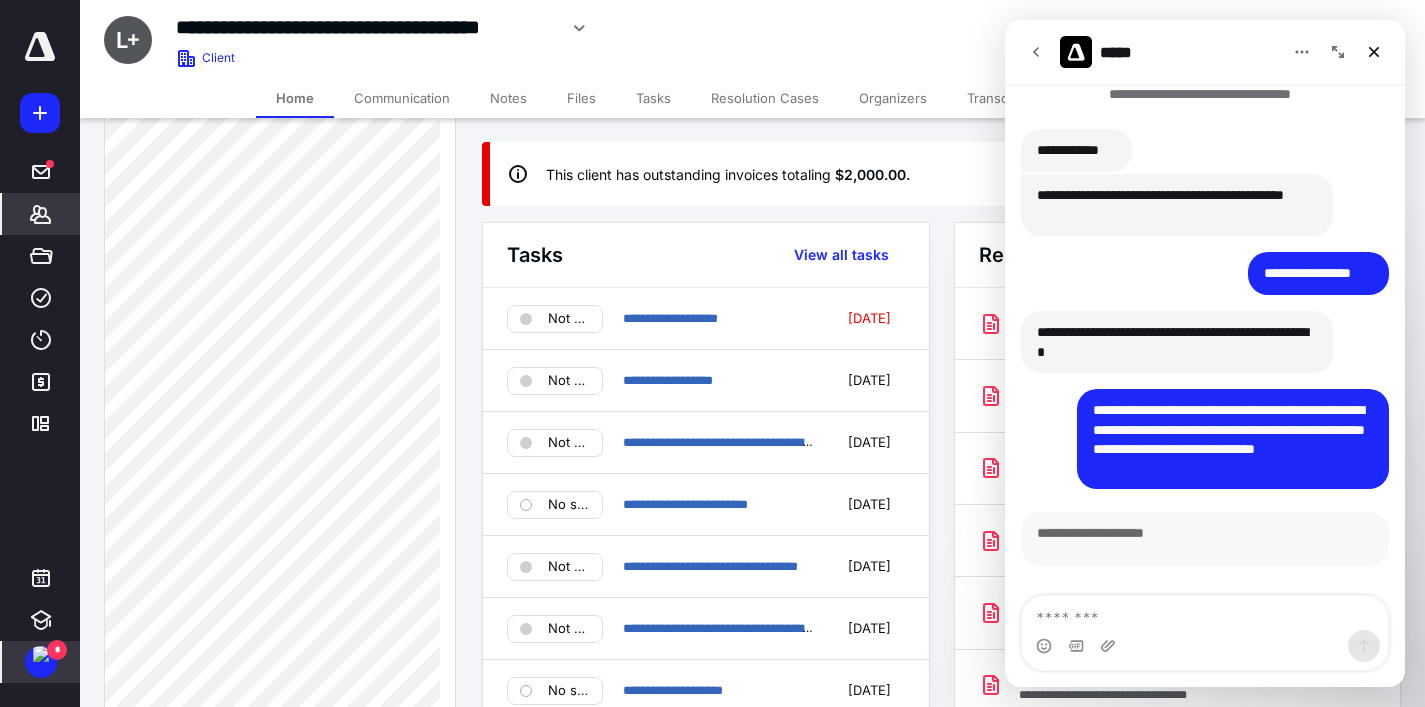 scroll, scrollTop: 239, scrollLeft: 0, axis: vertical 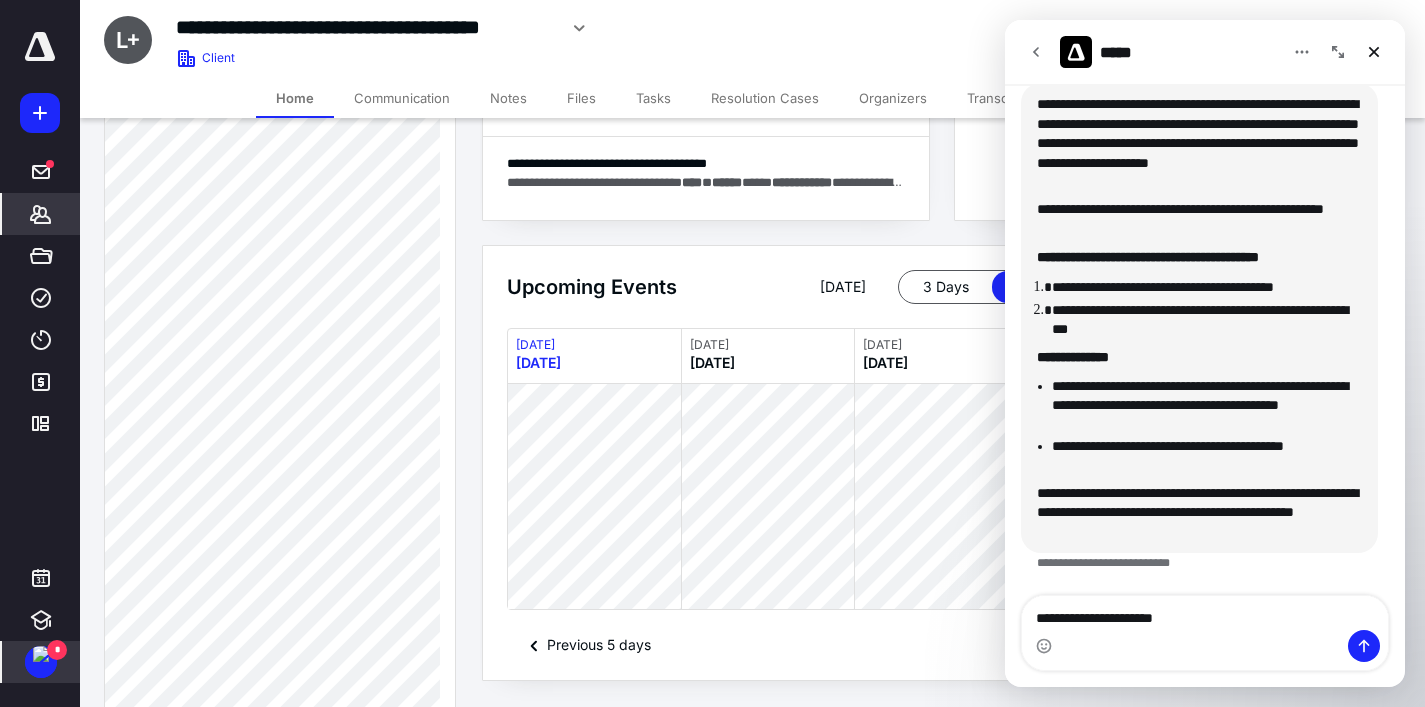 type on "**********" 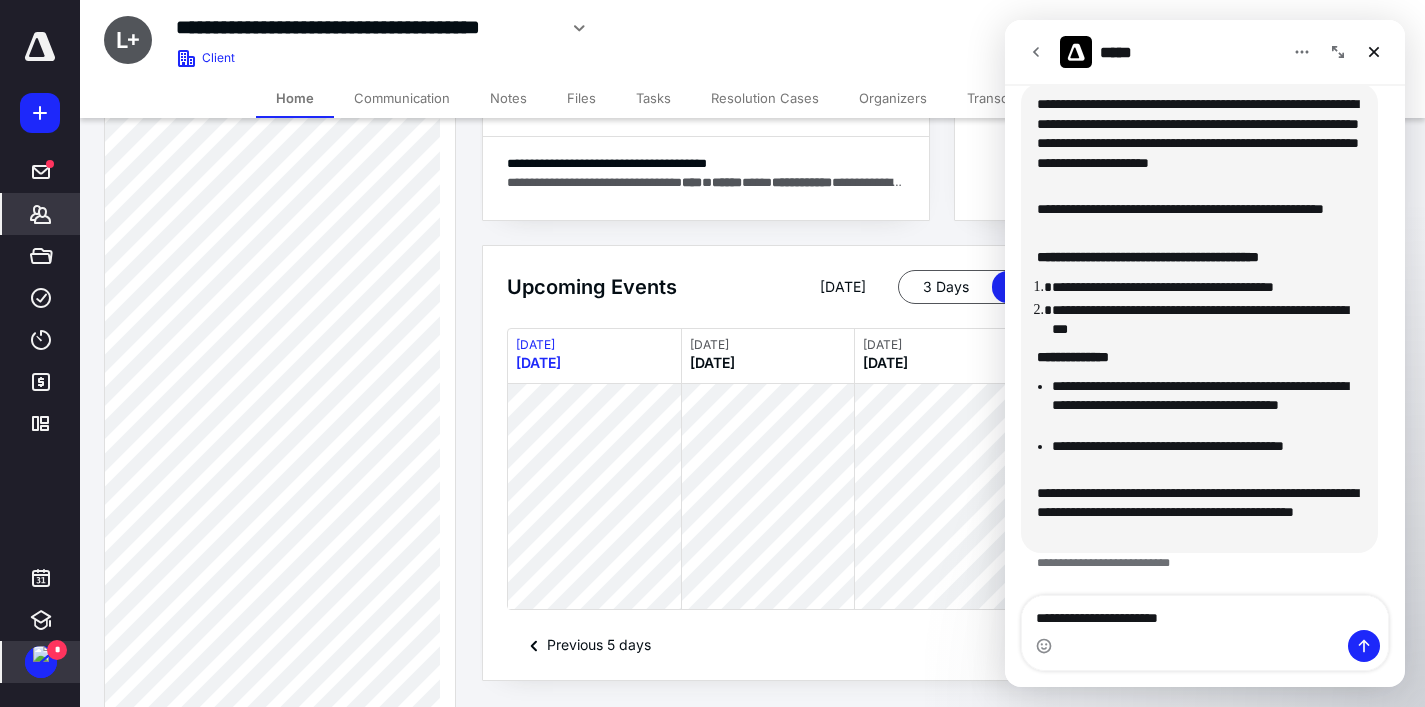 type 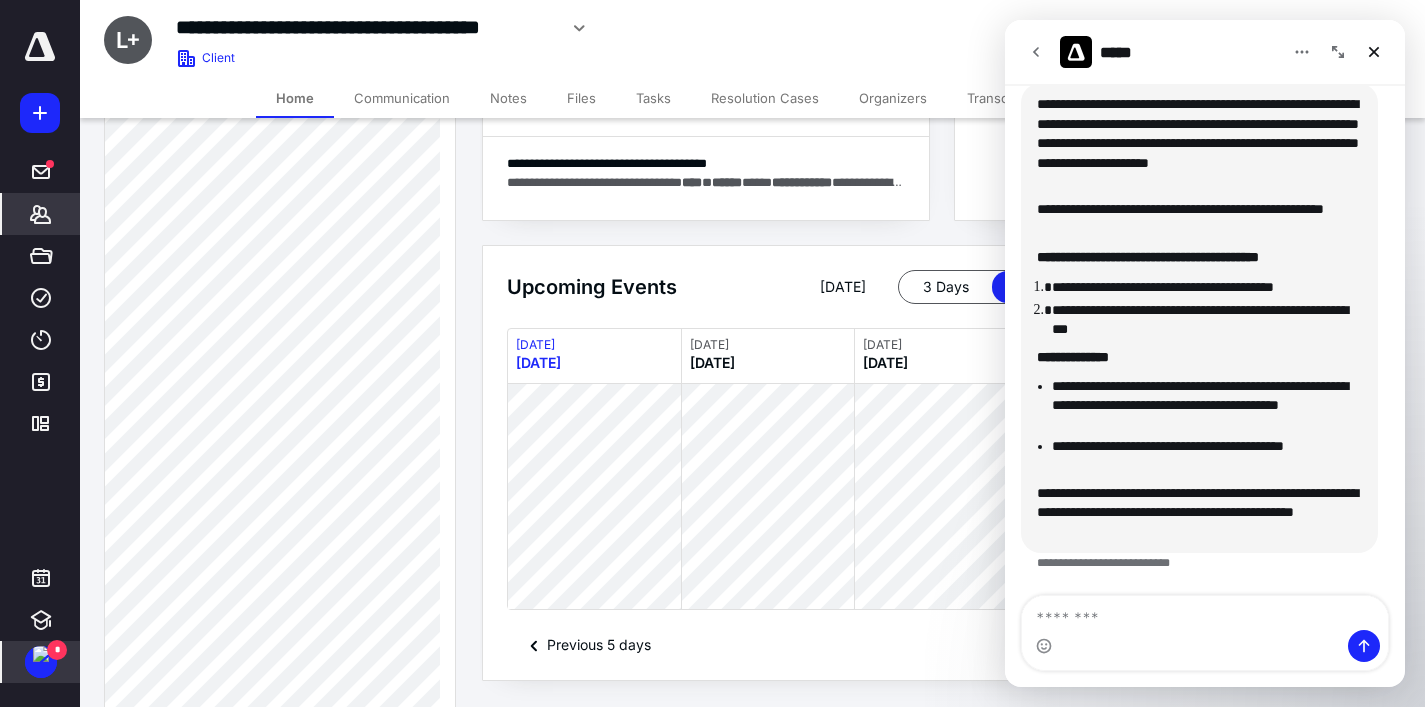 scroll, scrollTop: 495, scrollLeft: 0, axis: vertical 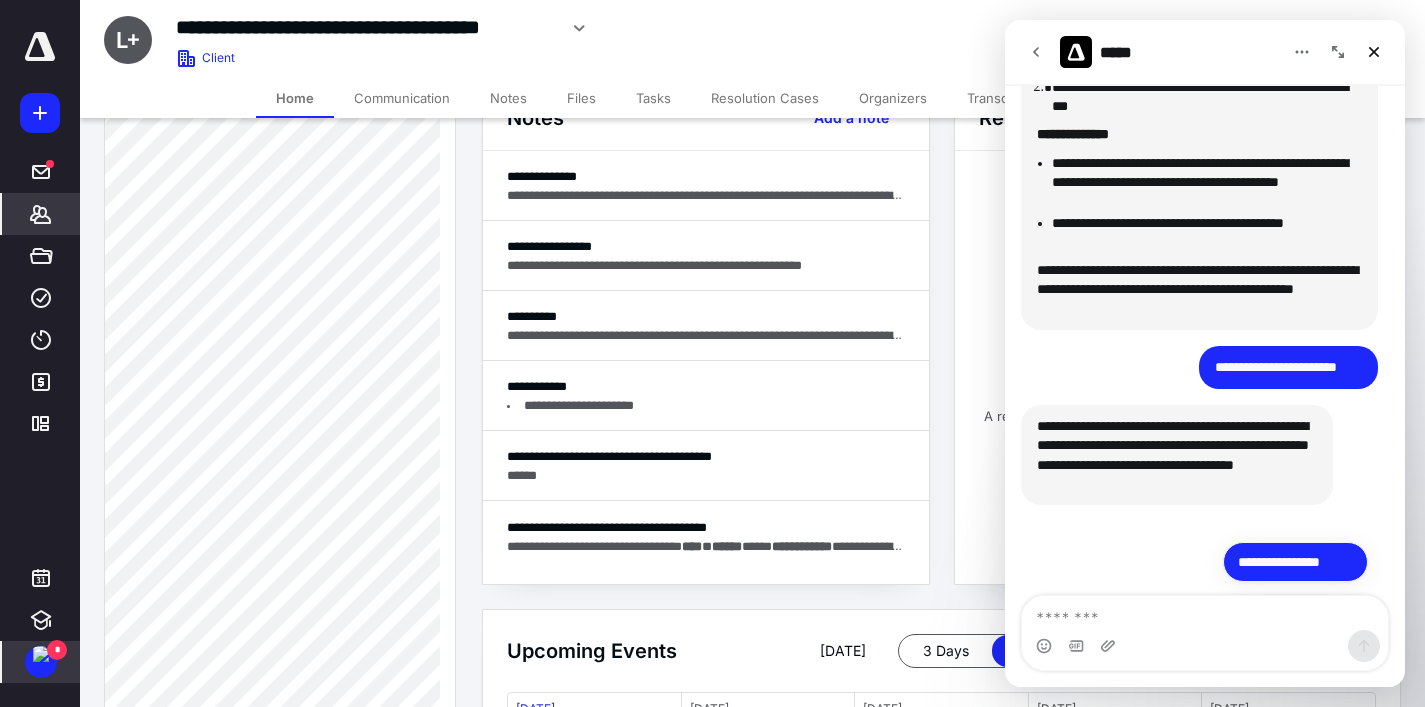 click on "**********" at bounding box center [1295, 562] 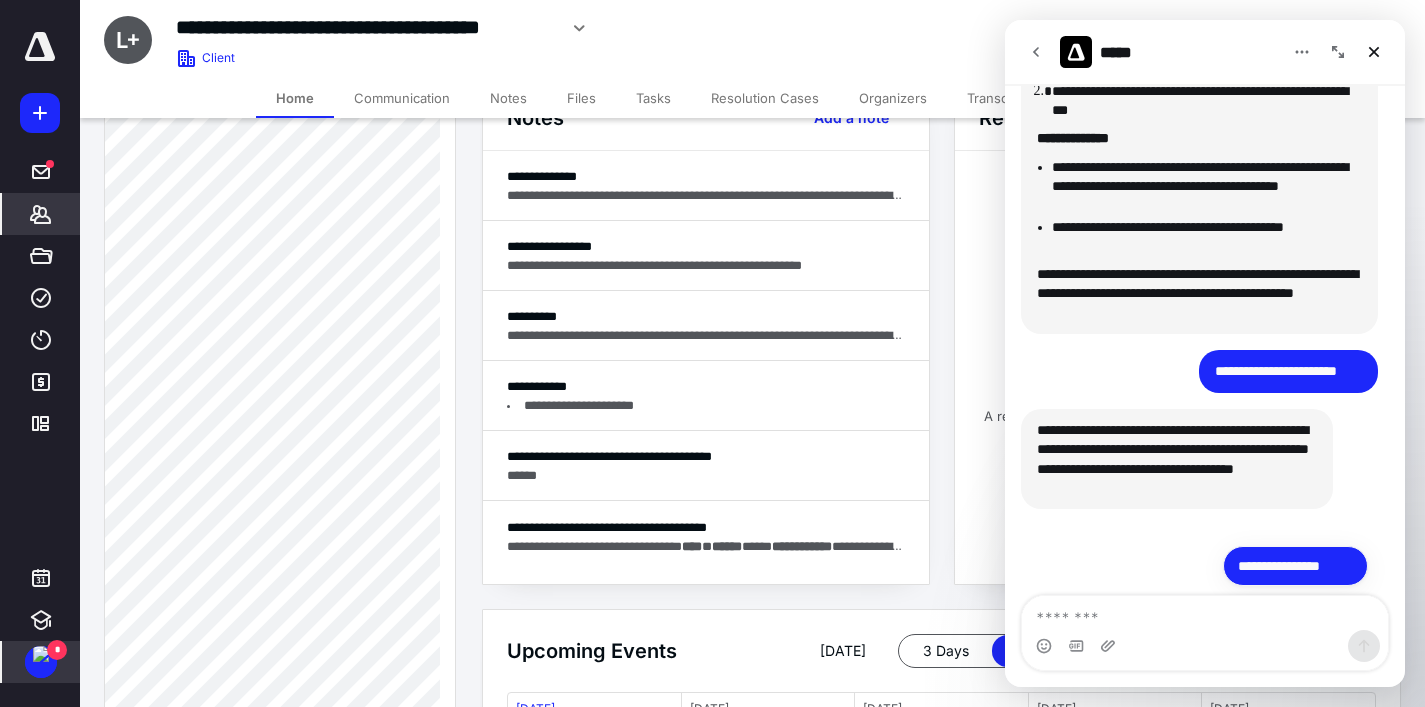 scroll, scrollTop: 570, scrollLeft: 0, axis: vertical 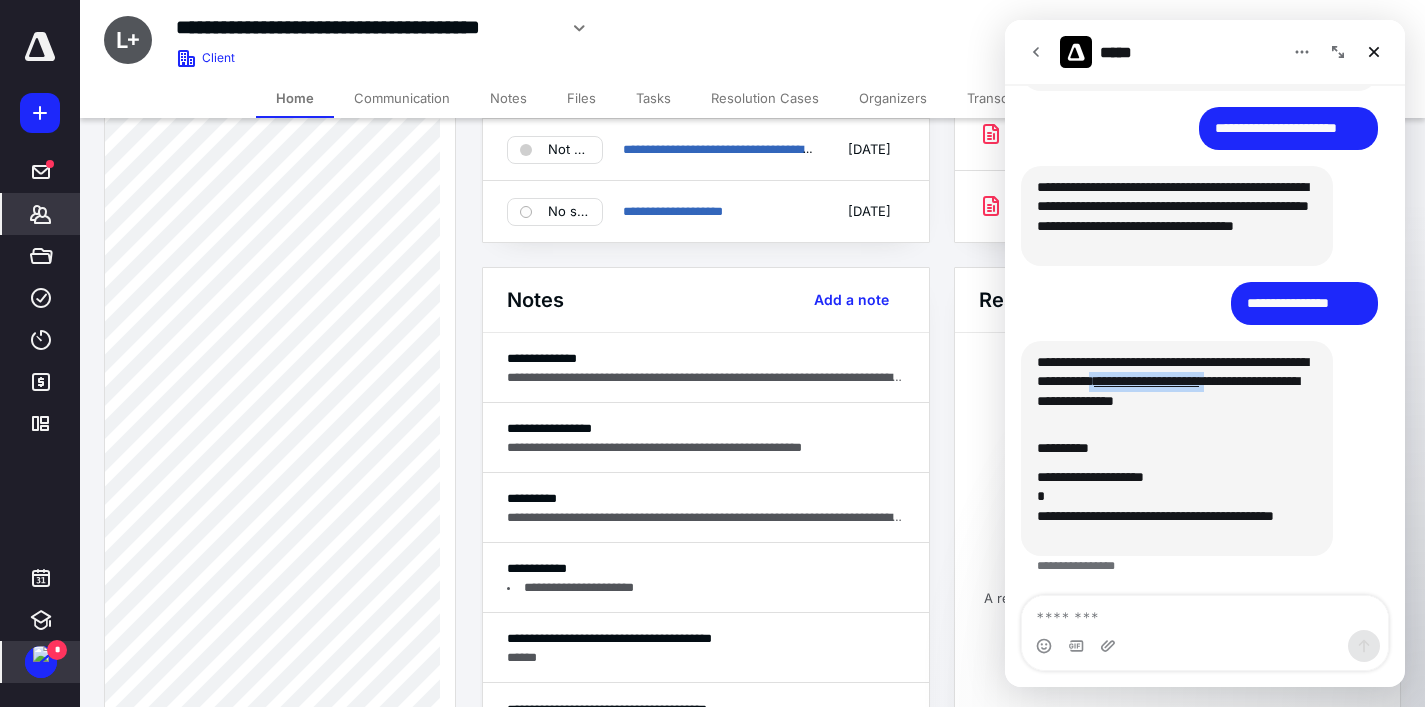 drag, startPoint x: 1201, startPoint y: 395, endPoint x: 1026, endPoint y: 404, distance: 175.23128 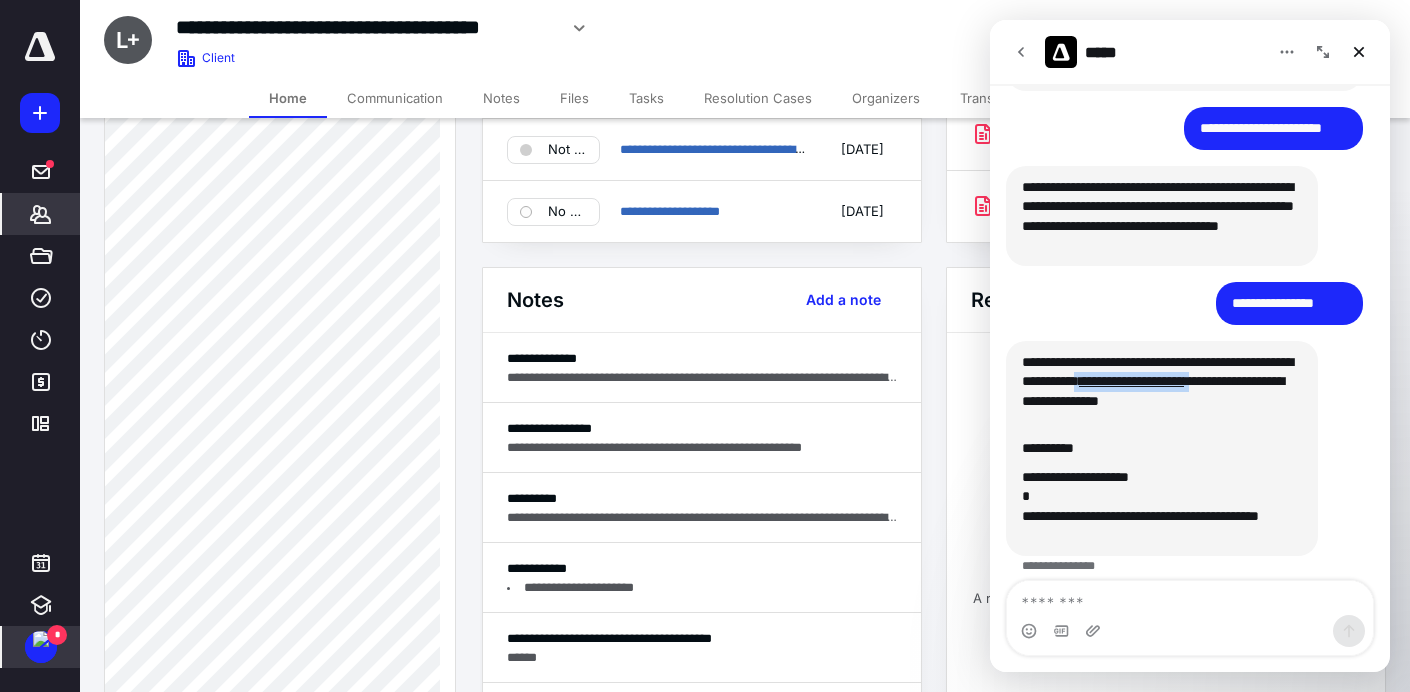 scroll, scrollTop: 916, scrollLeft: 0, axis: vertical 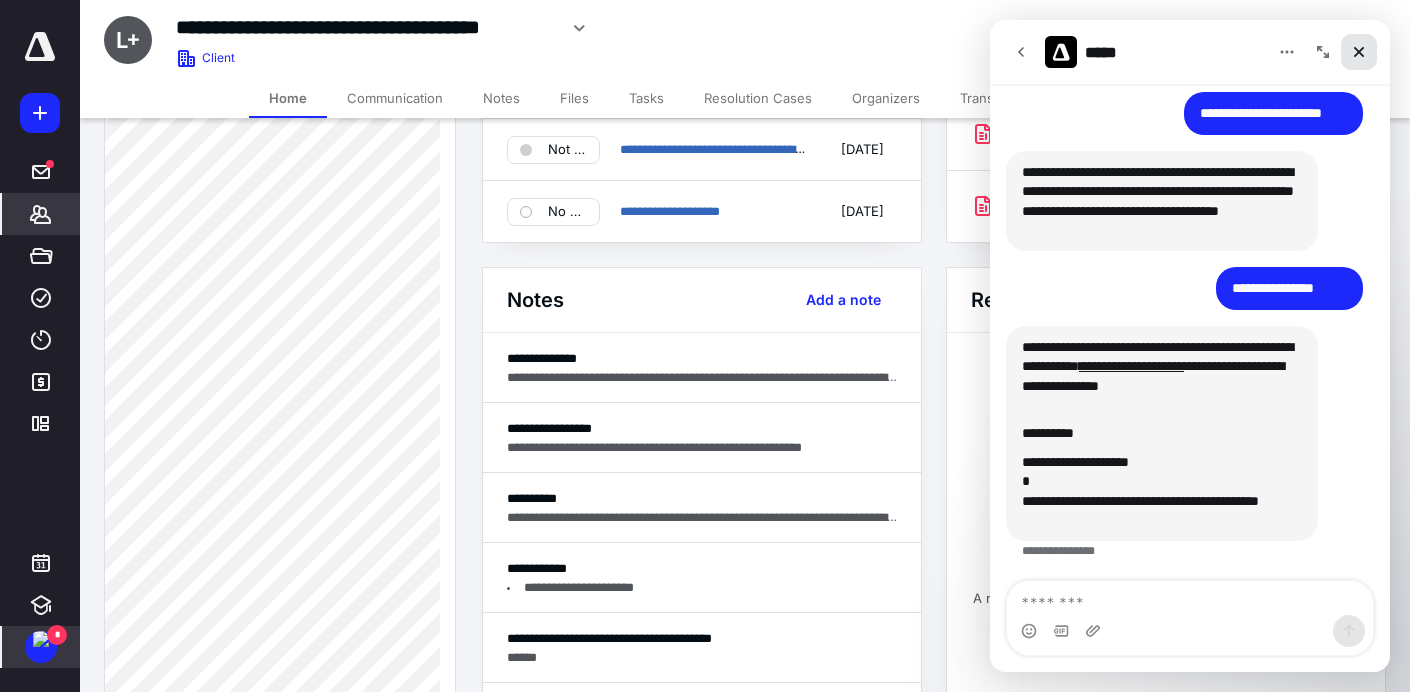 click 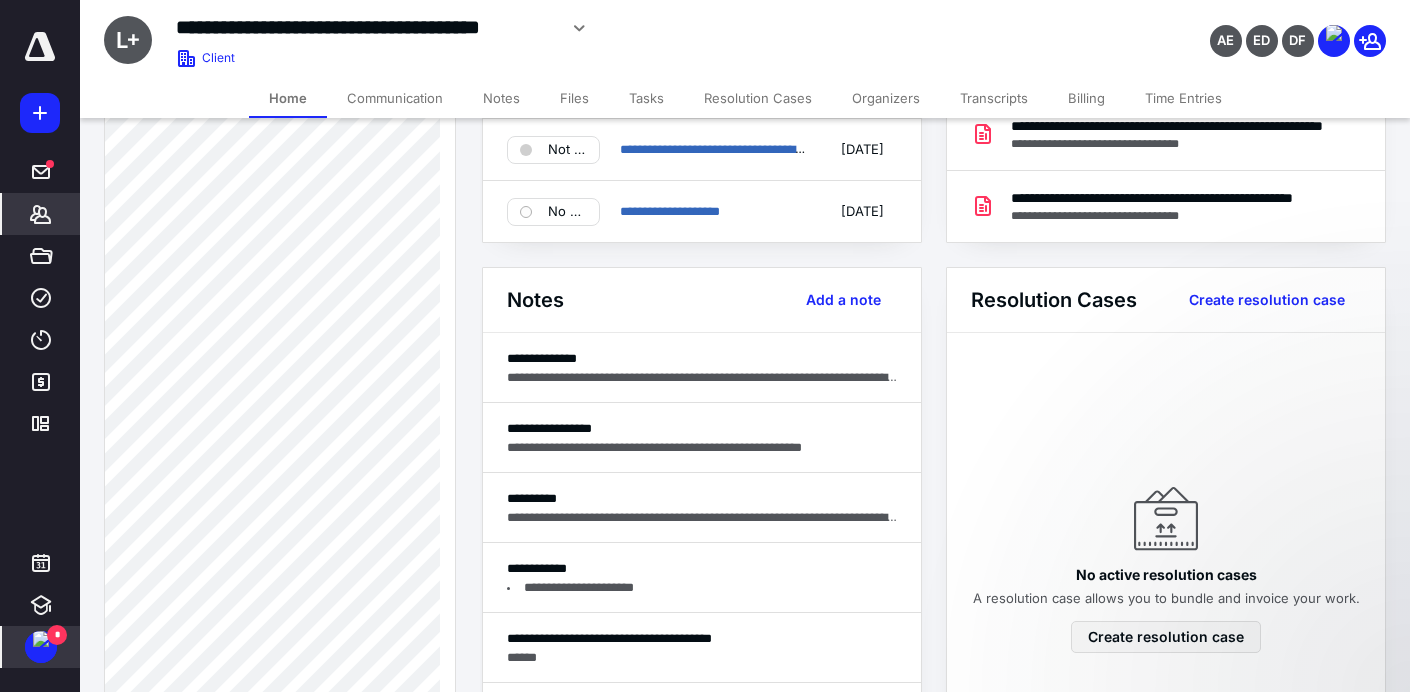 scroll, scrollTop: 416, scrollLeft: 0, axis: vertical 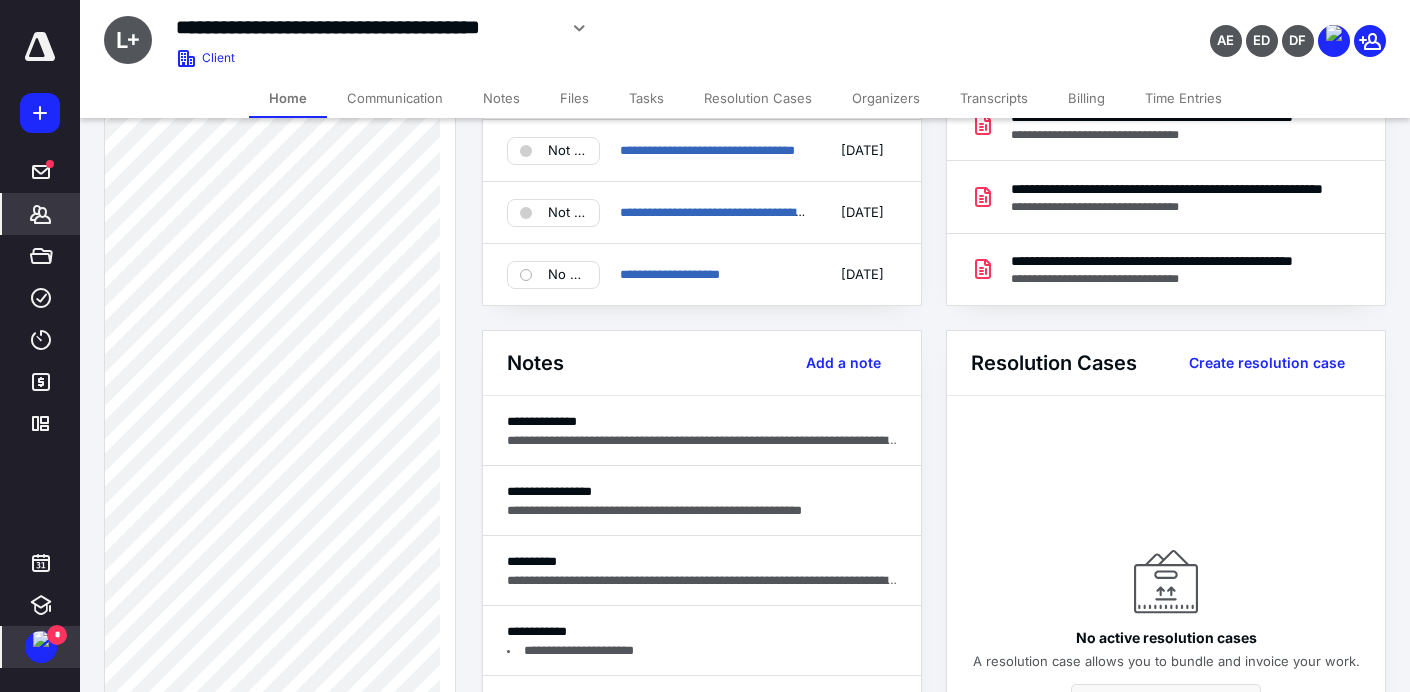 click 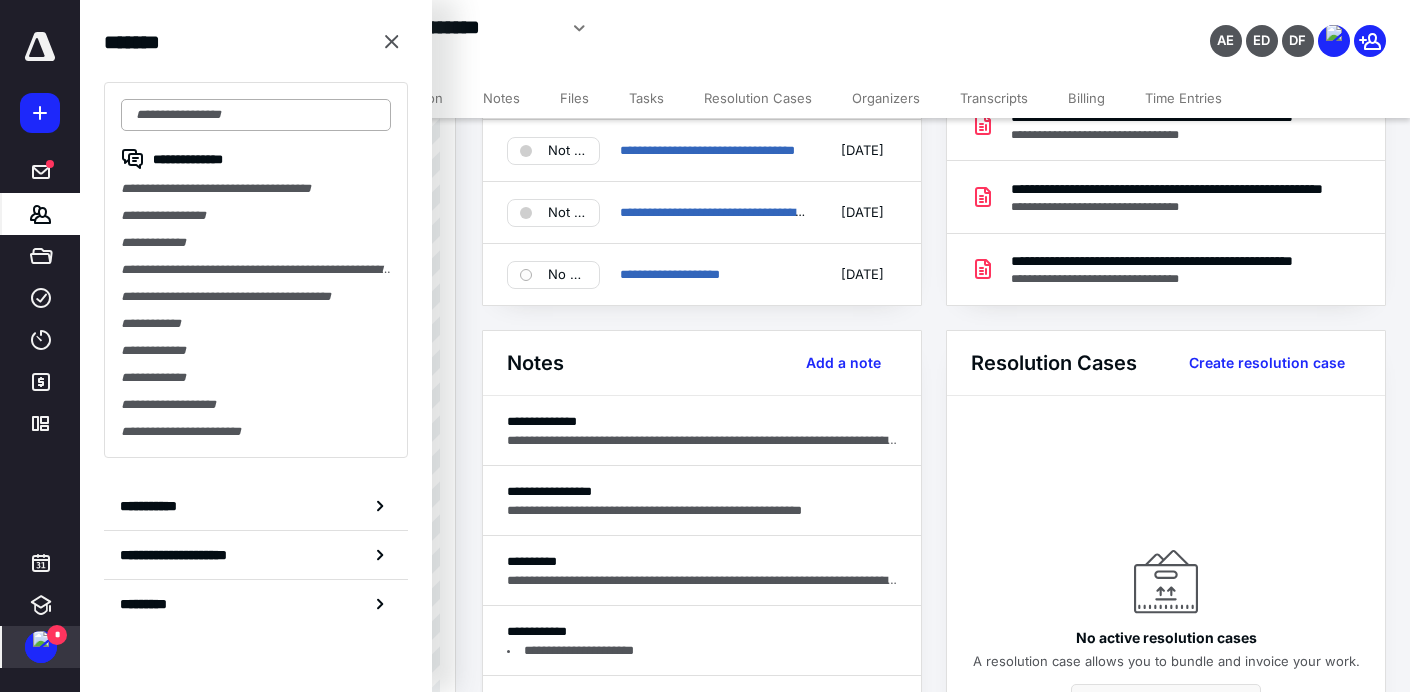 click at bounding box center [256, 115] 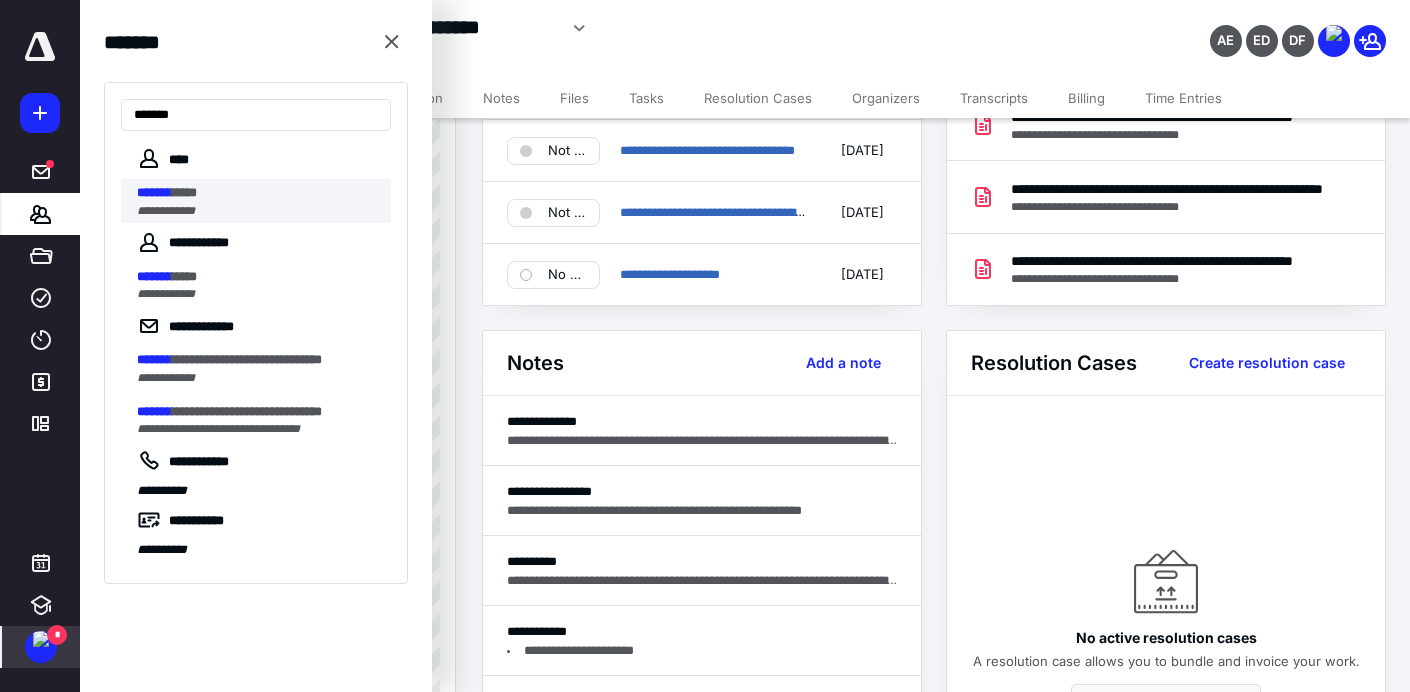 type on "*******" 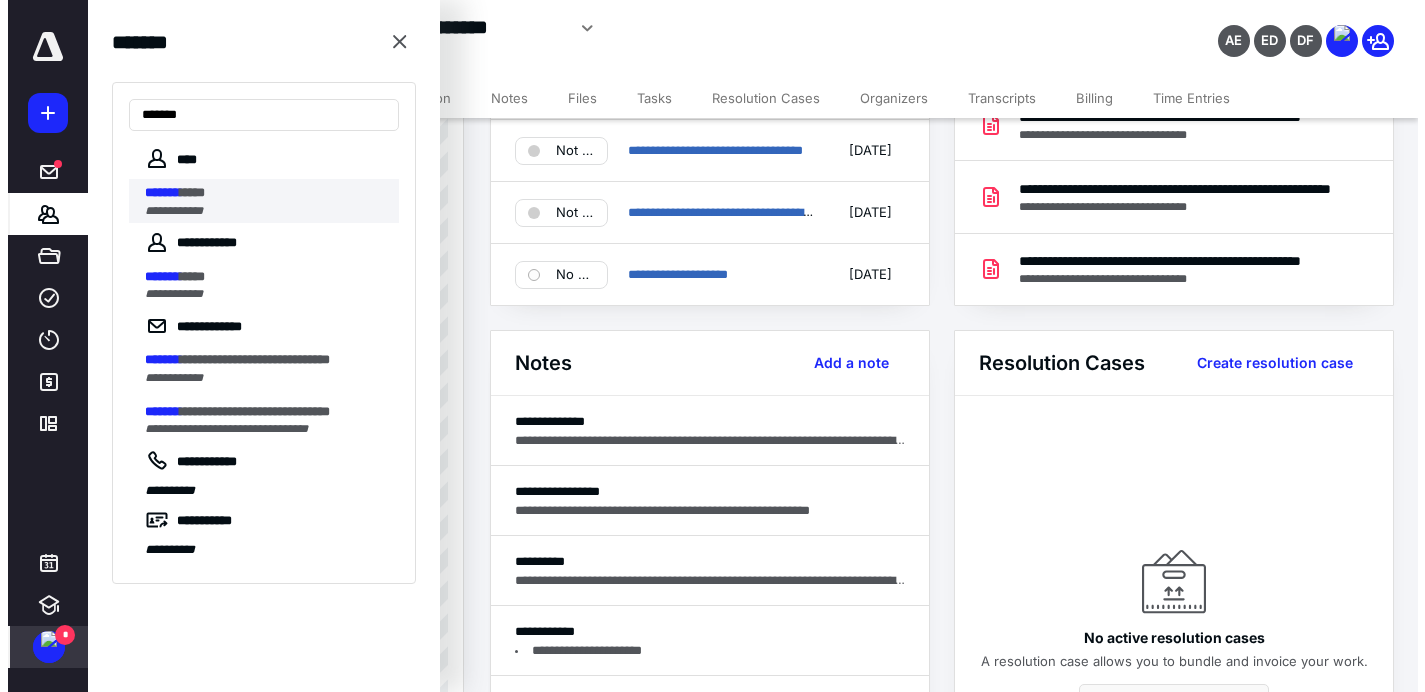 scroll, scrollTop: 0, scrollLeft: 0, axis: both 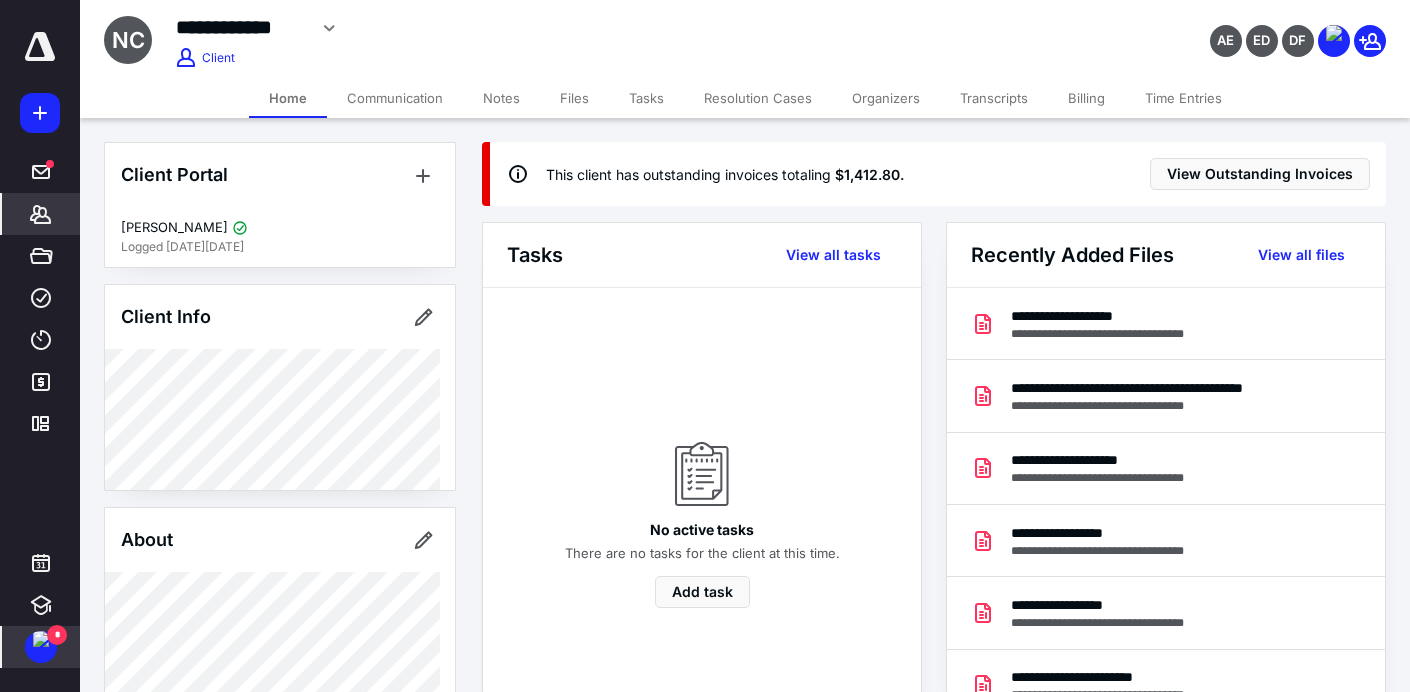 click on "Files" at bounding box center (574, 98) 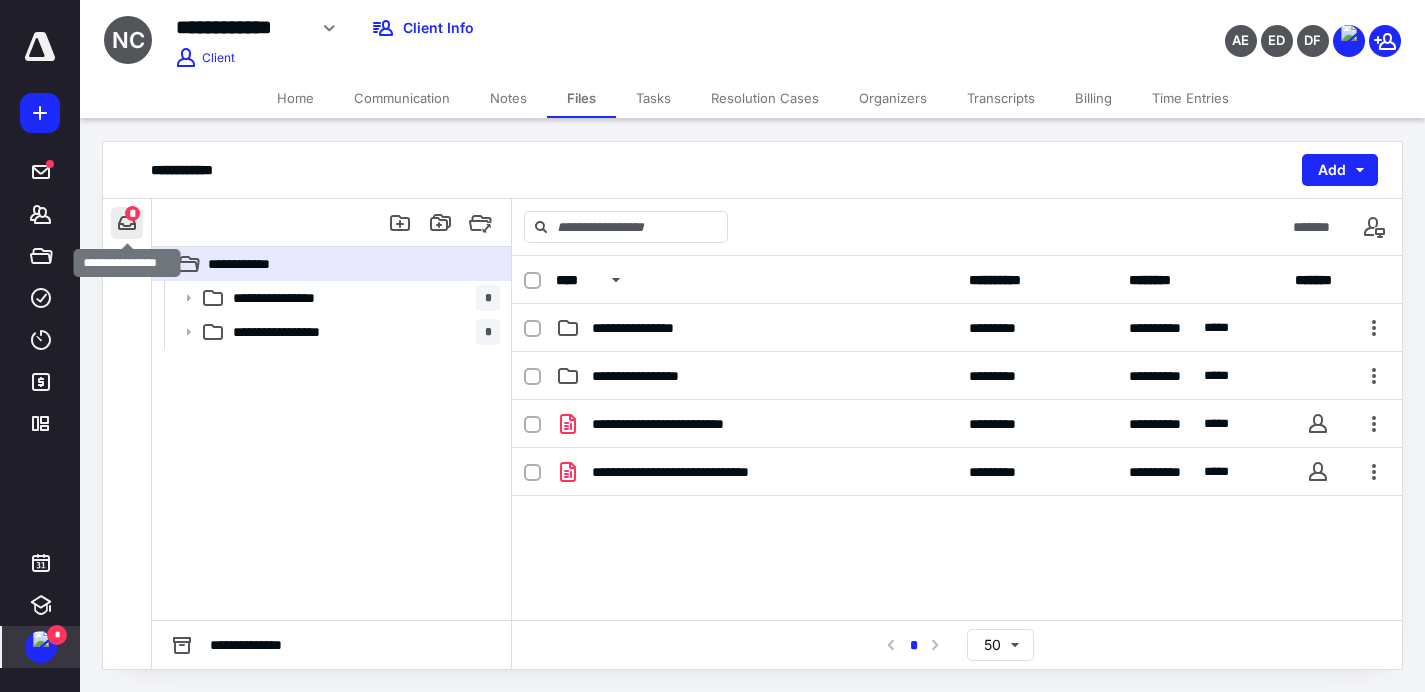 click at bounding box center (127, 223) 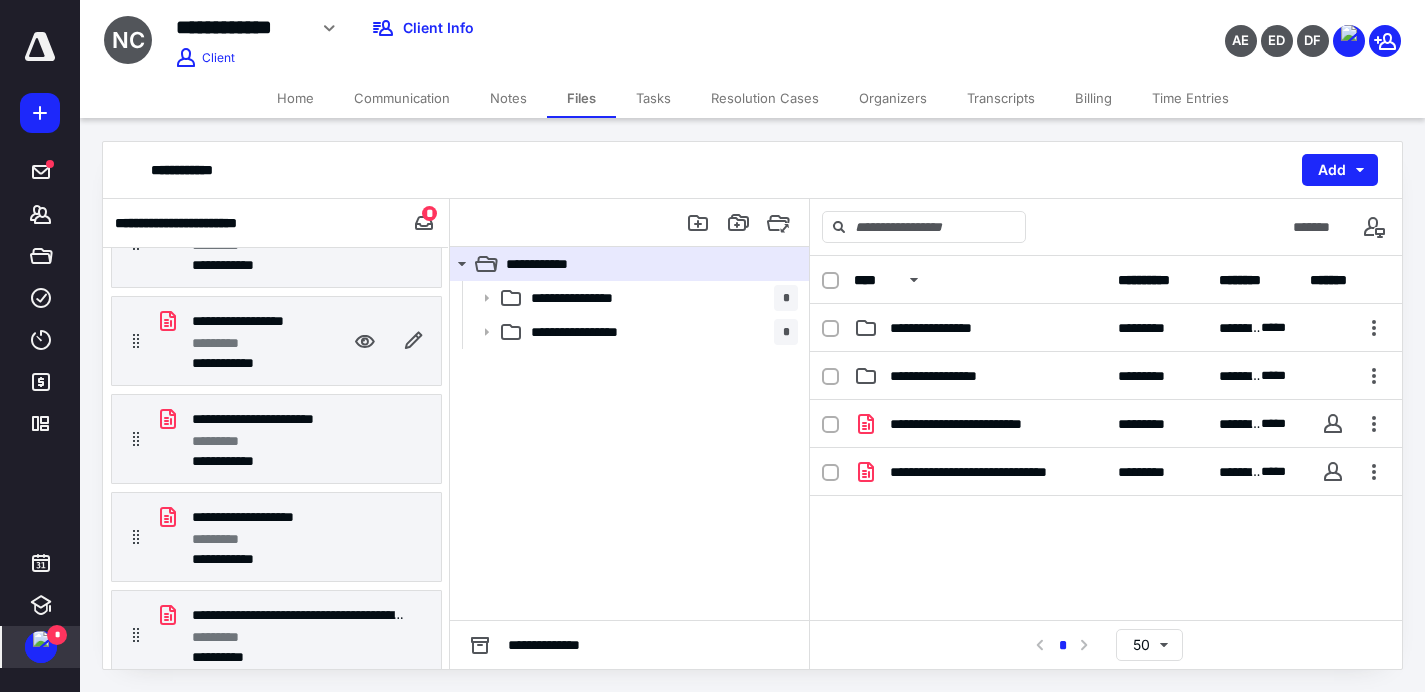 scroll, scrollTop: 435, scrollLeft: 0, axis: vertical 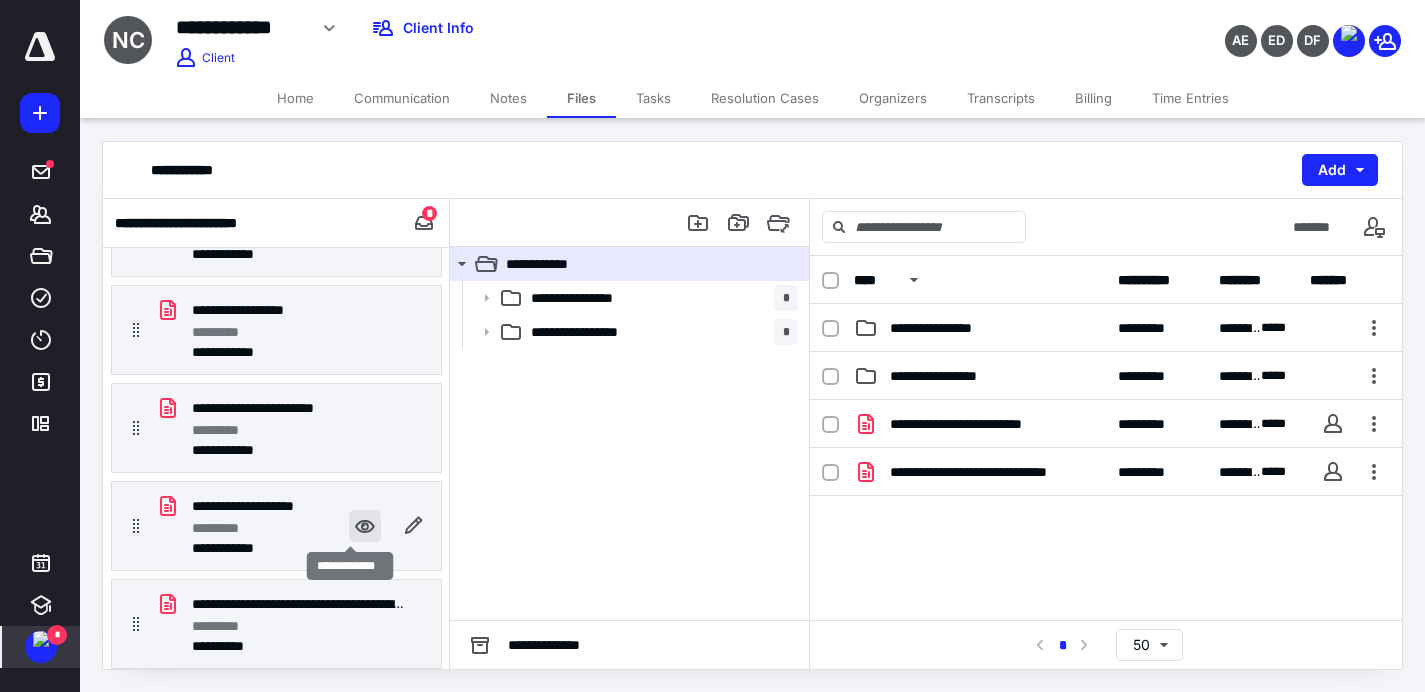 click at bounding box center (365, 526) 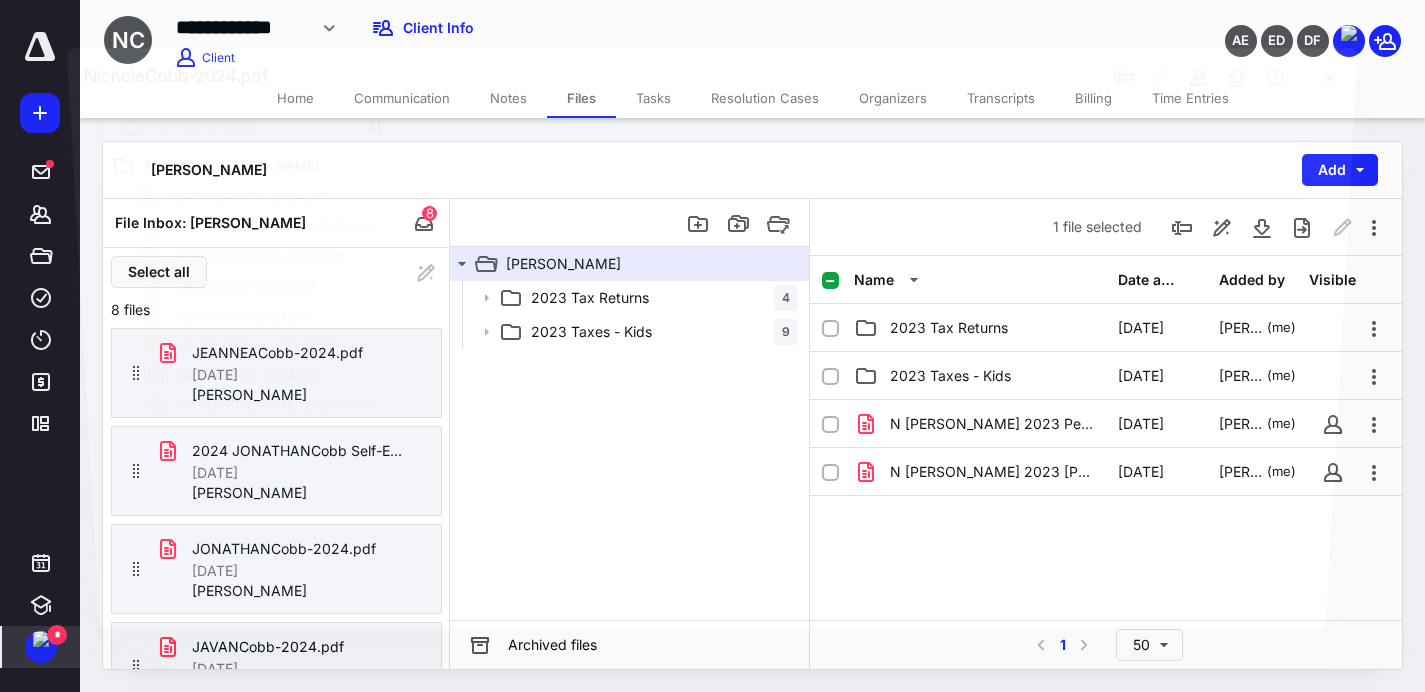 scroll, scrollTop: 435, scrollLeft: 0, axis: vertical 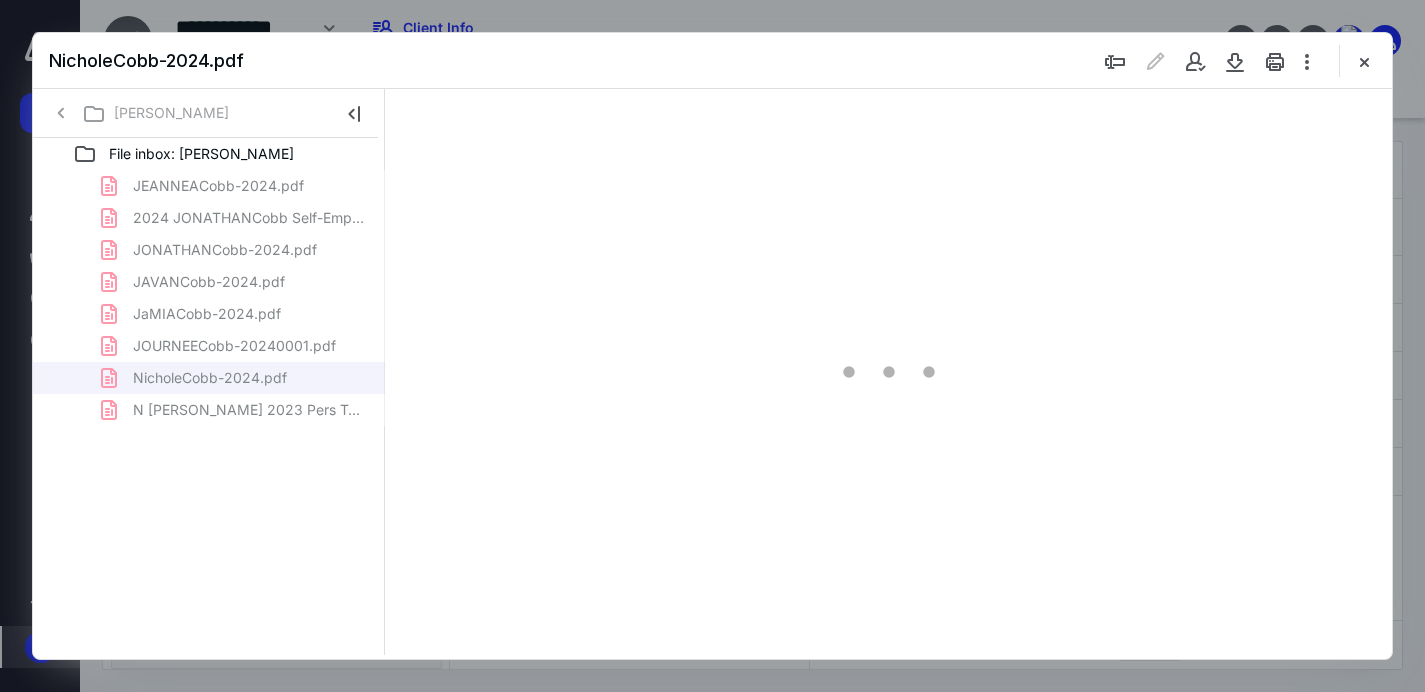 type on "62" 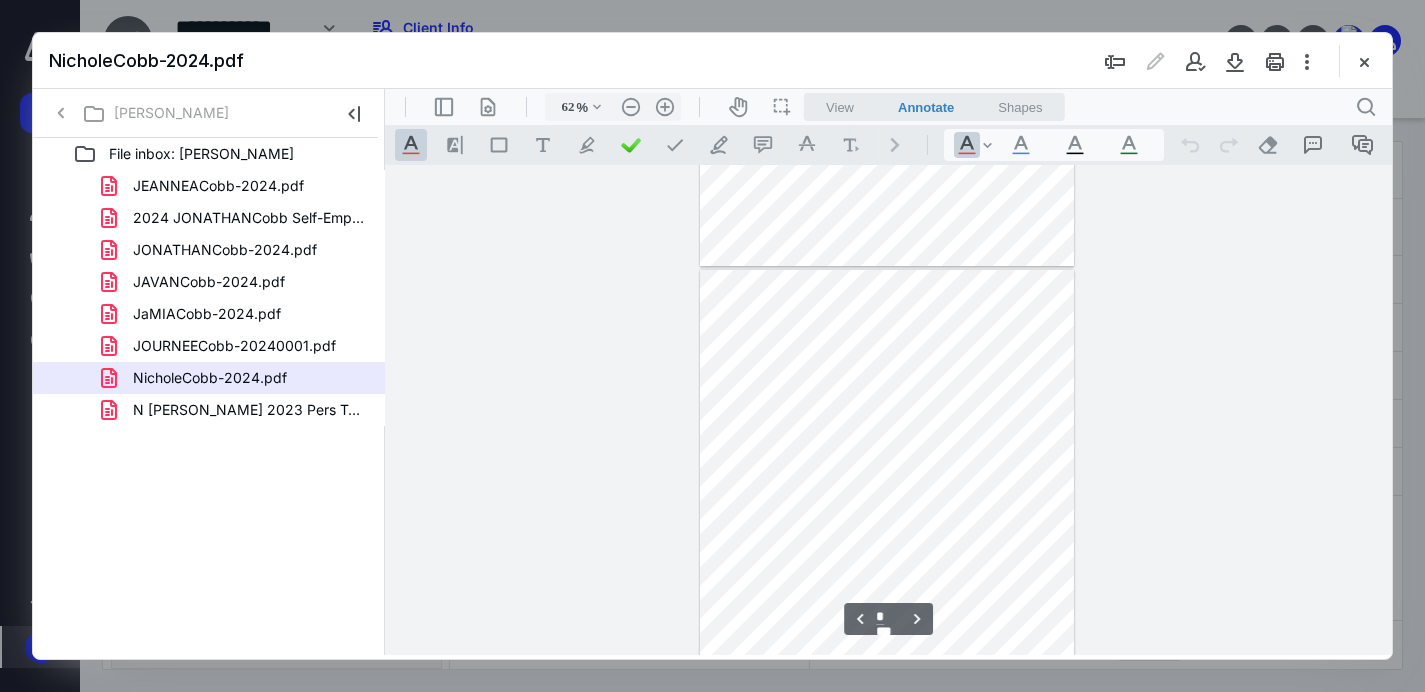 scroll, scrollTop: 734, scrollLeft: 0, axis: vertical 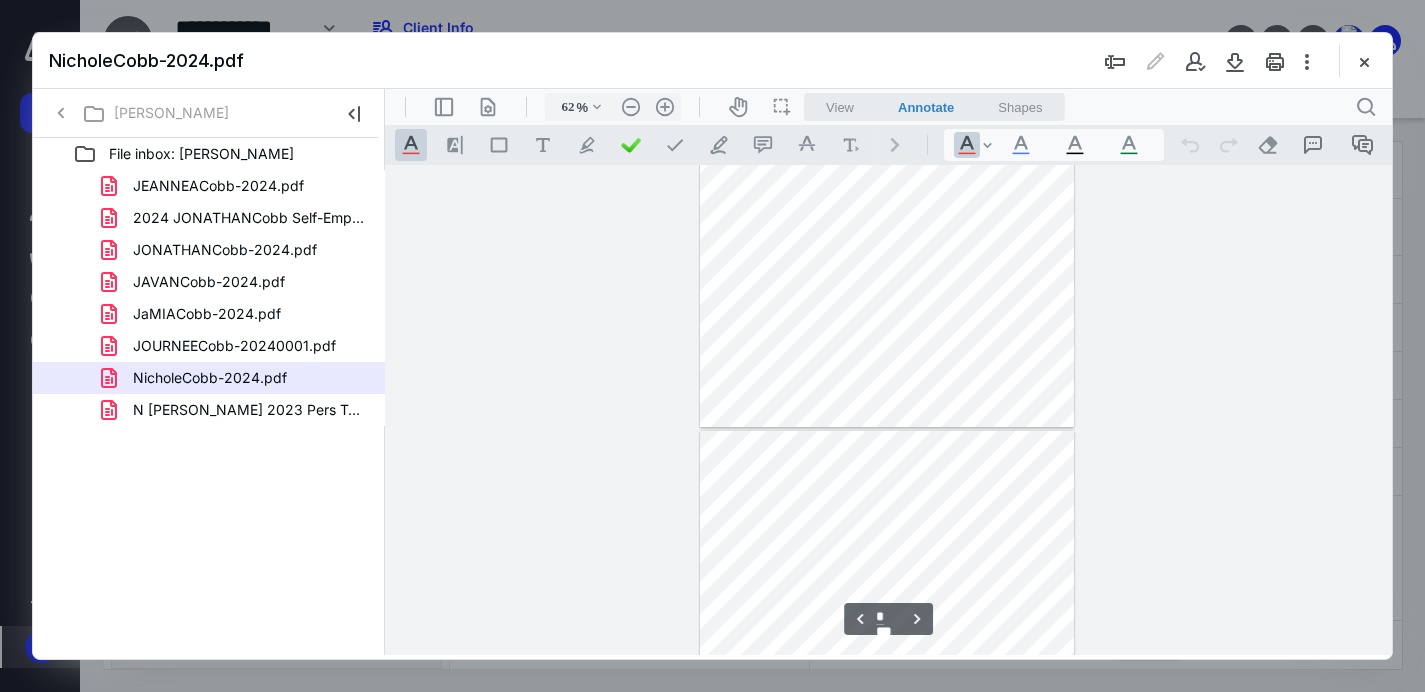 type on "*" 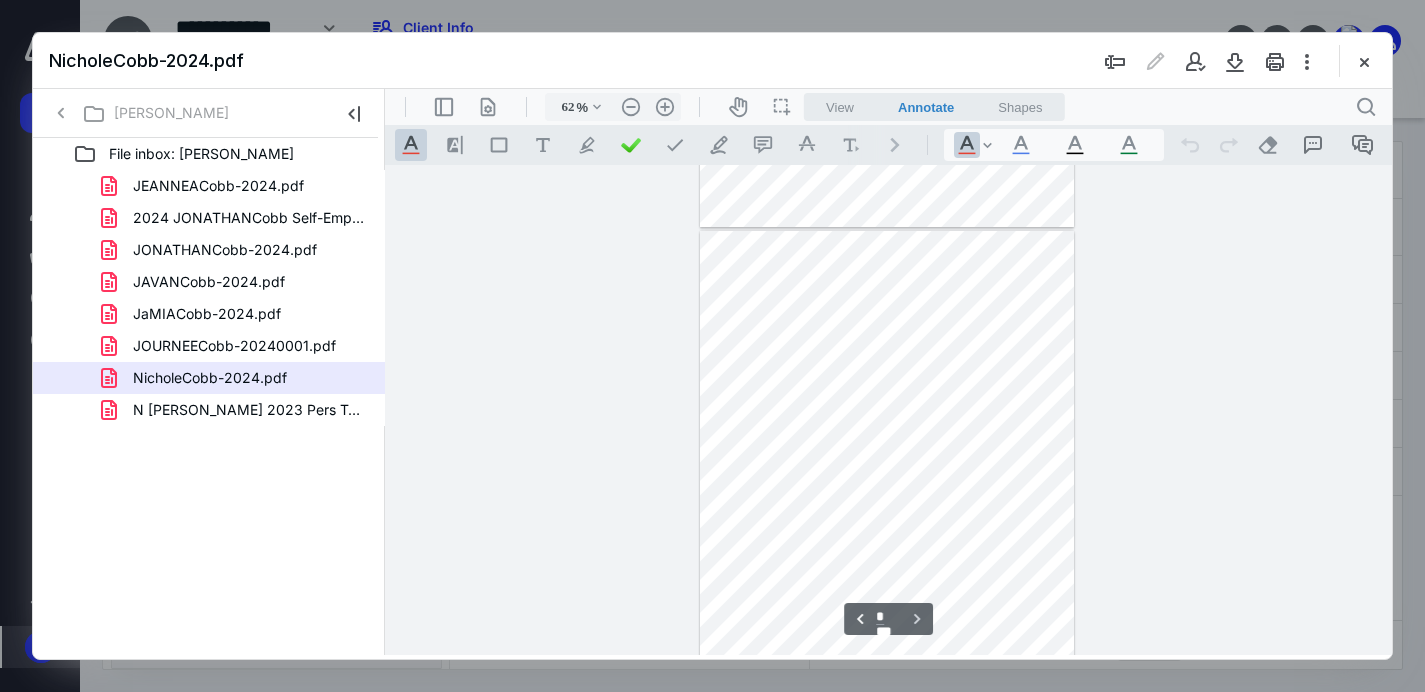 scroll, scrollTop: 1466, scrollLeft: 0, axis: vertical 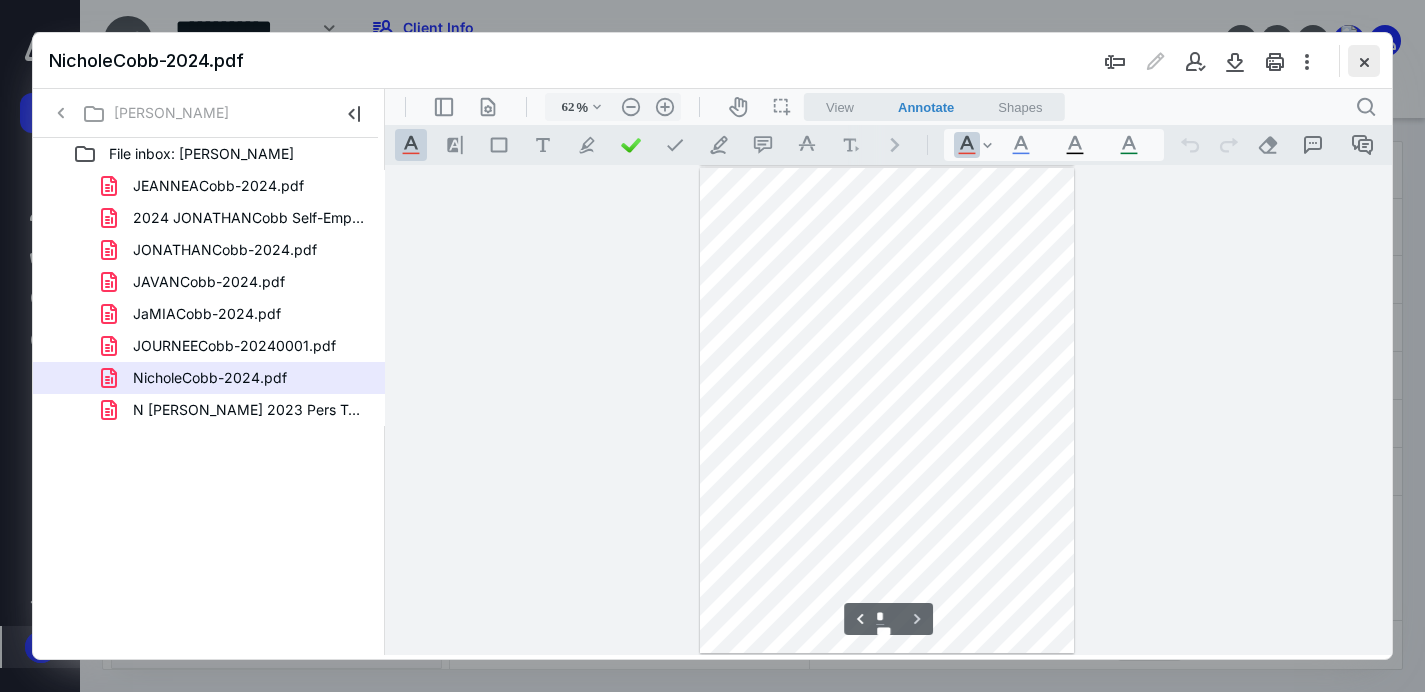 click at bounding box center [1364, 61] 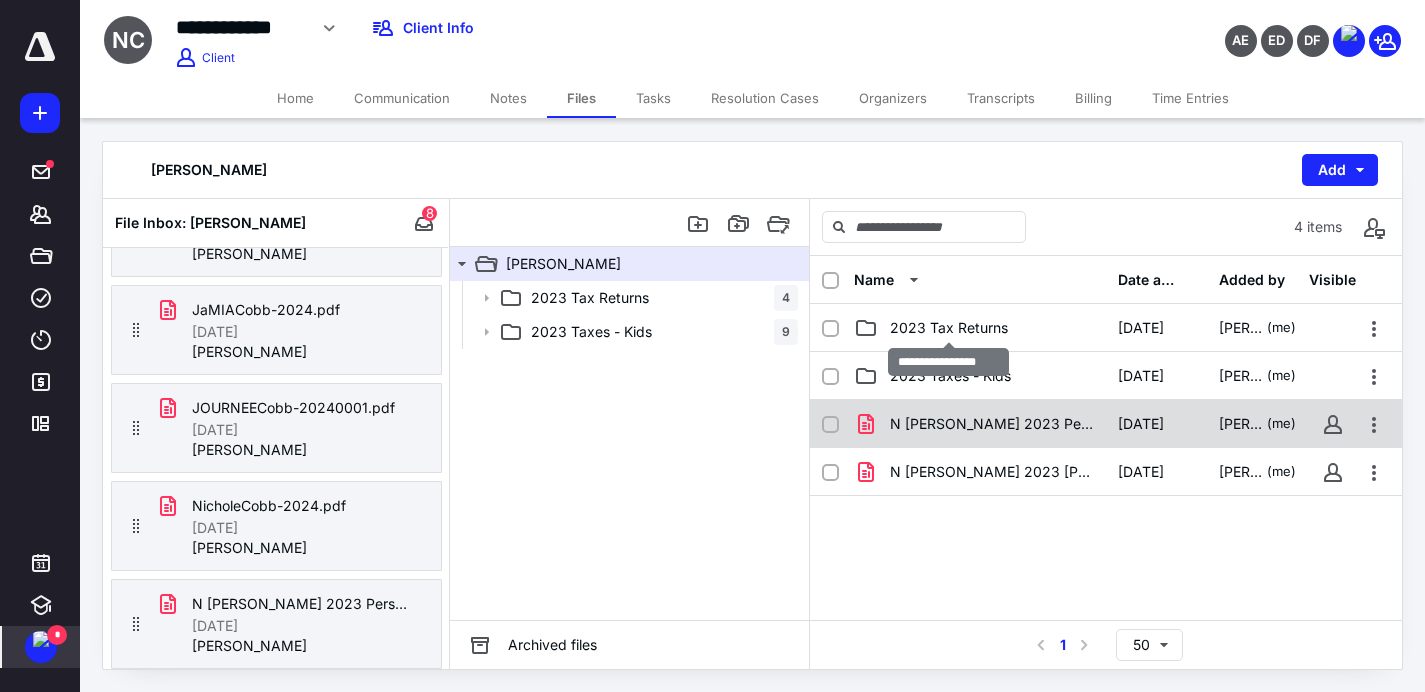 scroll, scrollTop: 337, scrollLeft: 0, axis: vertical 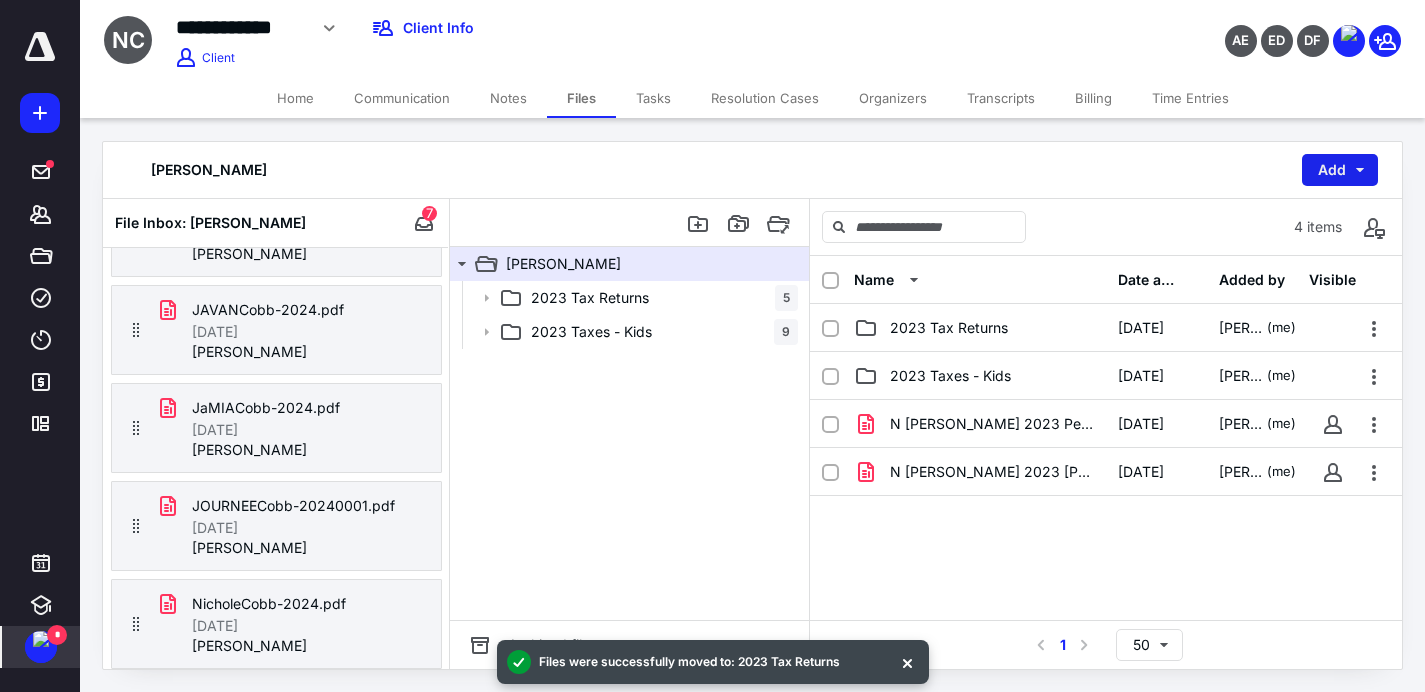 click on "Add" at bounding box center (1340, 170) 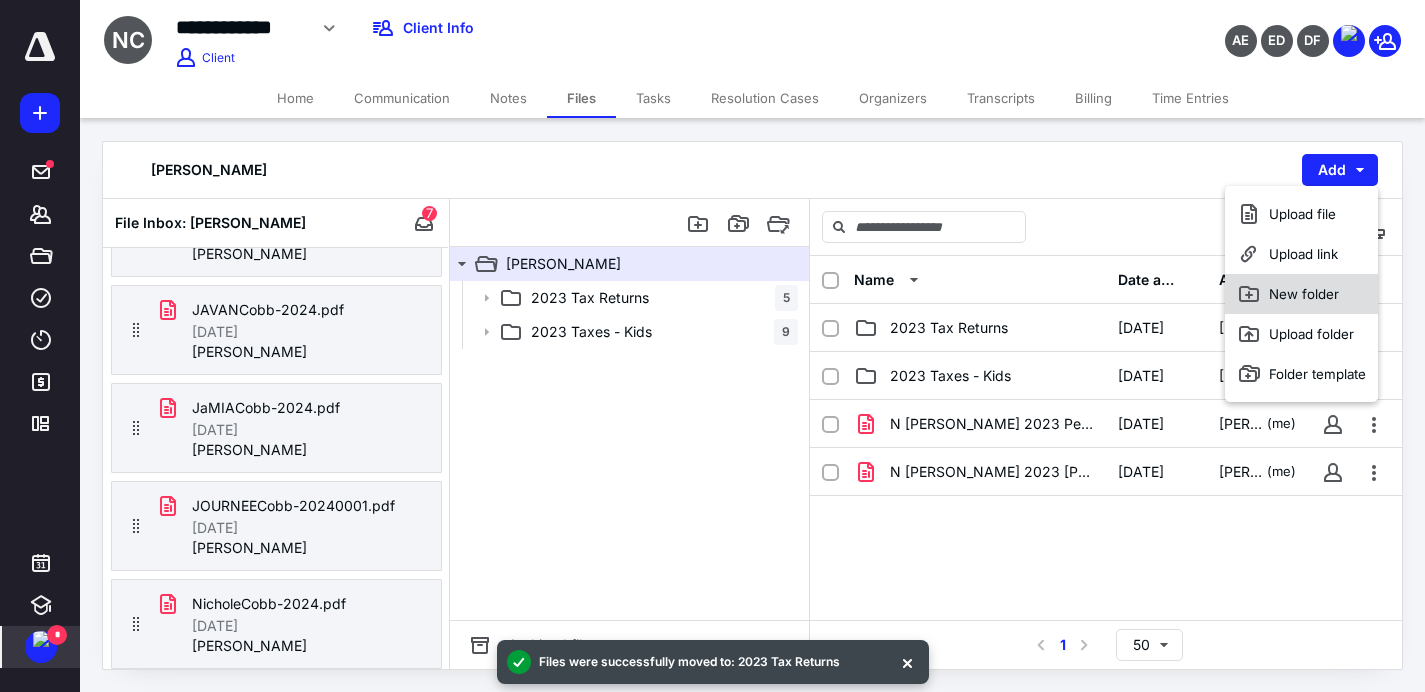 click on "New folder" at bounding box center (1301, 294) 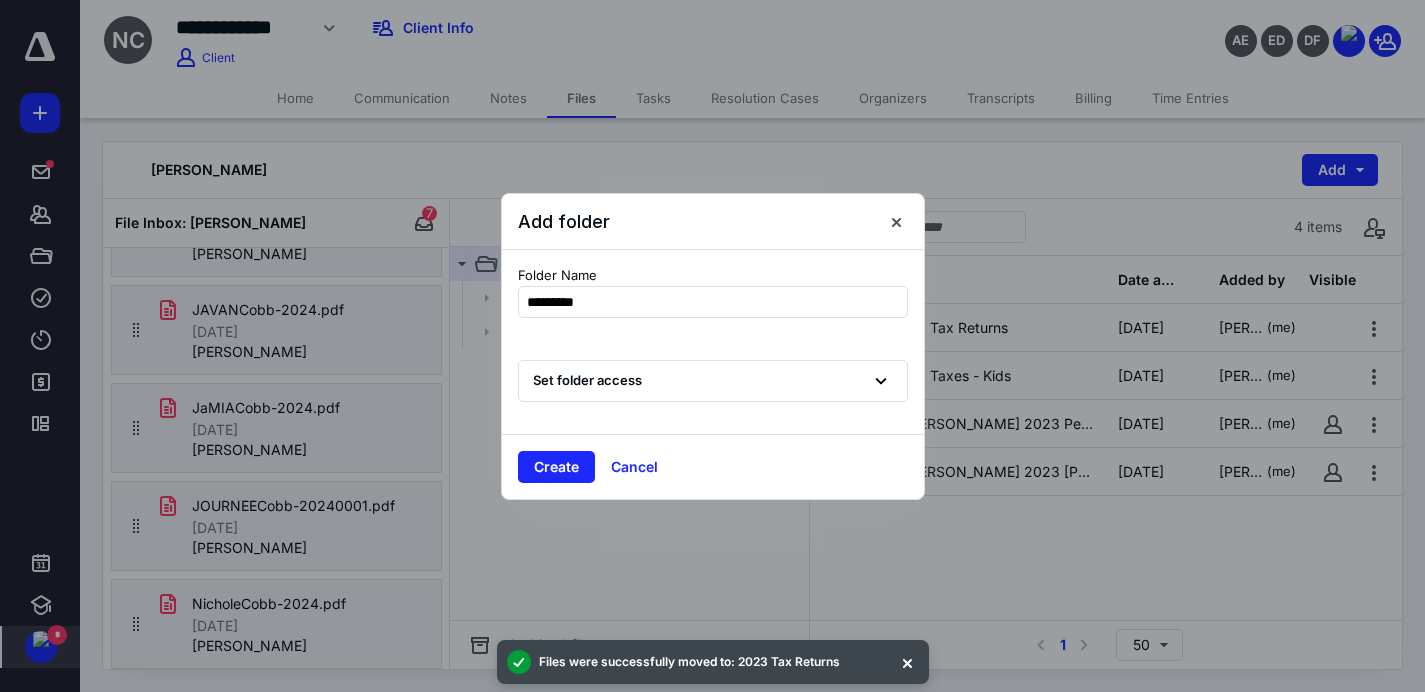 type on "**********" 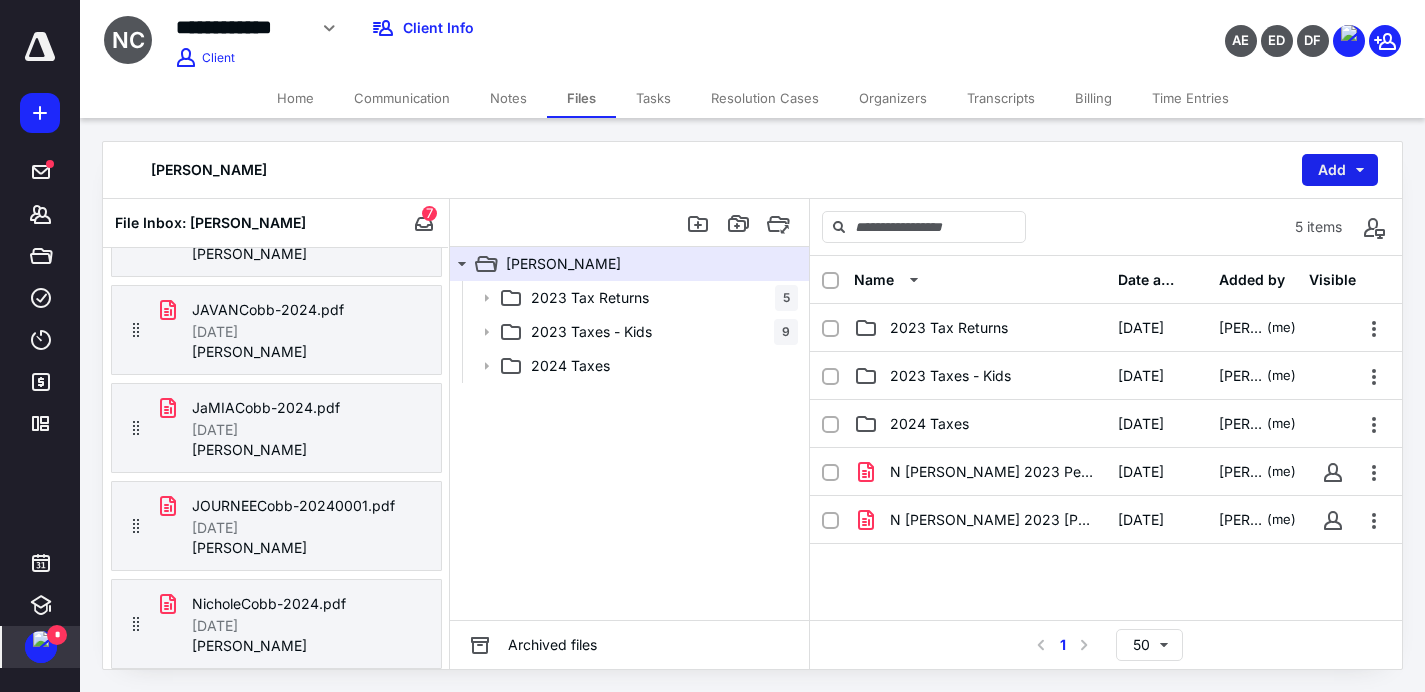 click on "Add" at bounding box center (1340, 170) 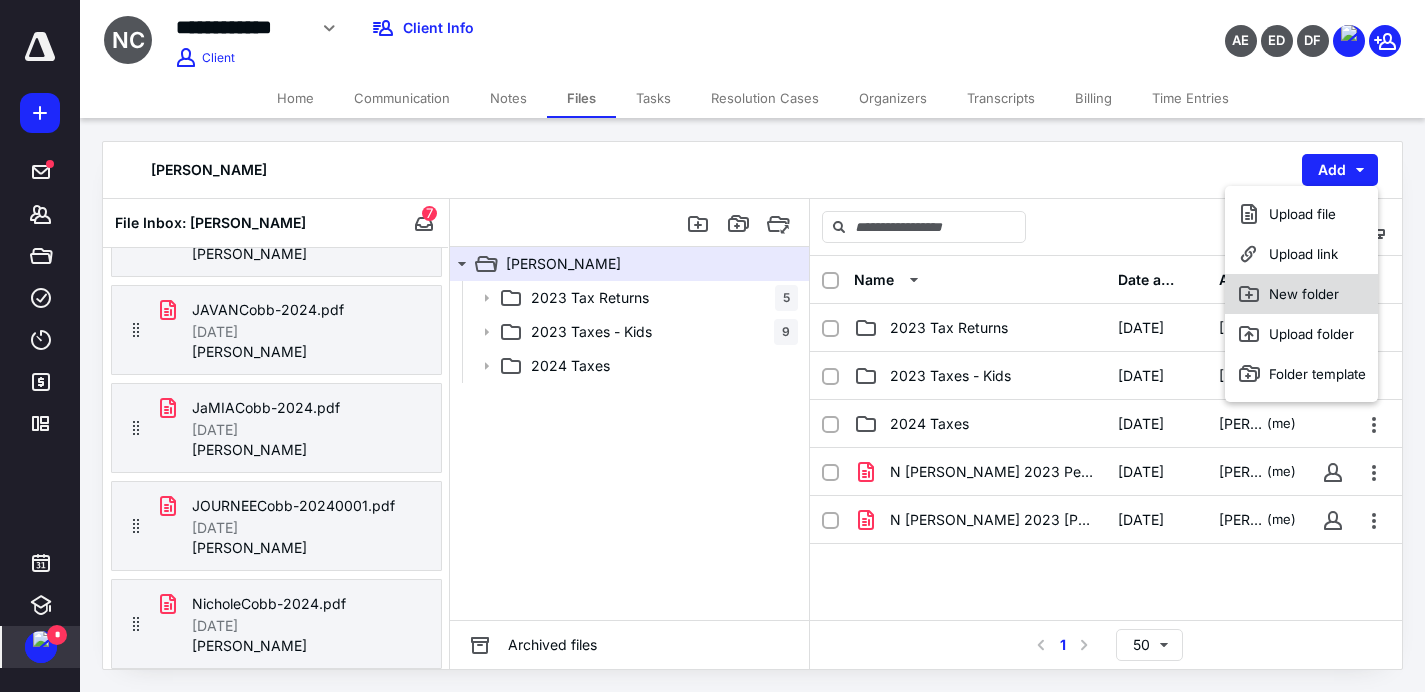 click on "New folder" at bounding box center (1301, 294) 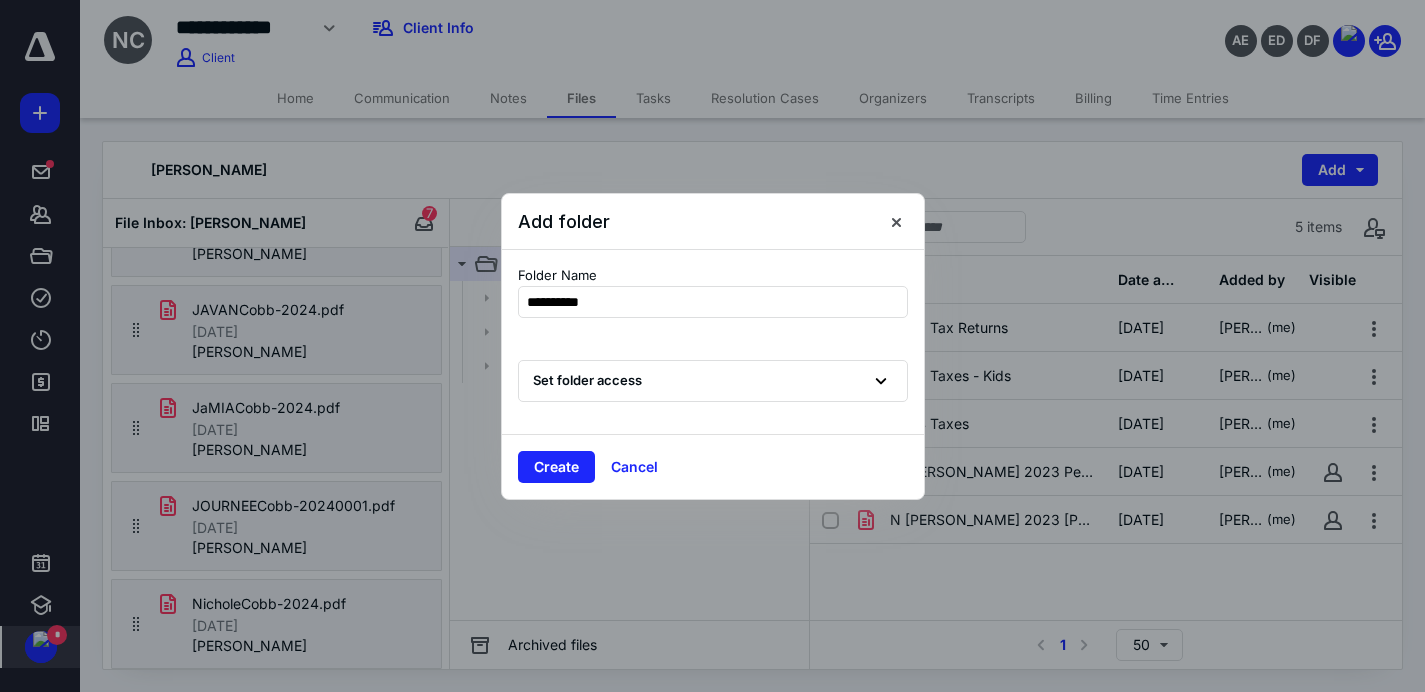 type on "**********" 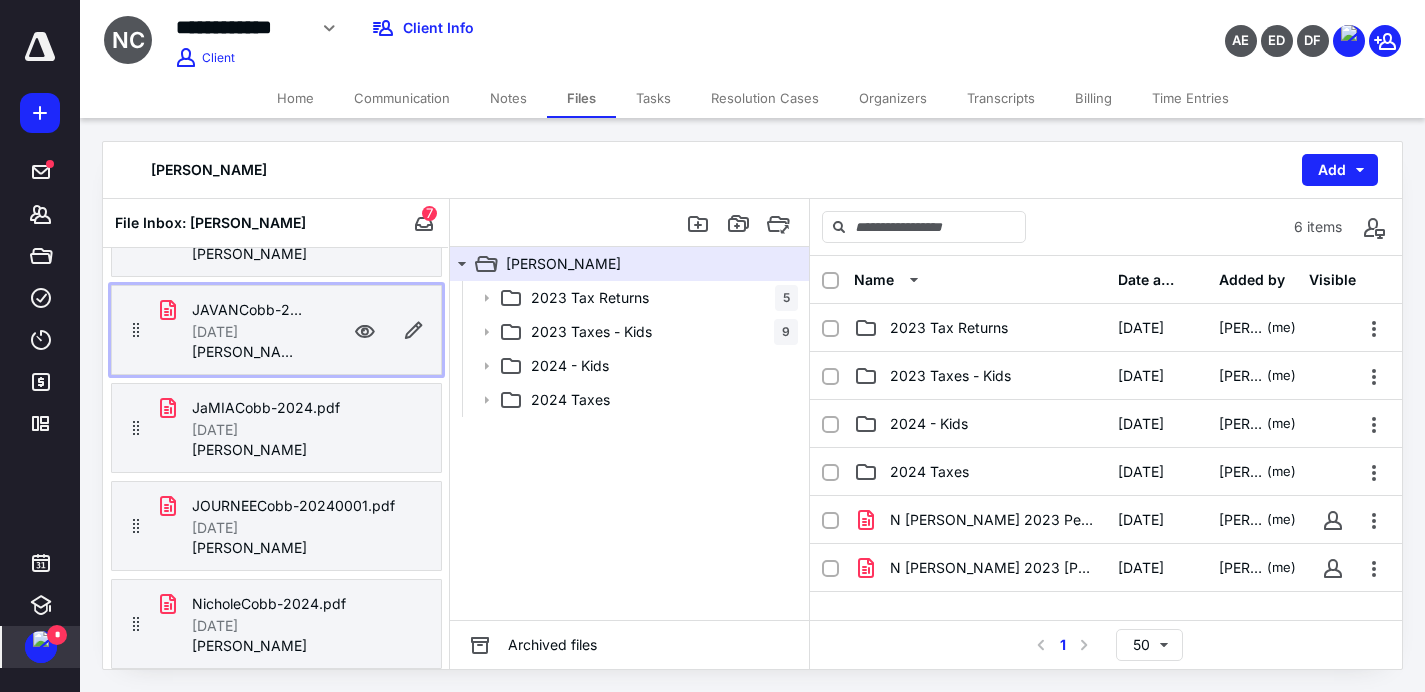 click on "6/19/2025" at bounding box center [215, 332] 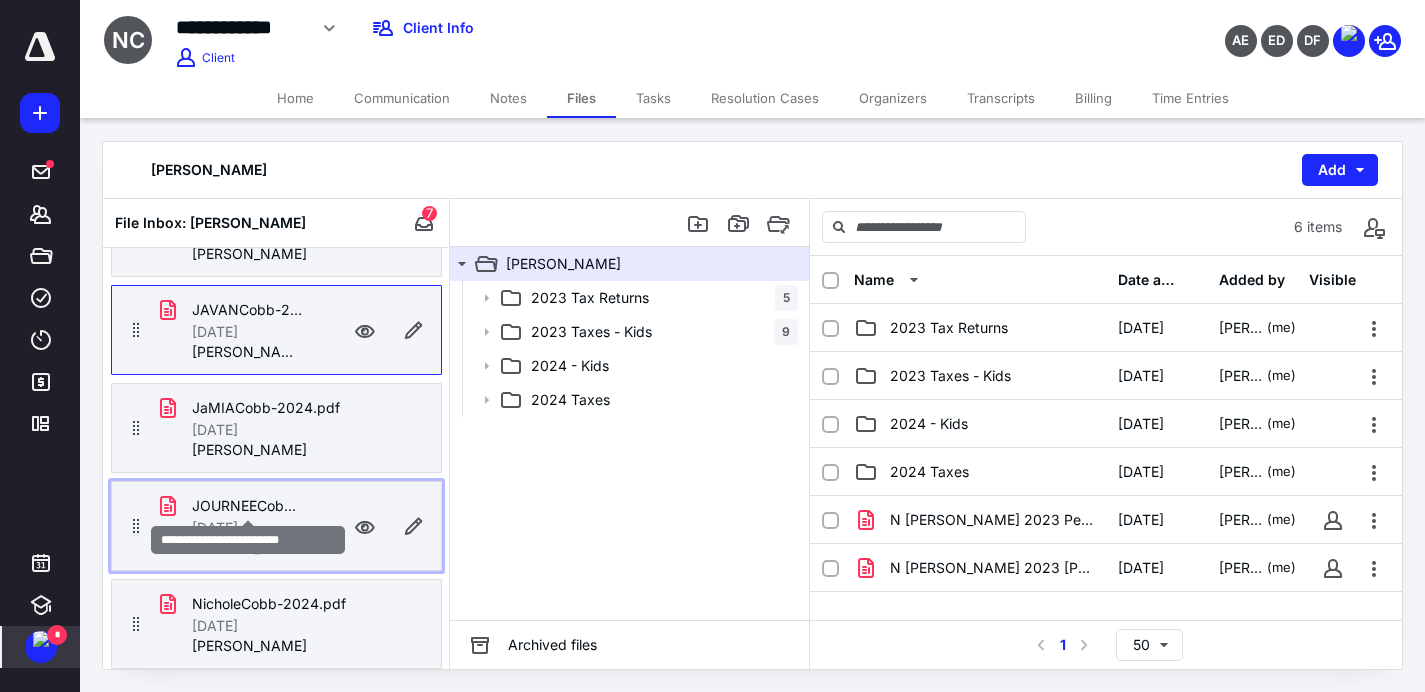 click on "JOURNEECobb-20240001.pdf" at bounding box center [248, 506] 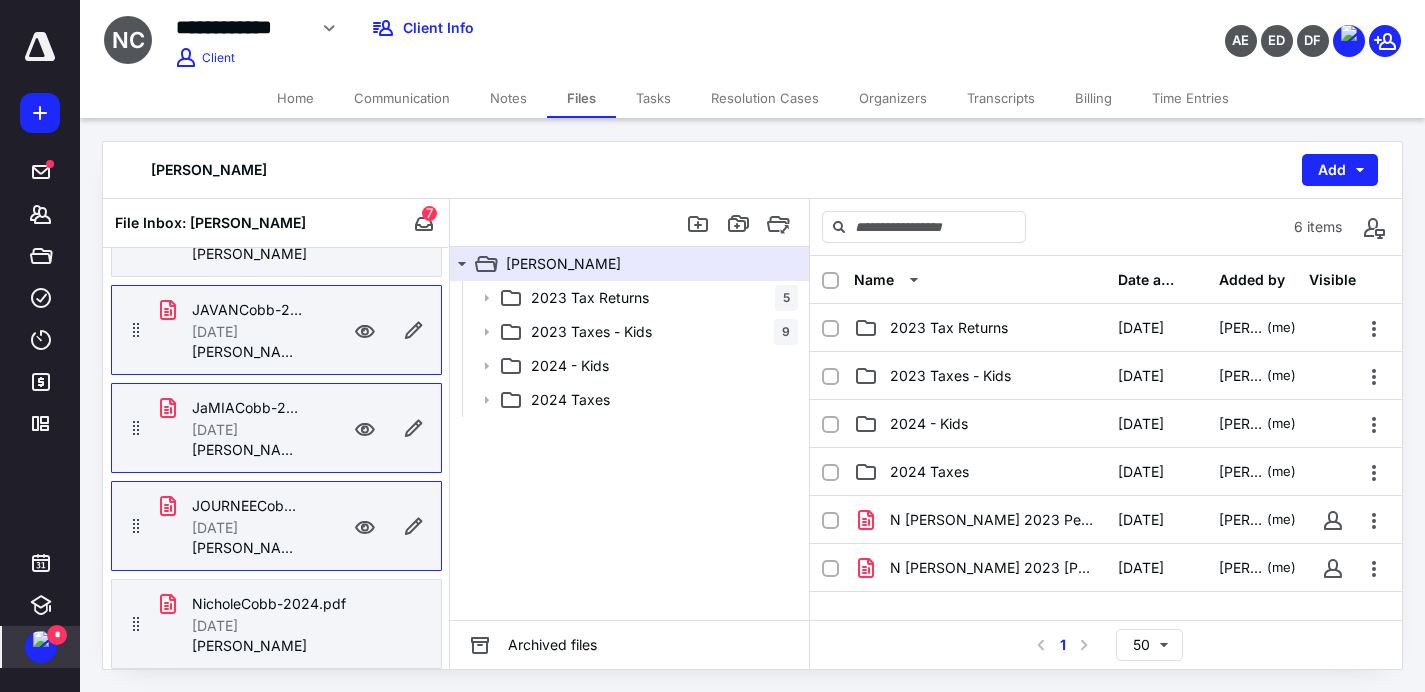 scroll, scrollTop: 43, scrollLeft: 0, axis: vertical 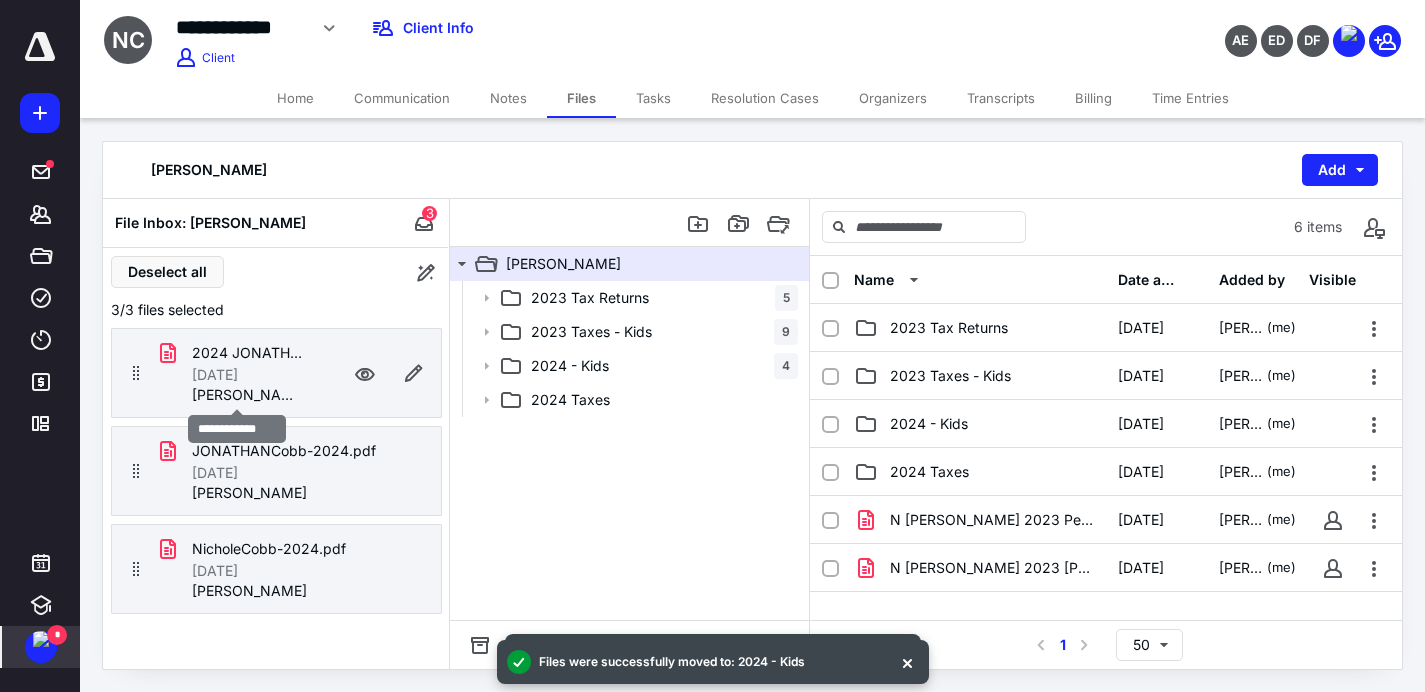click on "[PERSON_NAME]" at bounding box center [248, 395] 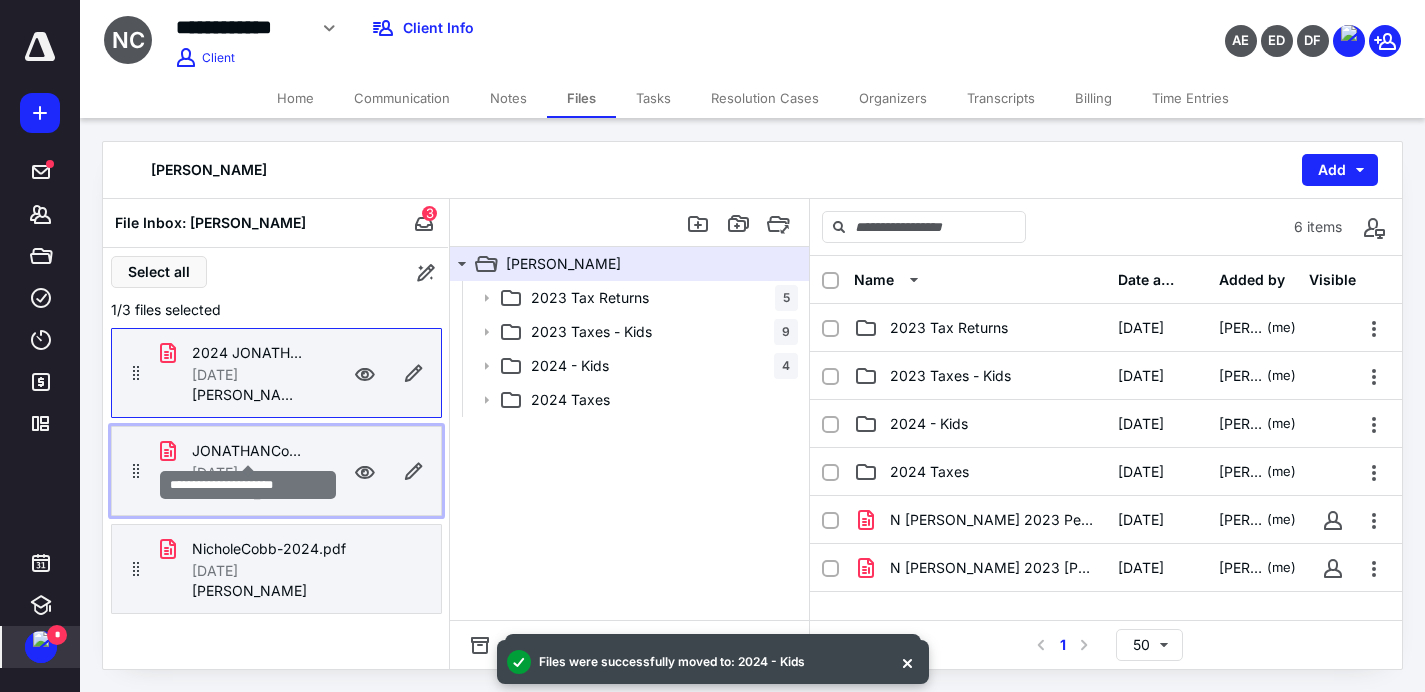 click on "JONATHANCobb-2024.pdf" at bounding box center [248, 451] 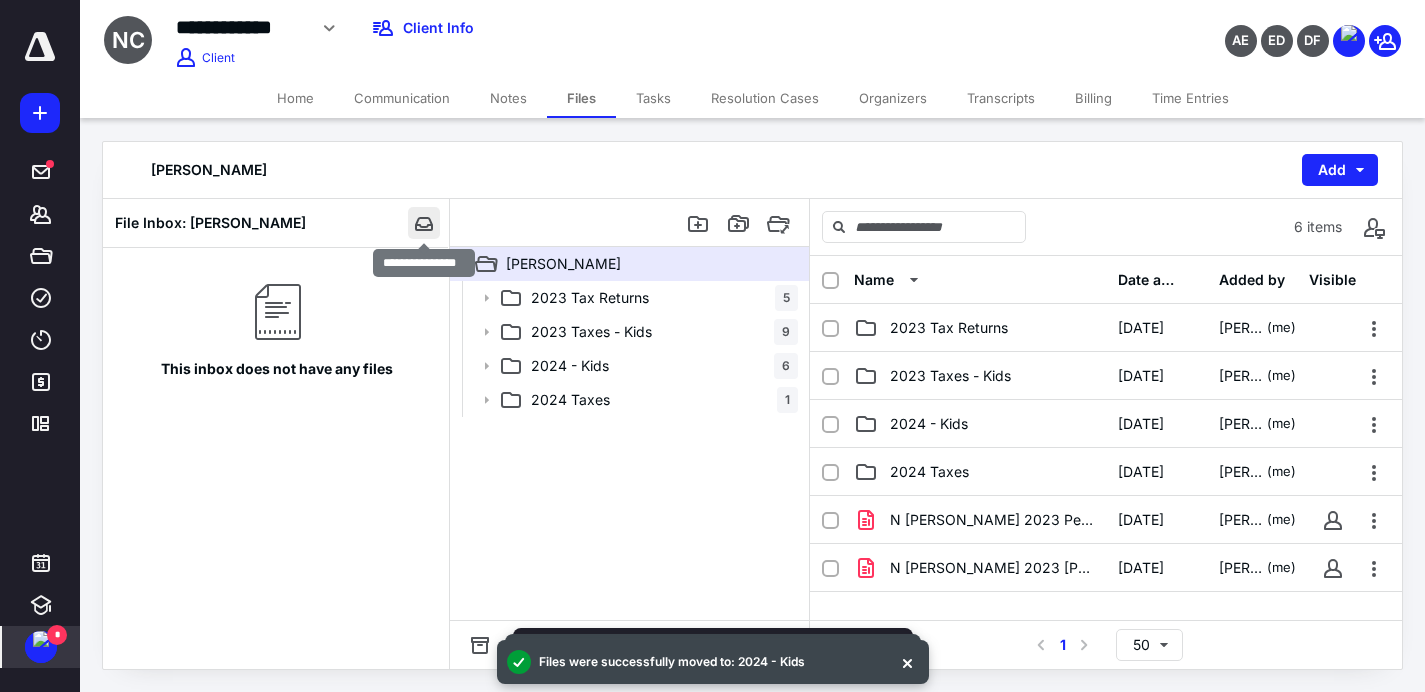 click at bounding box center (424, 223) 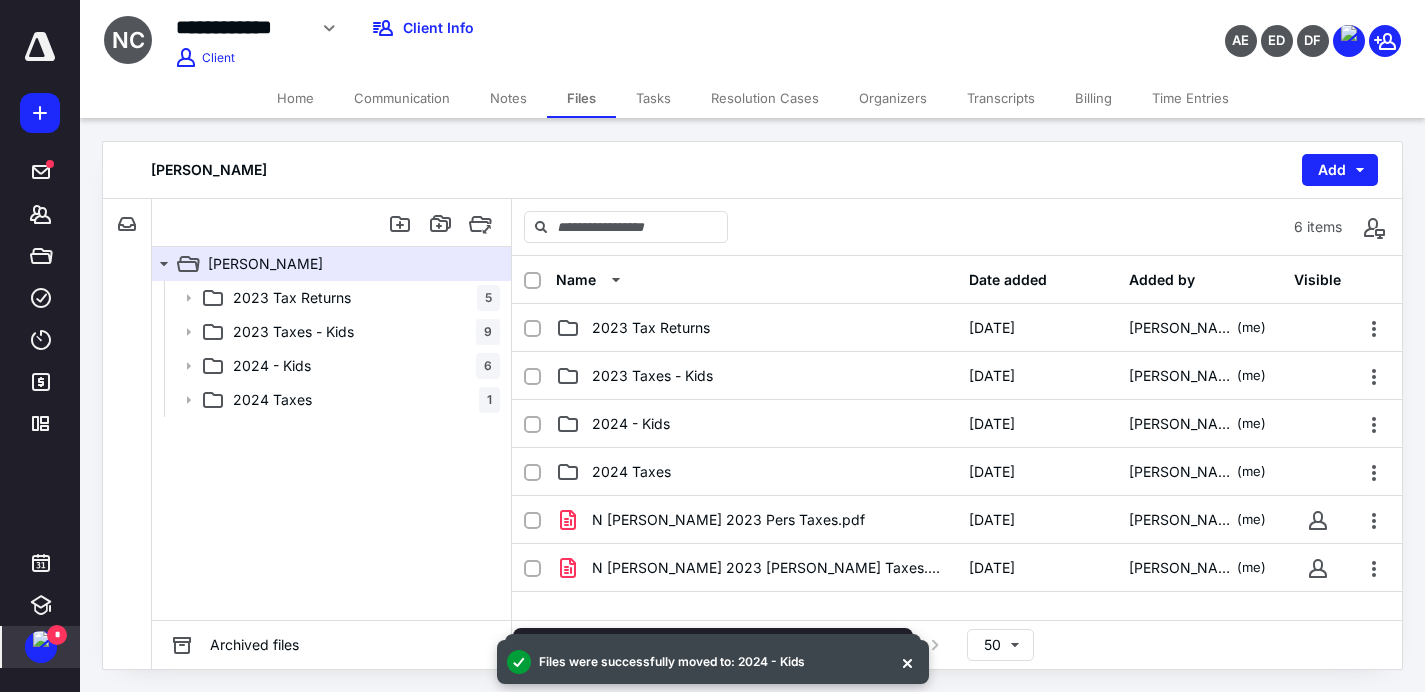 click on "Home" at bounding box center (295, 98) 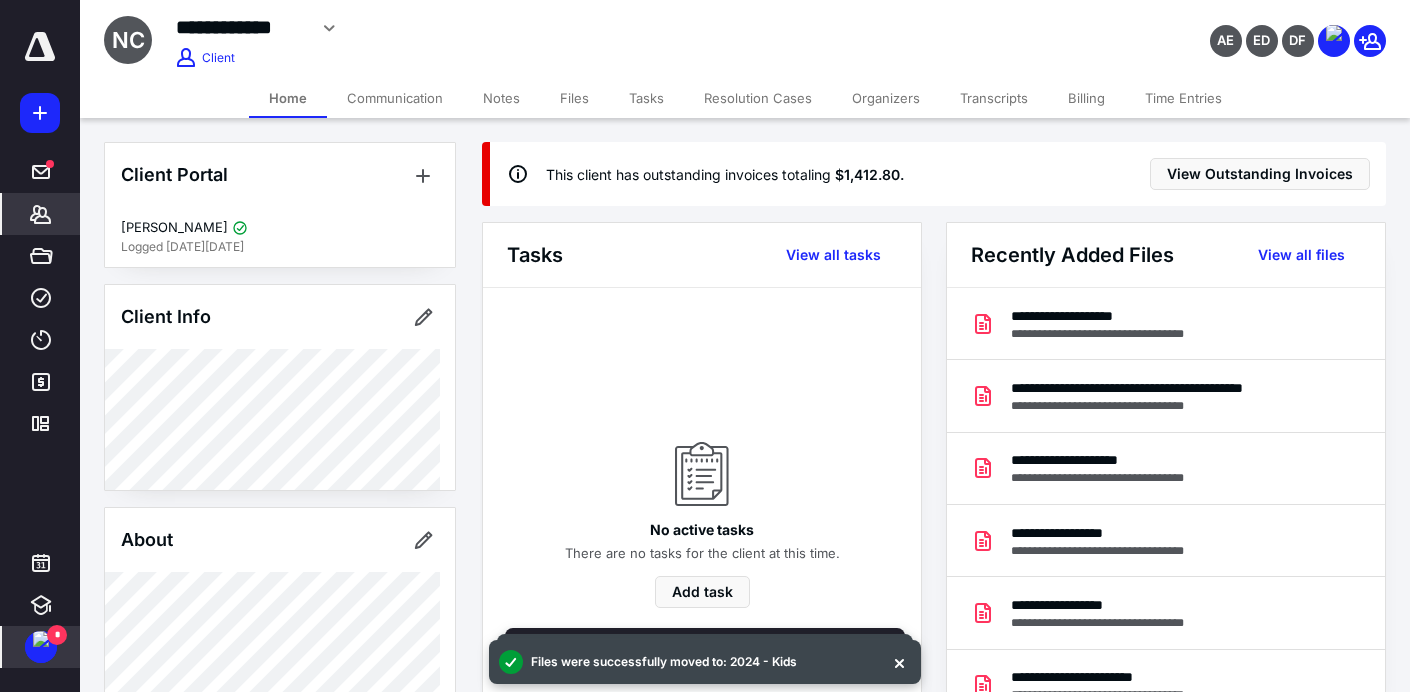 scroll, scrollTop: 593, scrollLeft: 0, axis: vertical 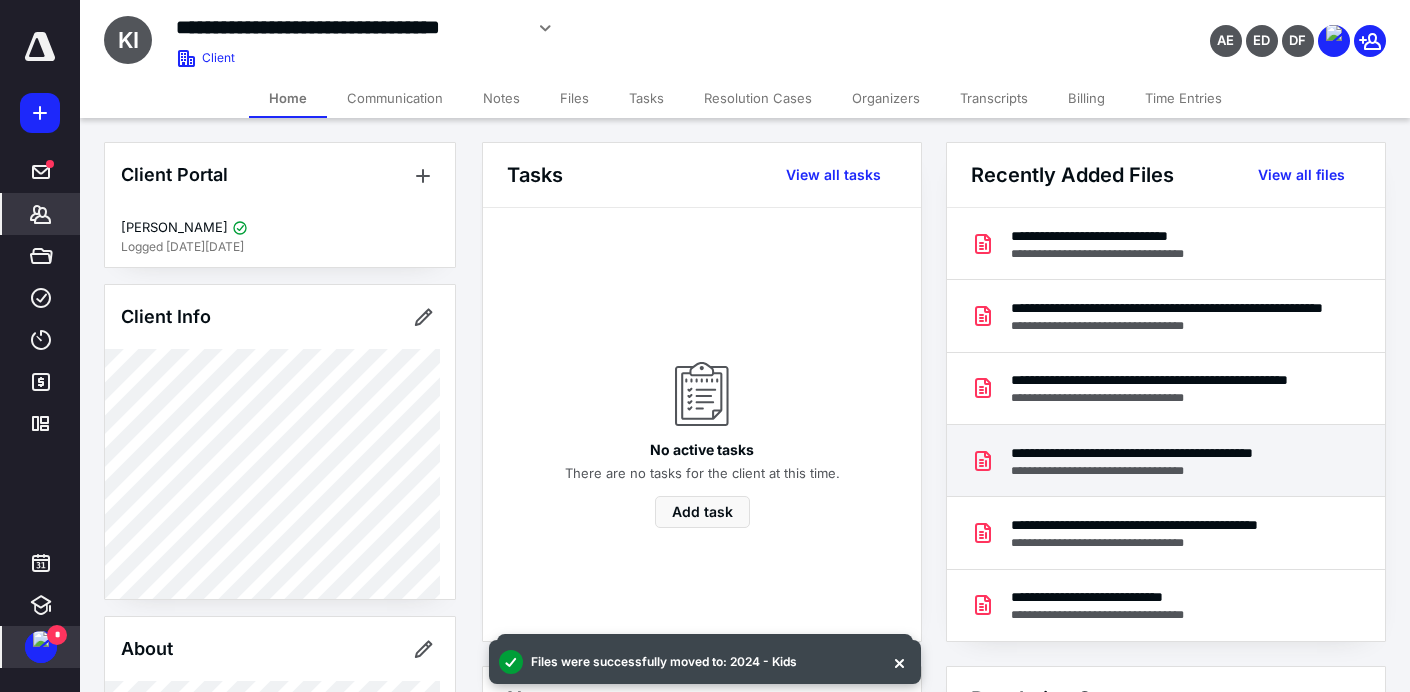 click on "**********" at bounding box center [1167, 453] 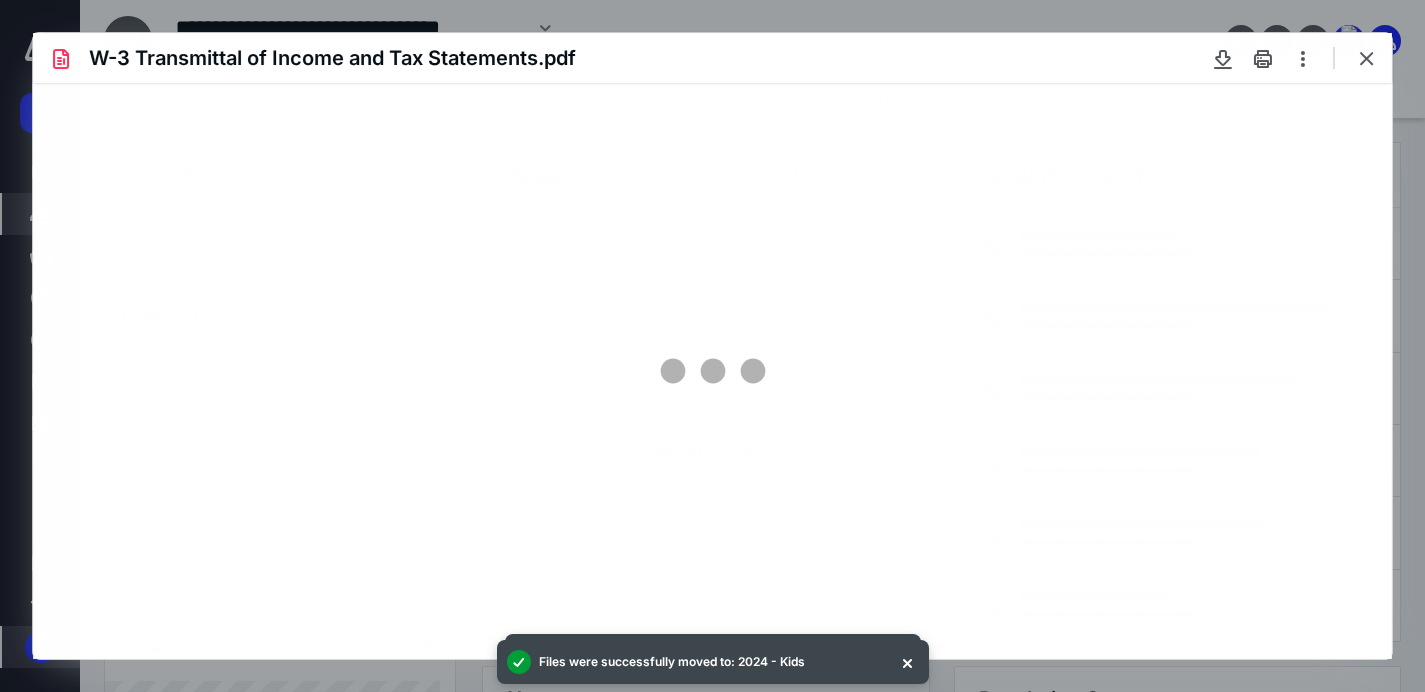 scroll, scrollTop: 0, scrollLeft: 0, axis: both 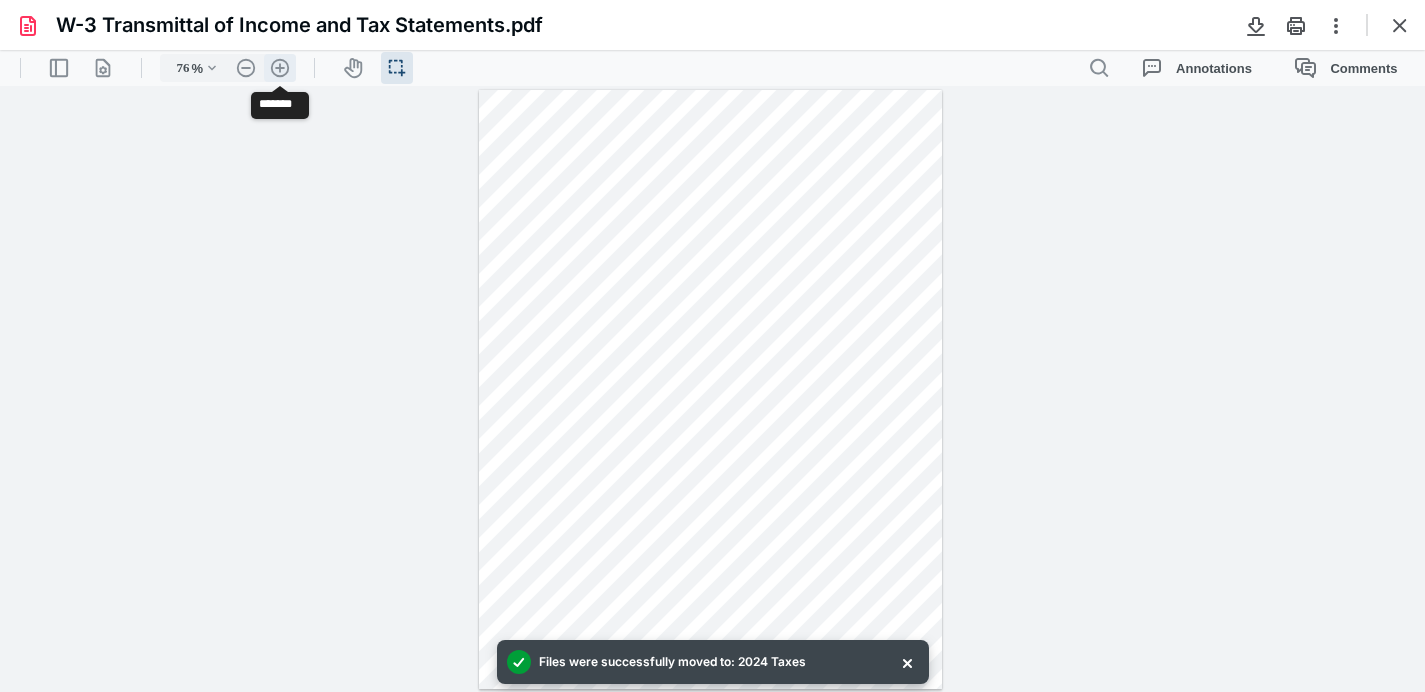 click on ".cls-1{fill:#abb0c4;} icon - header - zoom - in - line" at bounding box center [280, 68] 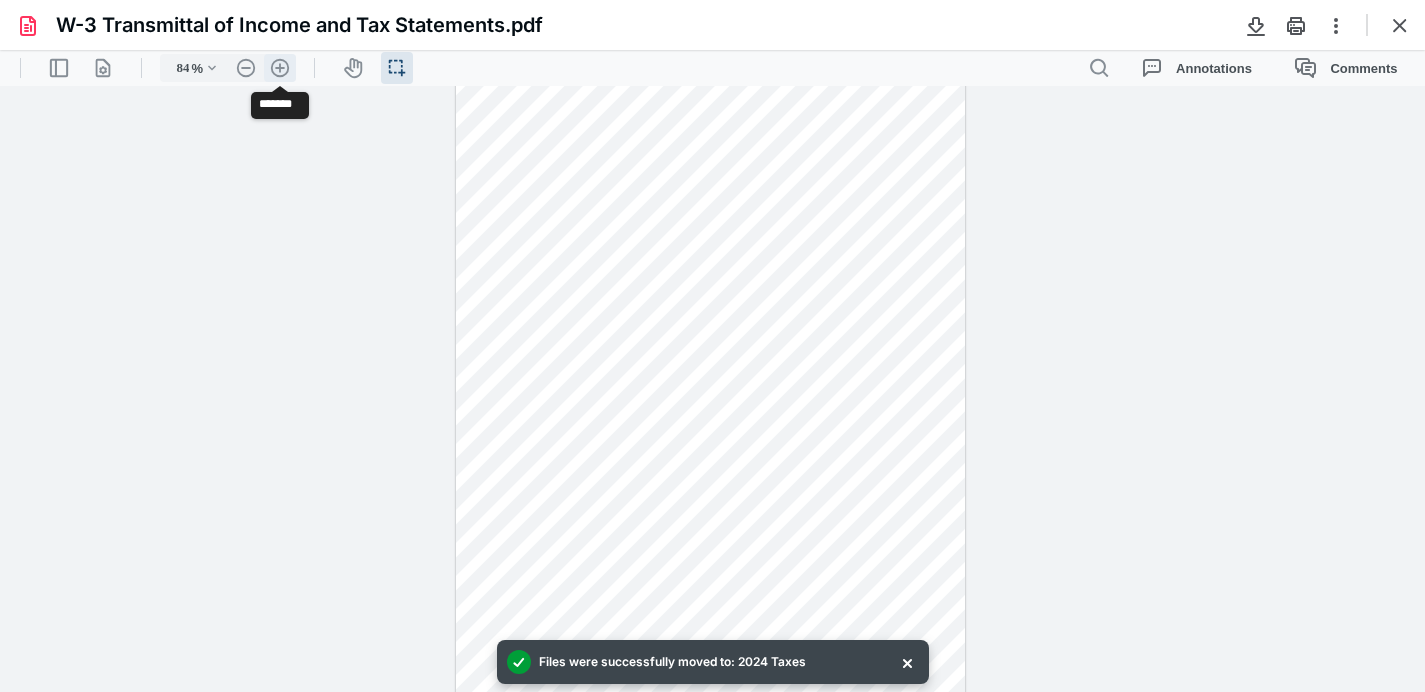 click on ".cls-1{fill:#abb0c4;} icon - header - zoom - in - line" at bounding box center (280, 68) 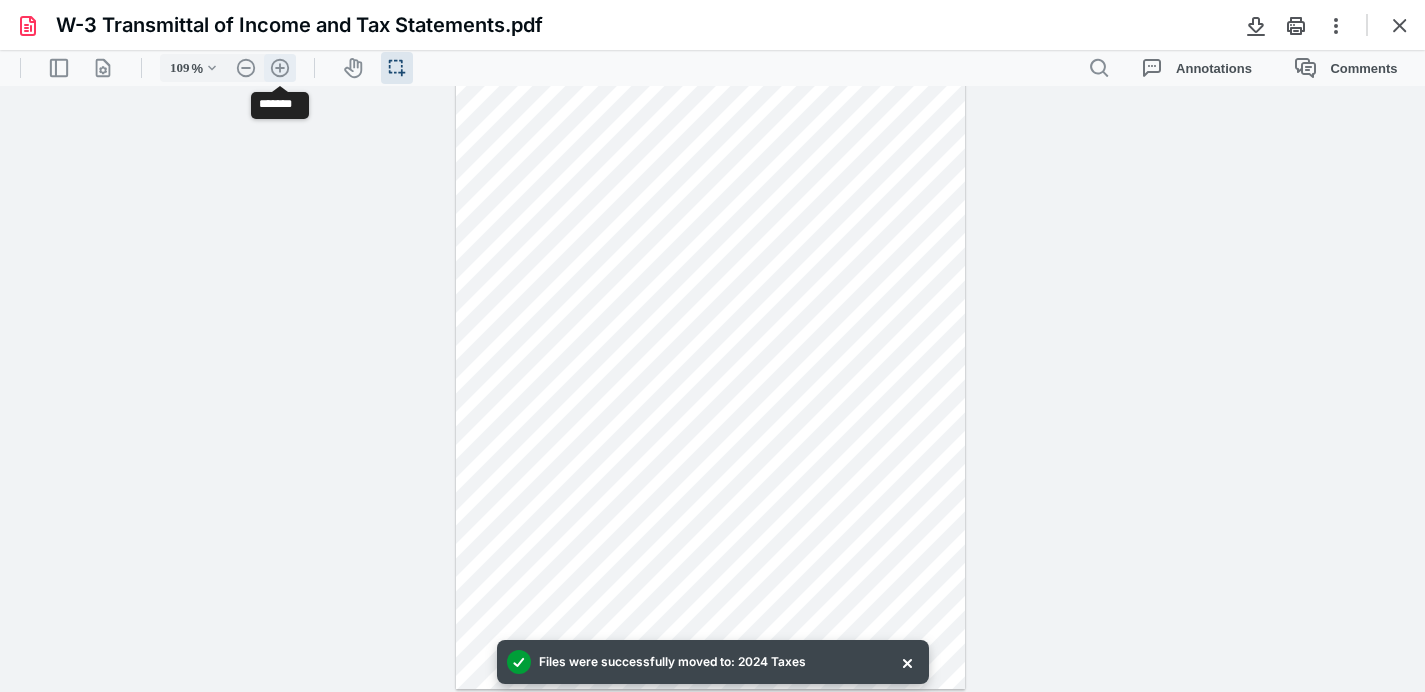 click on ".cls-1{fill:#abb0c4;} icon - header - zoom - in - line" at bounding box center [280, 68] 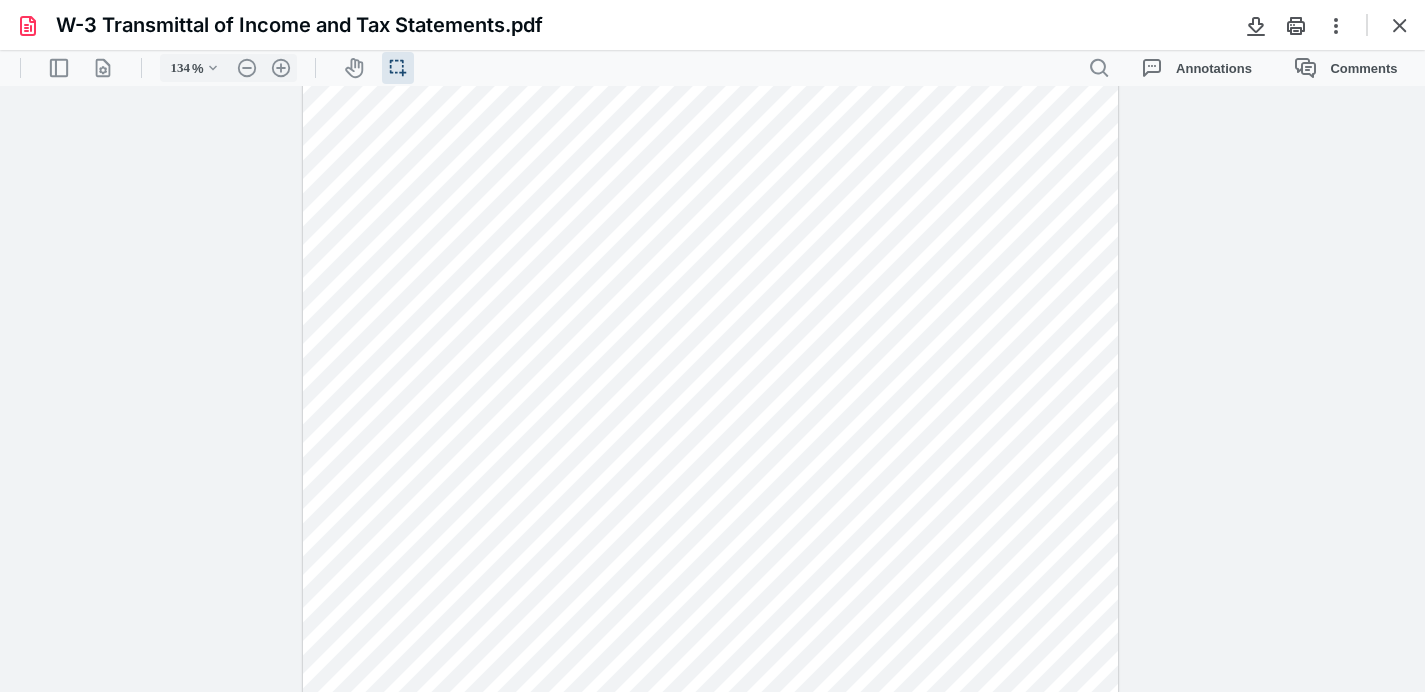 scroll, scrollTop: 459, scrollLeft: 0, axis: vertical 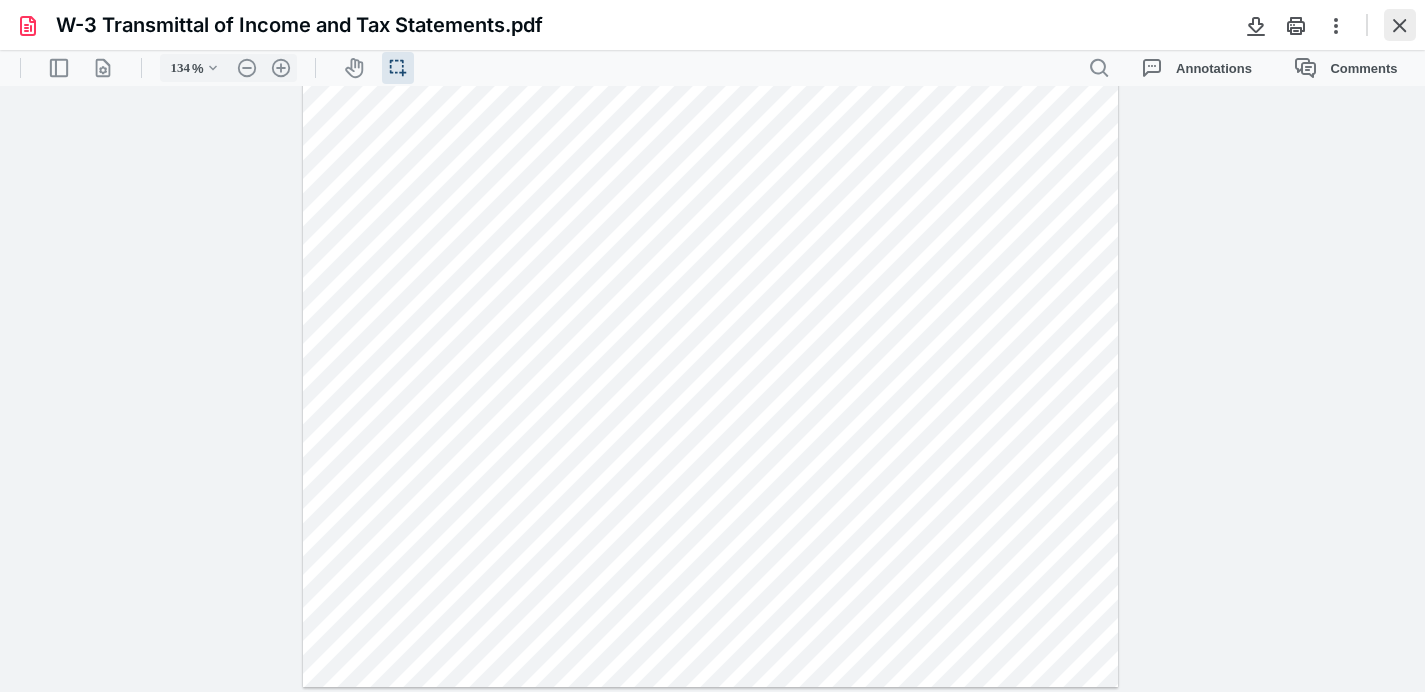 click at bounding box center (1400, 25) 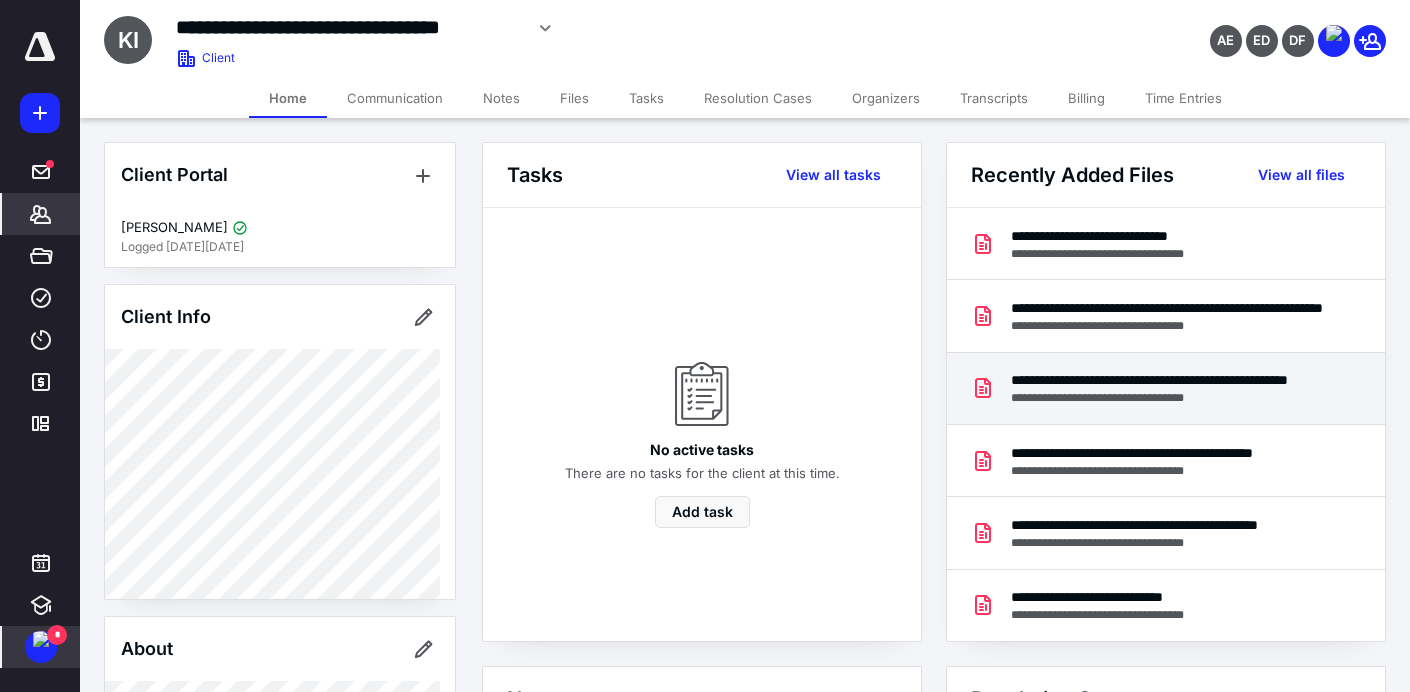 click on "**********" at bounding box center [1166, 389] 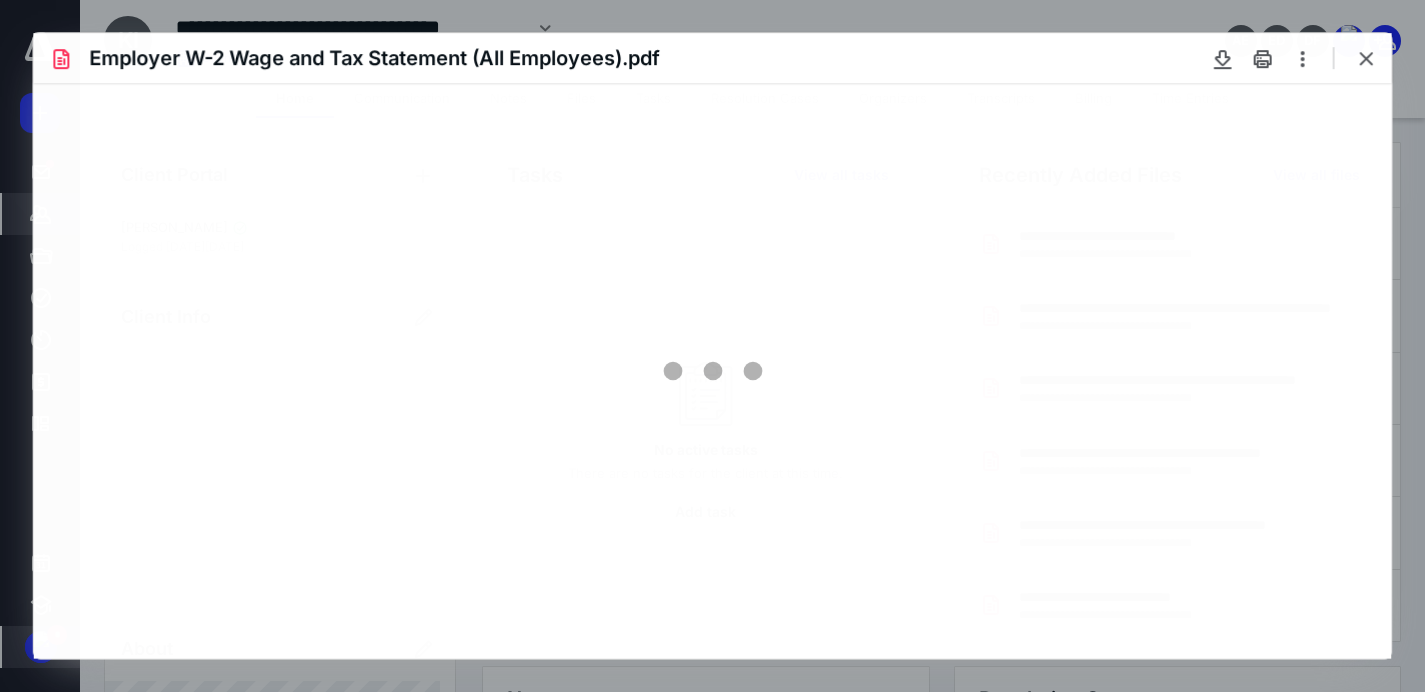 scroll, scrollTop: 0, scrollLeft: 0, axis: both 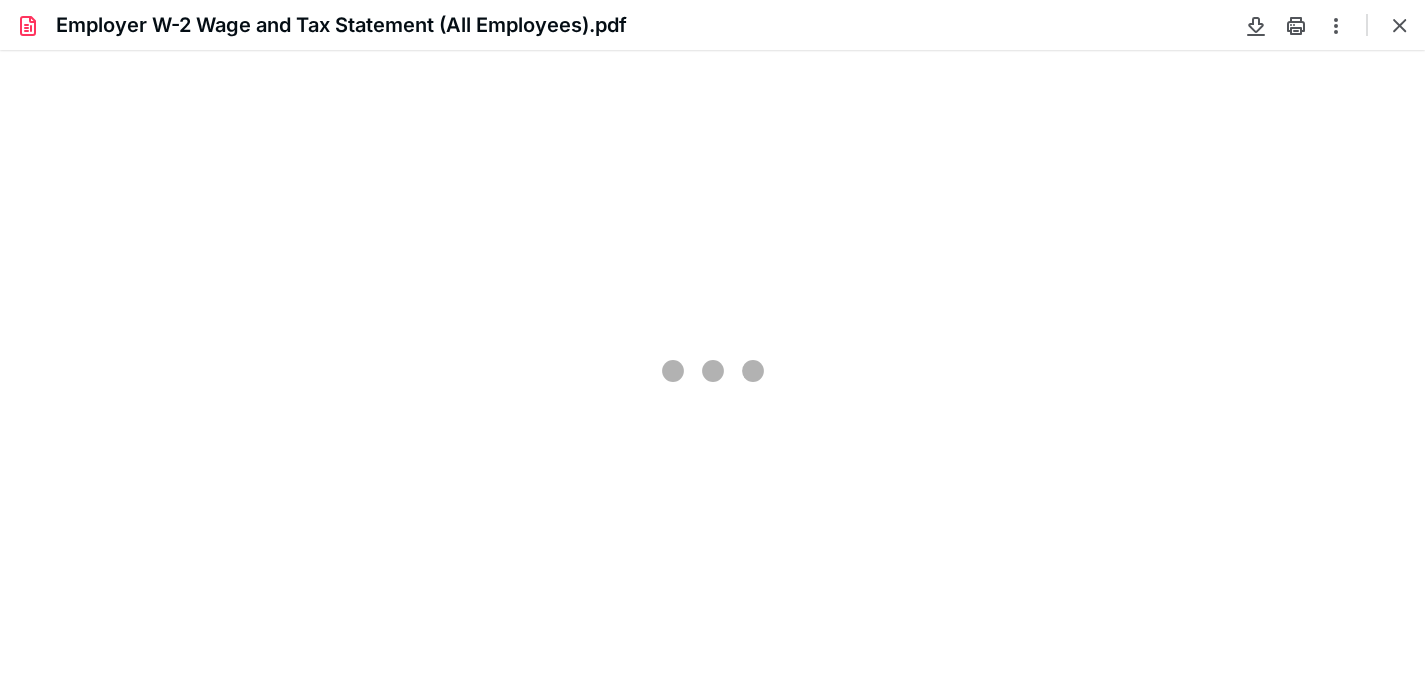 type on "76" 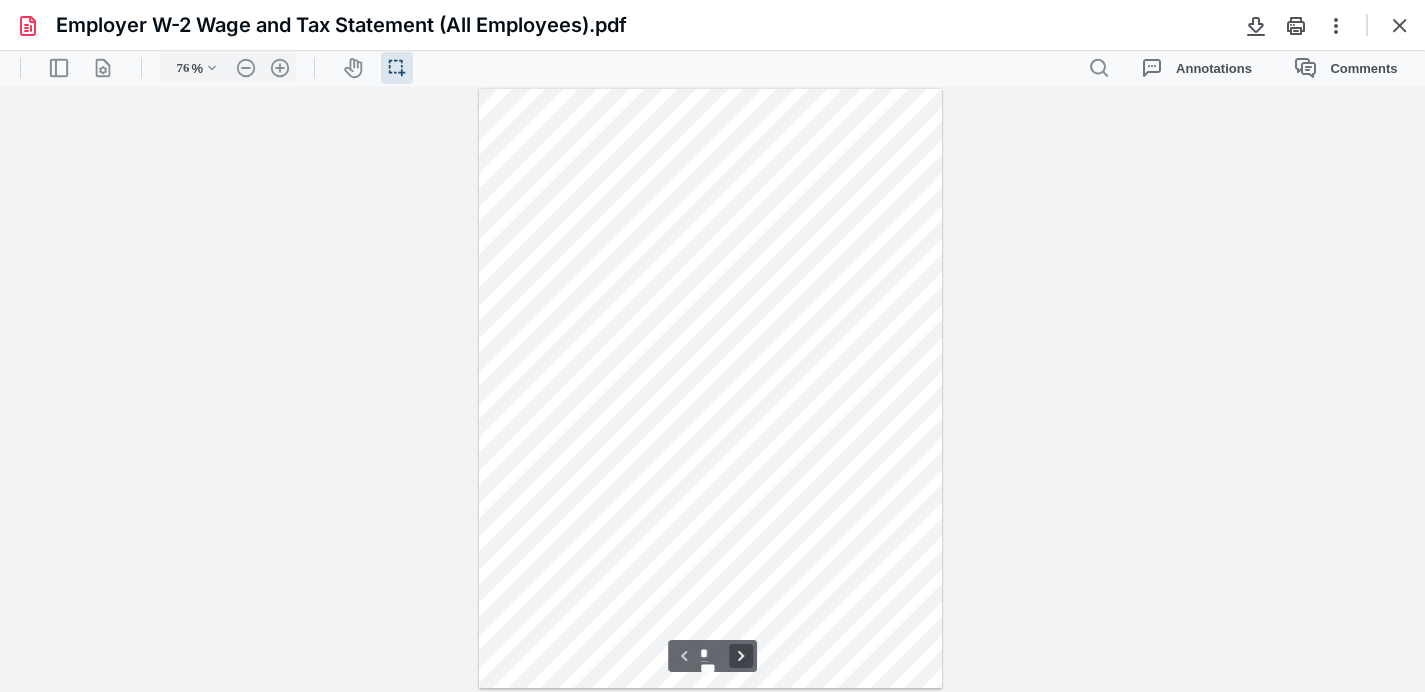 click on "**********" at bounding box center [741, 656] 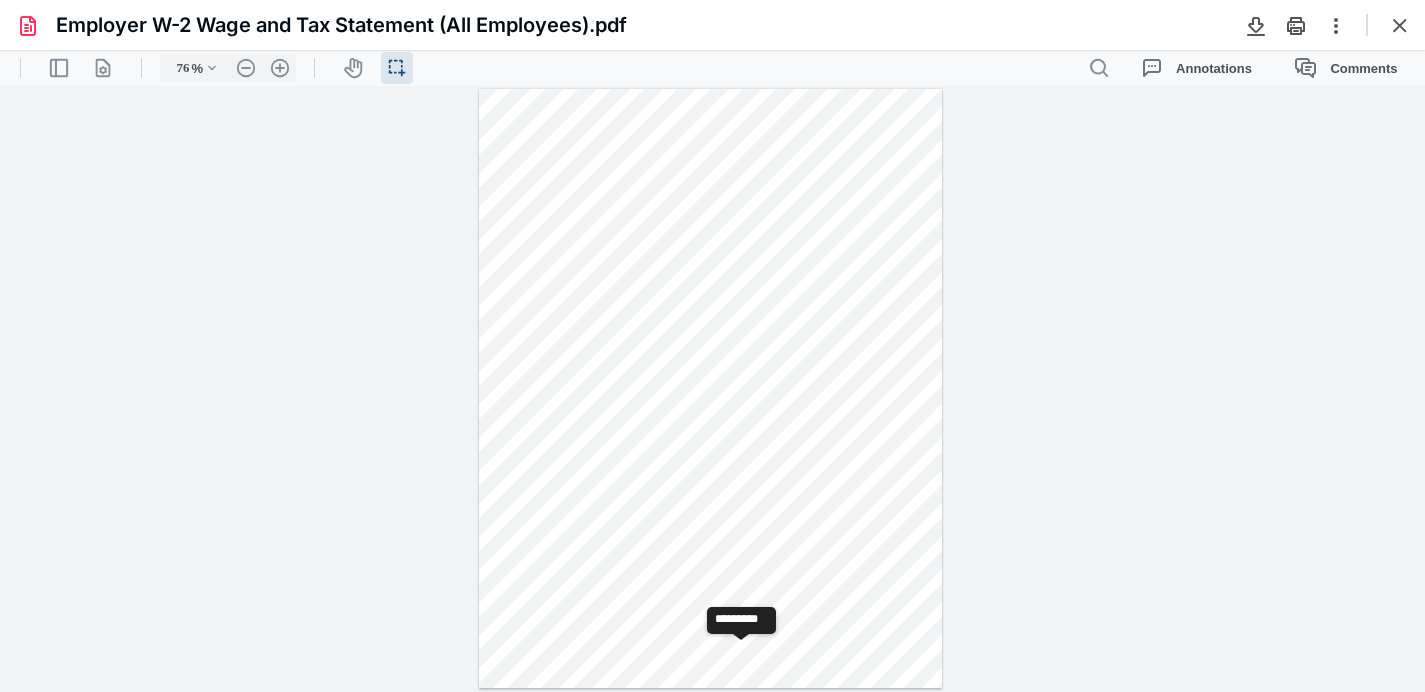click on "**********" at bounding box center (741, 656) 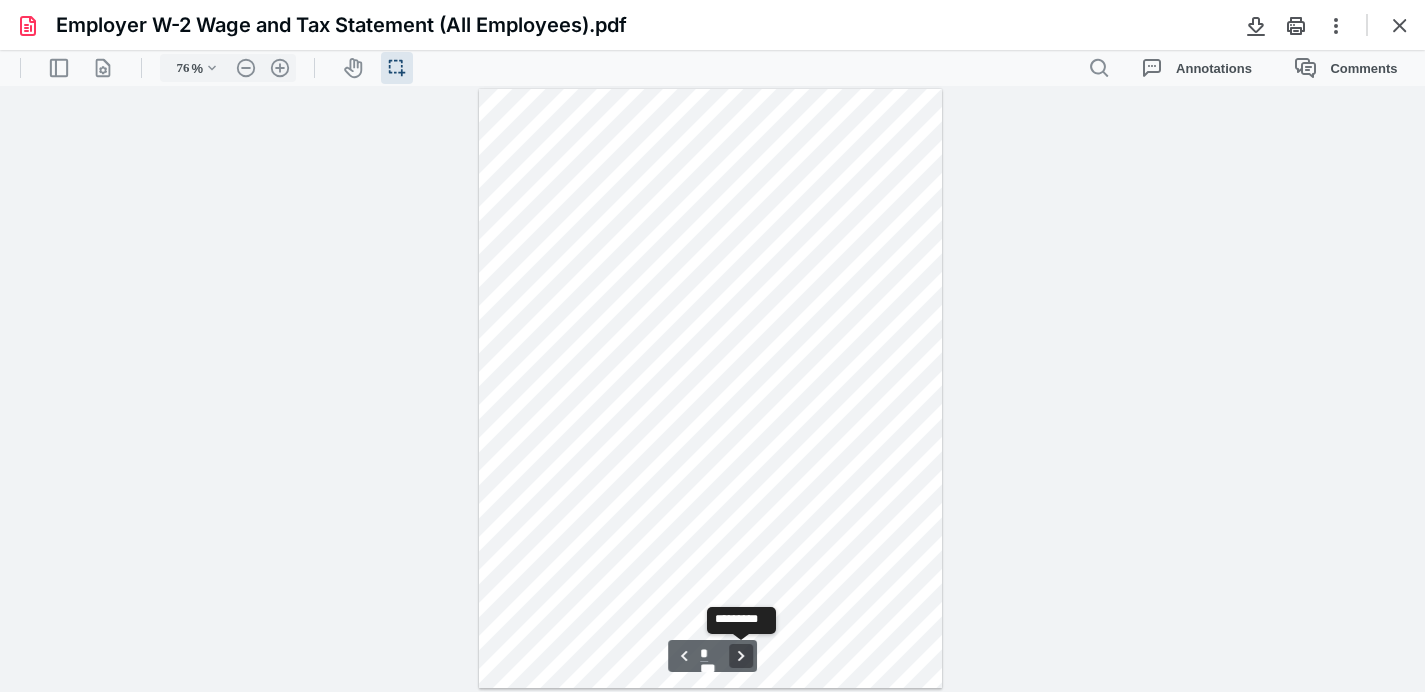 click on "**********" at bounding box center (741, 656) 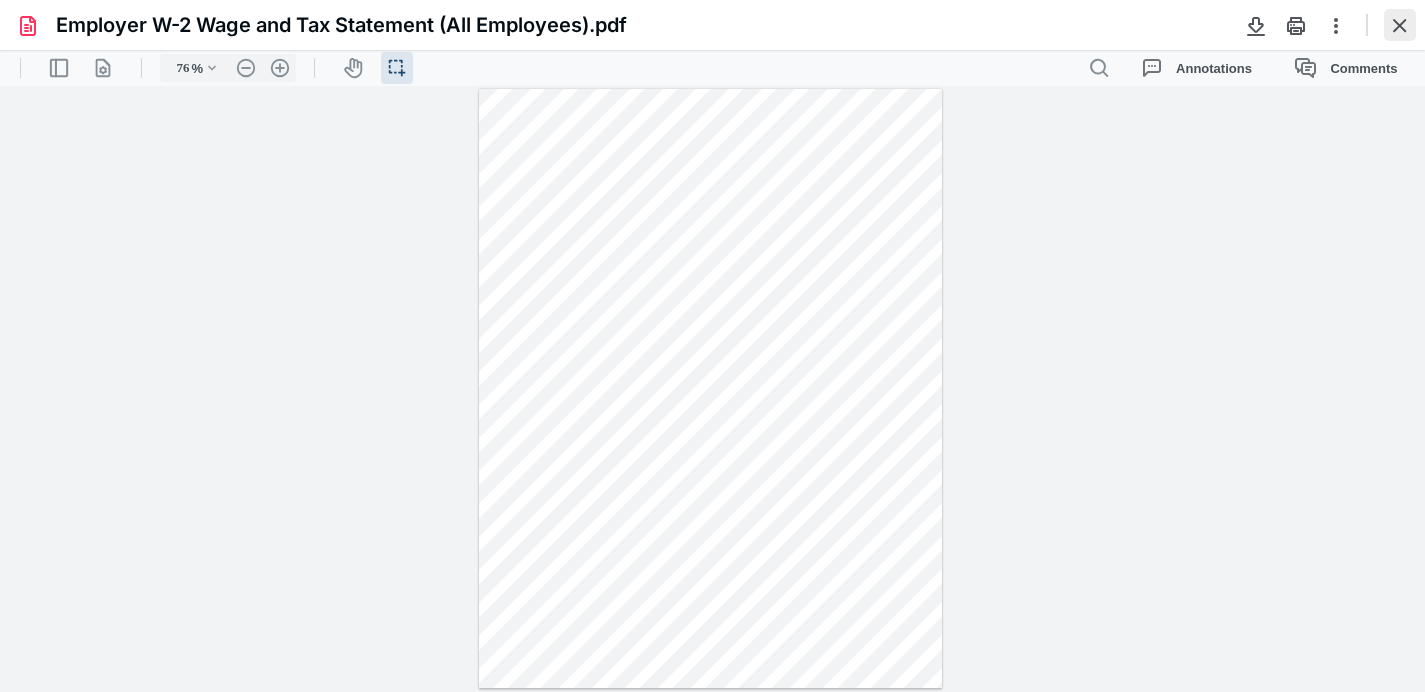 click at bounding box center (1400, 25) 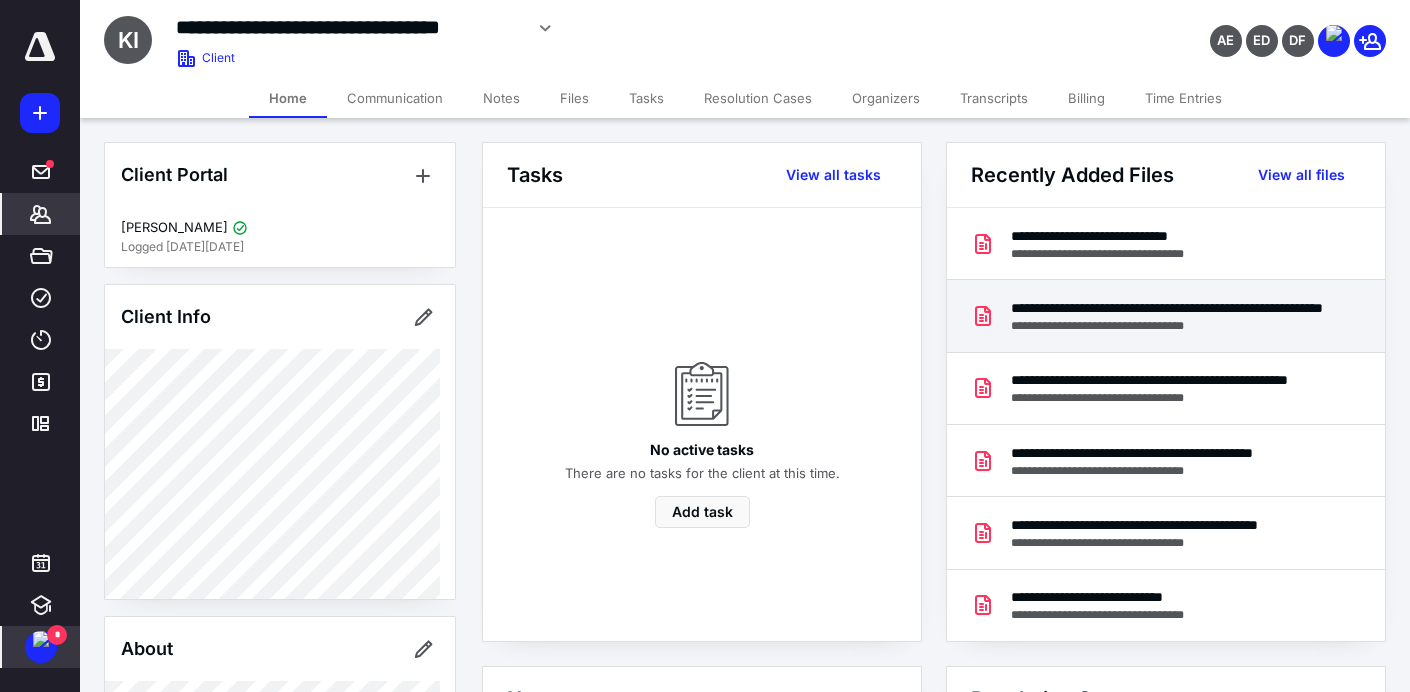 click on "**********" at bounding box center (1167, 326) 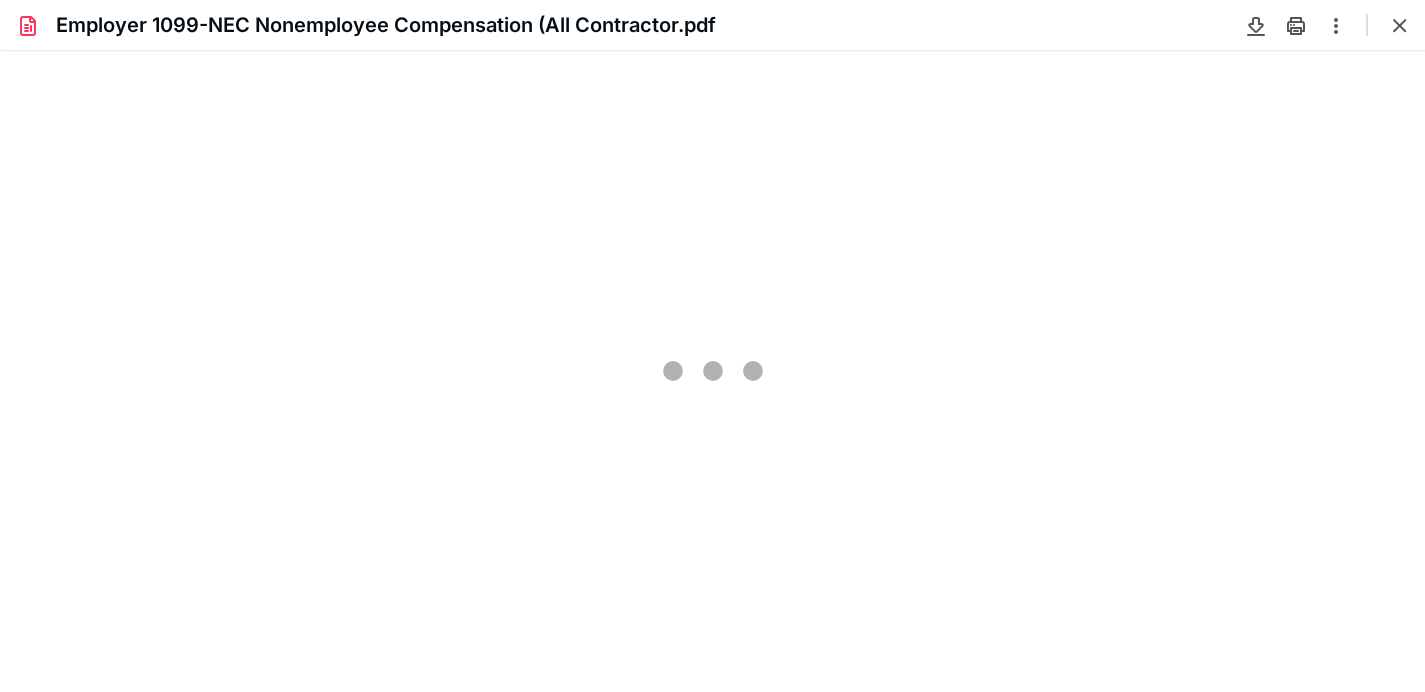 scroll, scrollTop: 0, scrollLeft: 0, axis: both 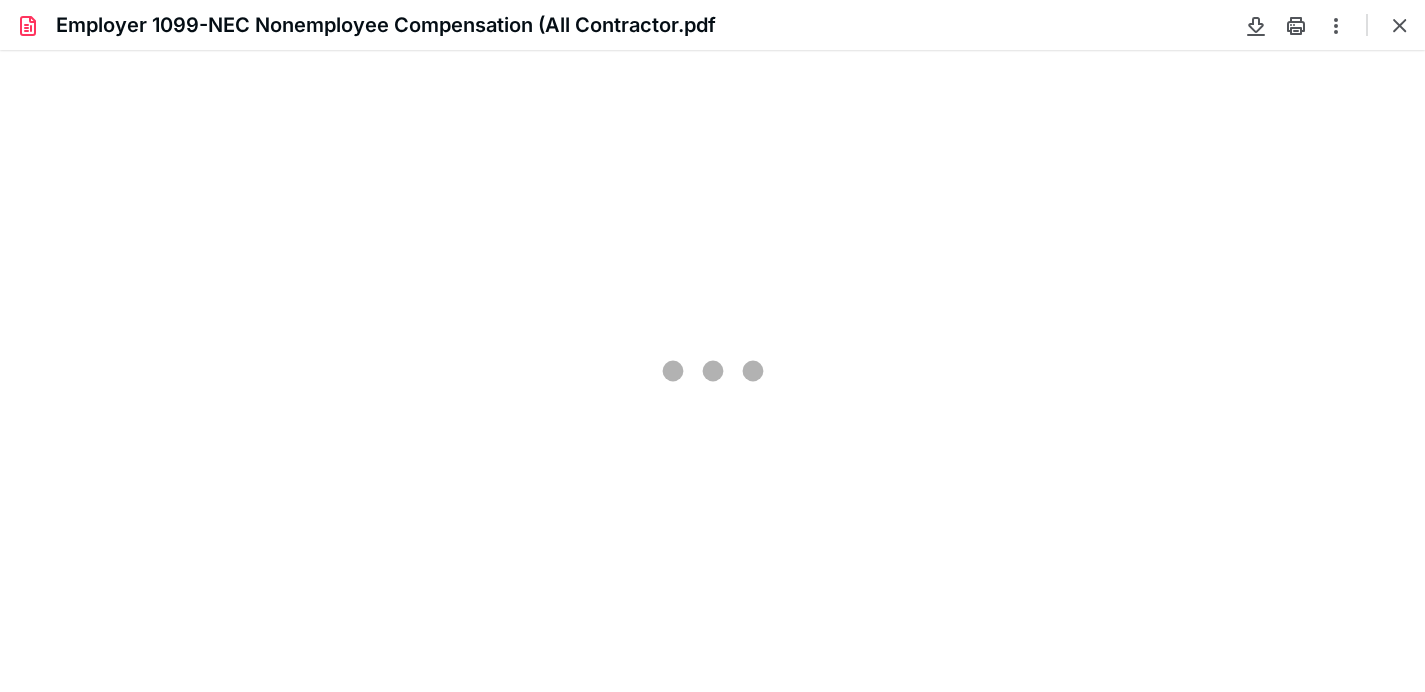 type on "76" 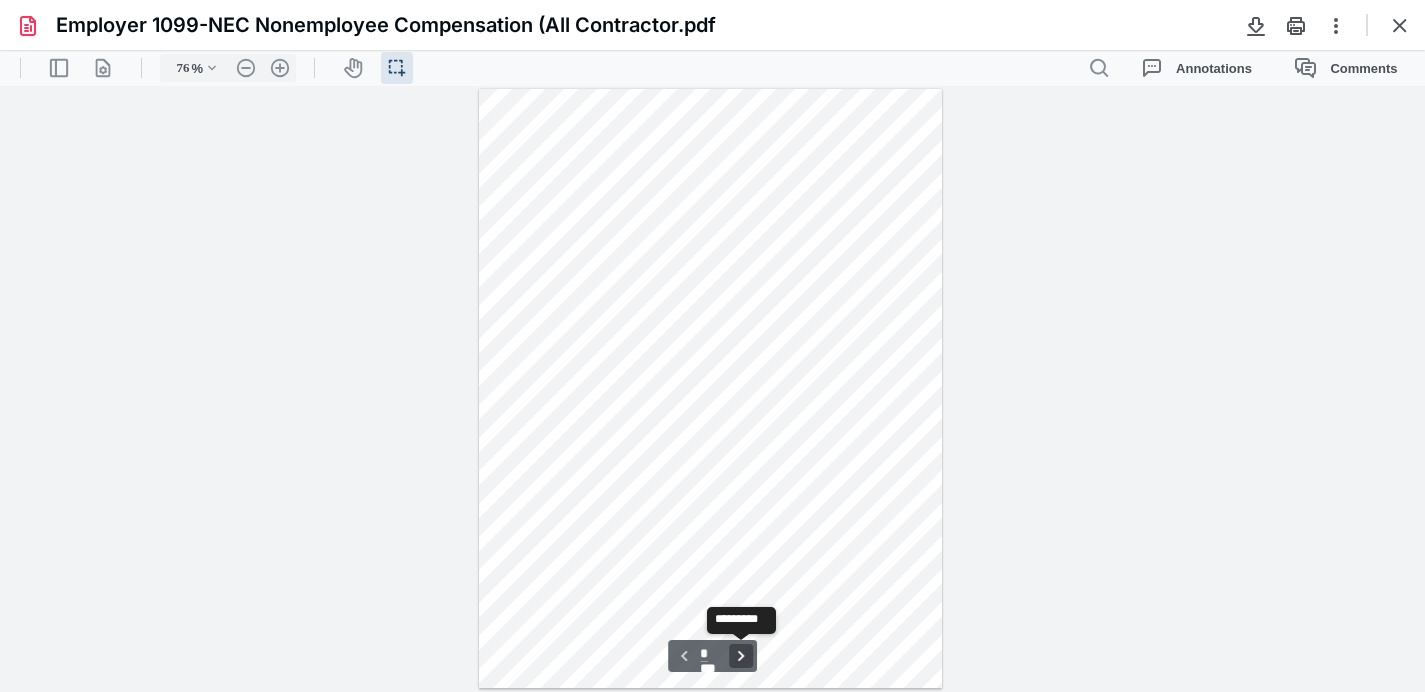 click on "**********" at bounding box center (741, 656) 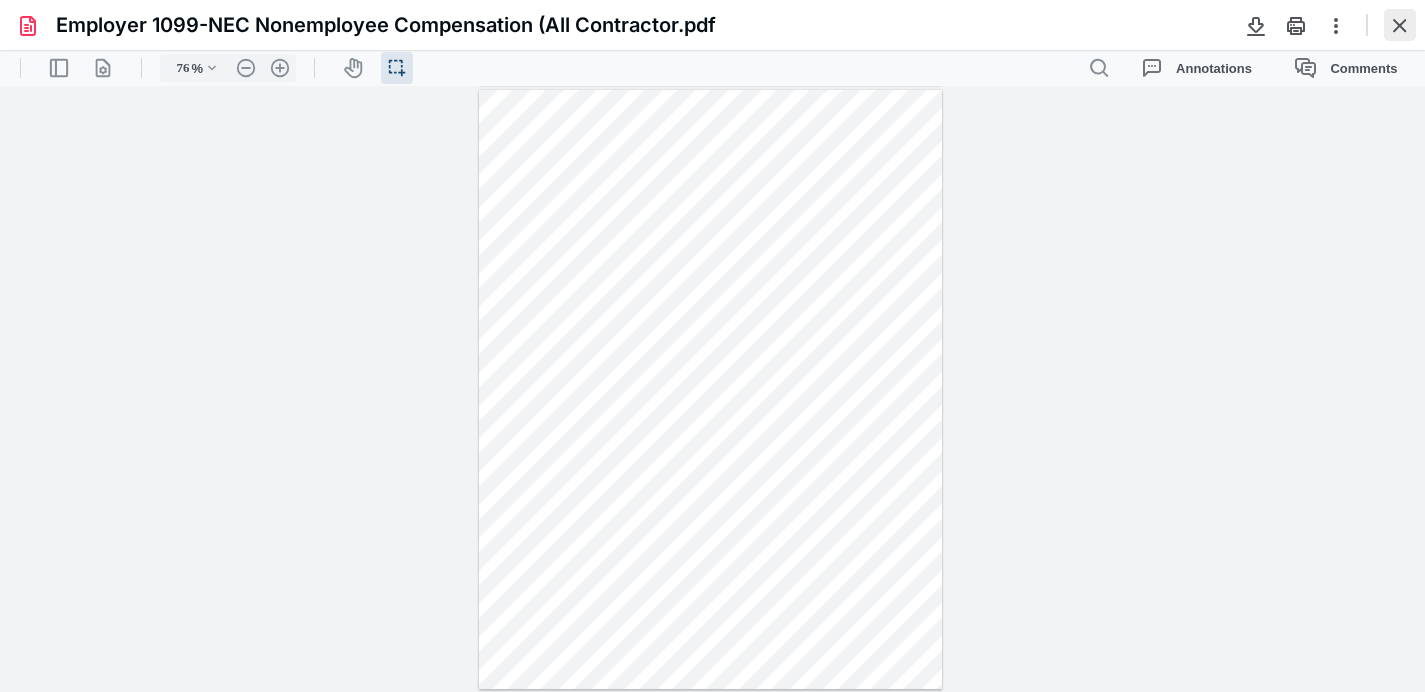 click at bounding box center (1400, 25) 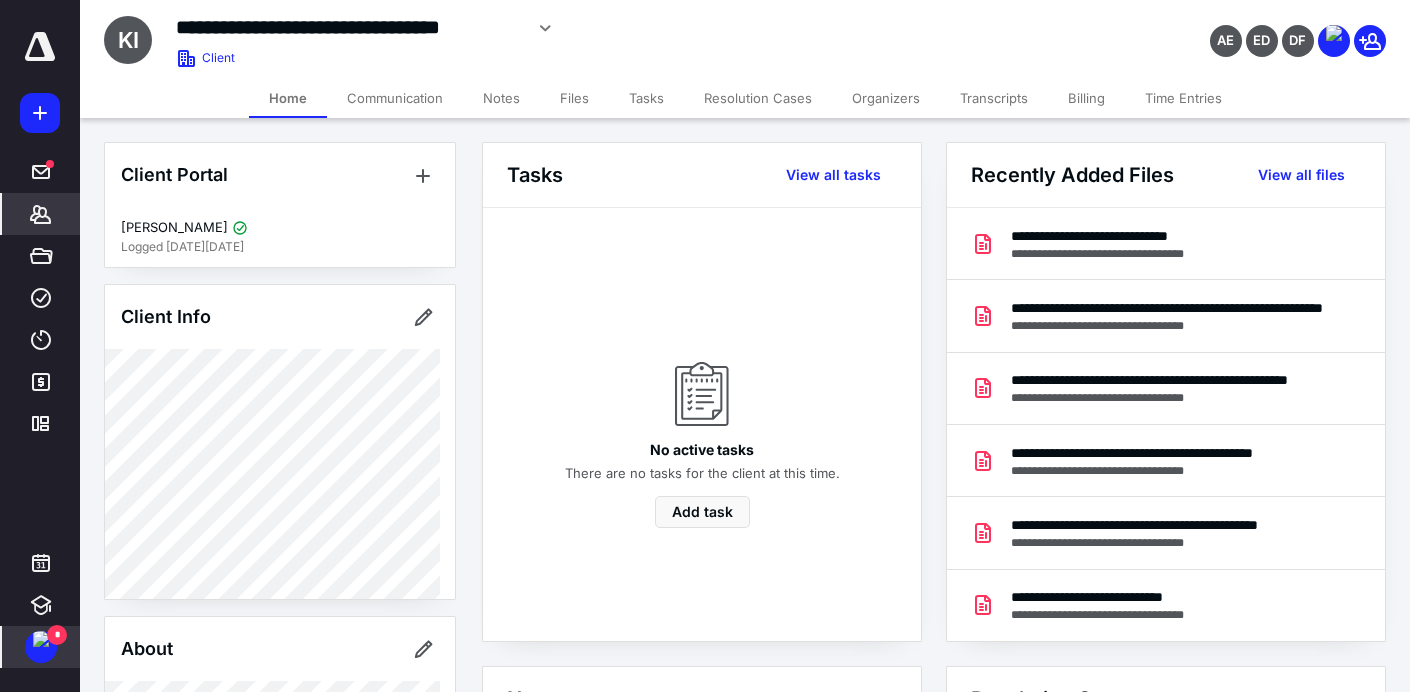 click on "Files" at bounding box center (574, 98) 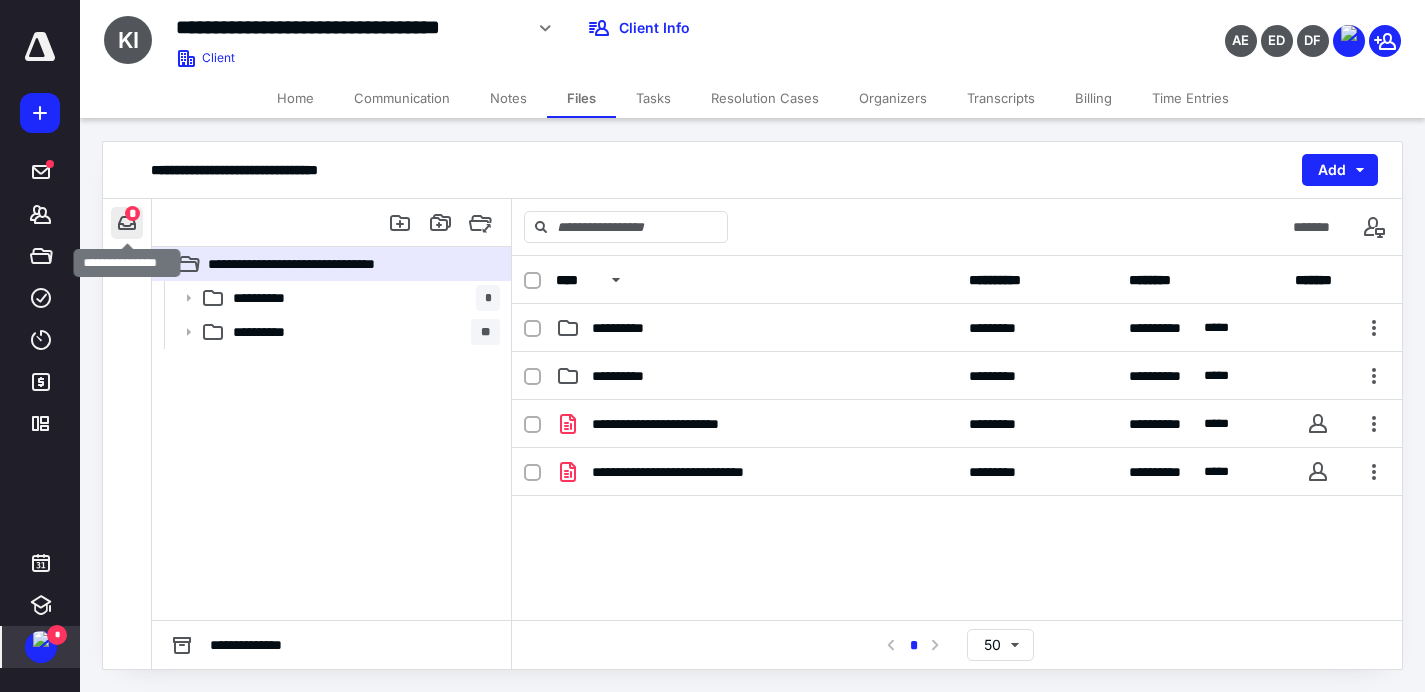 click at bounding box center [127, 223] 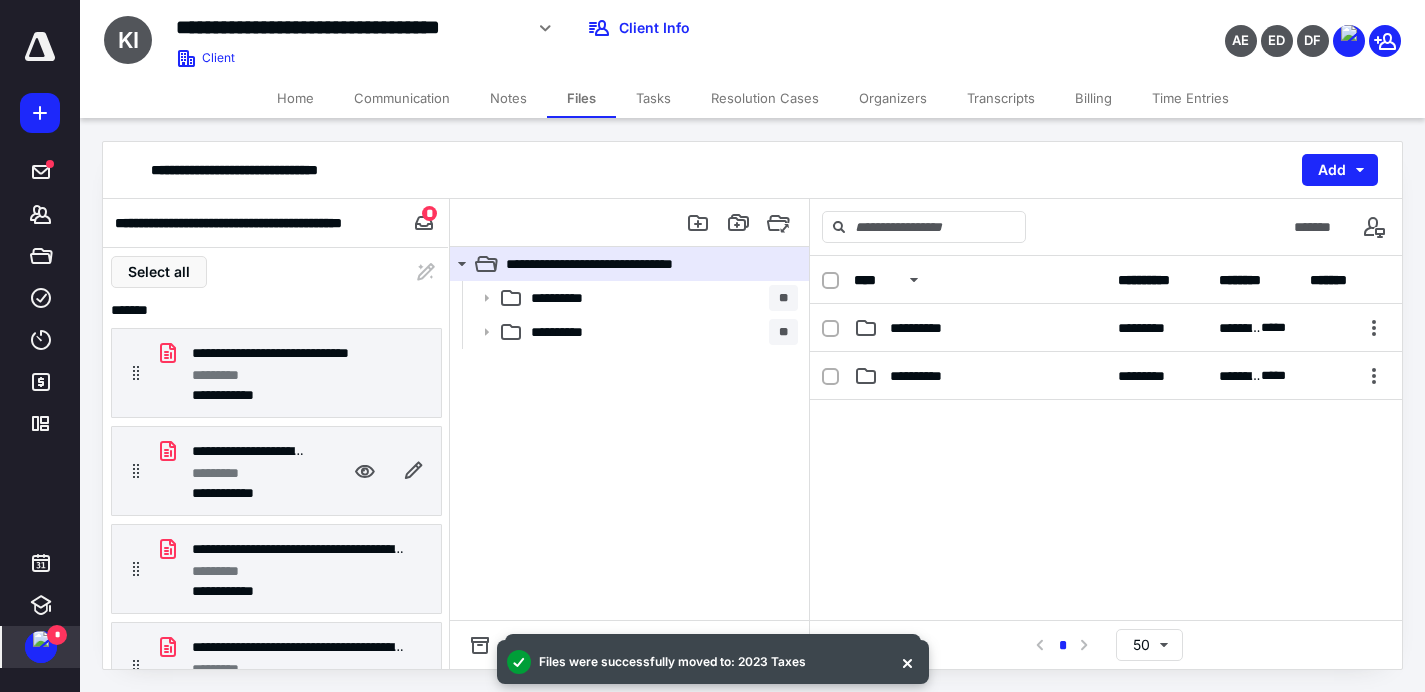 scroll, scrollTop: 141, scrollLeft: 0, axis: vertical 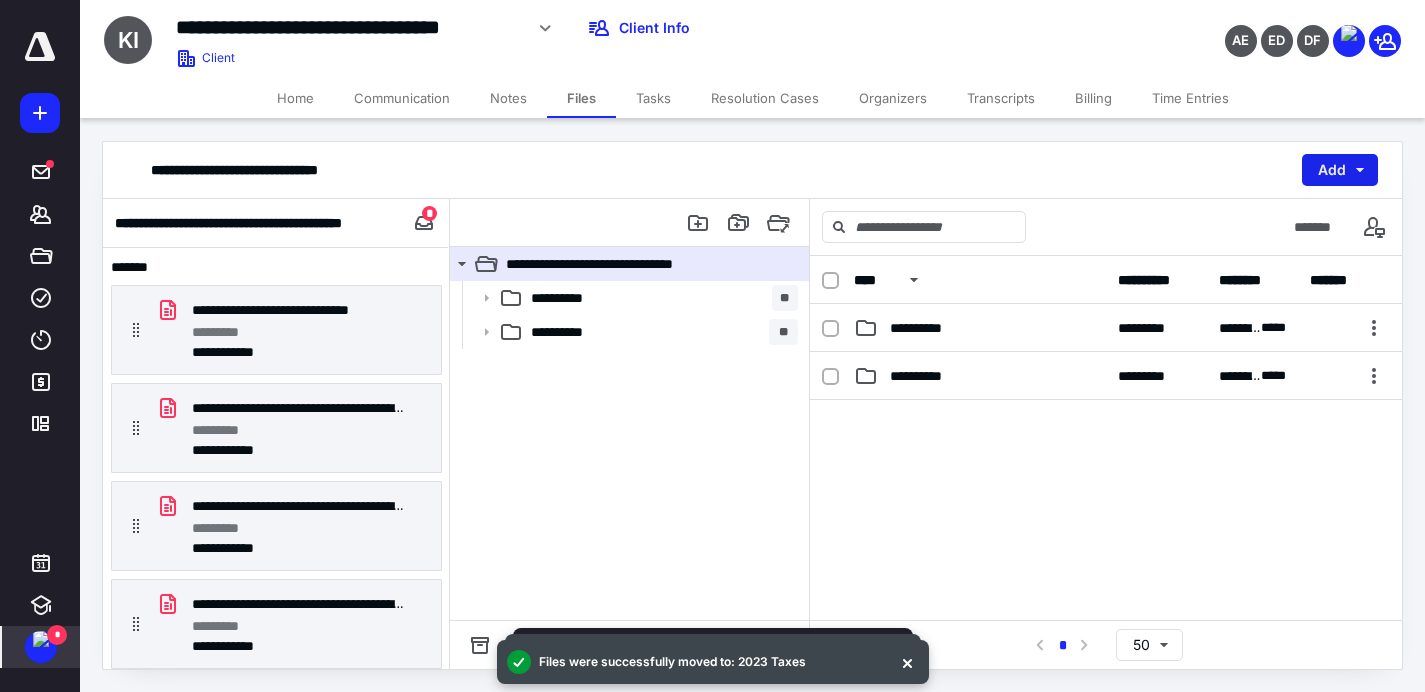 click on "Add" at bounding box center (1340, 170) 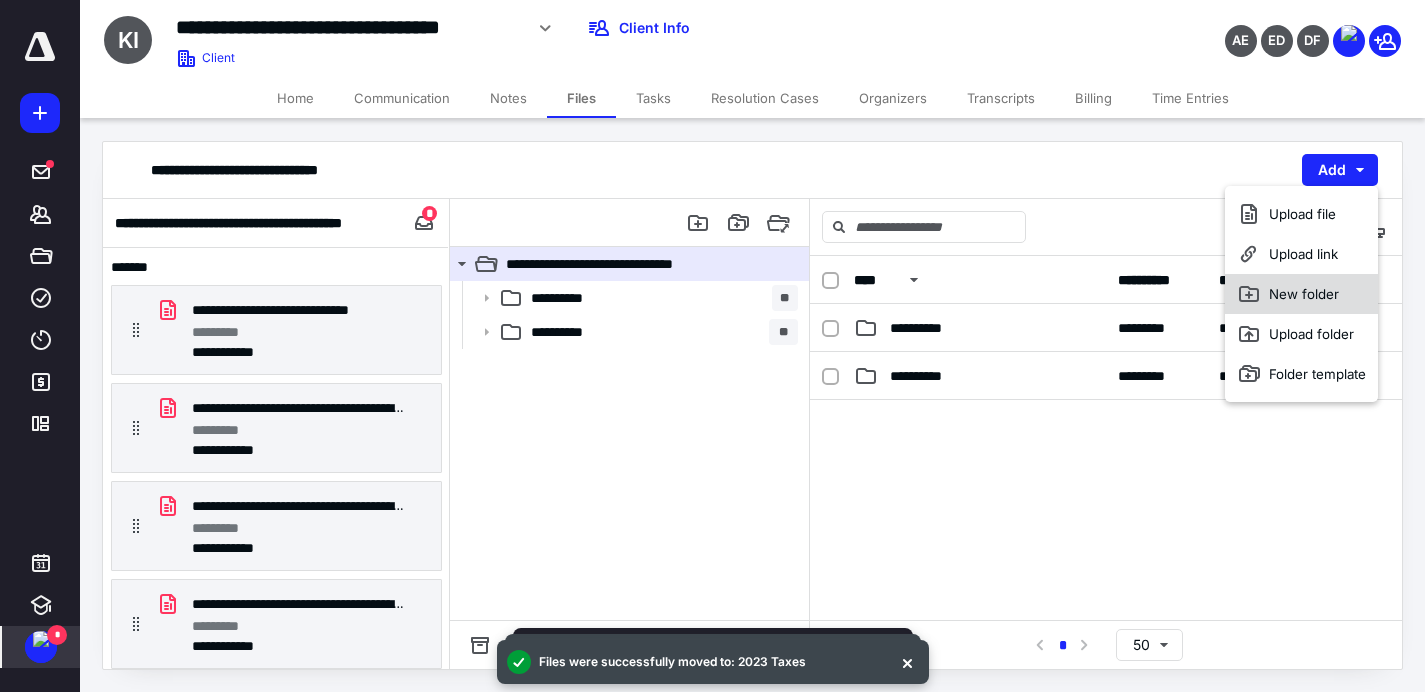 click on "New folder" at bounding box center (1301, 294) 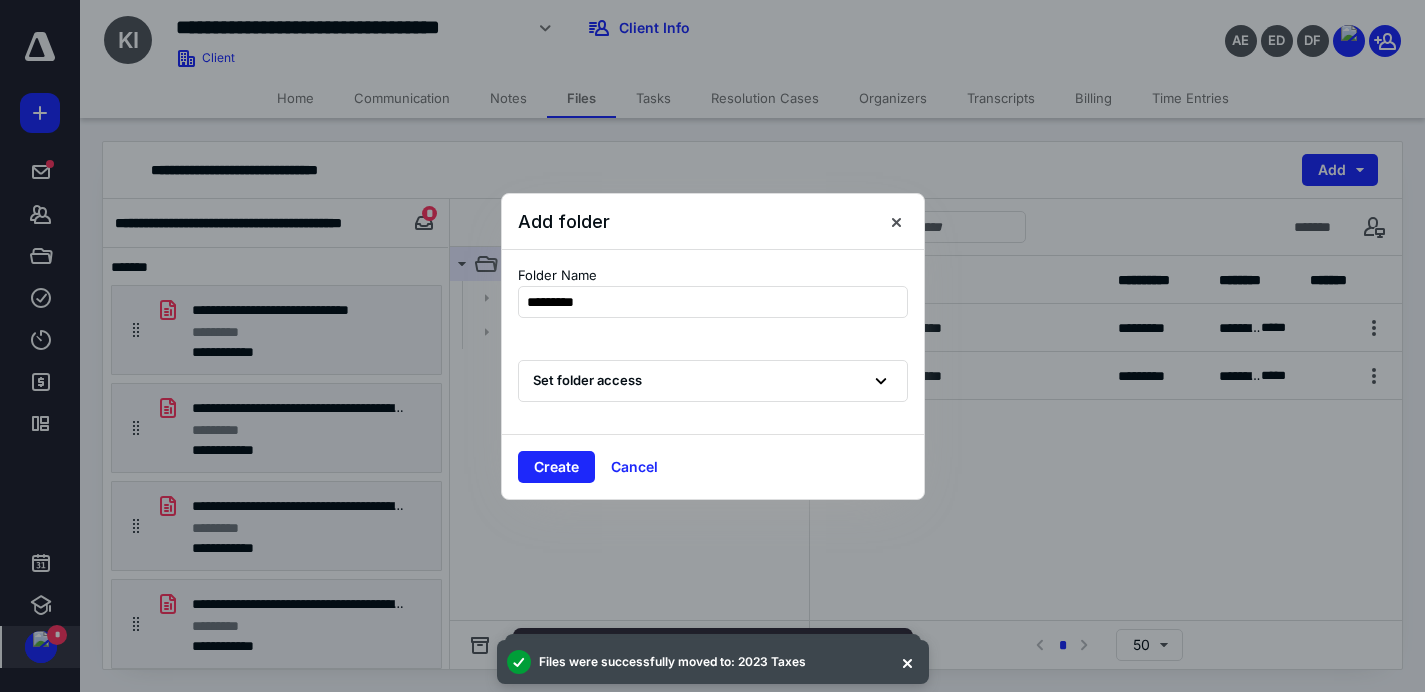 type on "**********" 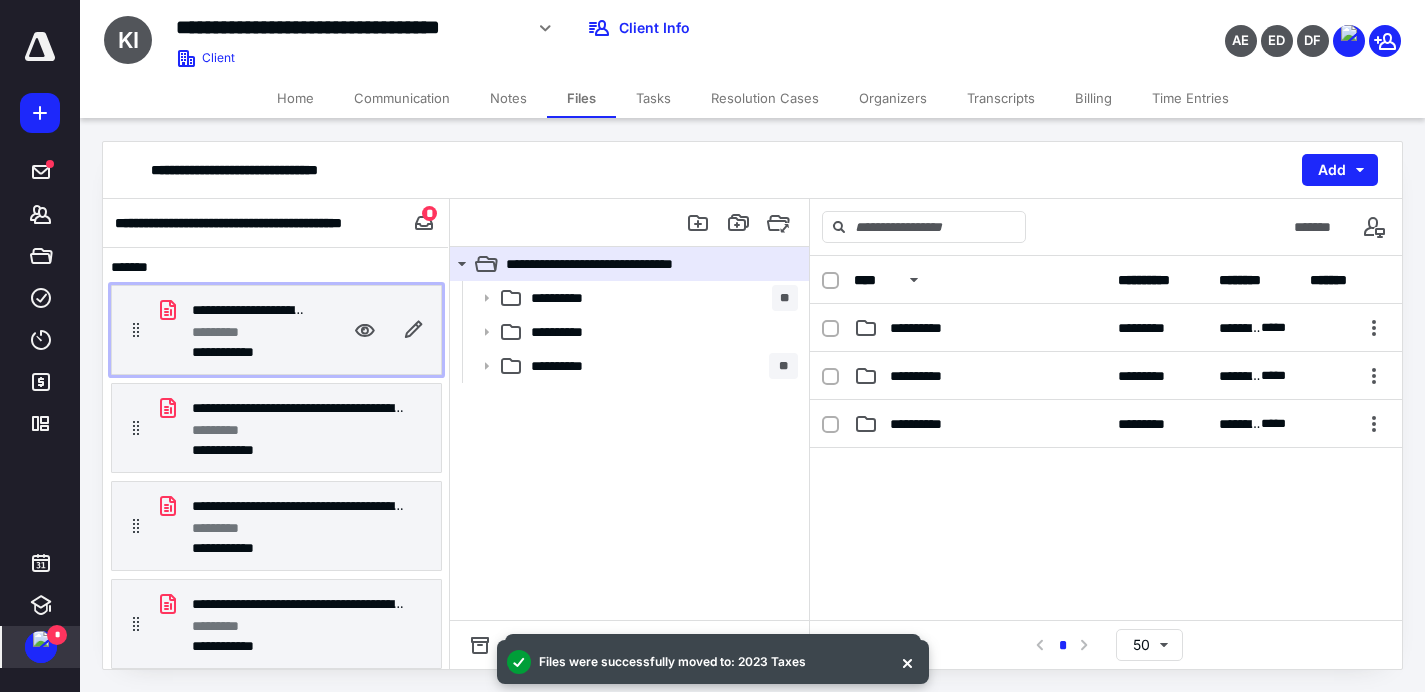 click on "**********" at bounding box center (248, 352) 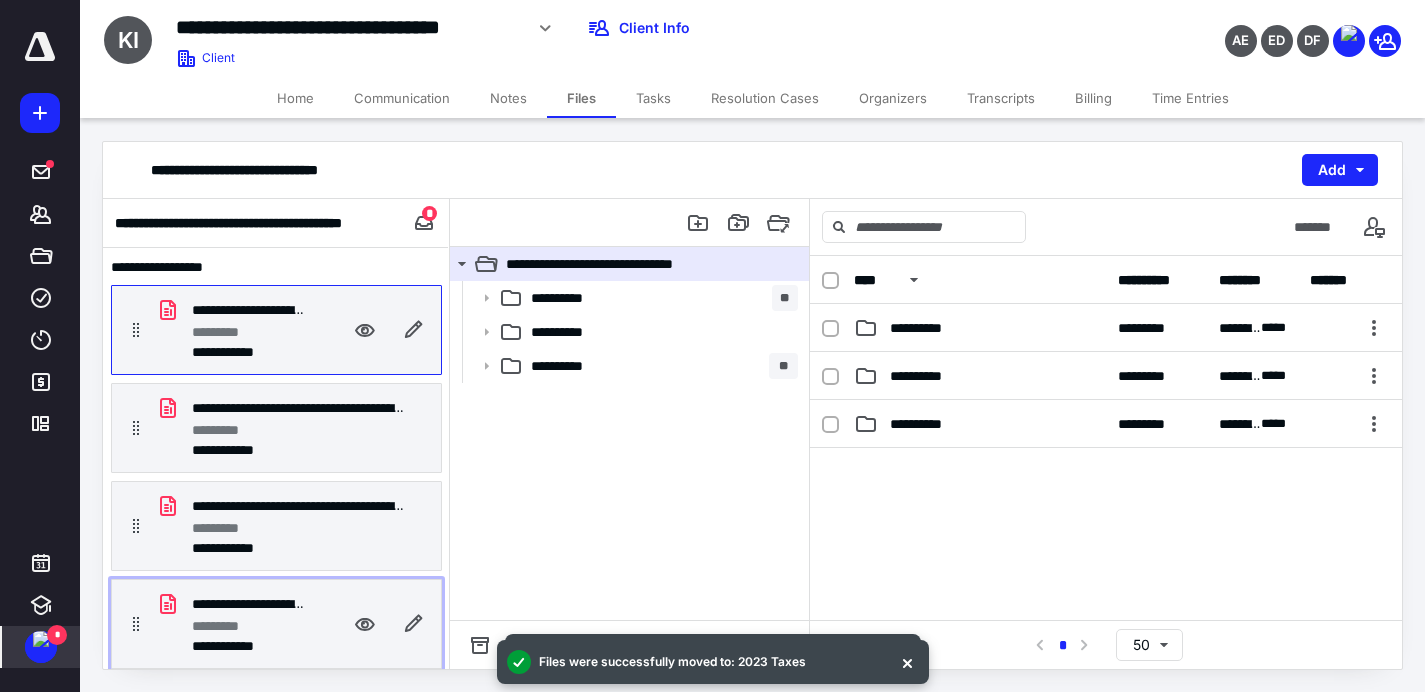 click on "*********" at bounding box center [248, 626] 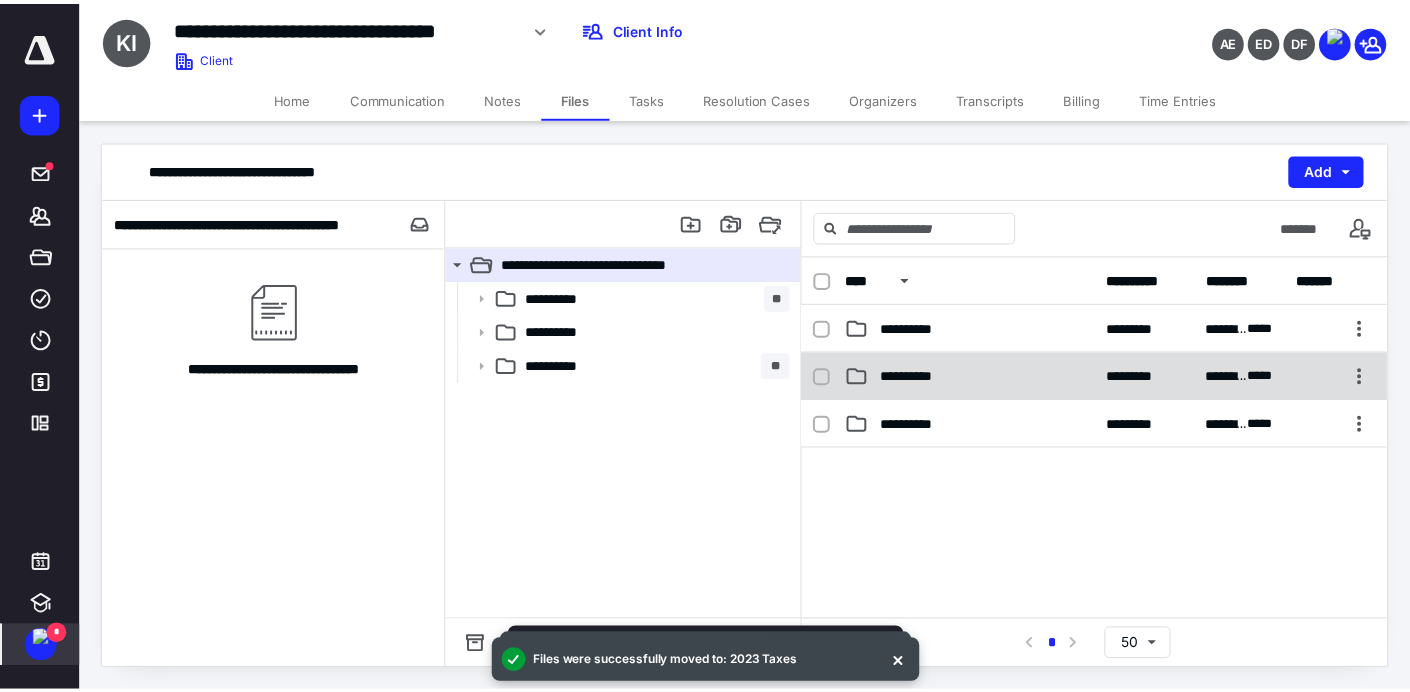 scroll, scrollTop: 0, scrollLeft: 0, axis: both 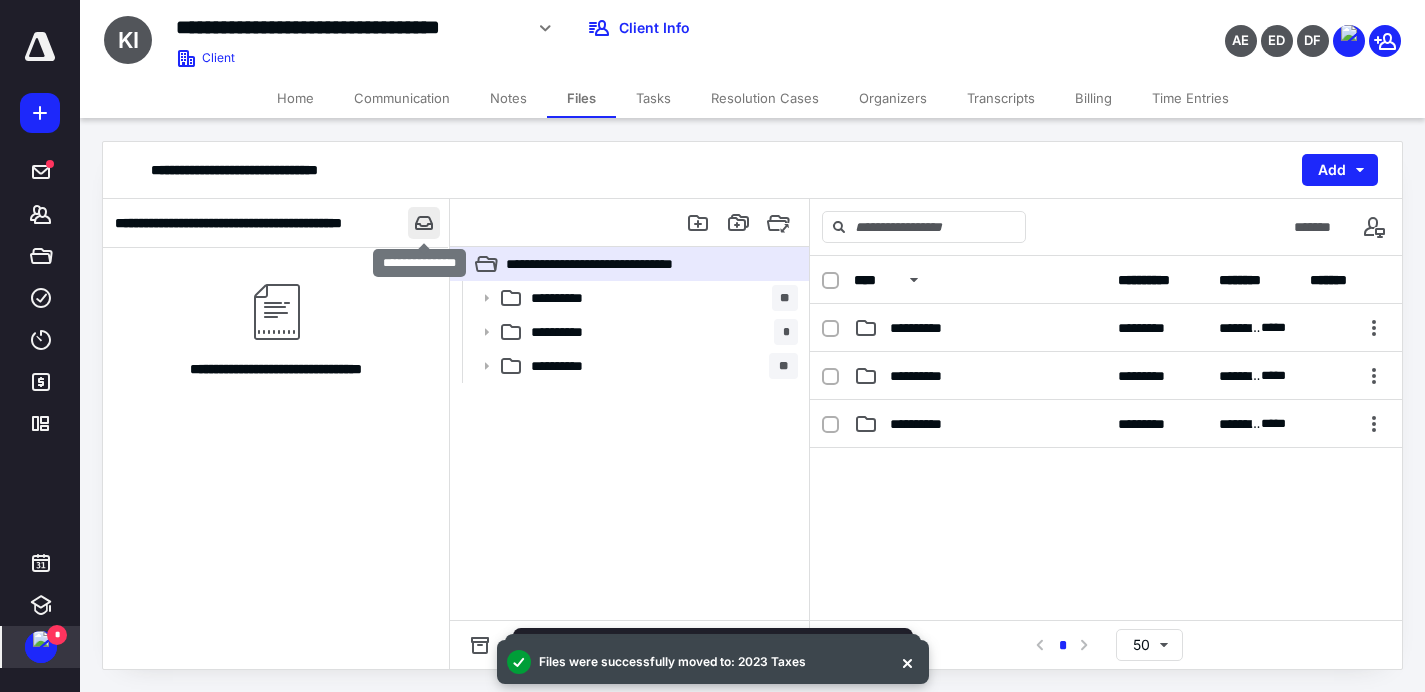 click at bounding box center (424, 223) 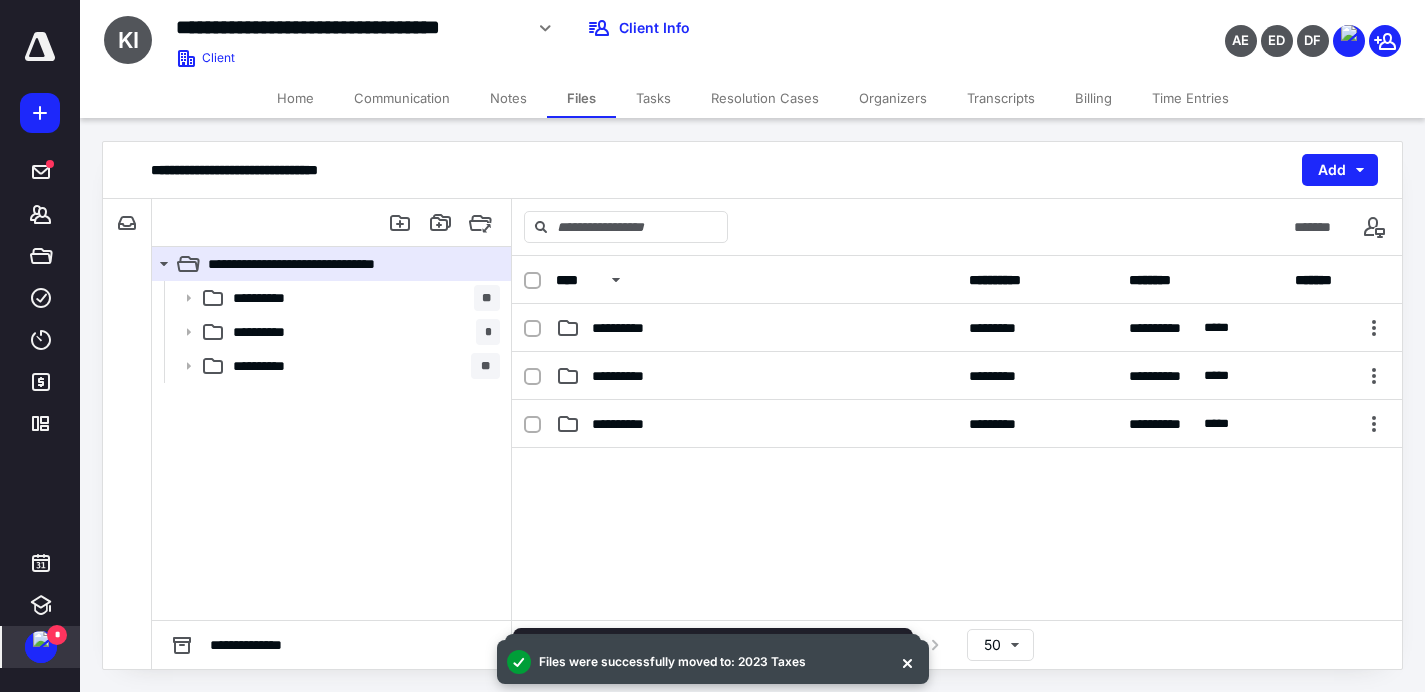 click on "Home" at bounding box center (295, 98) 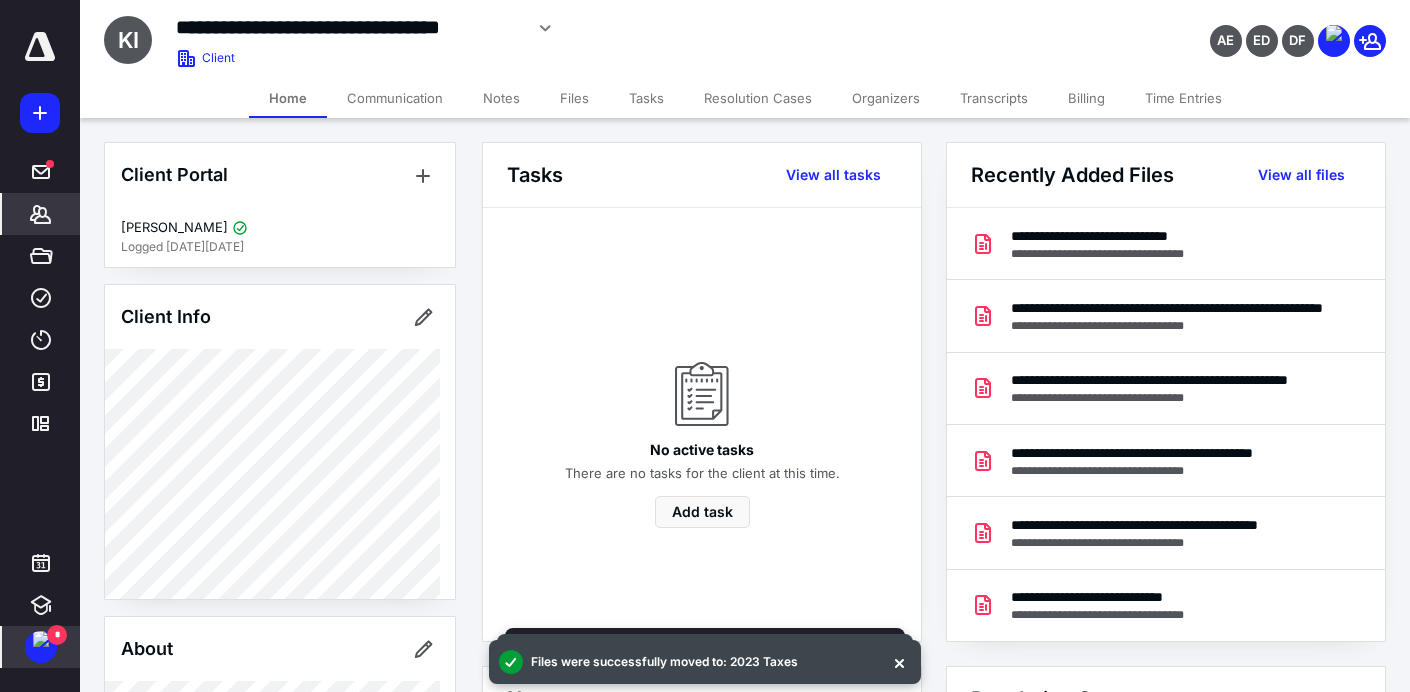 scroll, scrollTop: 634, scrollLeft: 0, axis: vertical 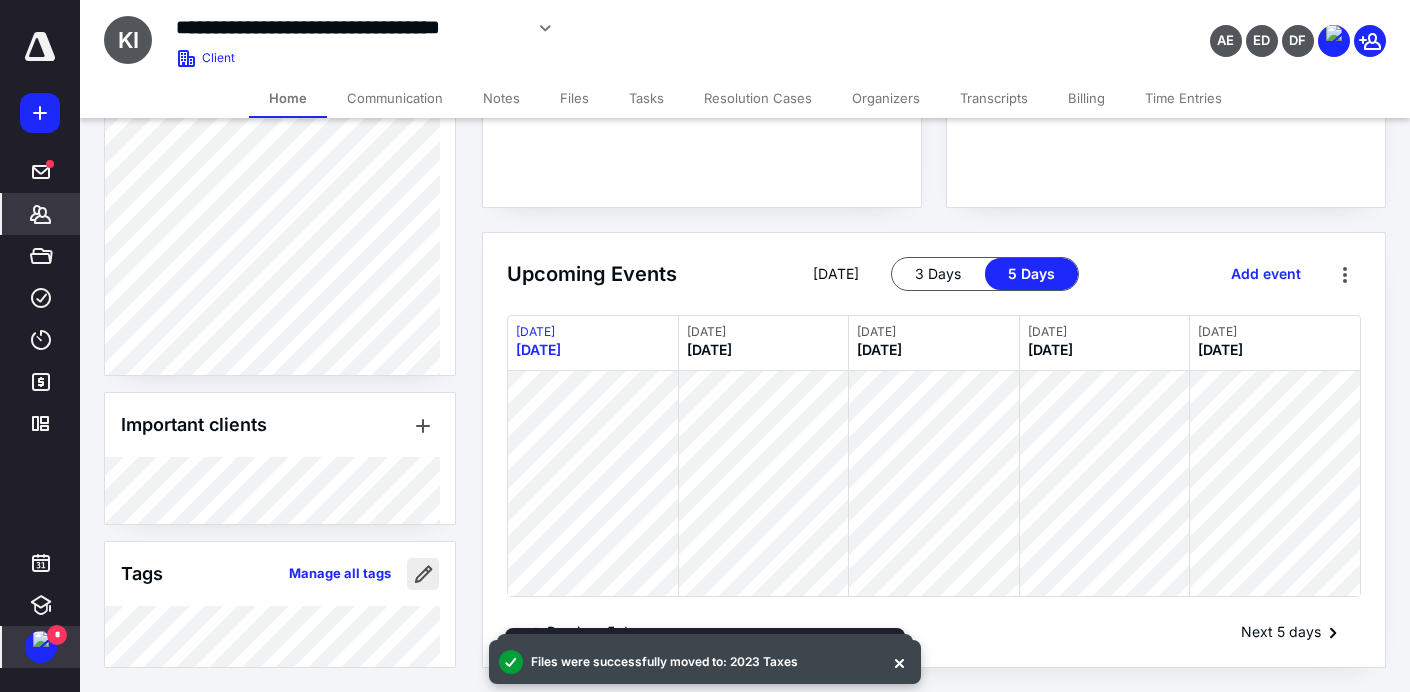 click at bounding box center [423, 574] 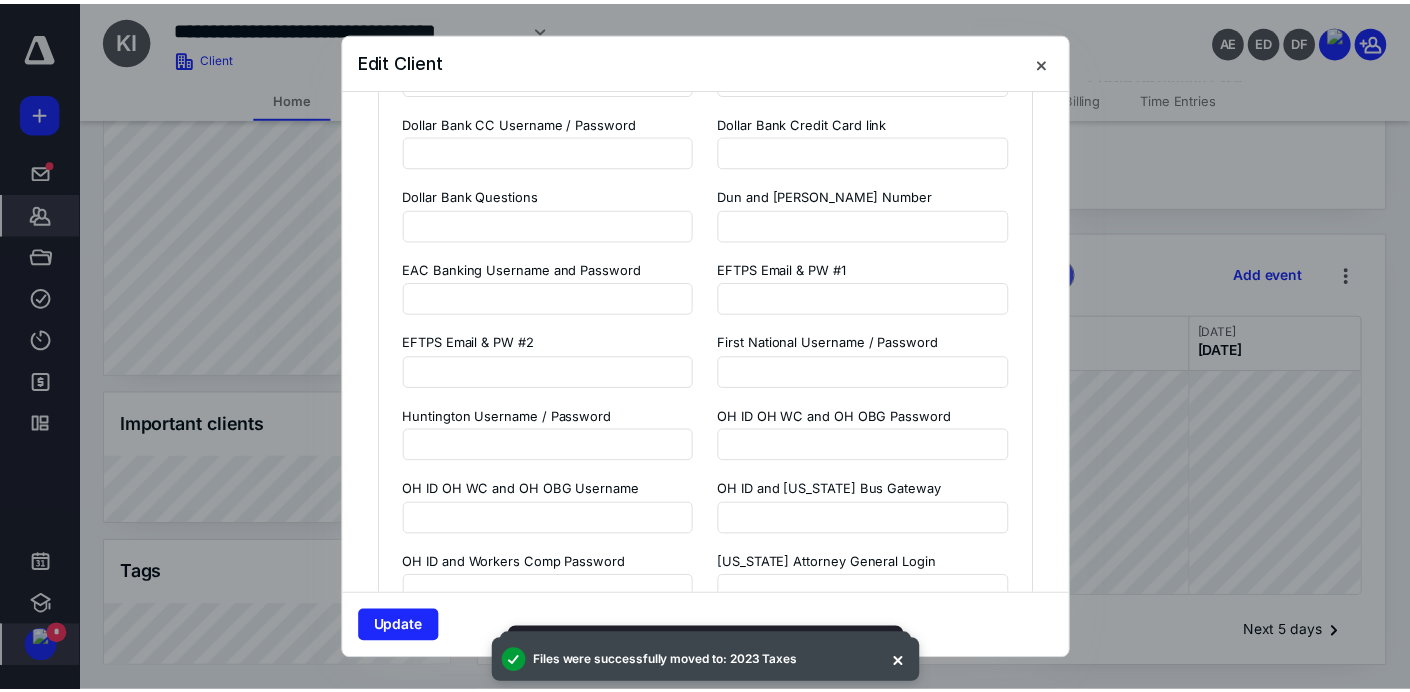scroll, scrollTop: 3448, scrollLeft: 0, axis: vertical 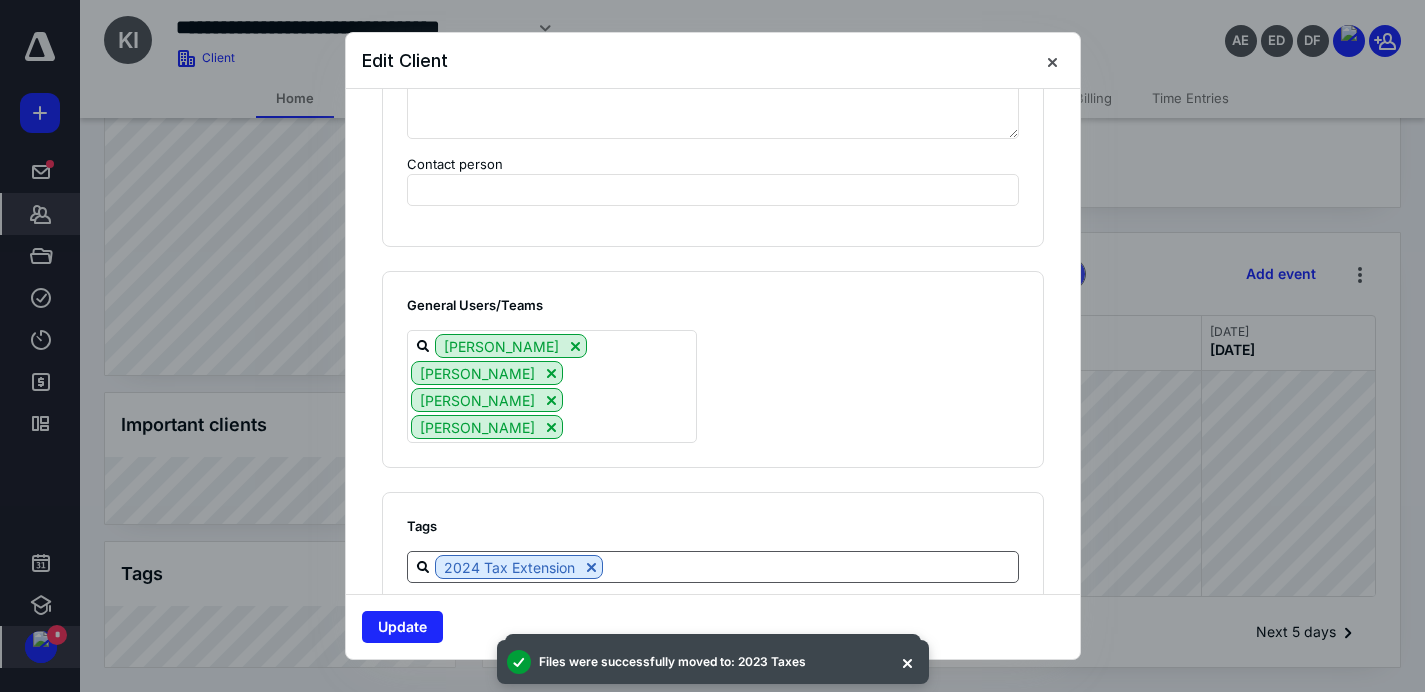 click at bounding box center (810, 566) 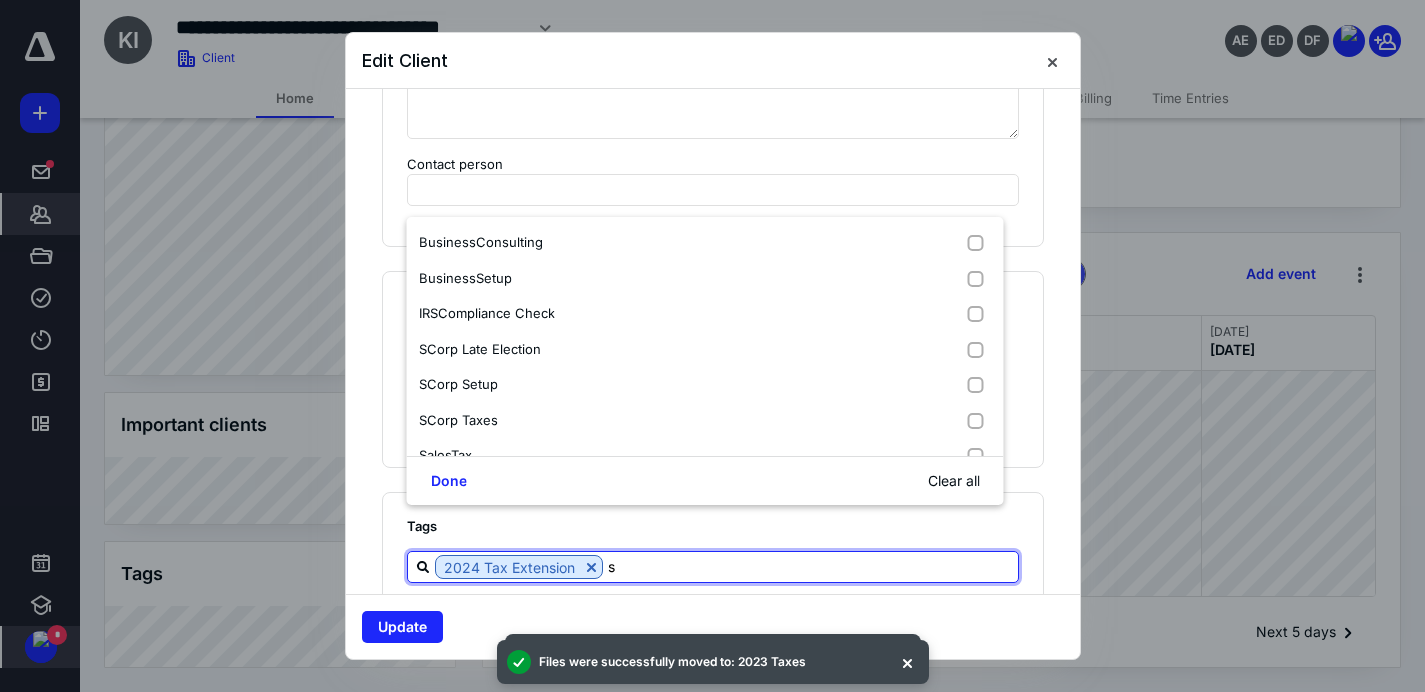 type on "s c" 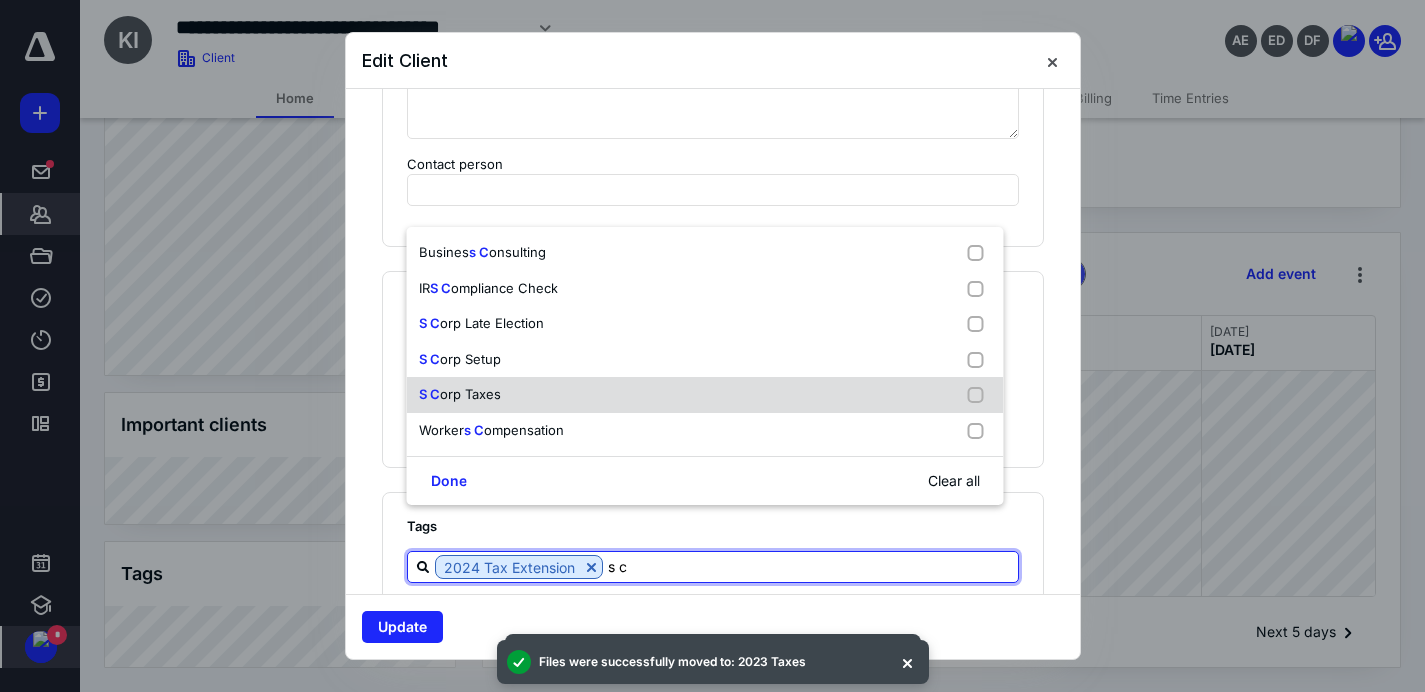 click on "S C orp Taxes" at bounding box center (705, 395) 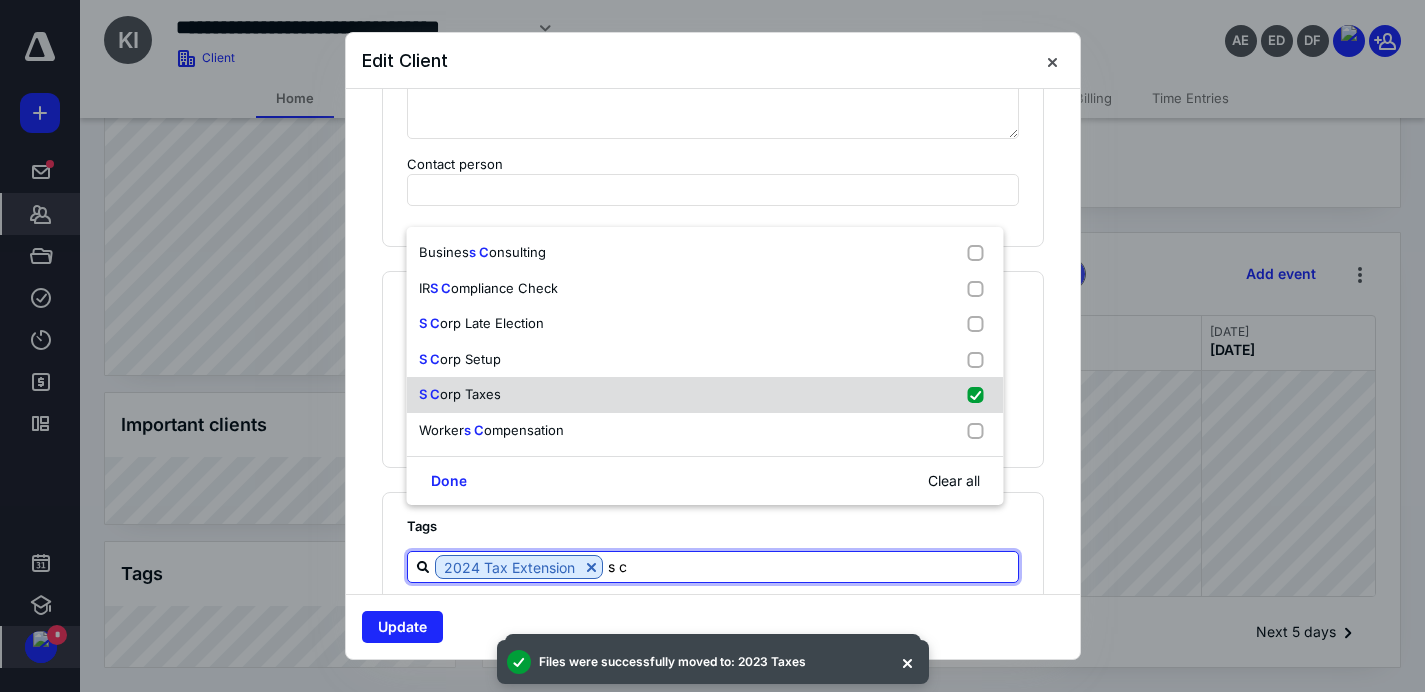 checkbox on "true" 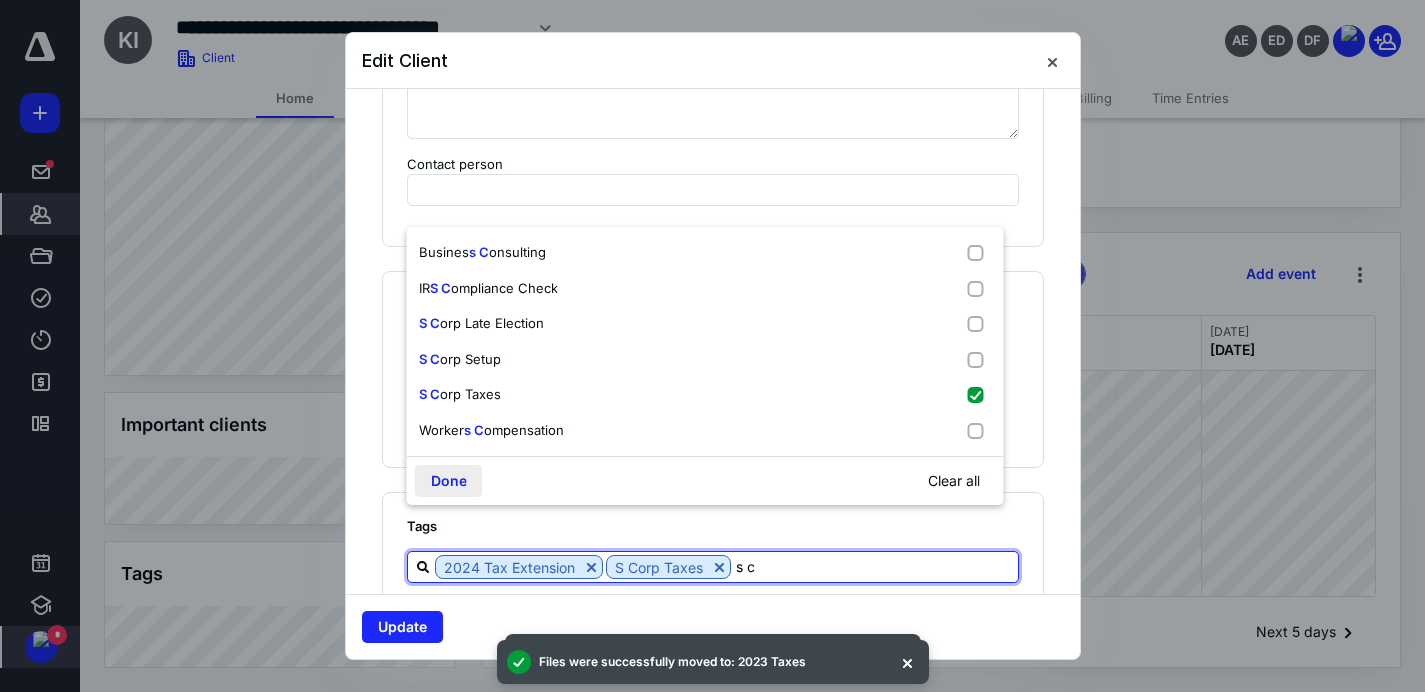 type on "s c" 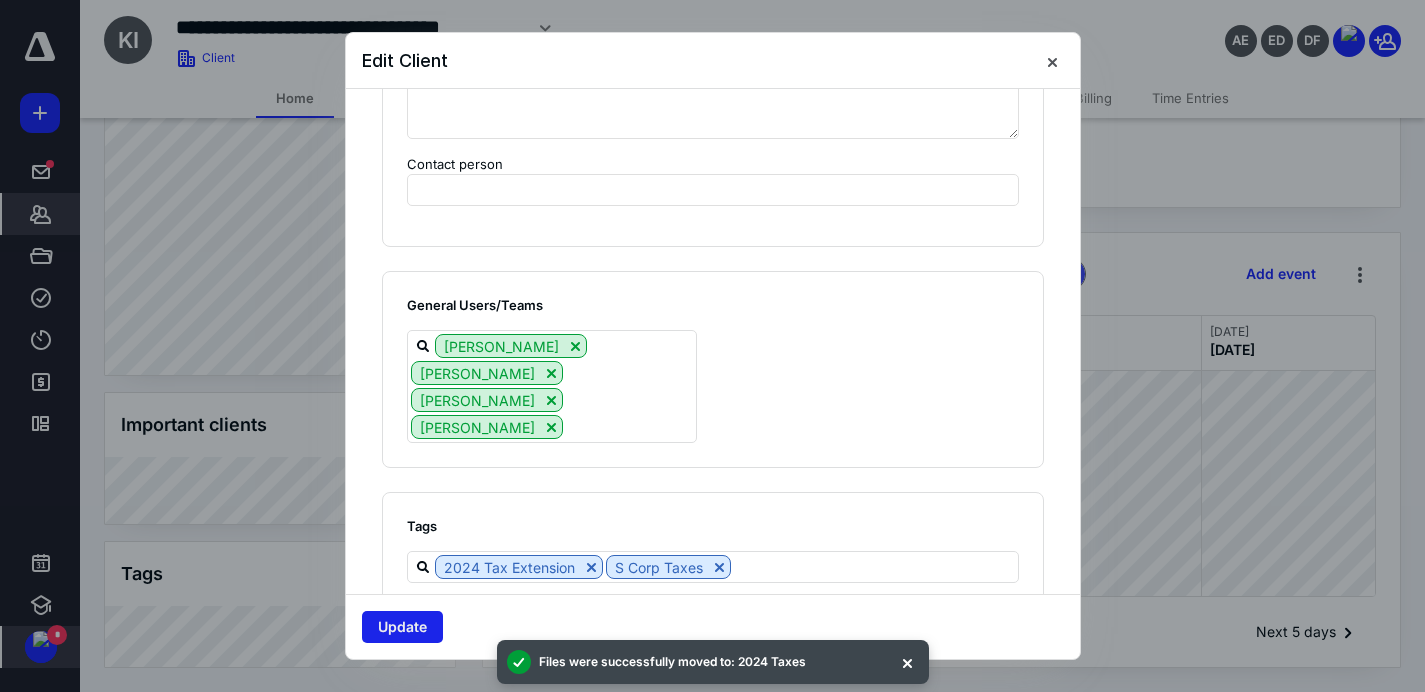 click on "Update" at bounding box center [402, 627] 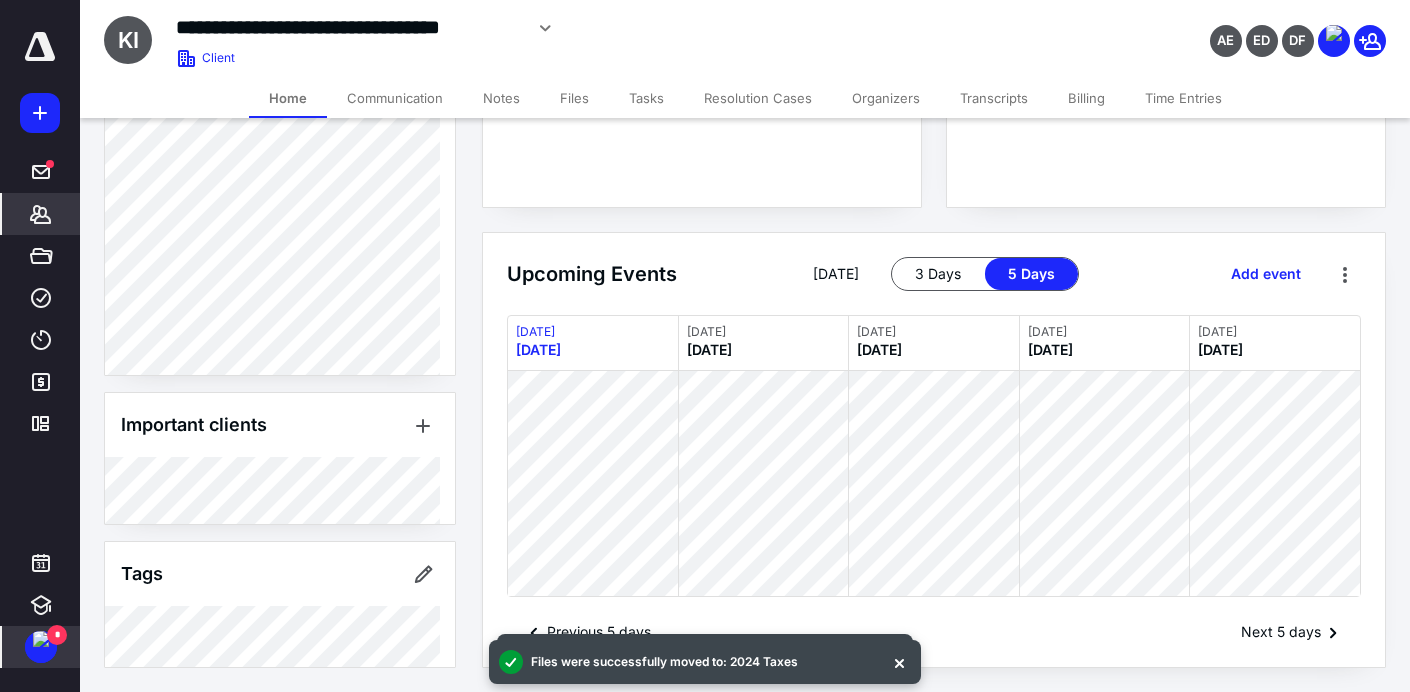 click on "Home" at bounding box center (288, 98) 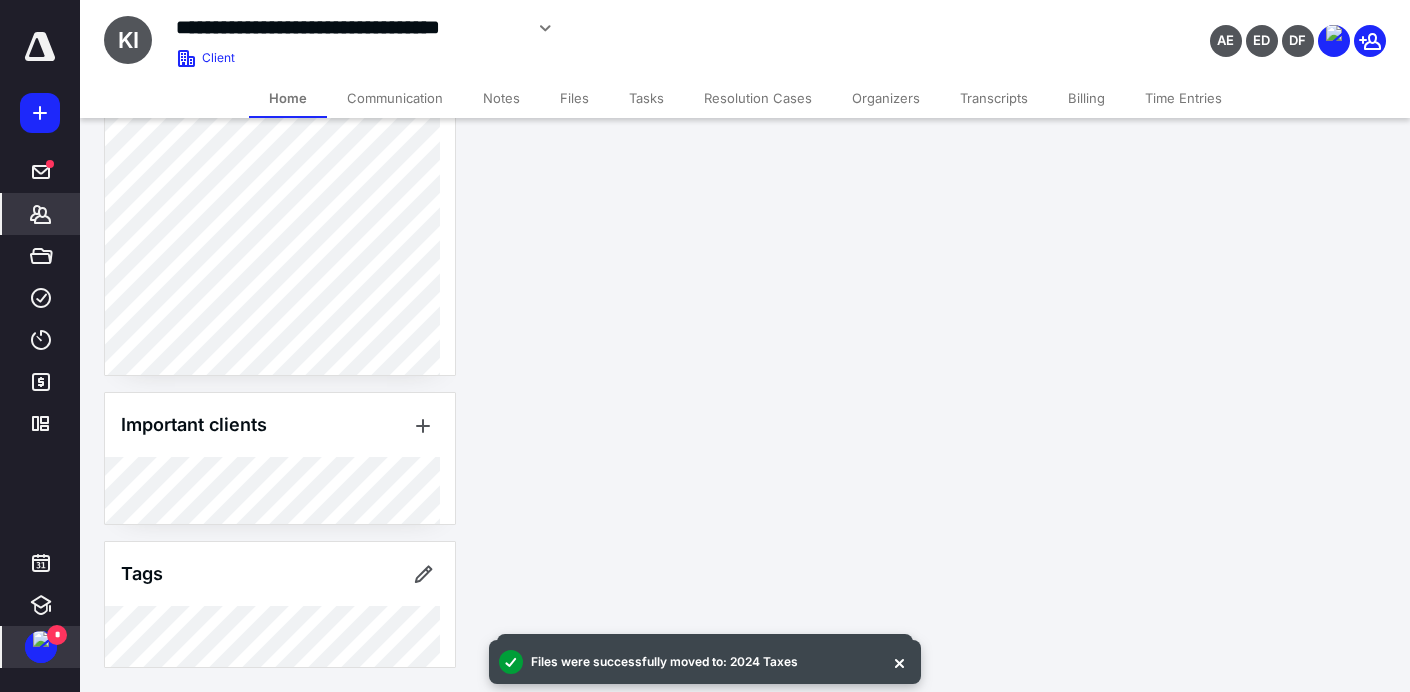 scroll, scrollTop: 0, scrollLeft: 0, axis: both 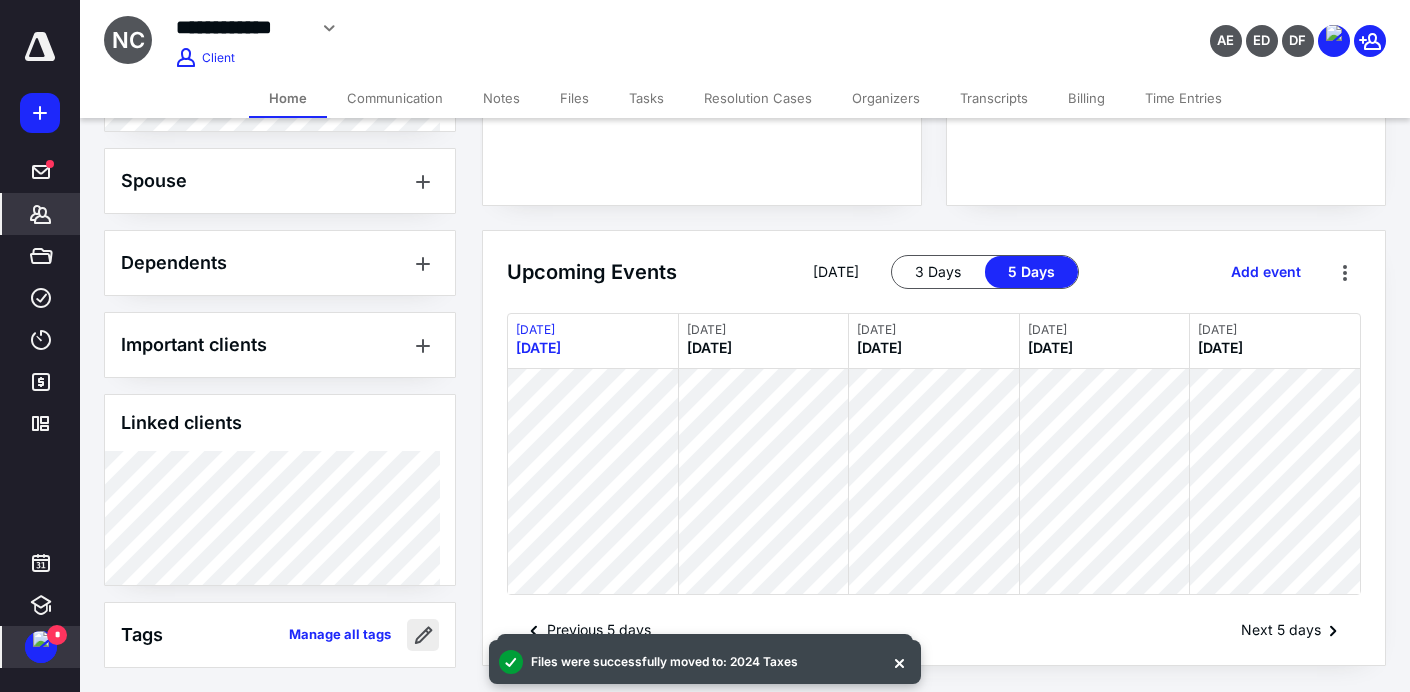 click at bounding box center [423, 635] 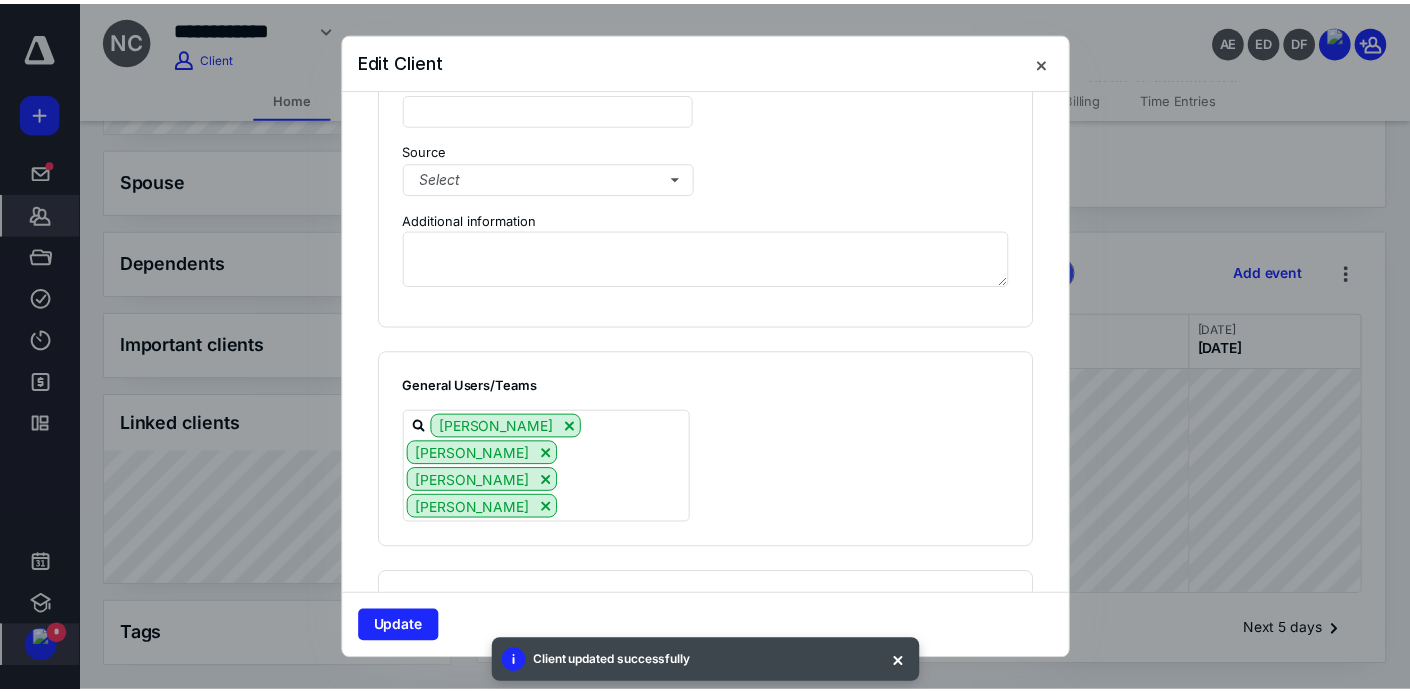 scroll, scrollTop: 2721, scrollLeft: 0, axis: vertical 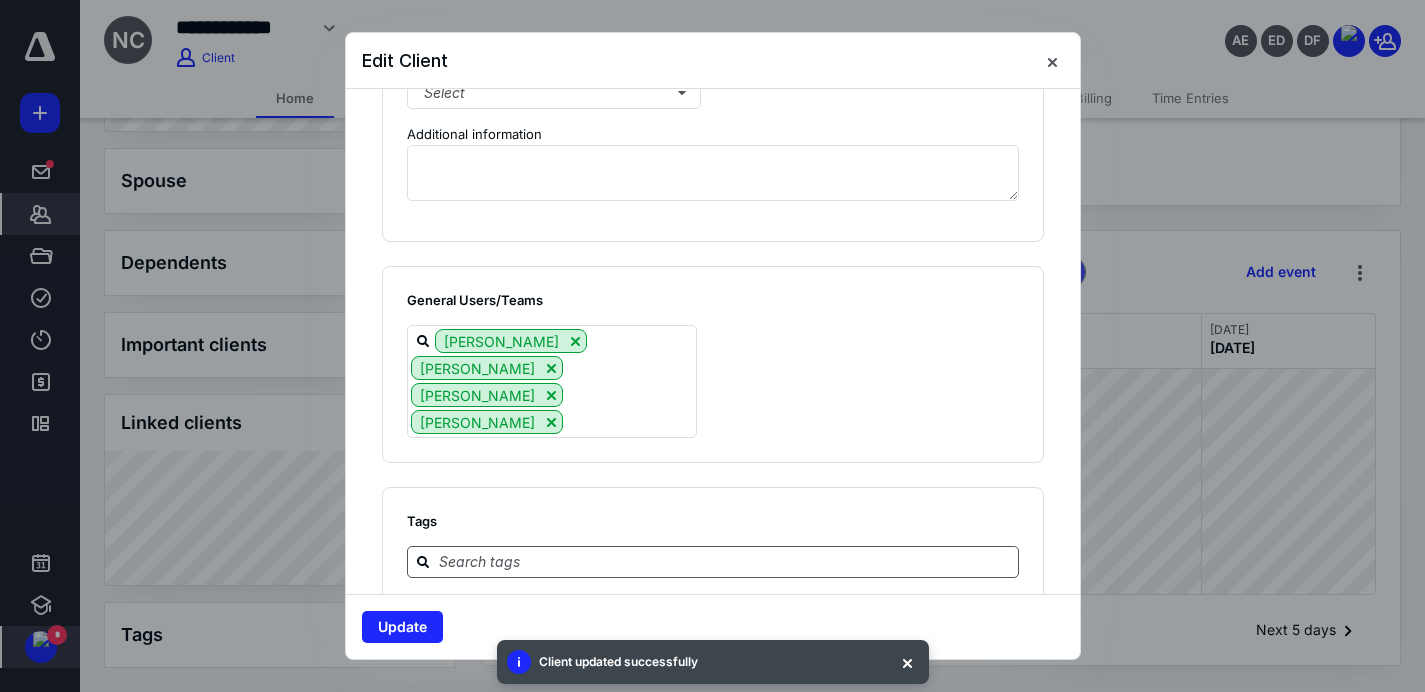click at bounding box center (725, 561) 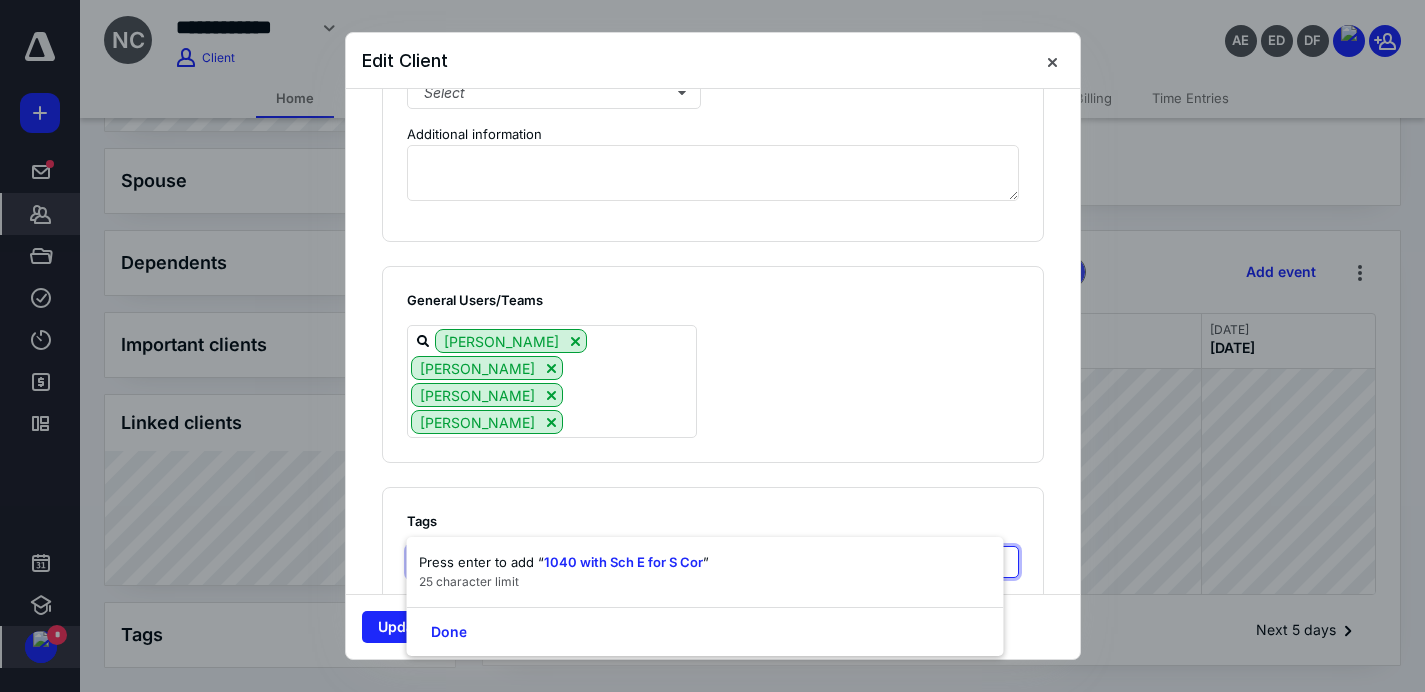 drag, startPoint x: 499, startPoint y: 518, endPoint x: 555, endPoint y: 522, distance: 56.142673 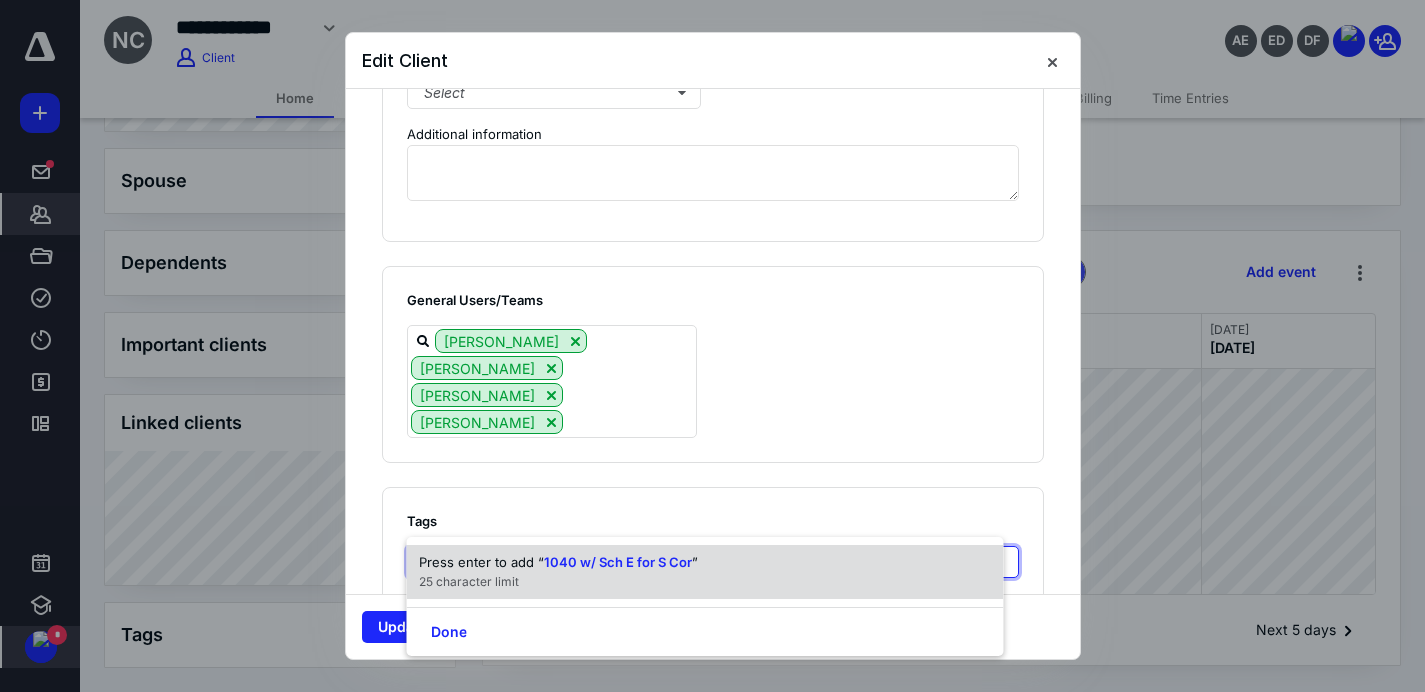 click on "1040 w/ Sch E for S Cor" at bounding box center (725, 561) 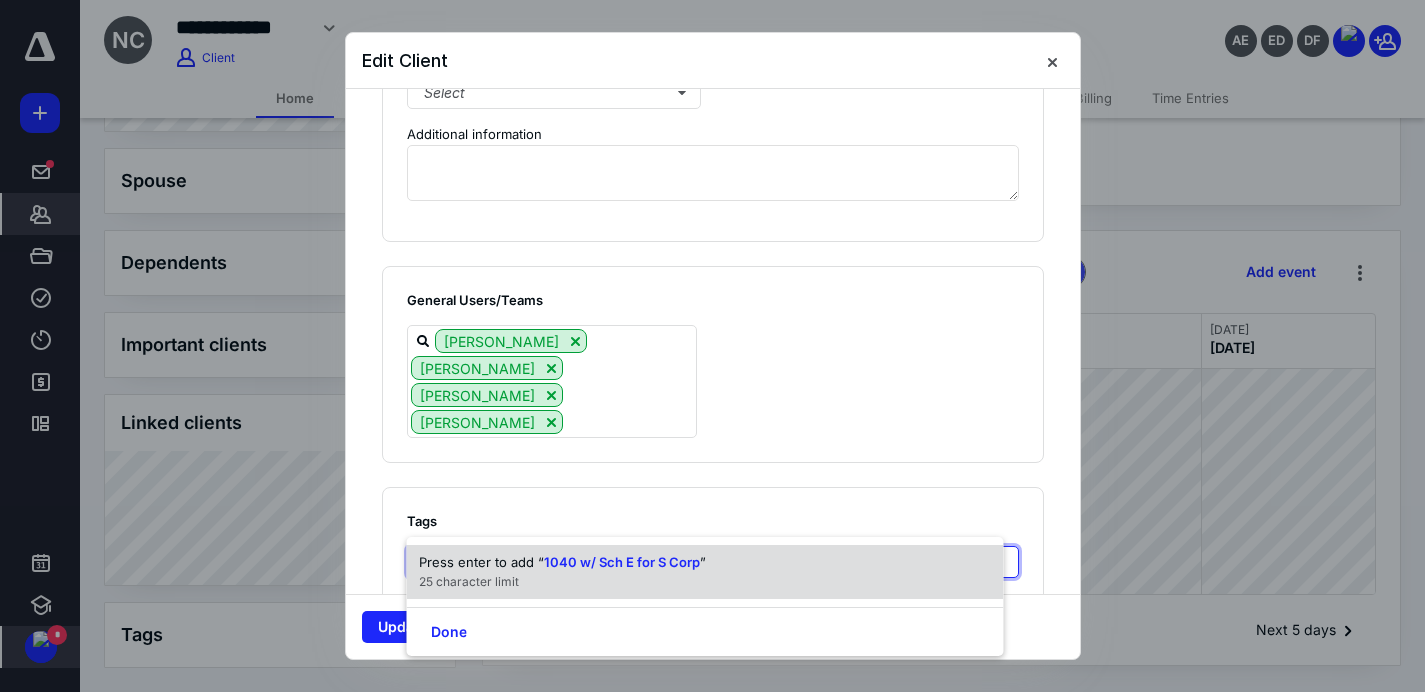 click on "1040 w/ Sch E for S Corp" at bounding box center [622, 562] 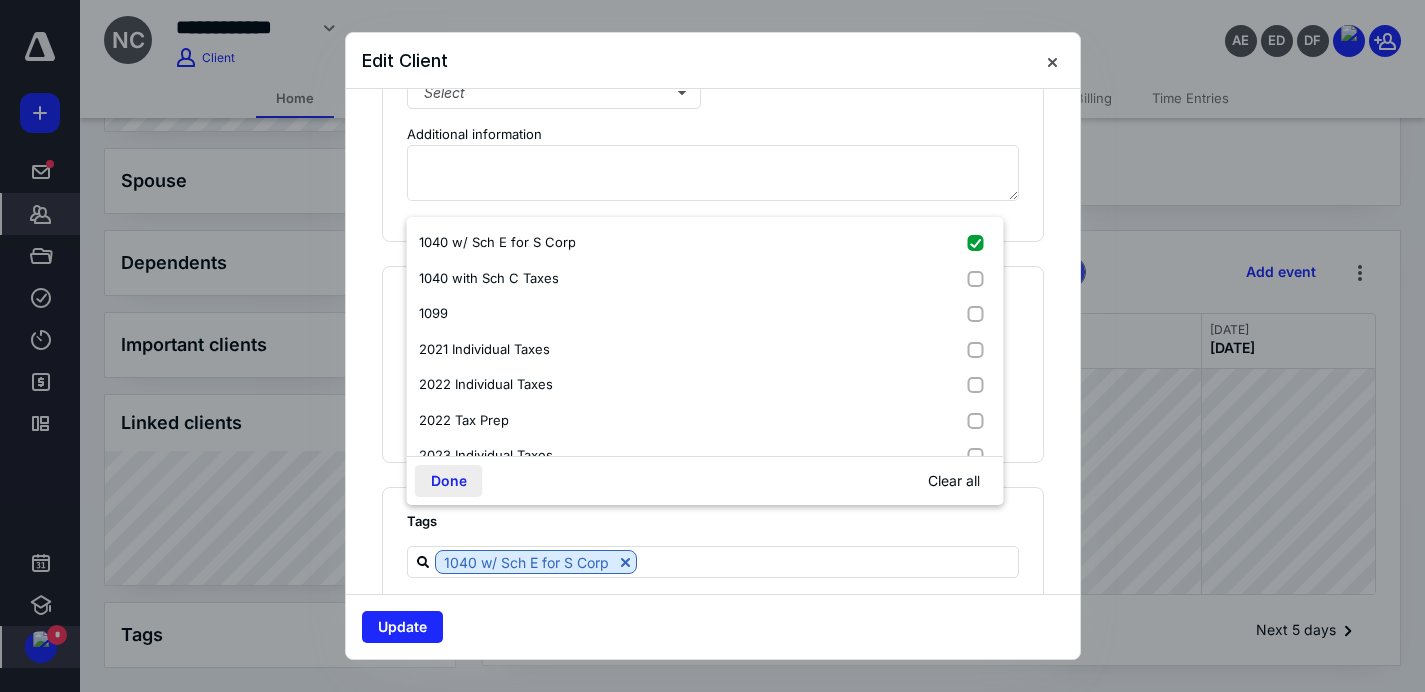 click on "Done" at bounding box center [449, 481] 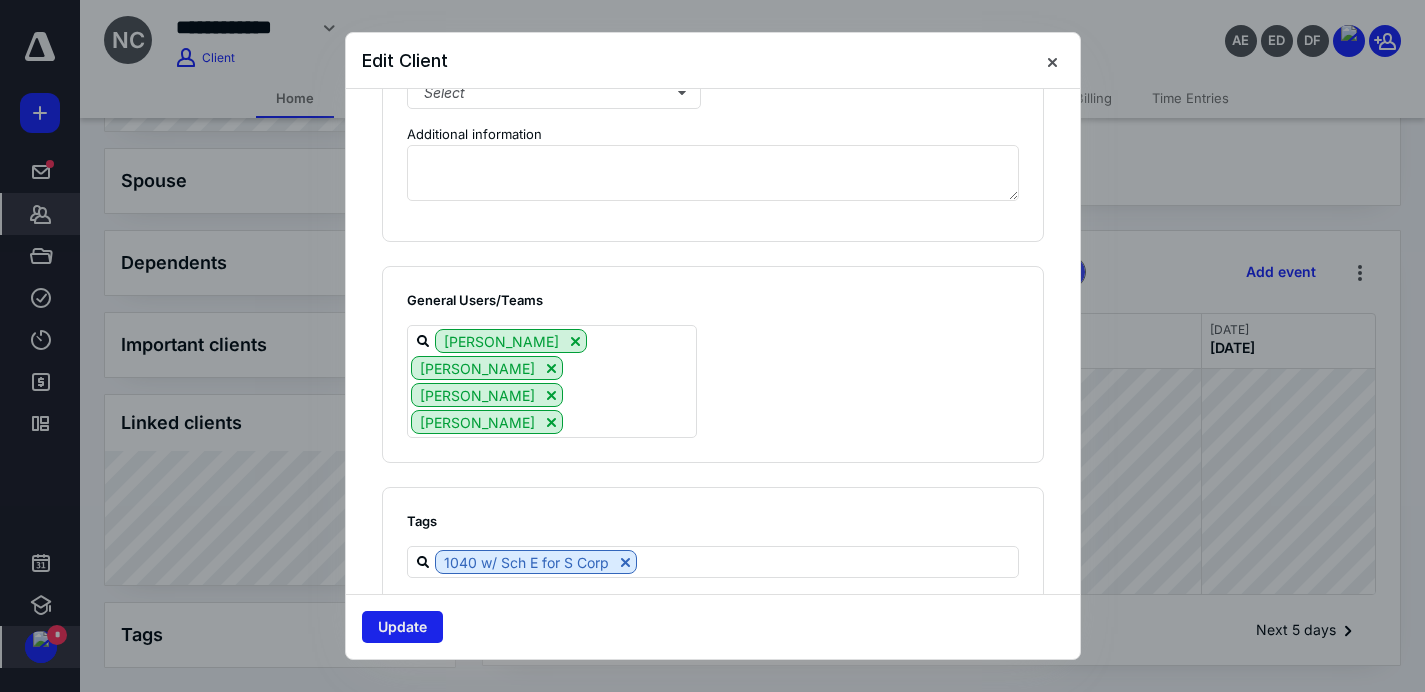 click on "Update" at bounding box center [402, 627] 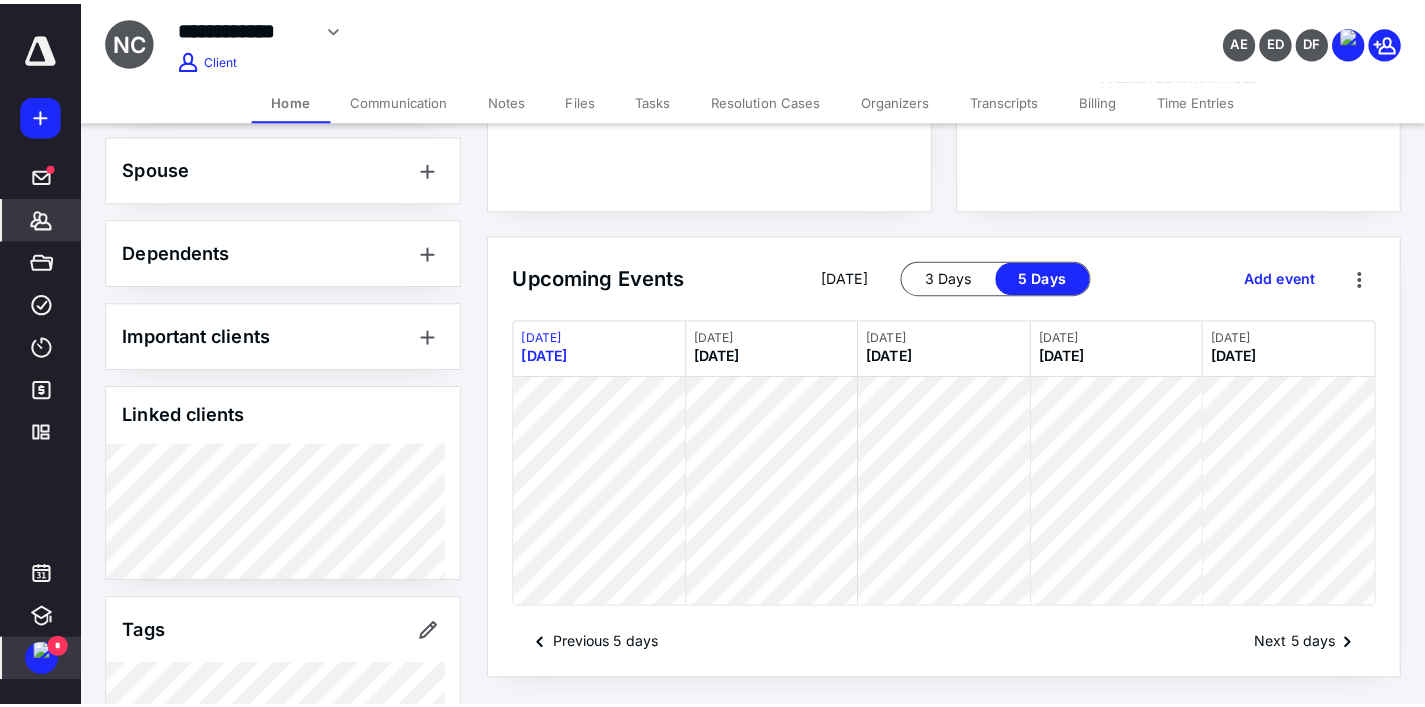 scroll, scrollTop: 1025, scrollLeft: 0, axis: vertical 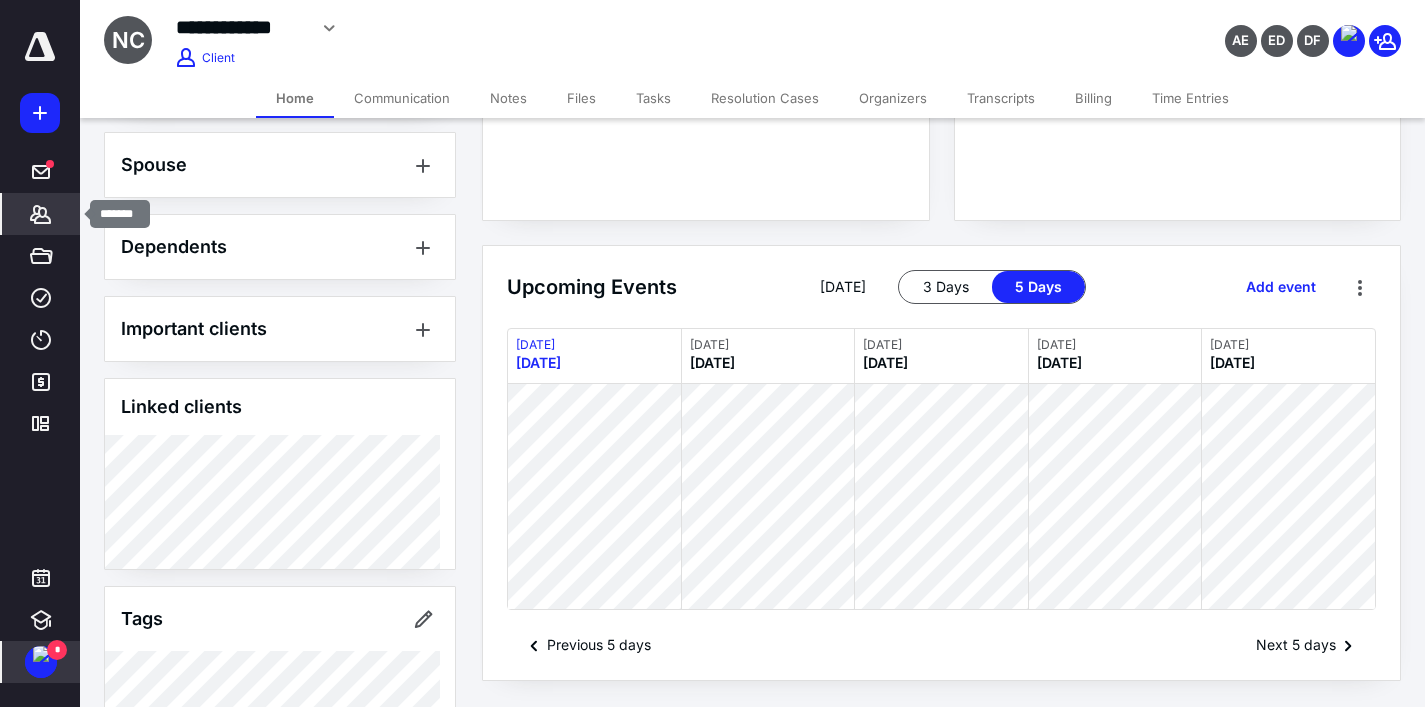 click on "*******" at bounding box center [41, 214] 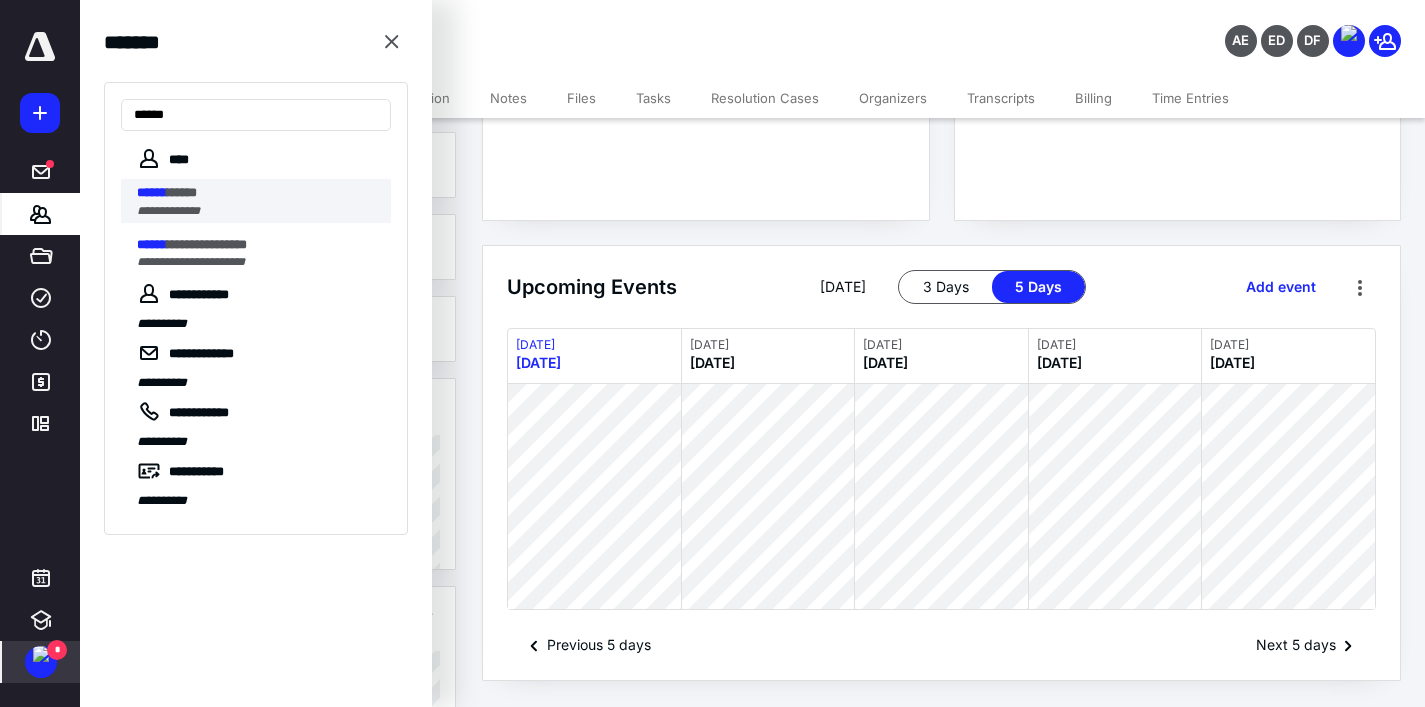 type on "******" 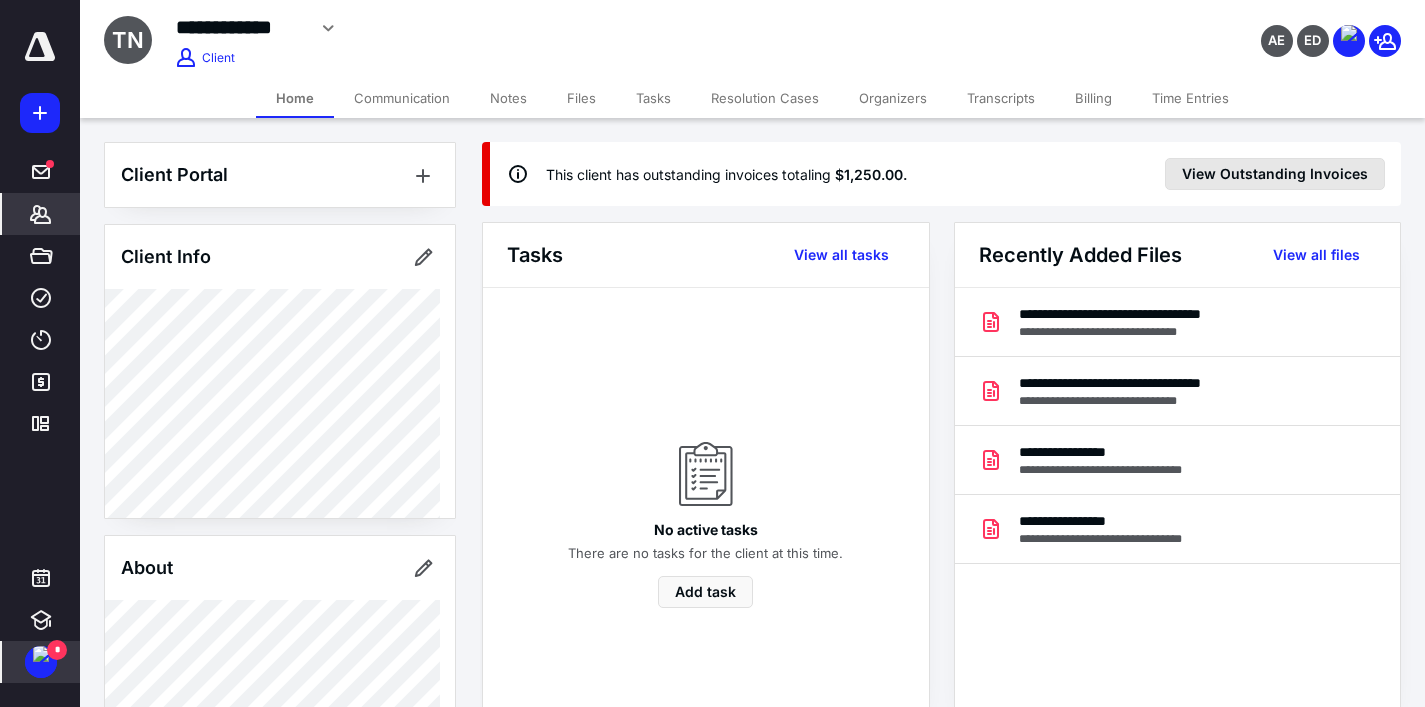 click on "View Outstanding Invoices" at bounding box center (1275, 174) 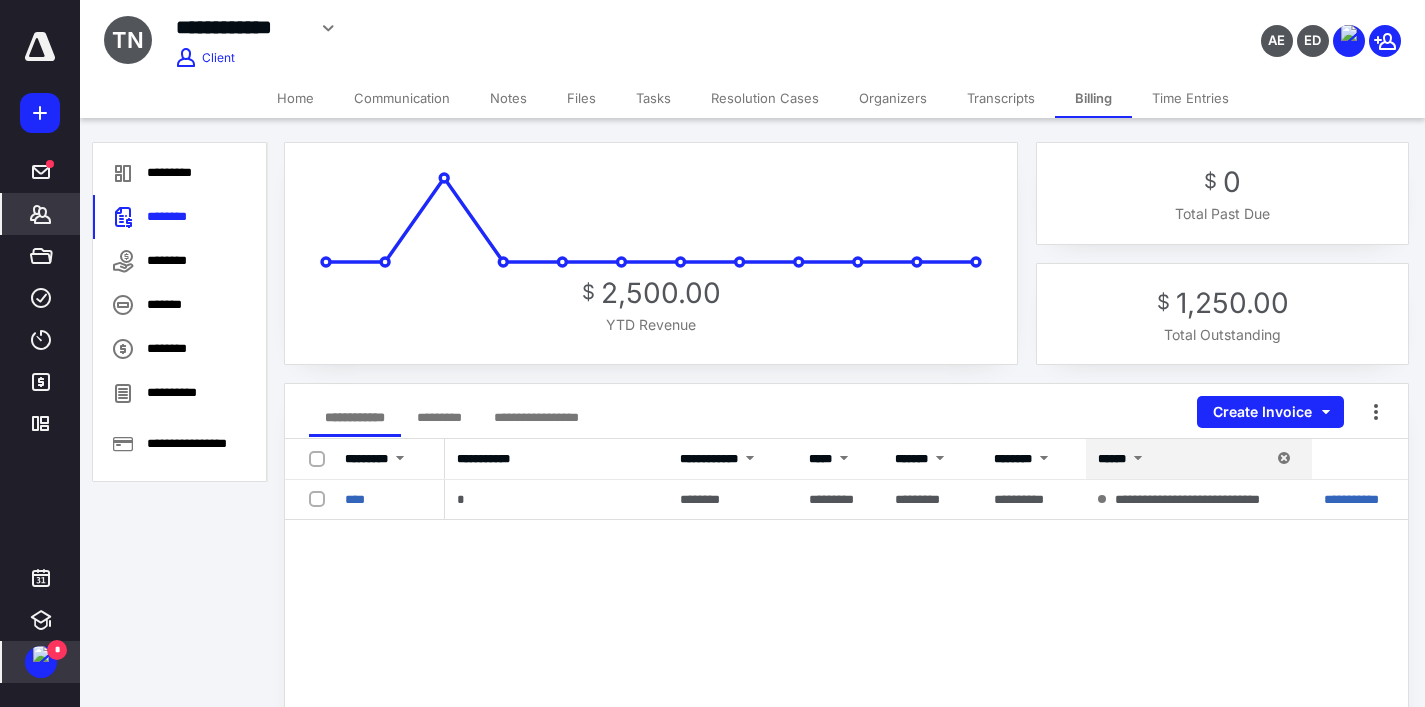 click on "Files" at bounding box center (581, 98) 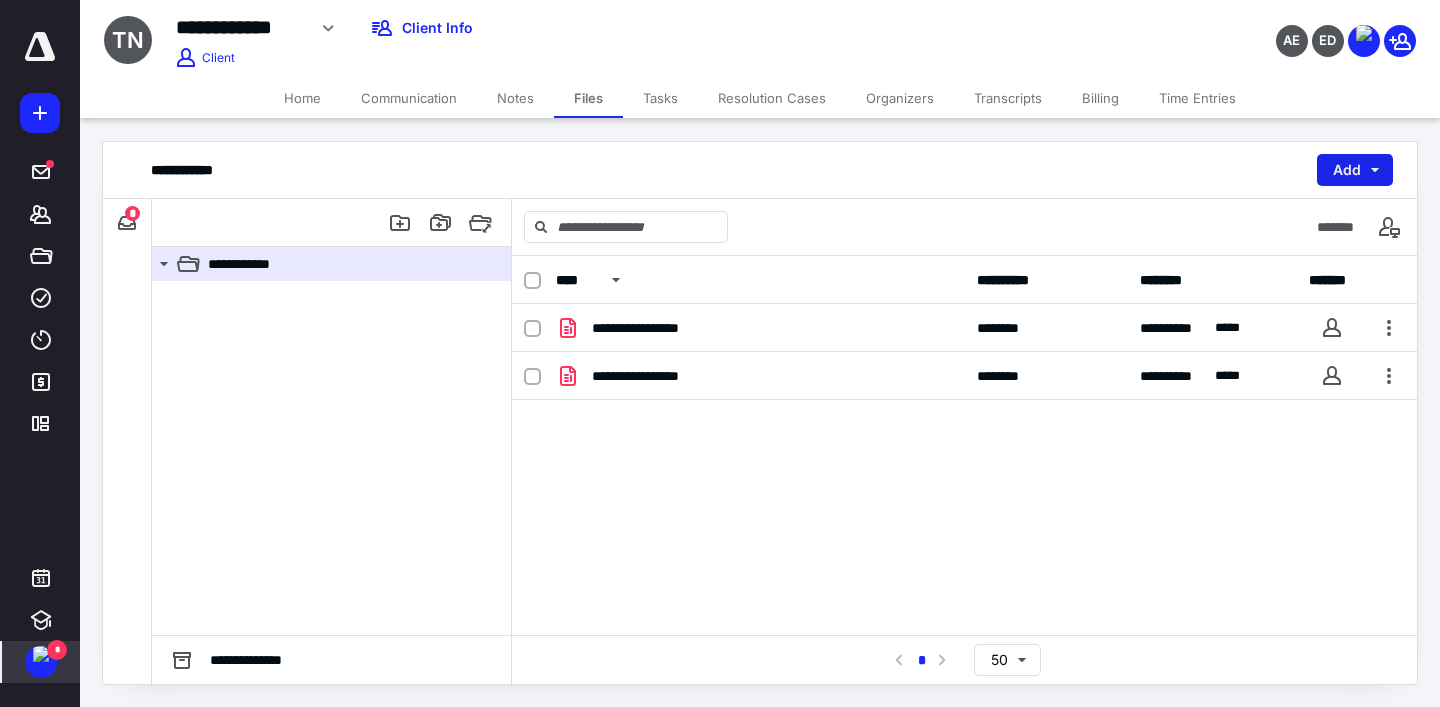 click on "Add" at bounding box center (1355, 170) 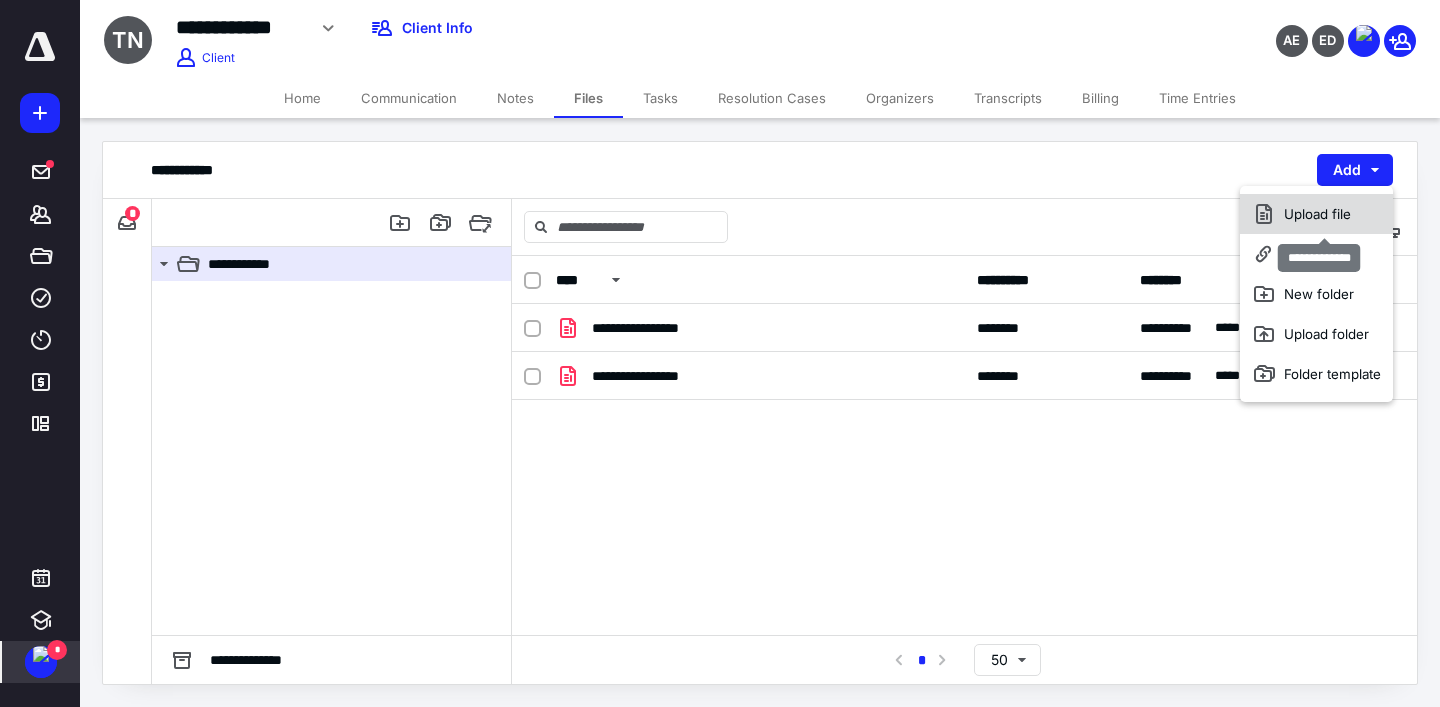 click on "Upload file" at bounding box center (1316, 214) 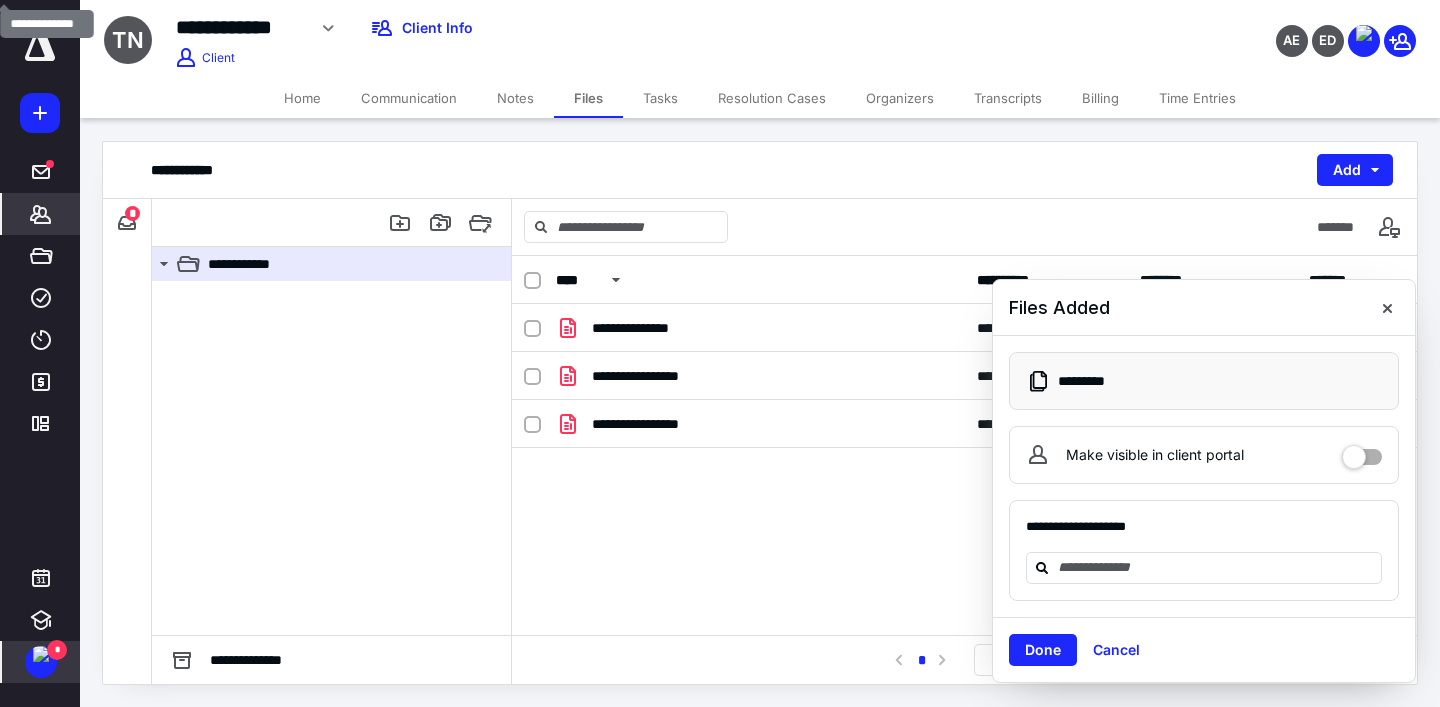 click on "*******" at bounding box center (41, 214) 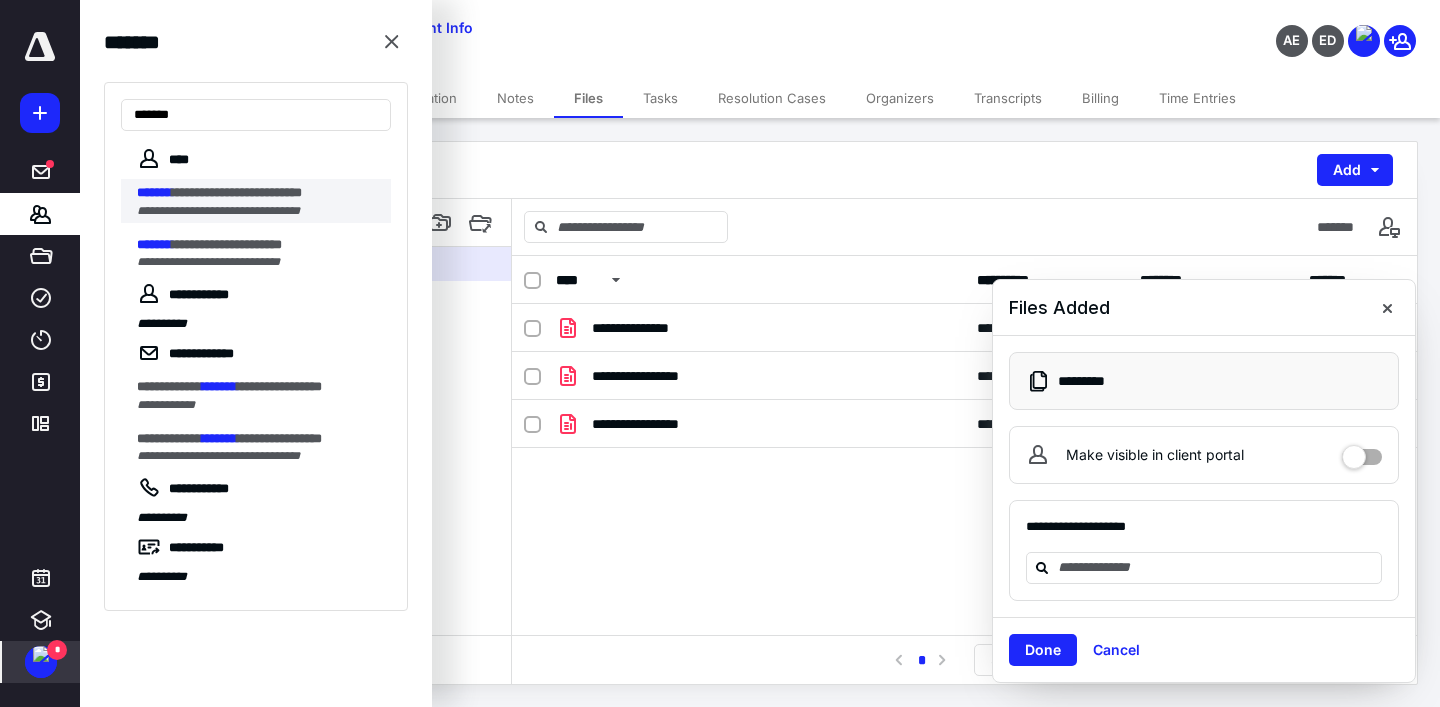 type on "*******" 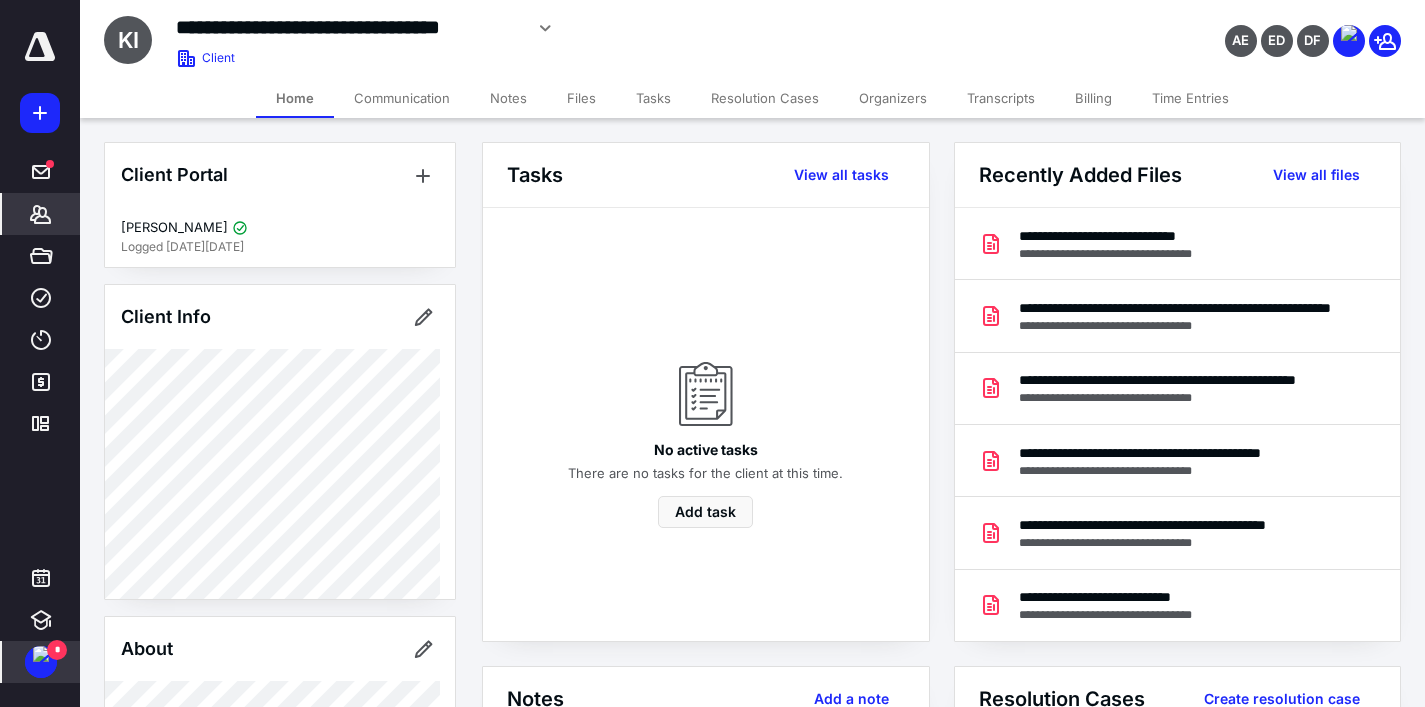 click on "Communication" at bounding box center [402, 98] 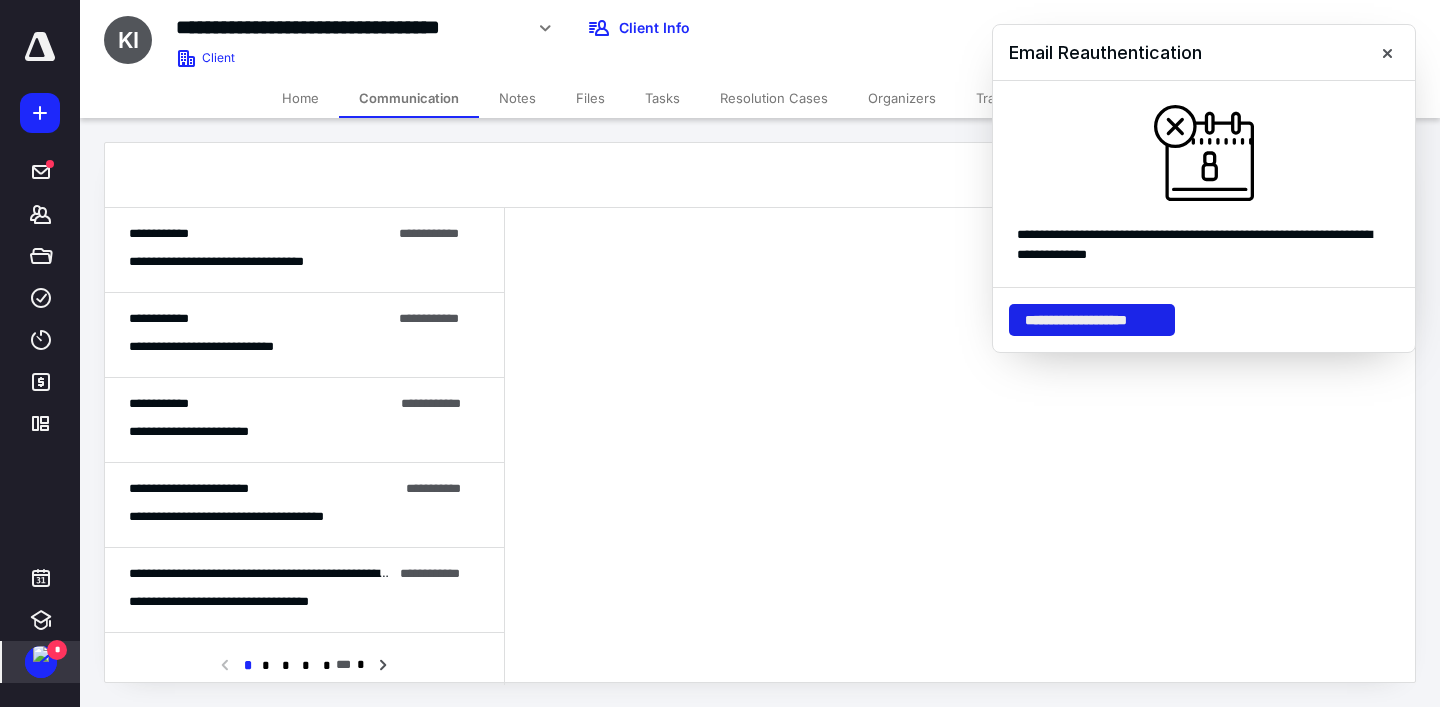click on "**********" at bounding box center (1092, 320) 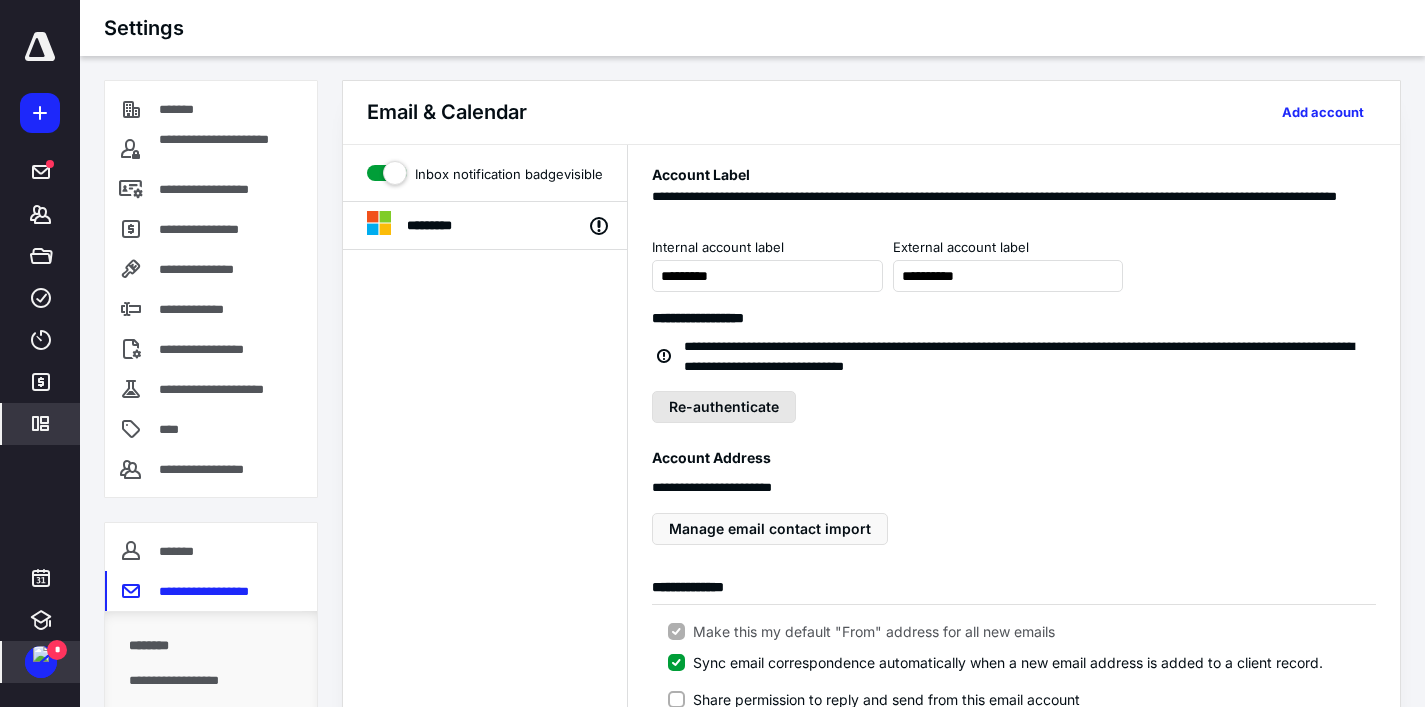 click on "Re-authenticate" at bounding box center [724, 407] 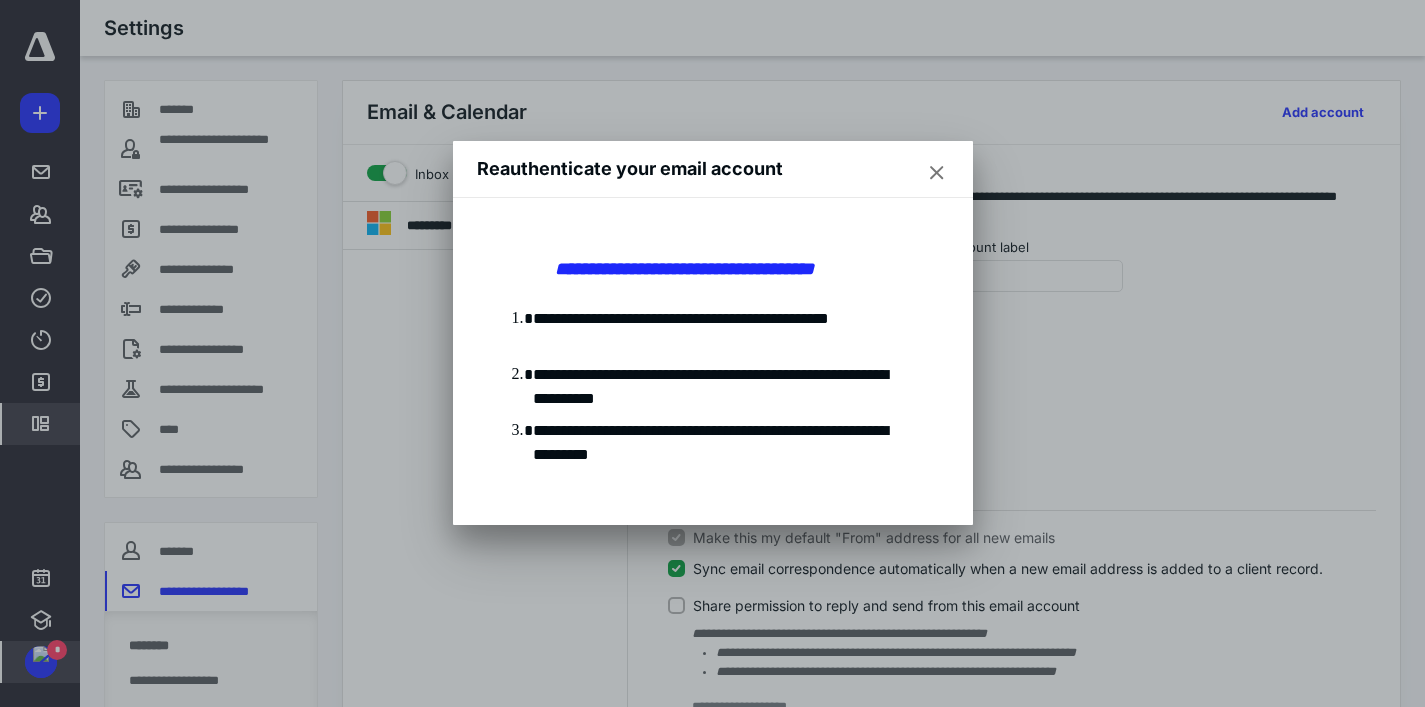 click at bounding box center (937, 173) 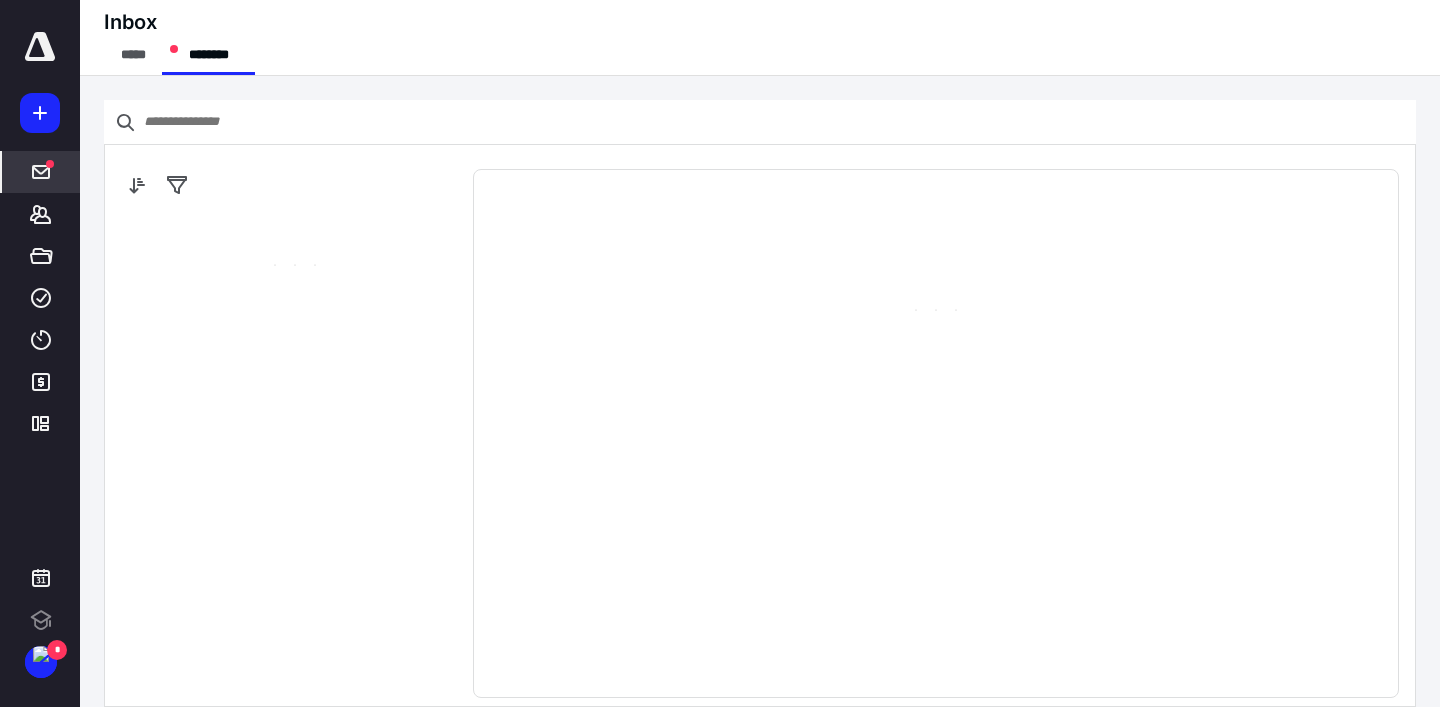 scroll, scrollTop: 0, scrollLeft: 0, axis: both 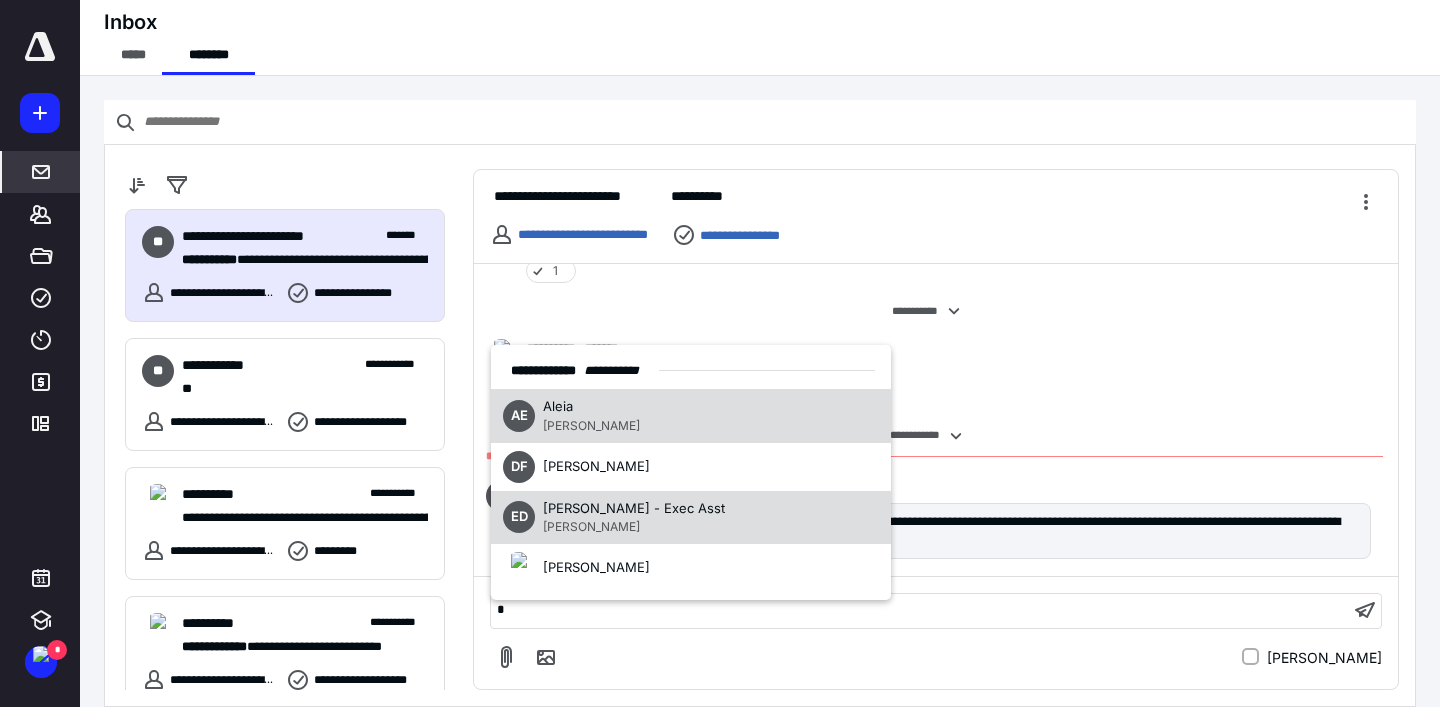 click on "Emily Denson" at bounding box center [591, 526] 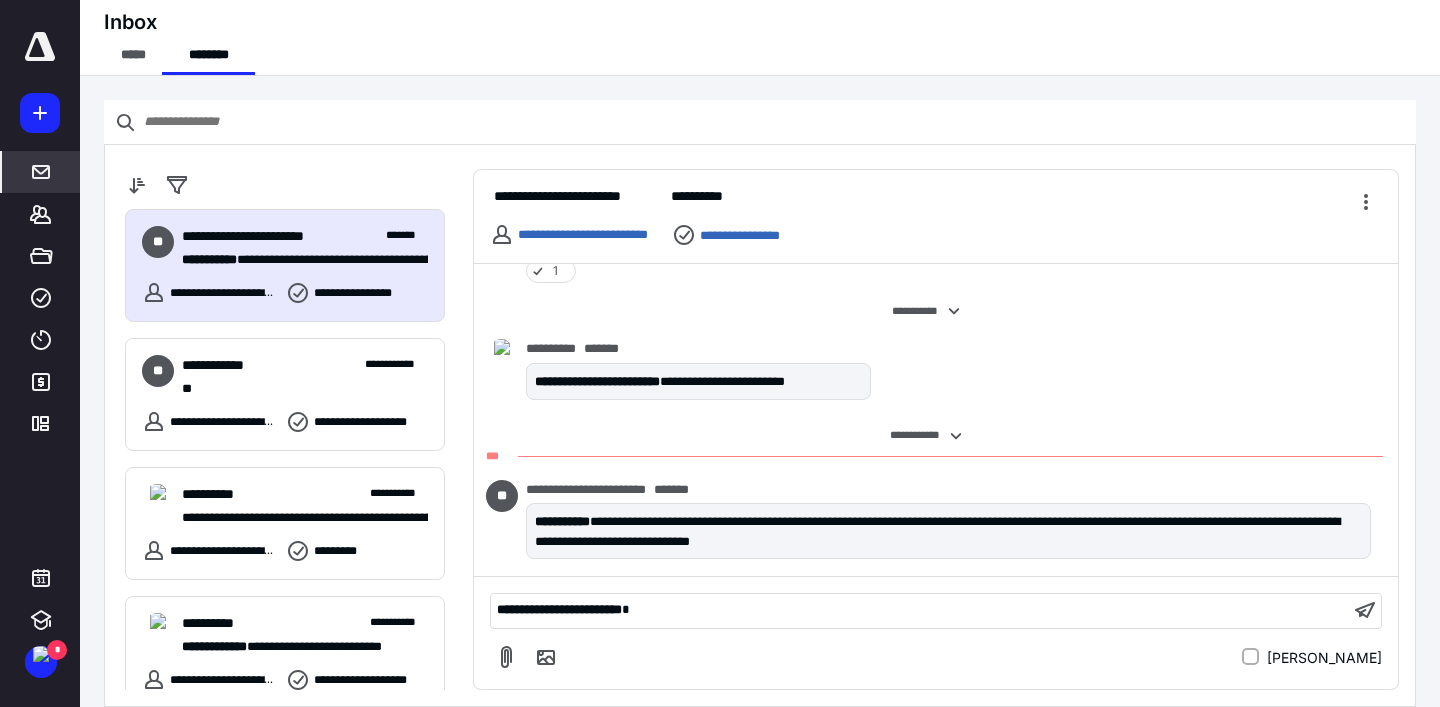 type 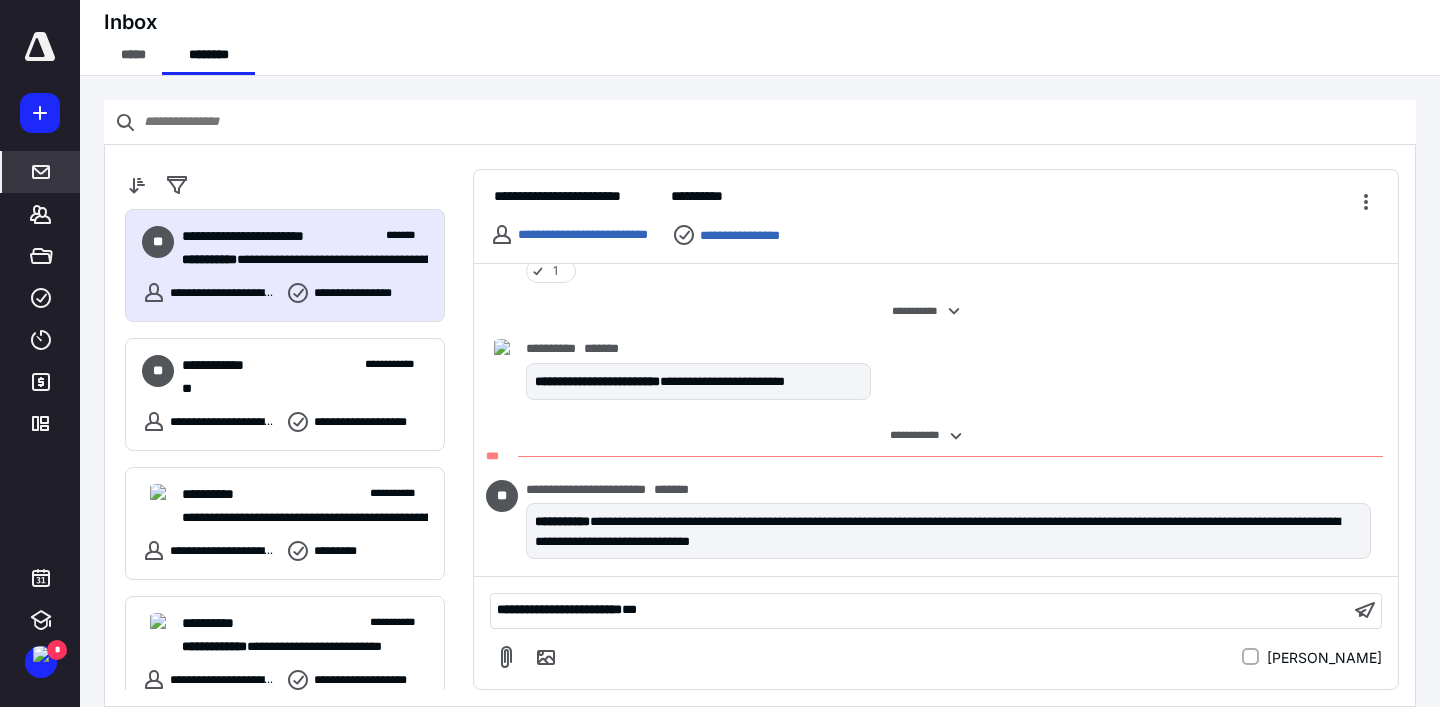 scroll, scrollTop: 719, scrollLeft: 0, axis: vertical 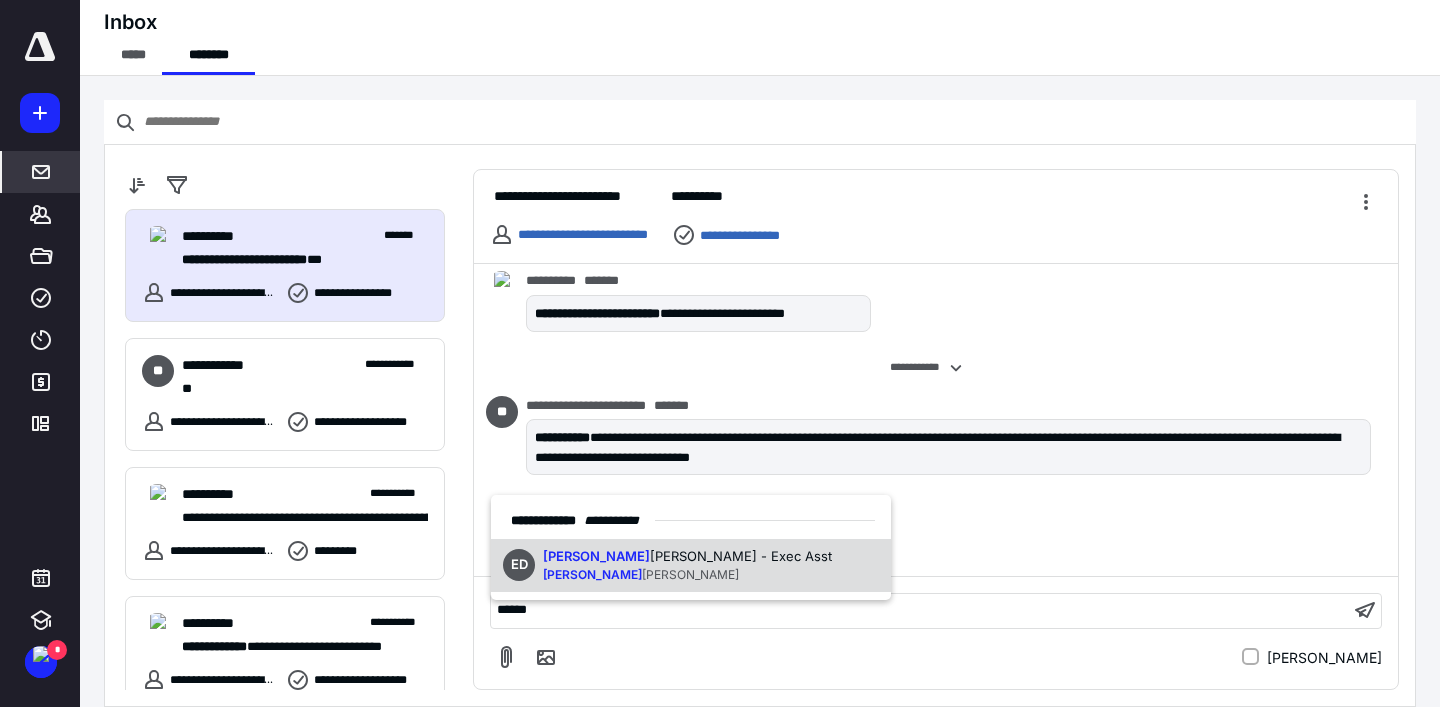 click on "ED Emily  Denson - Exec Asst Emily  Denson" at bounding box center [691, 566] 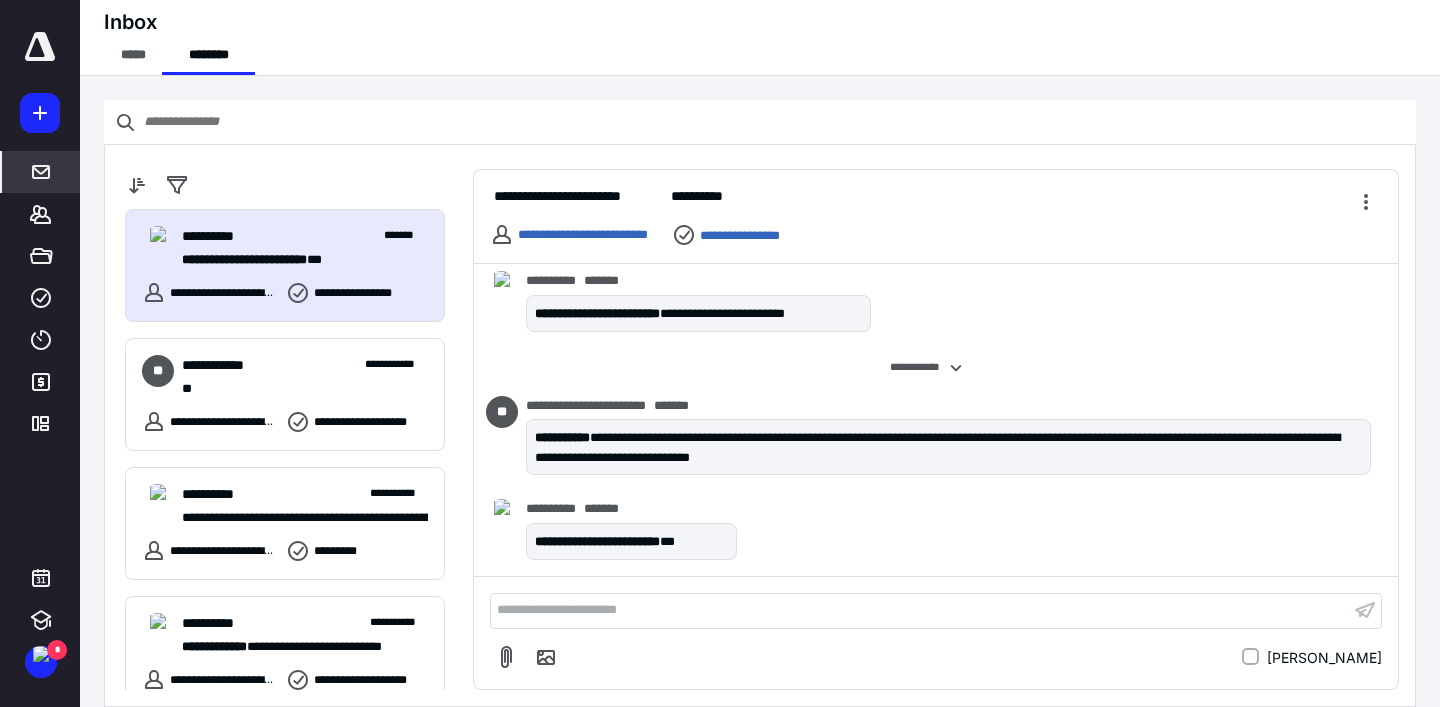 scroll, scrollTop: 803, scrollLeft: 0, axis: vertical 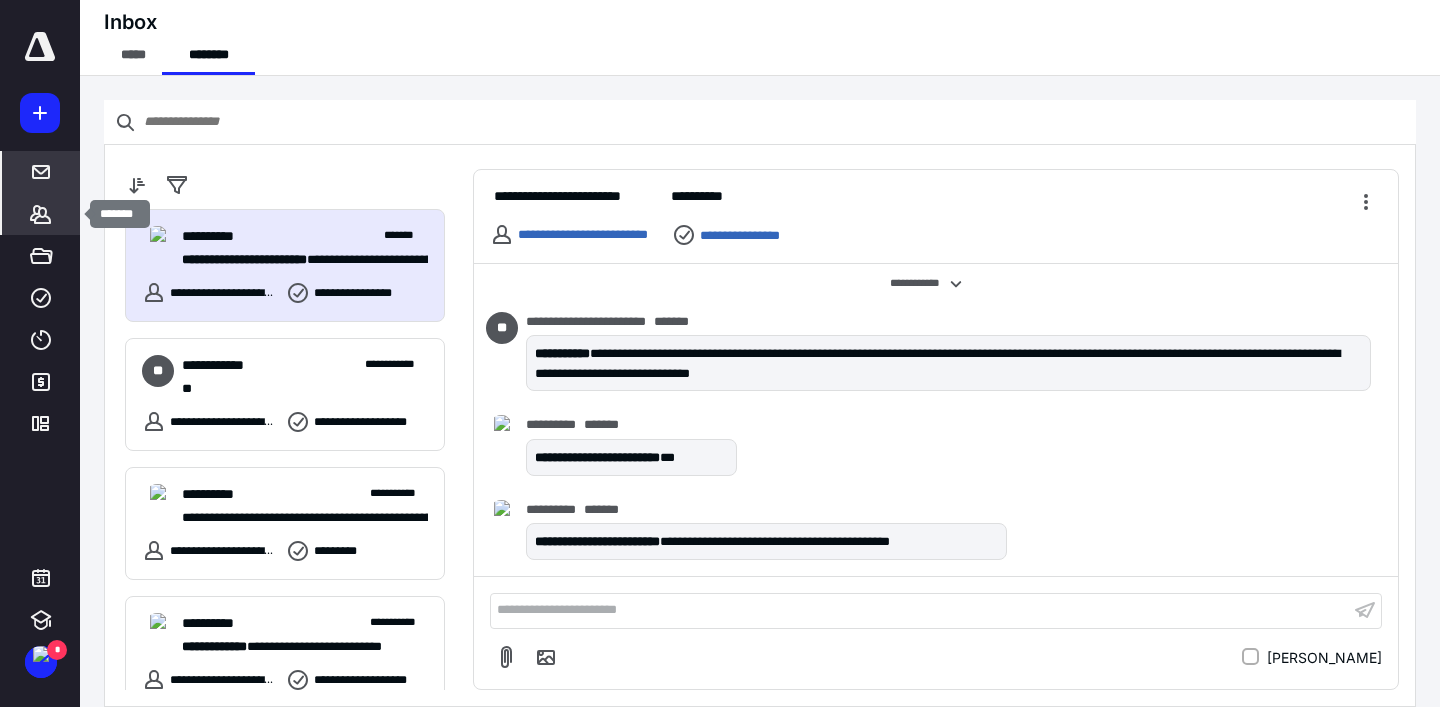 click 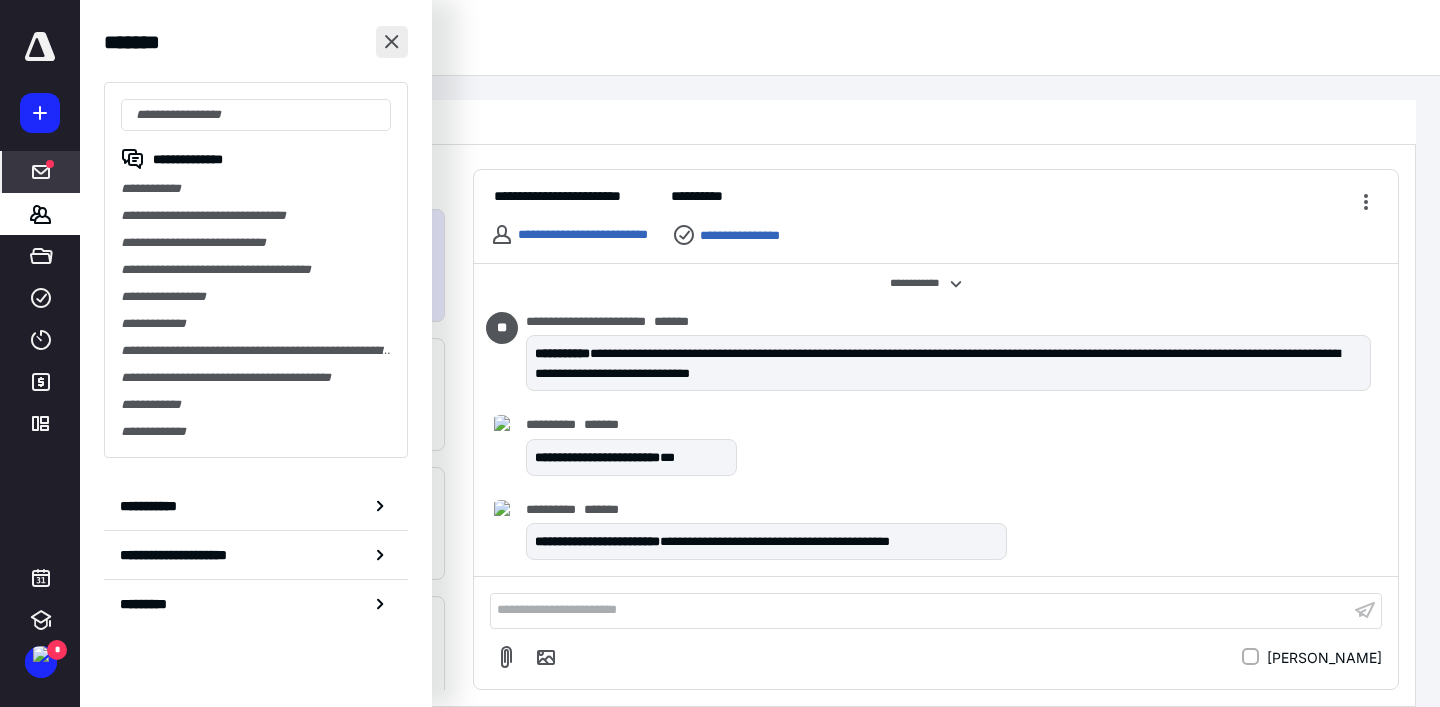 click at bounding box center [392, 42] 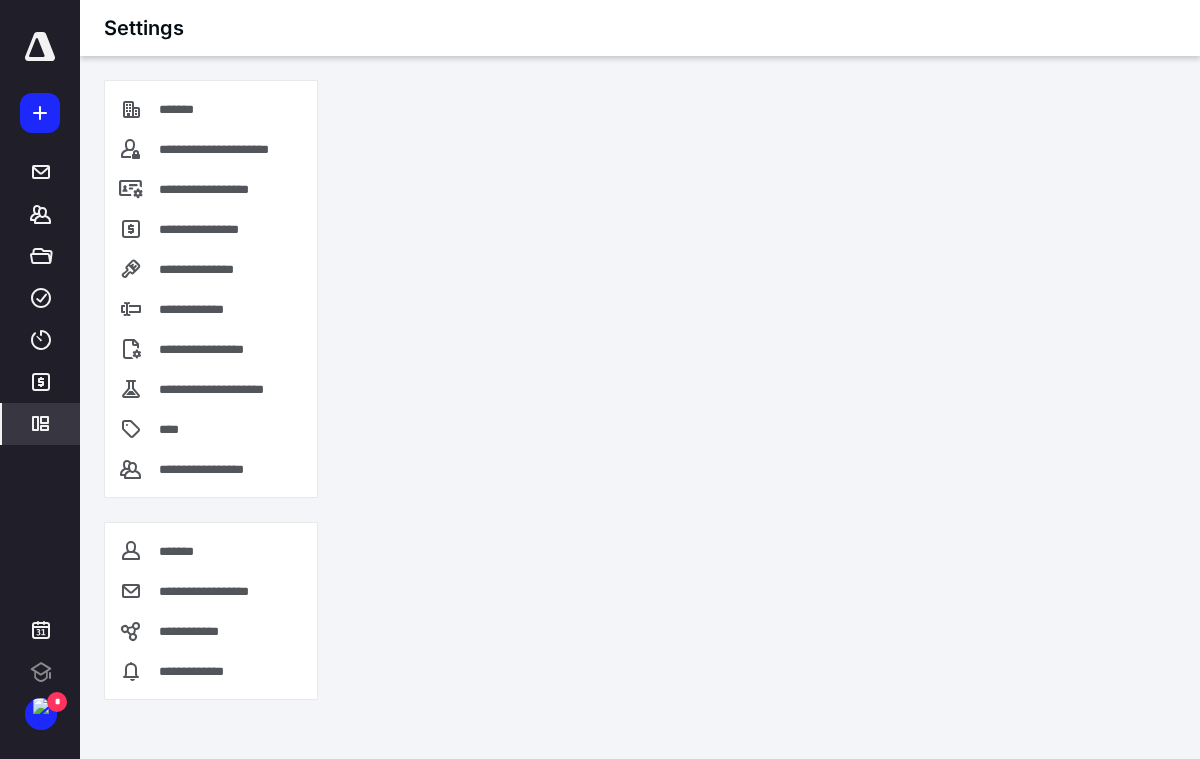 scroll, scrollTop: 0, scrollLeft: 0, axis: both 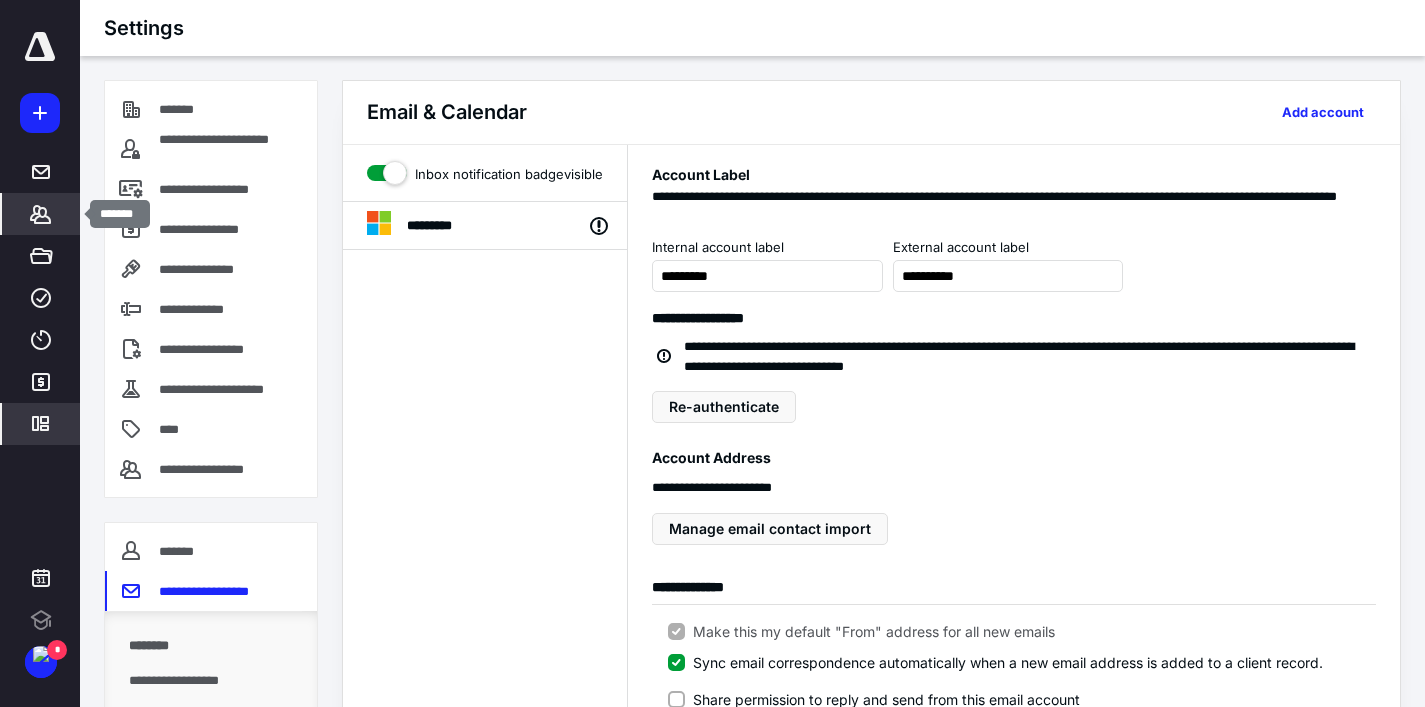 click 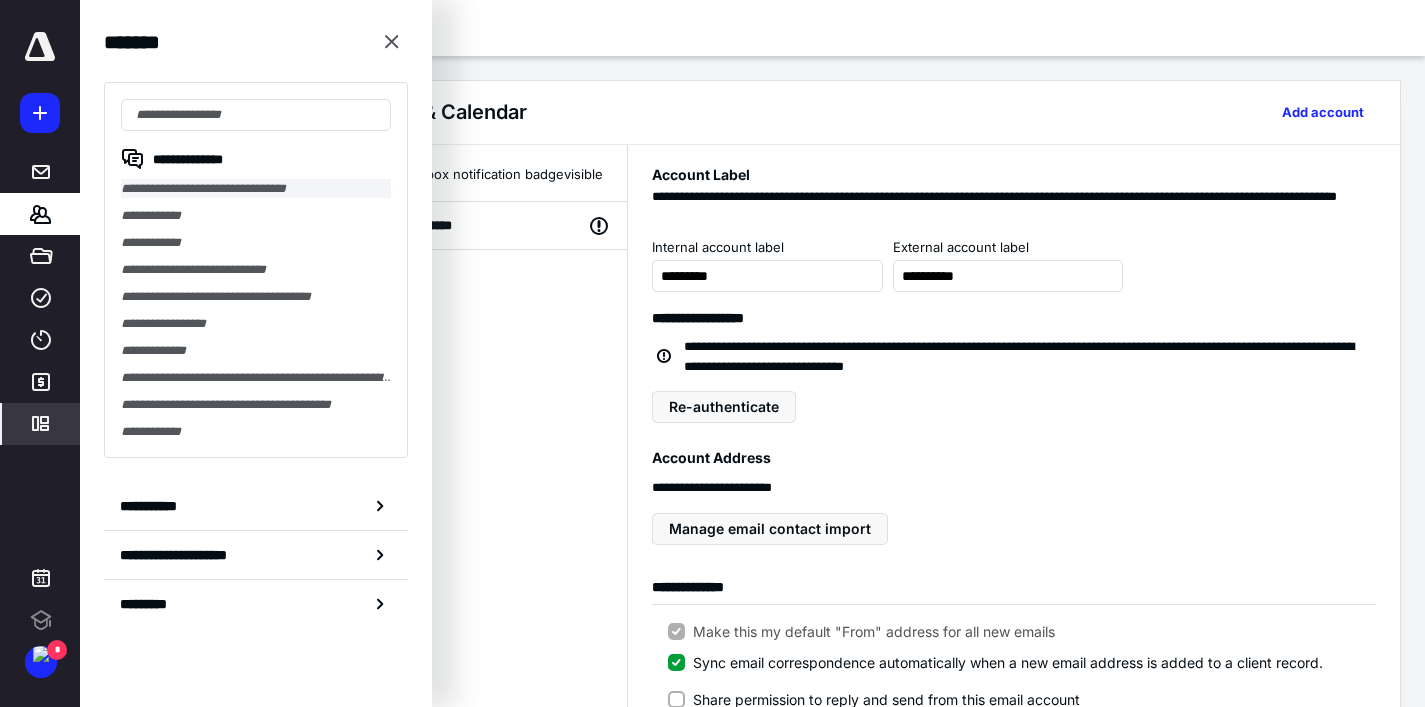 click on "**********" at bounding box center (256, 188) 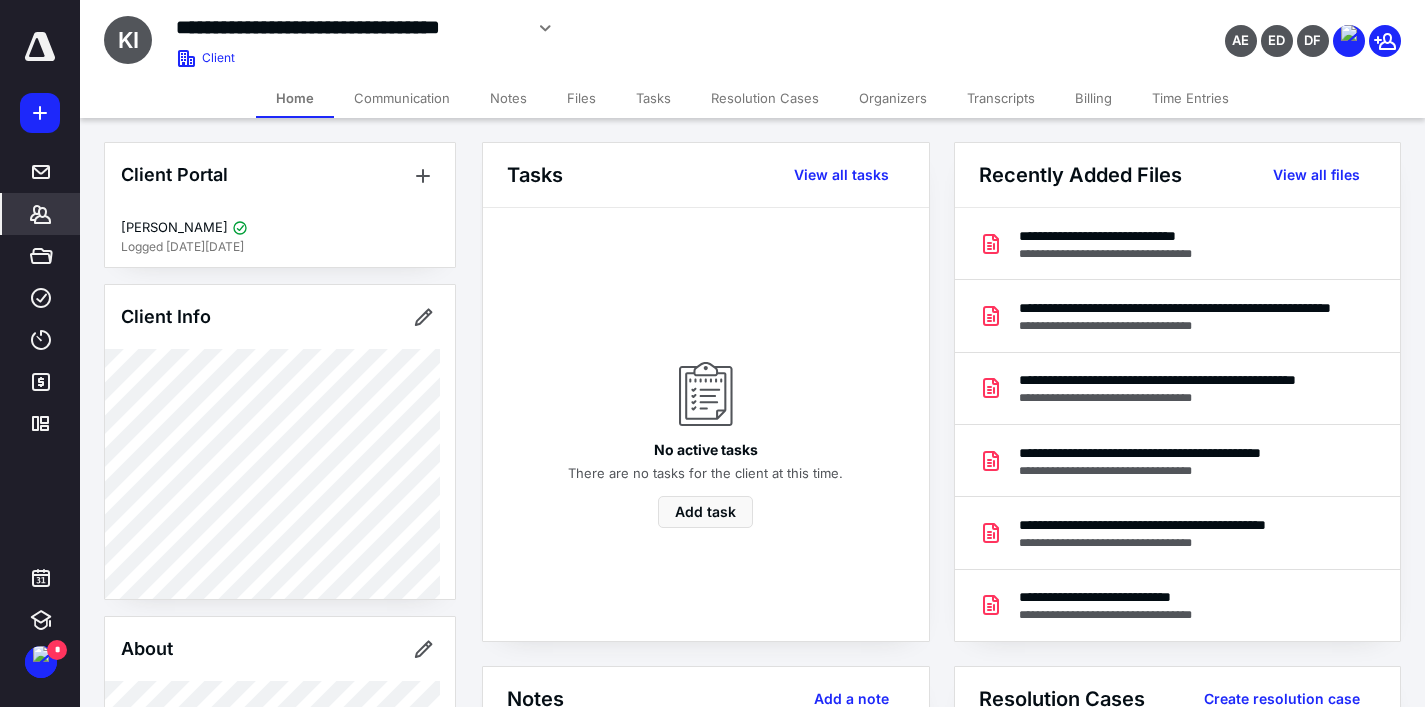 click on "Communication" at bounding box center [402, 98] 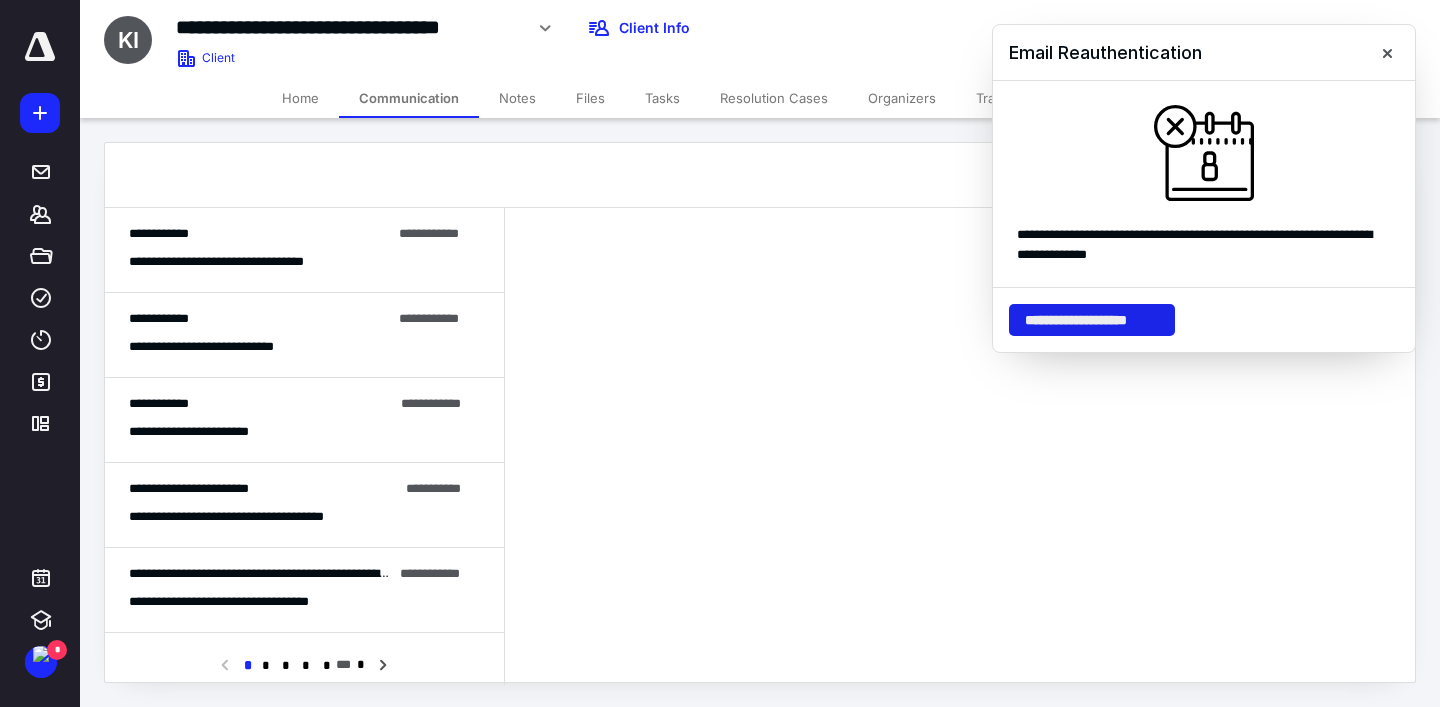 click on "**********" at bounding box center [1092, 320] 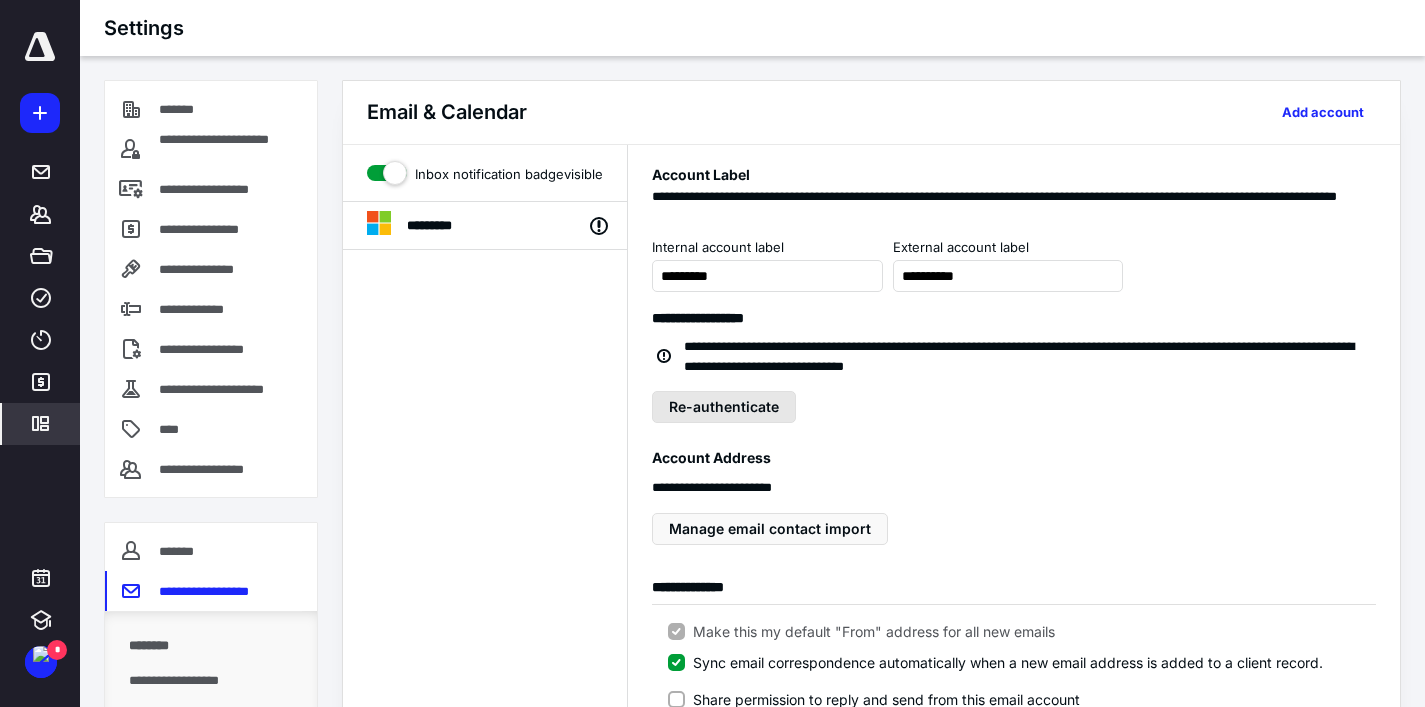 click on "Re-authenticate" at bounding box center (724, 407) 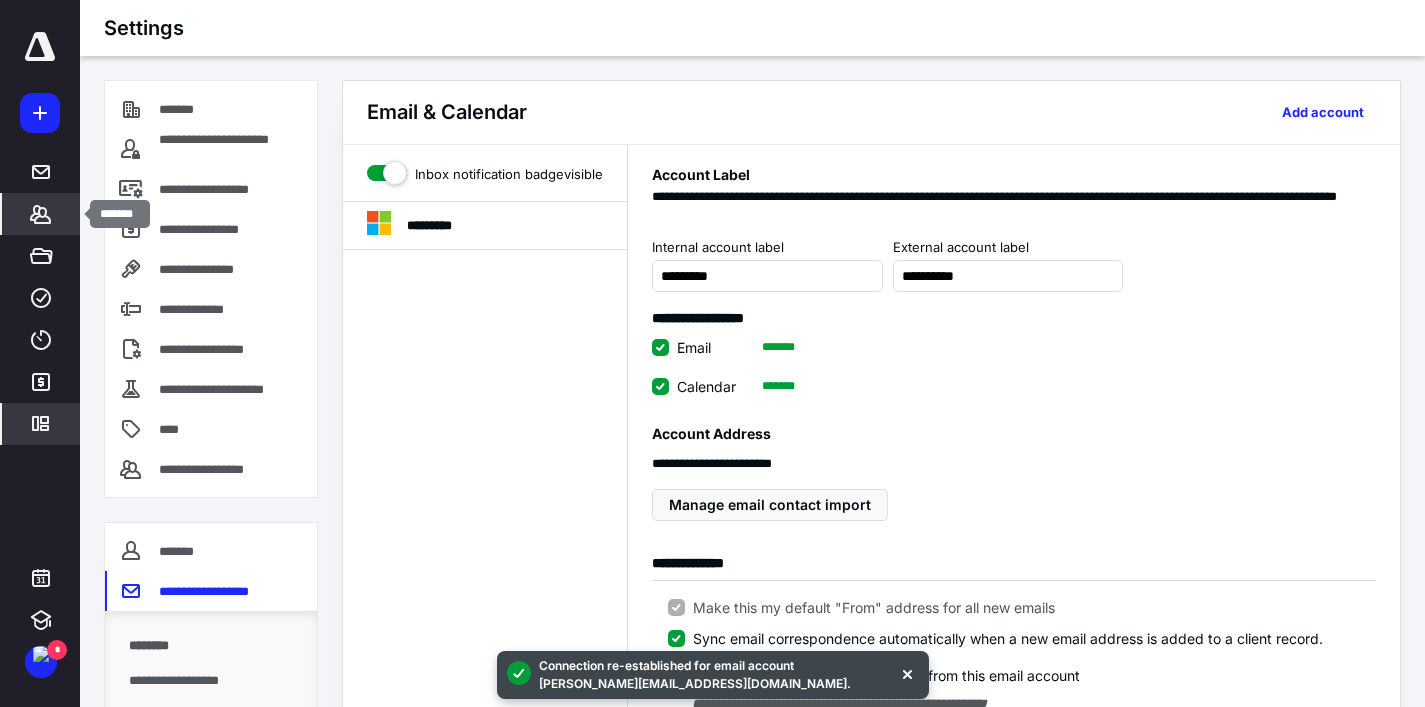 click on "*******" at bounding box center (41, 214) 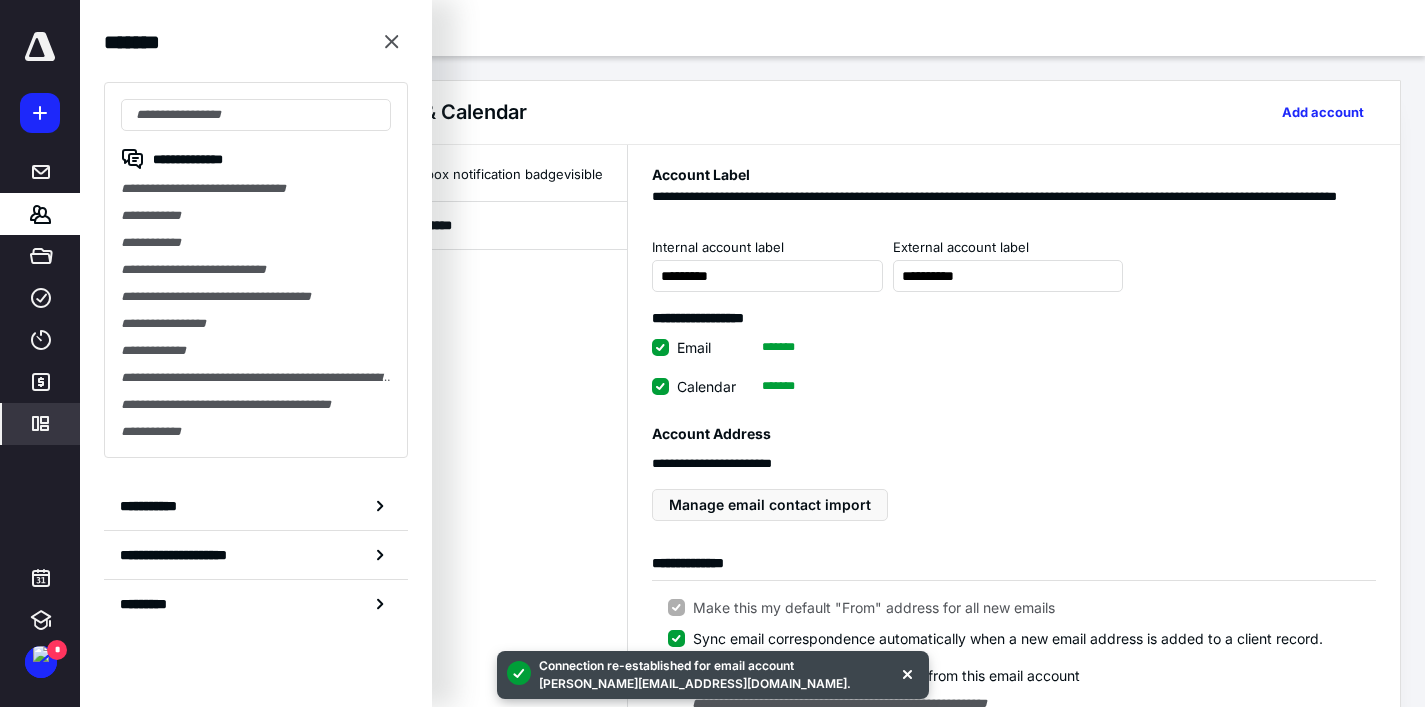 click on "**********" at bounding box center (256, 270) 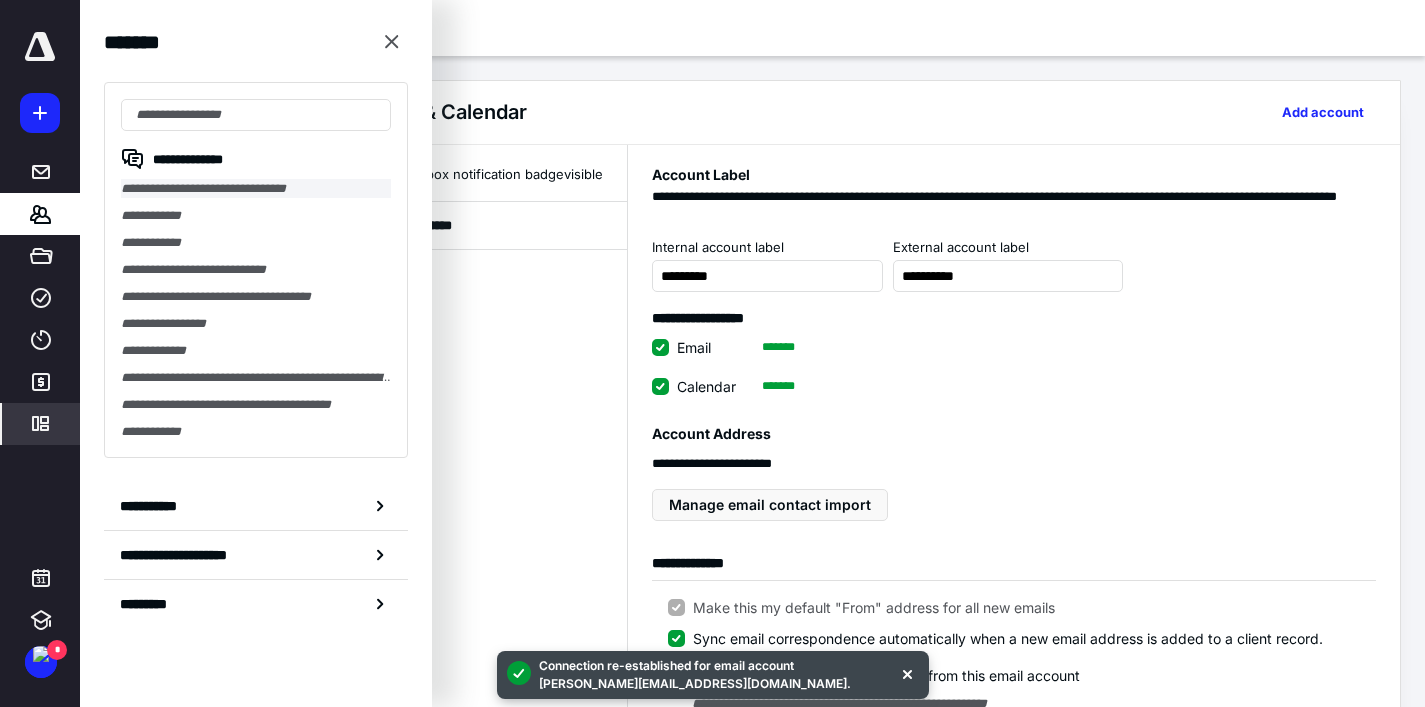 click on "**********" at bounding box center (256, 188) 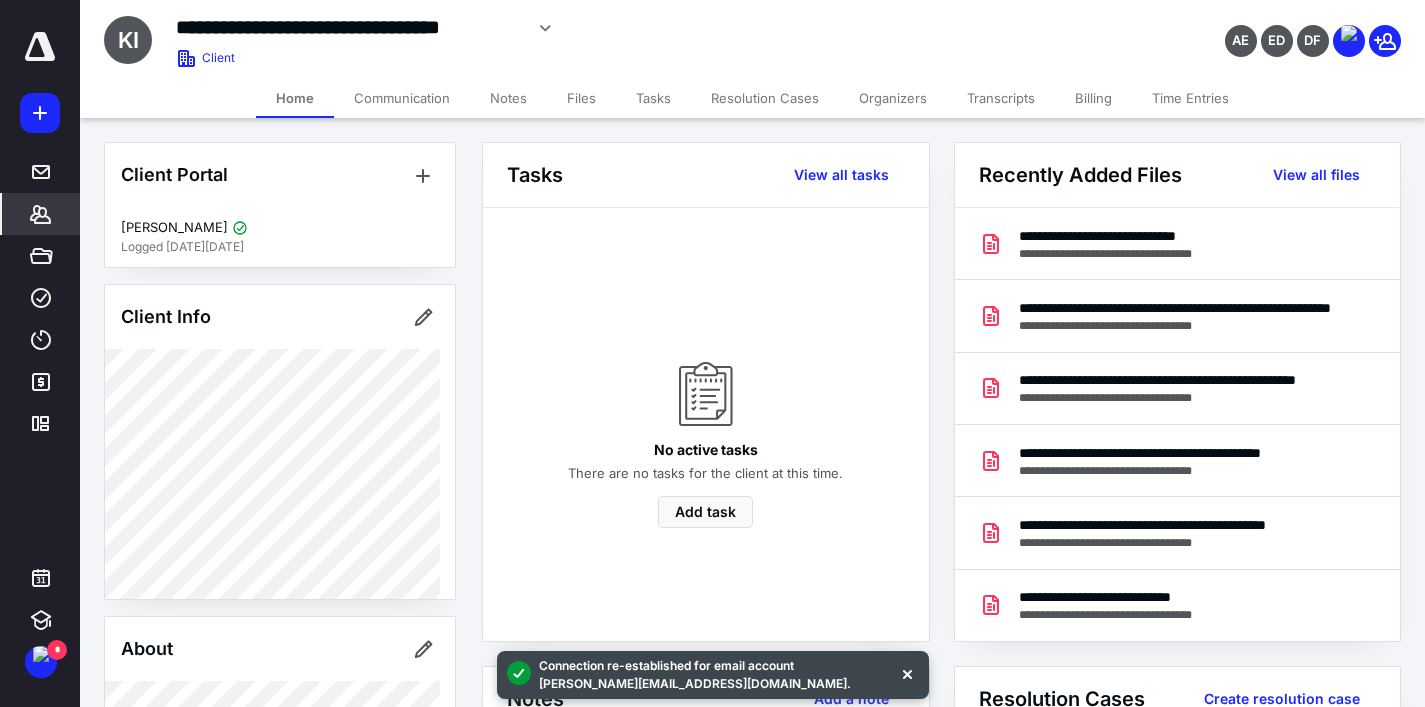 click on "Communication" at bounding box center [402, 98] 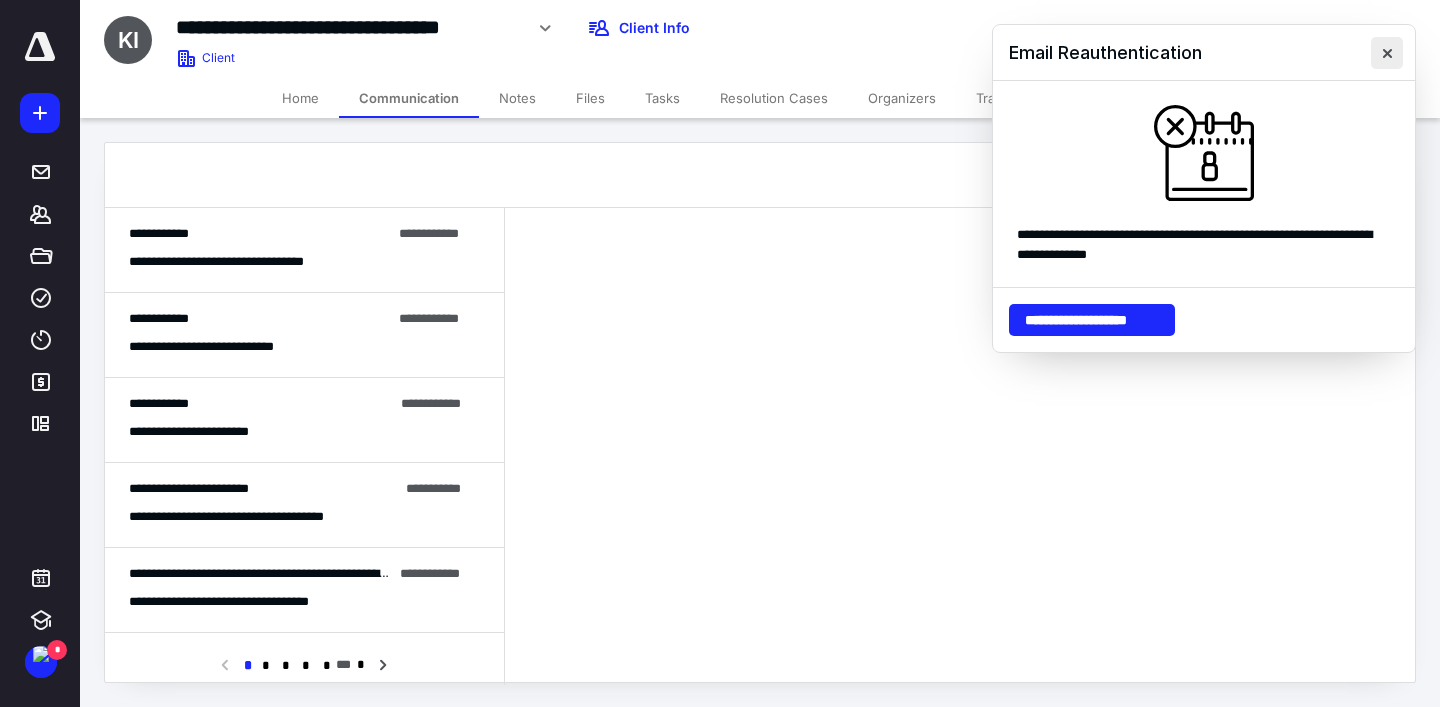 click at bounding box center [1387, 53] 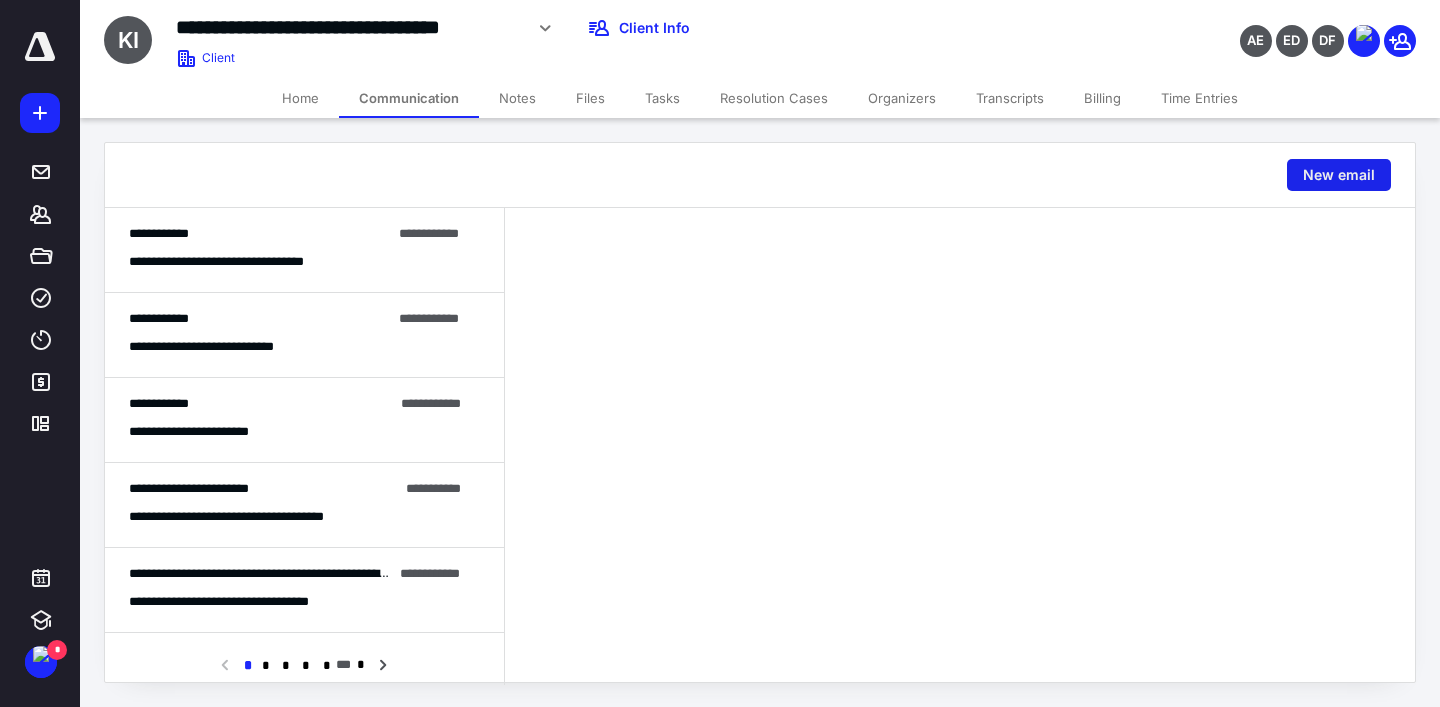 click on "New email" at bounding box center [1339, 175] 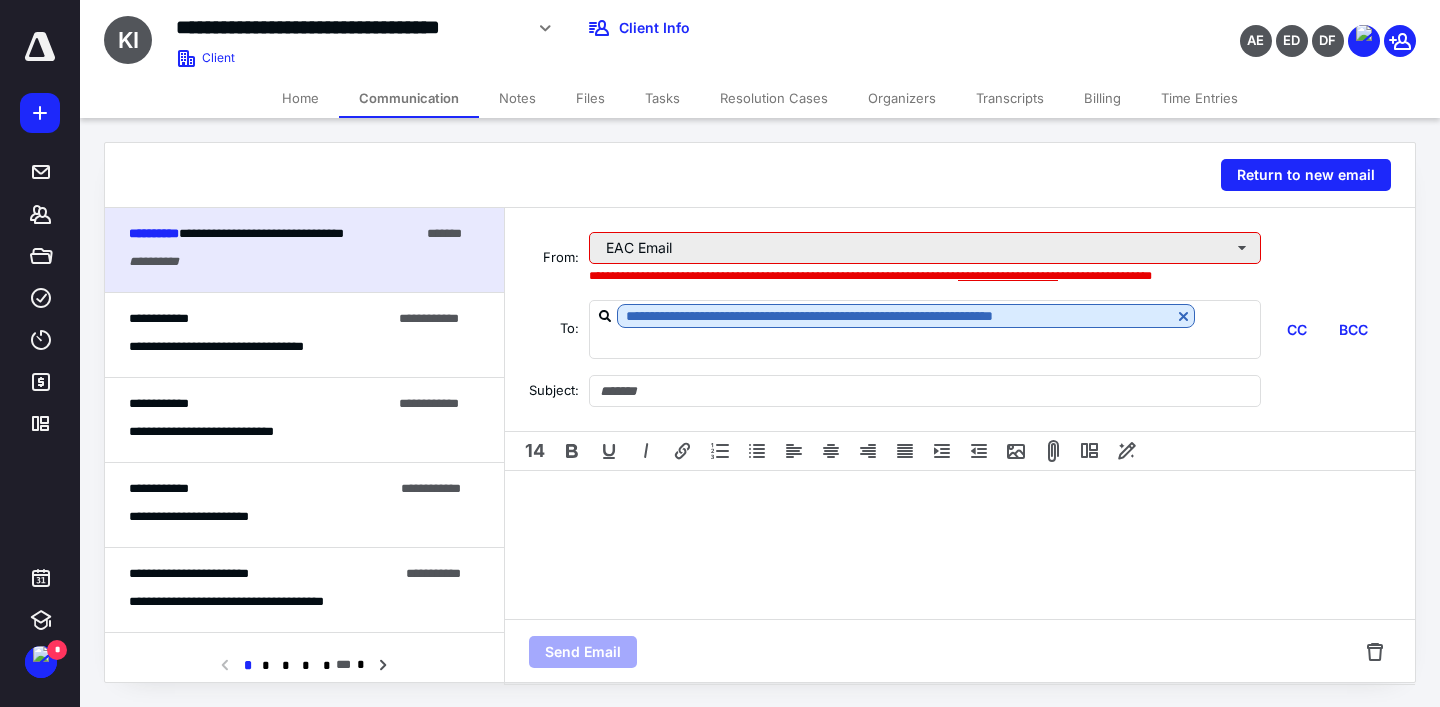 click on "EAC Email" at bounding box center (925, 248) 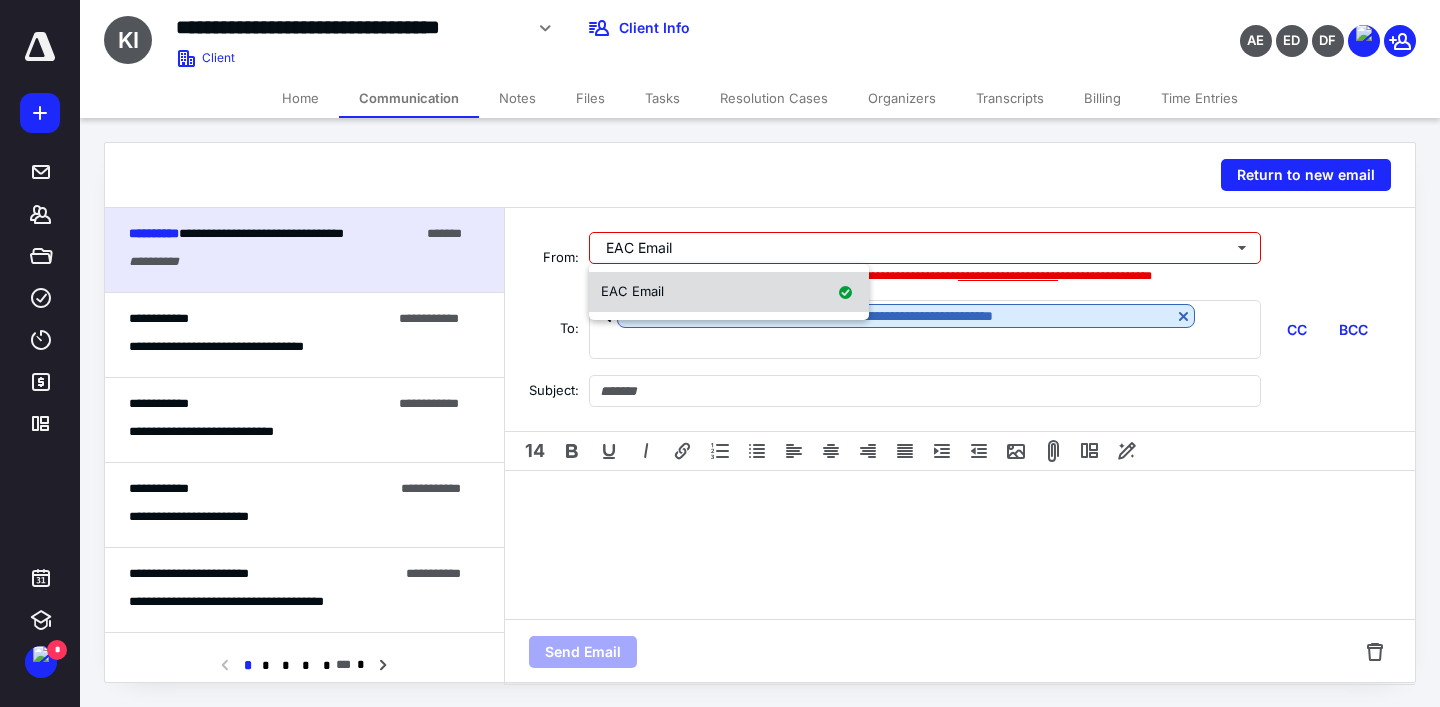 click on "EAC Email" at bounding box center [729, 292] 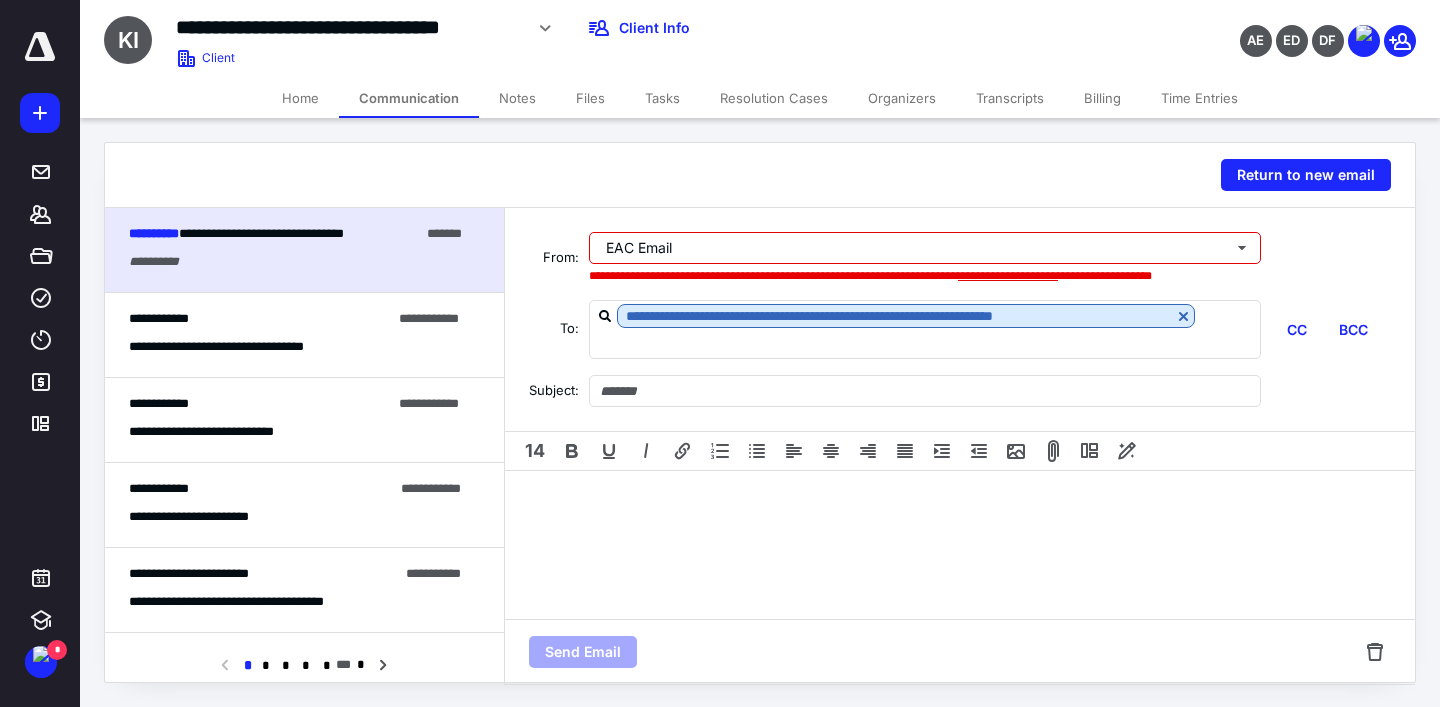 click on "**********" at bounding box center [1008, 276] 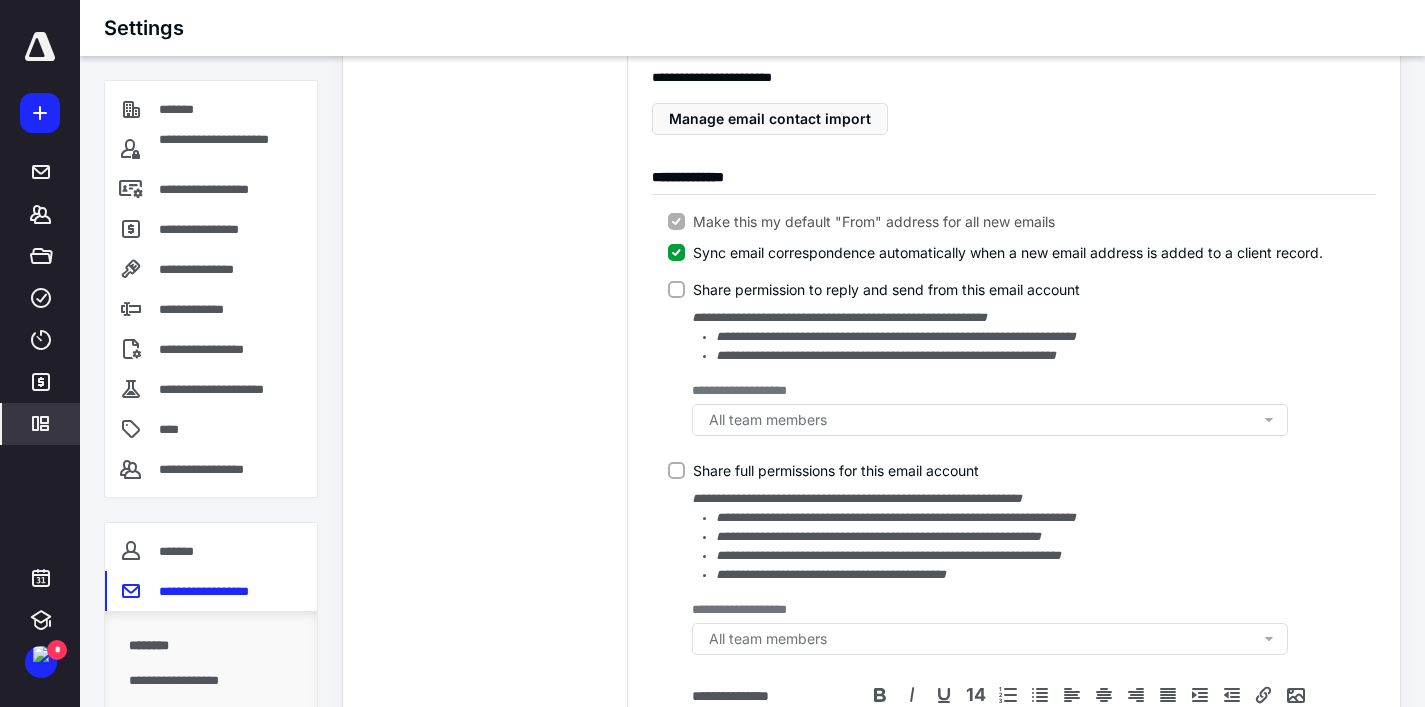 scroll, scrollTop: 390, scrollLeft: 0, axis: vertical 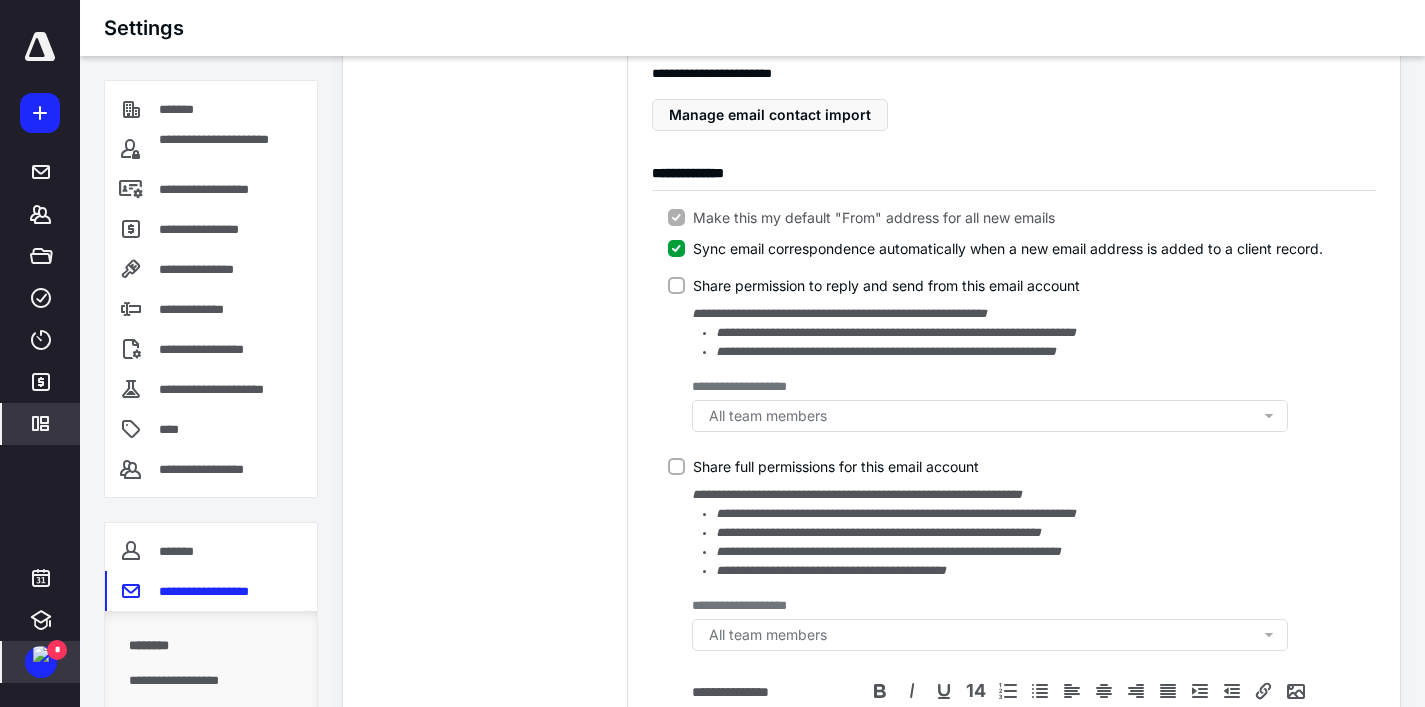 click at bounding box center (41, 654) 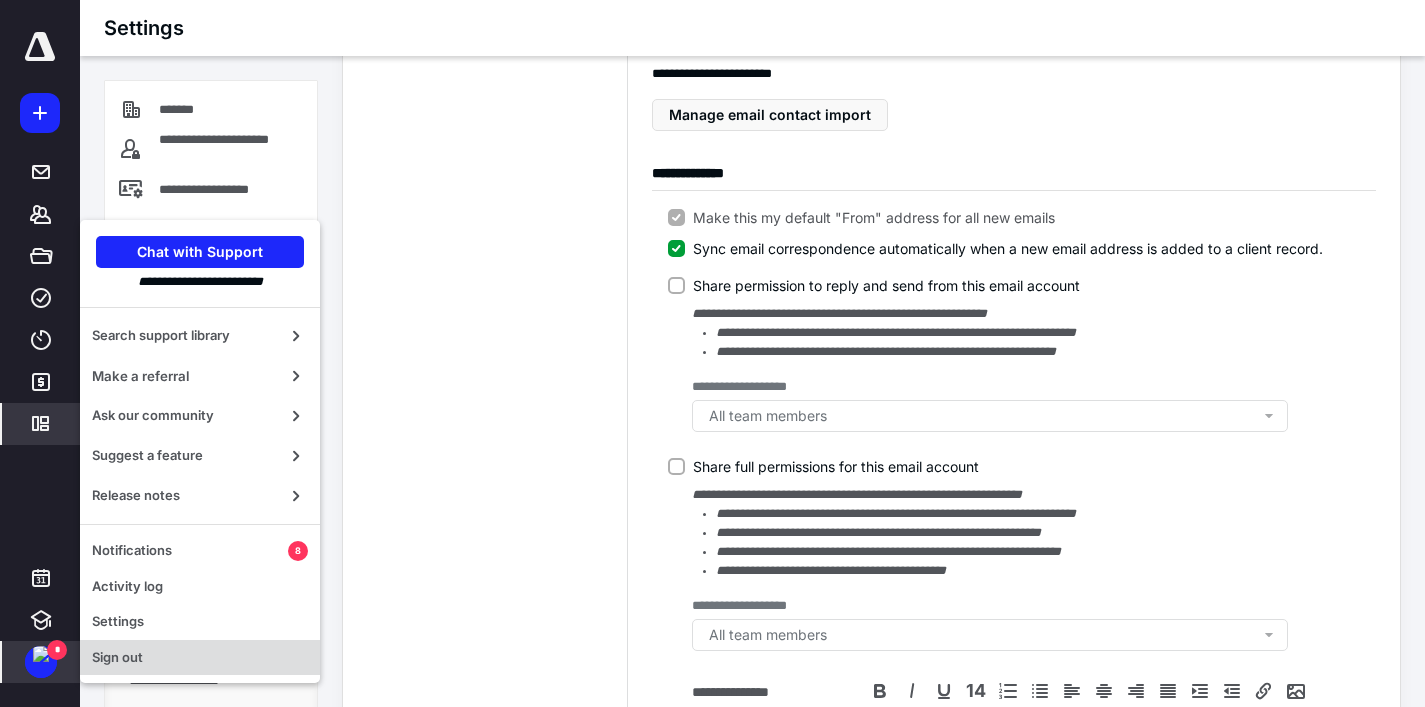 click on "Sign out" at bounding box center [200, 658] 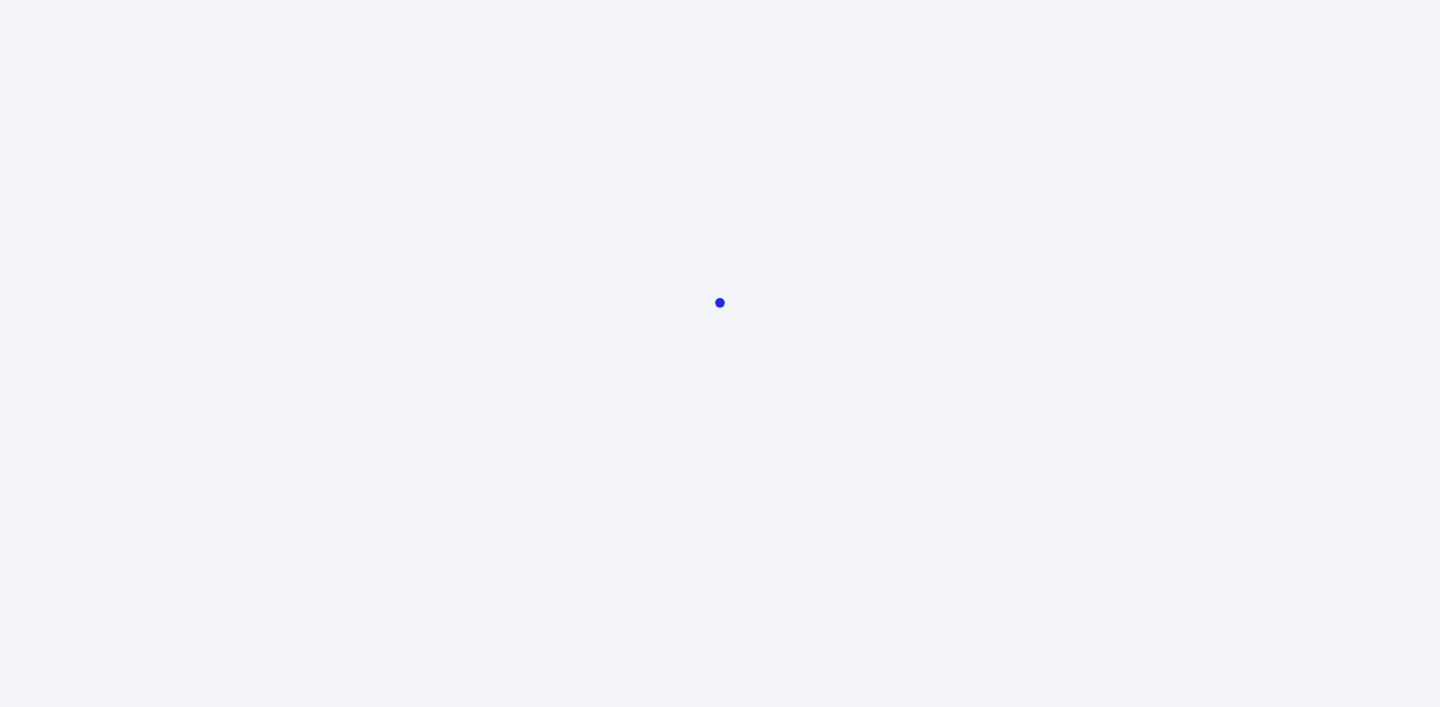 scroll, scrollTop: 0, scrollLeft: 0, axis: both 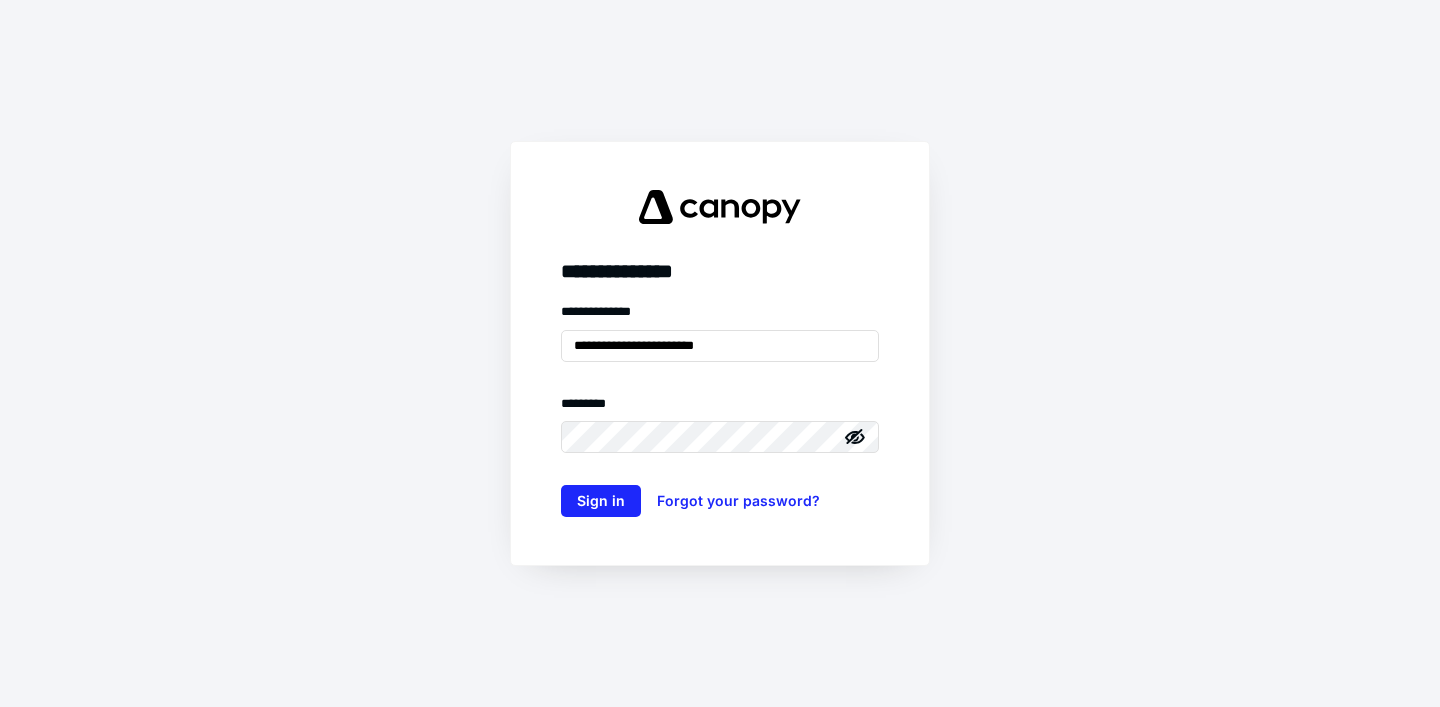 type on "**********" 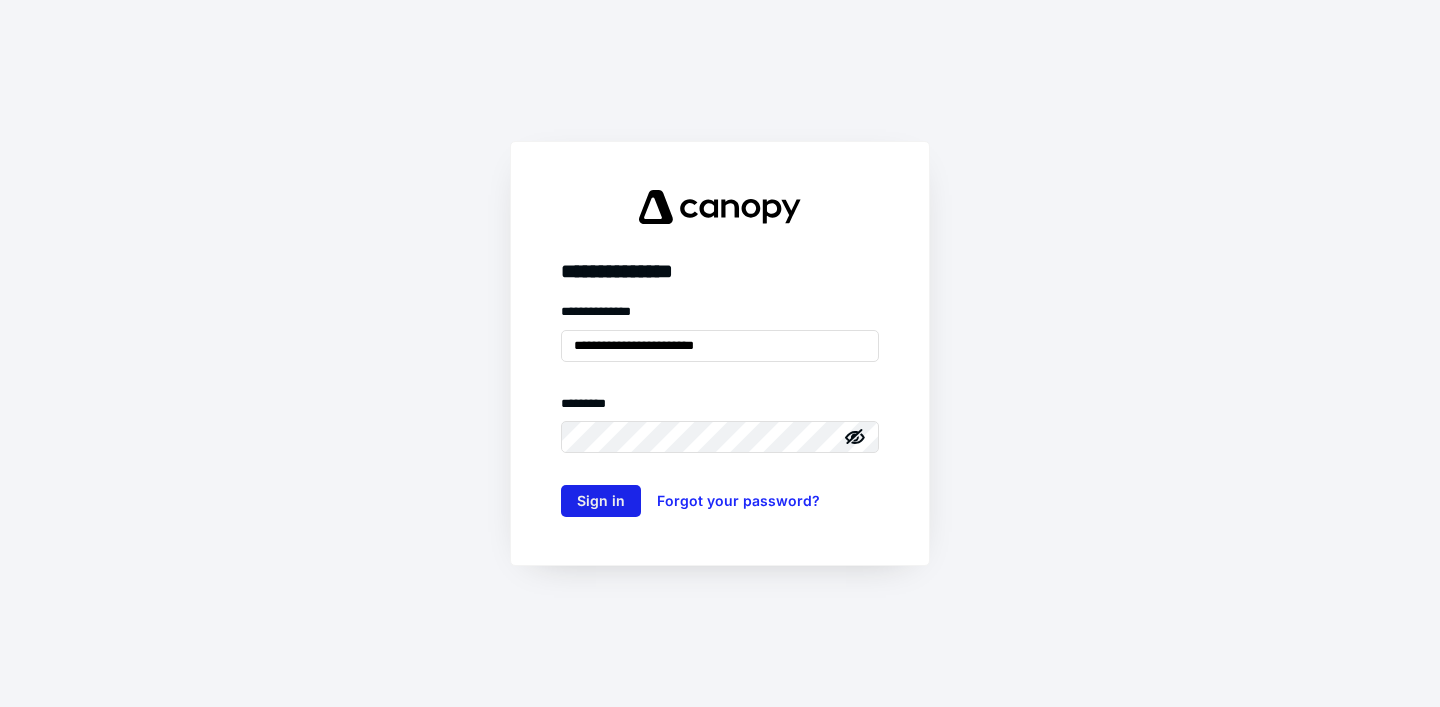 click on "Sign in" at bounding box center [601, 501] 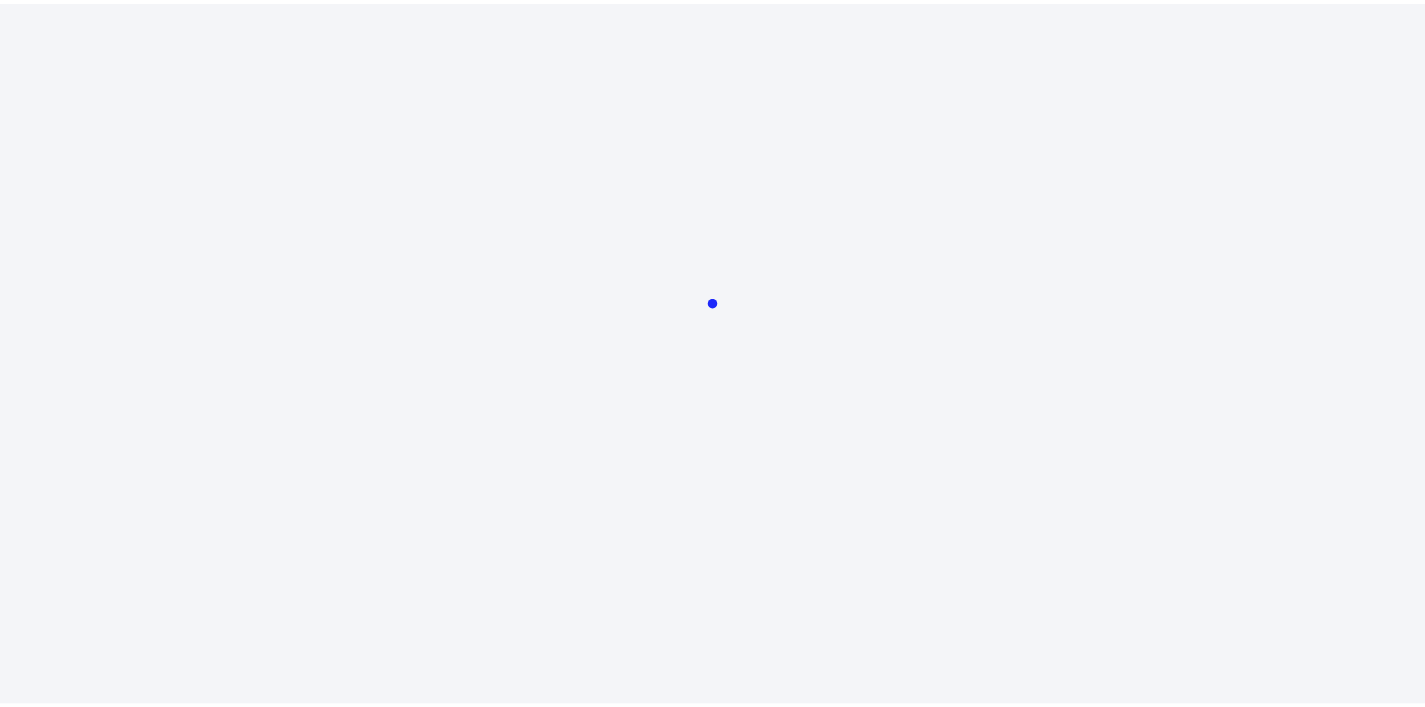 scroll, scrollTop: 0, scrollLeft: 0, axis: both 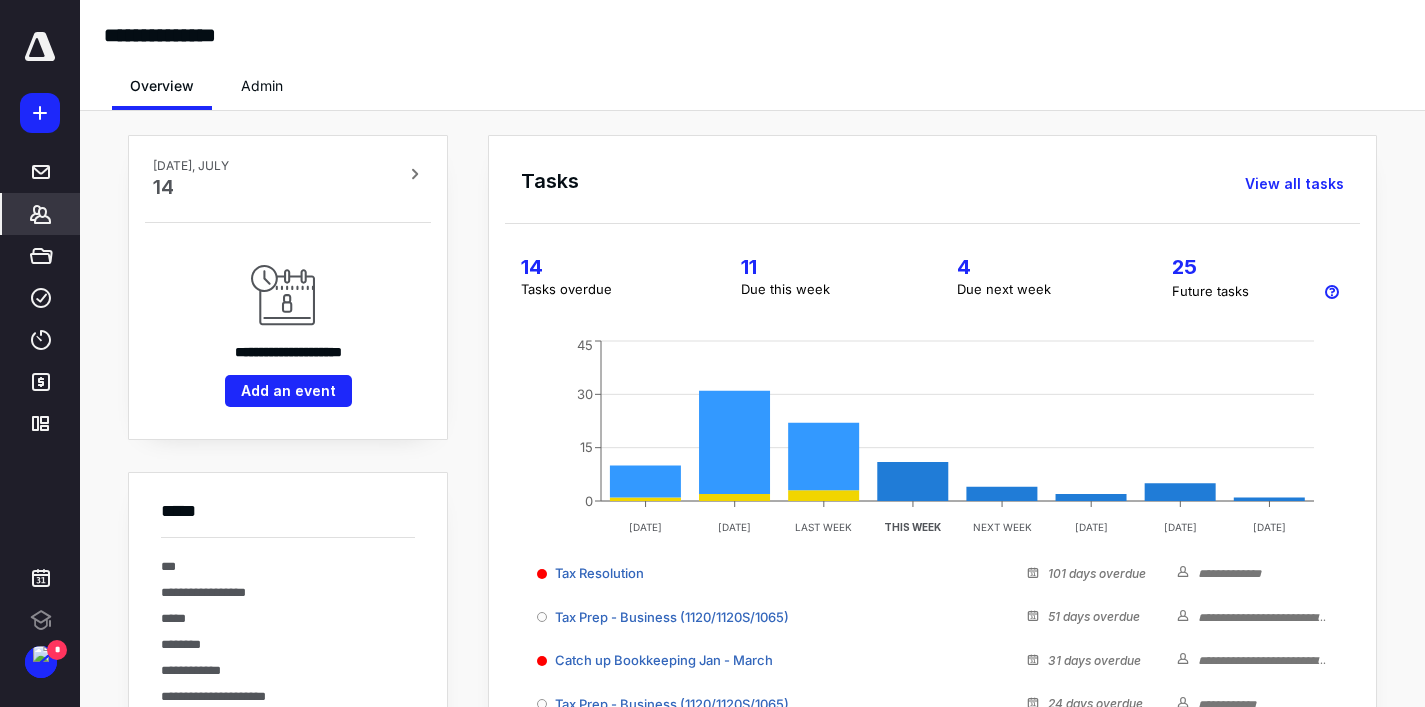 click 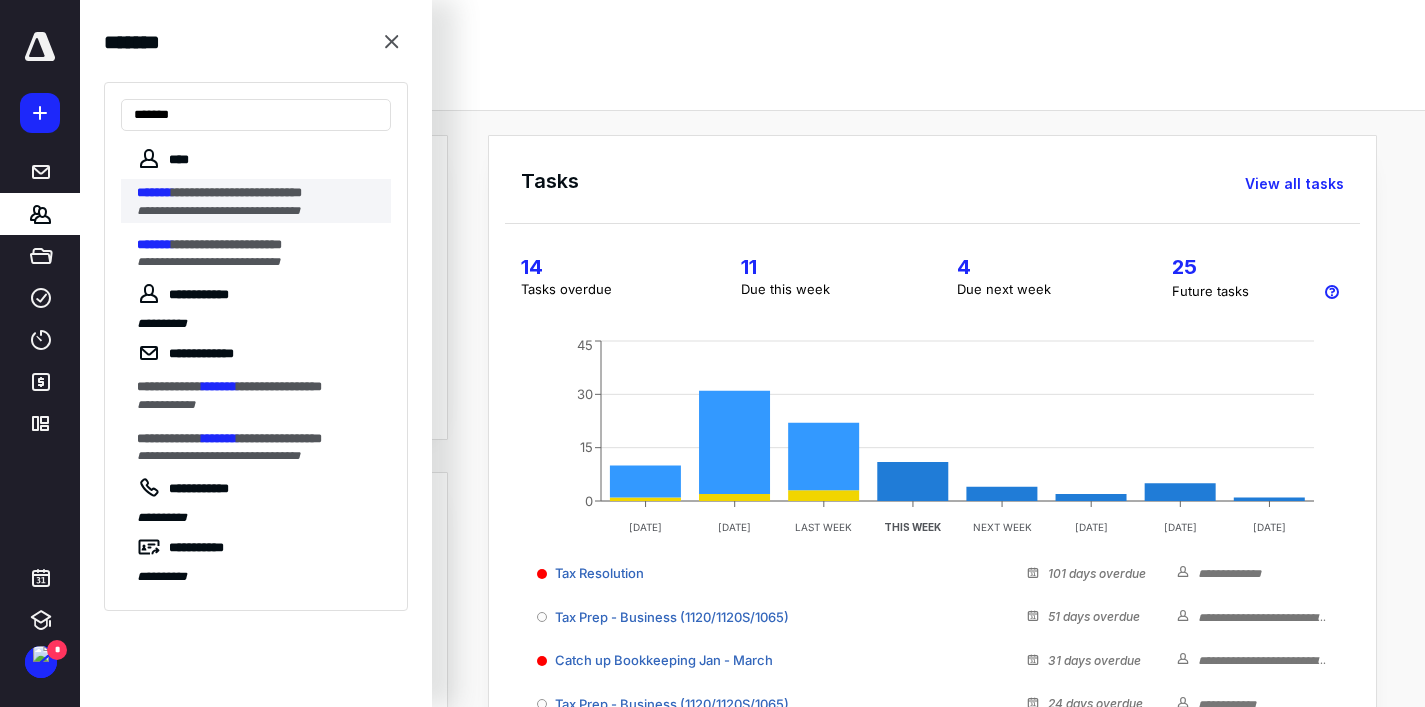 type on "*******" 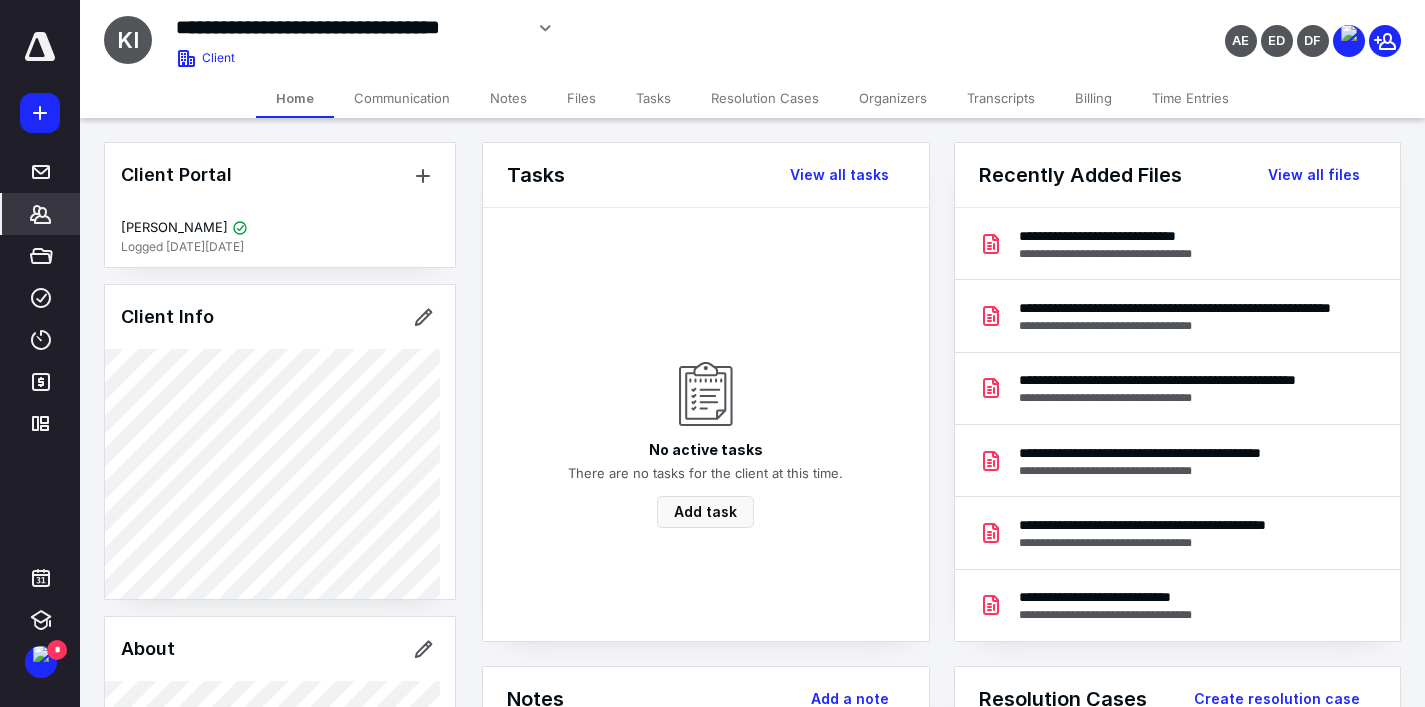 click on "Billing" at bounding box center [1093, 98] 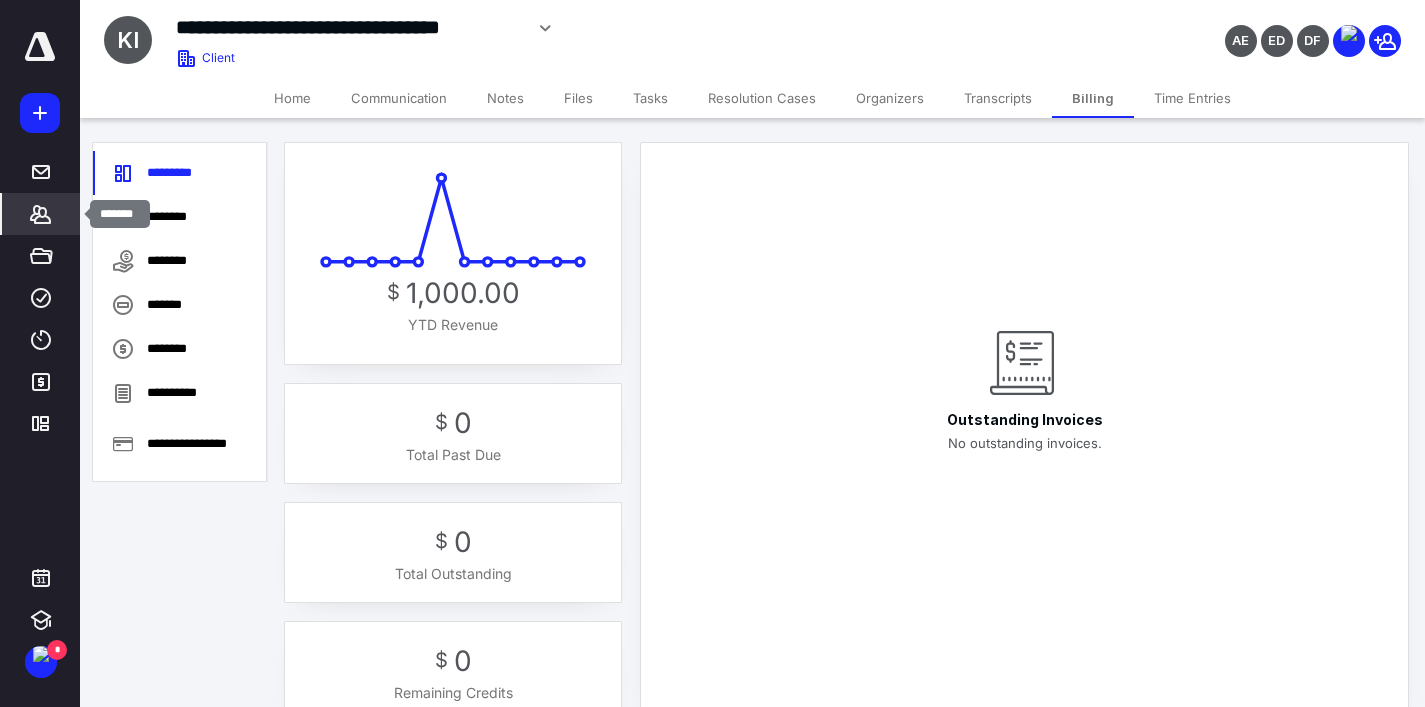 click 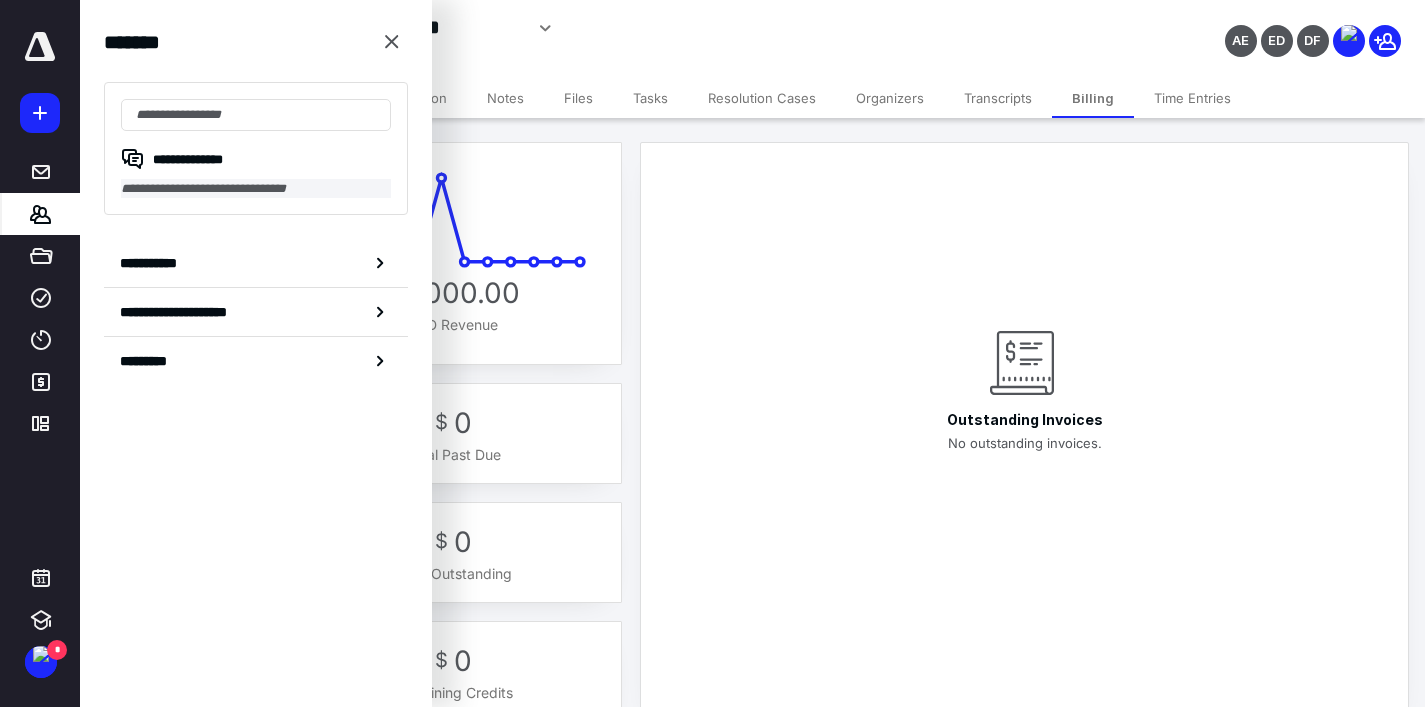 click on "**********" at bounding box center (256, 188) 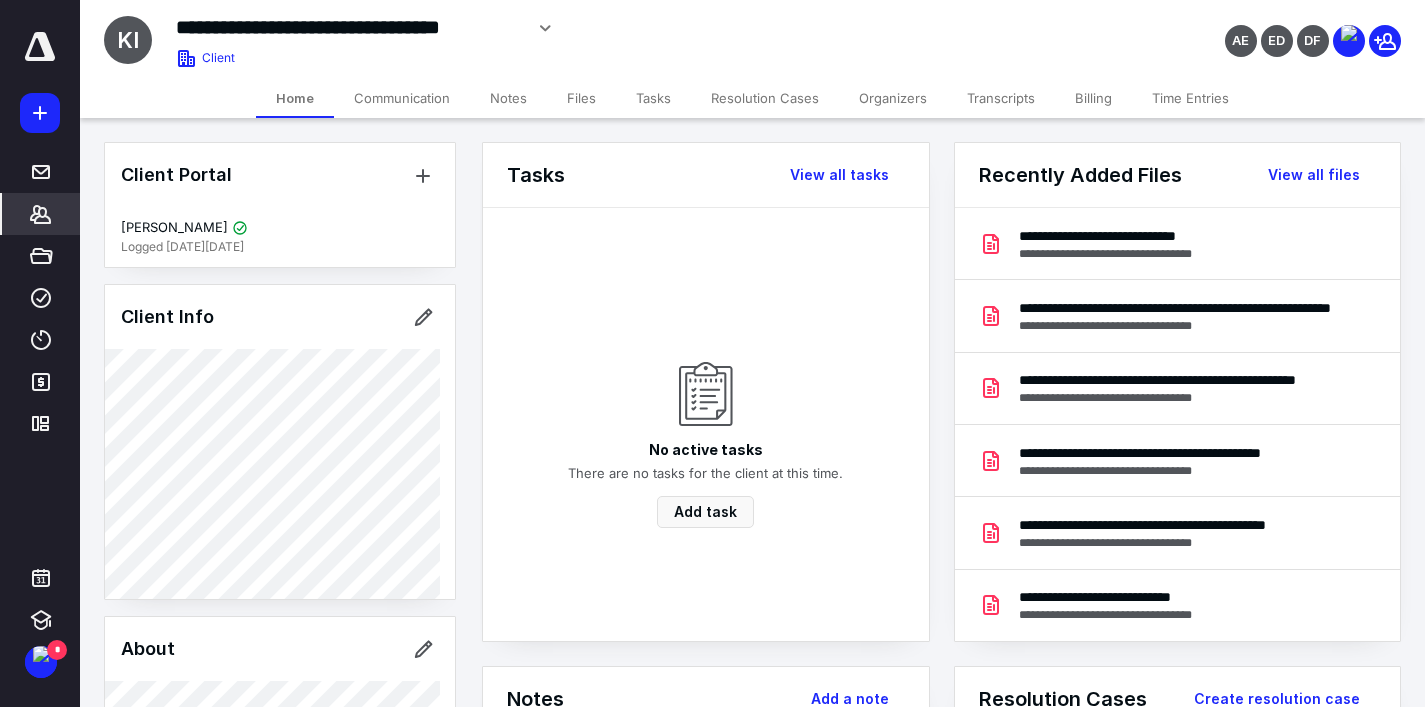 click on "Communication" at bounding box center [402, 98] 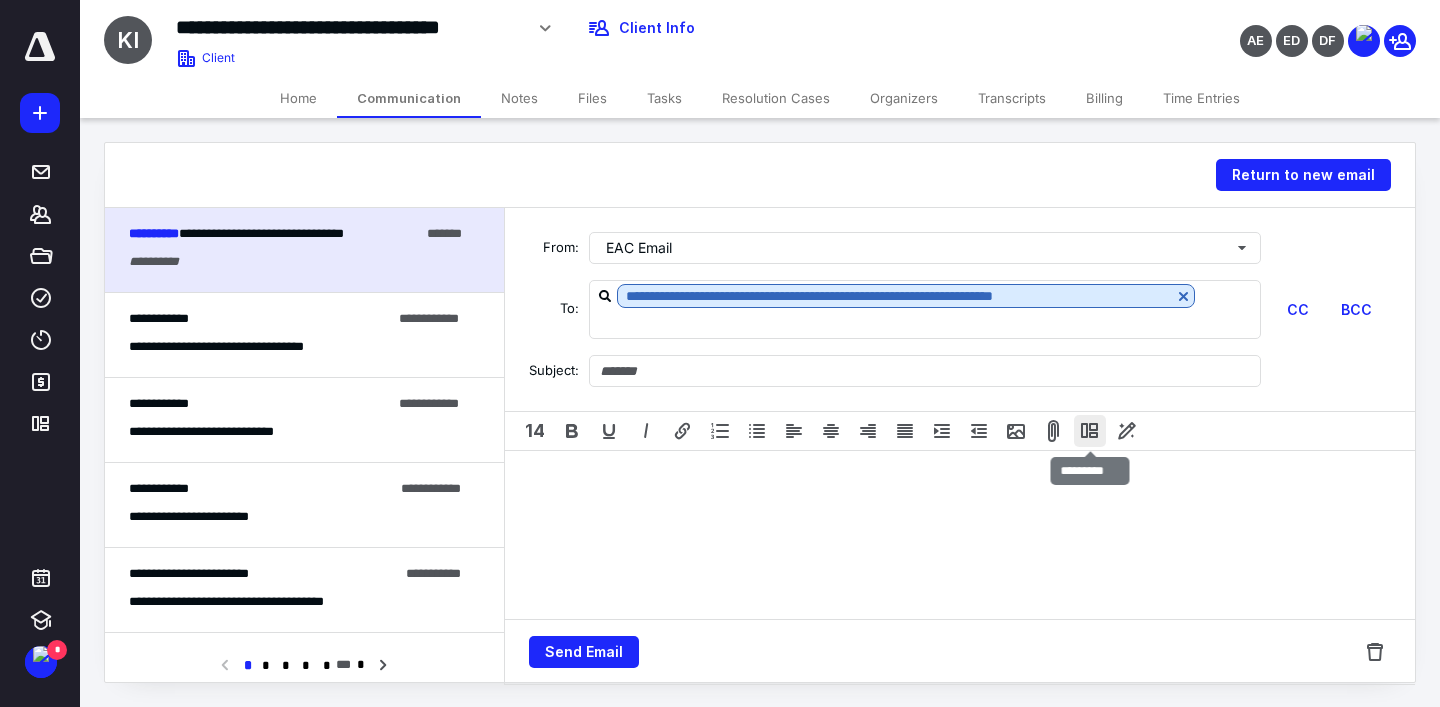 click at bounding box center [1090, 431] 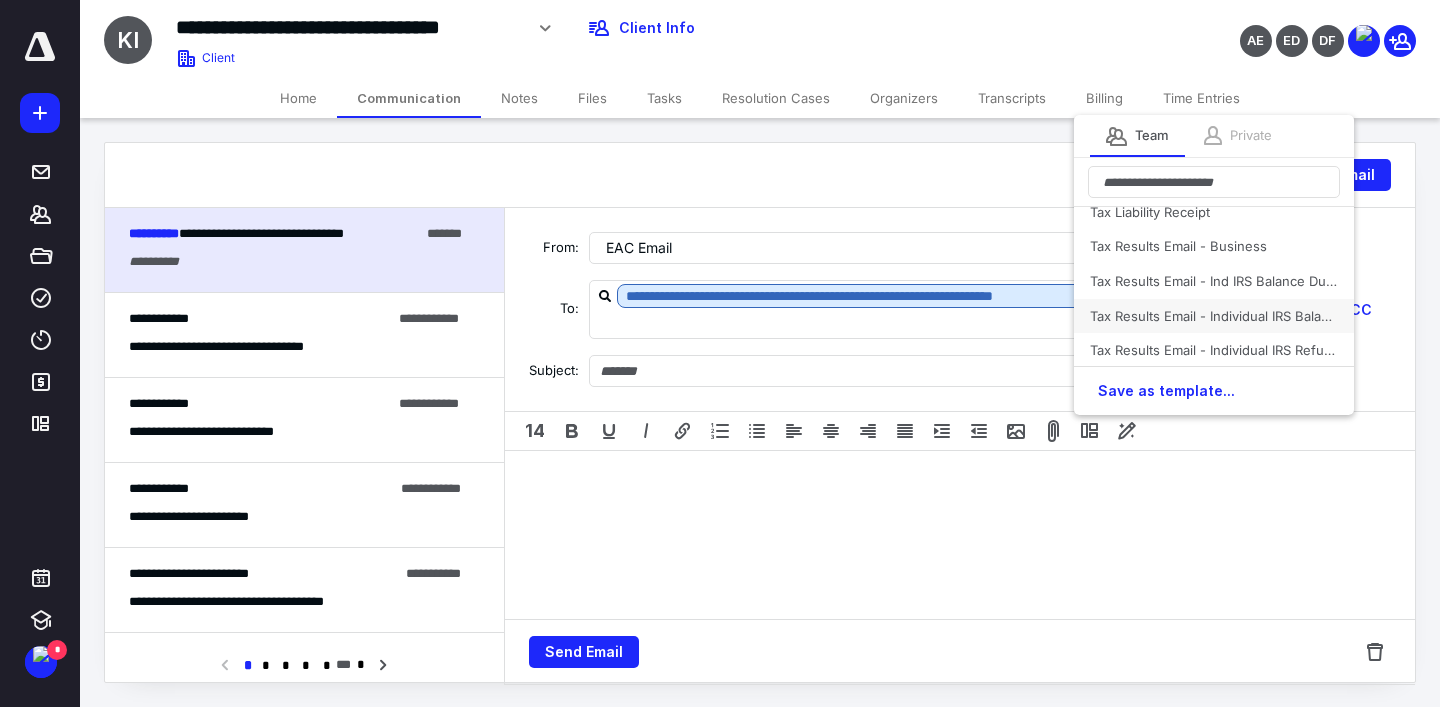 scroll, scrollTop: 1023, scrollLeft: 0, axis: vertical 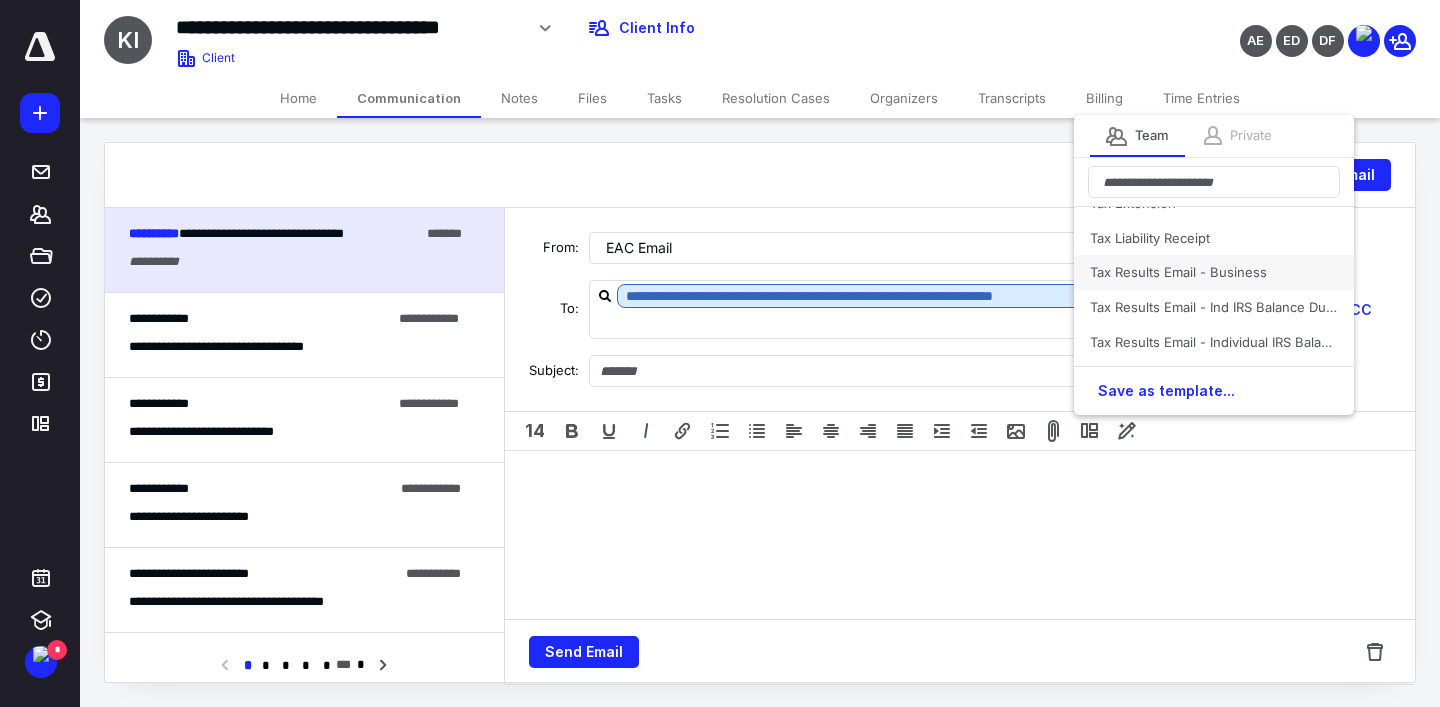 click on "Tax Results Email - Business" at bounding box center (1214, 272) 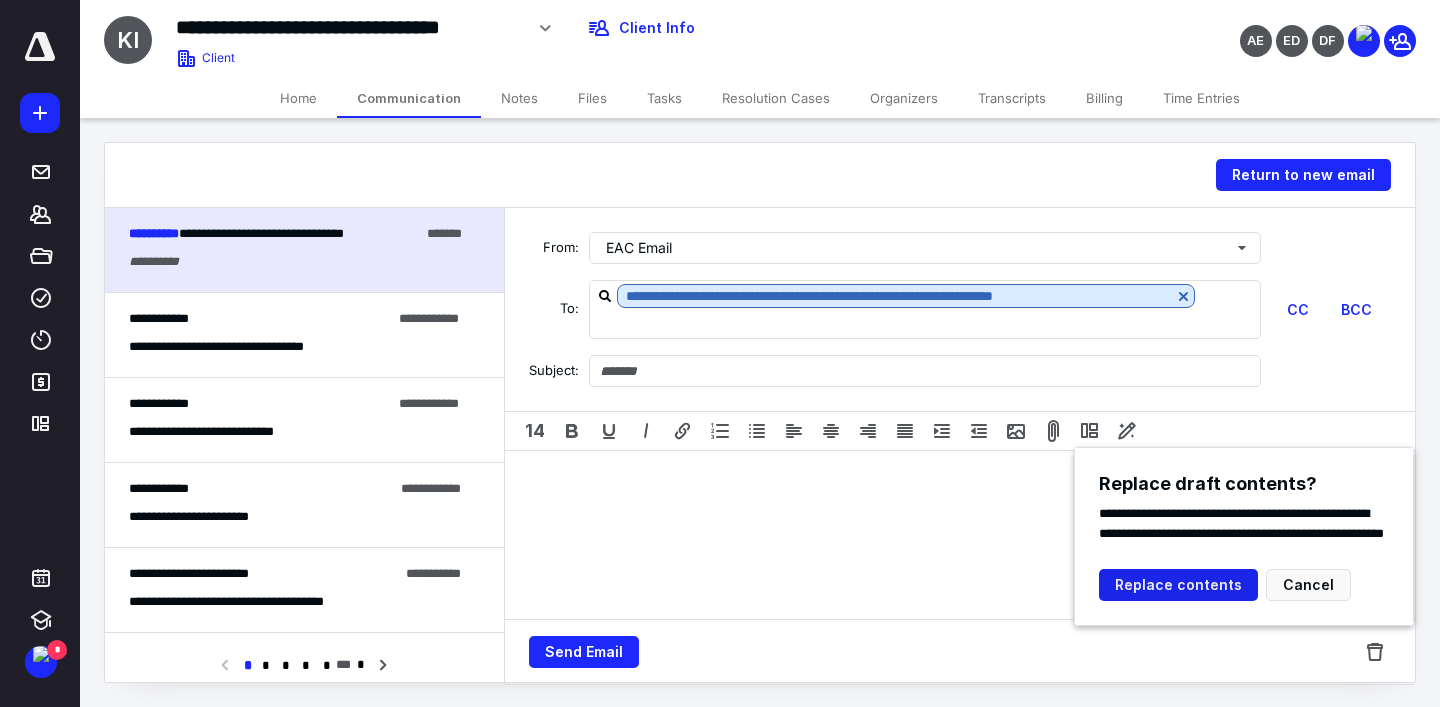 click on "Replace contents" at bounding box center (1178, 585) 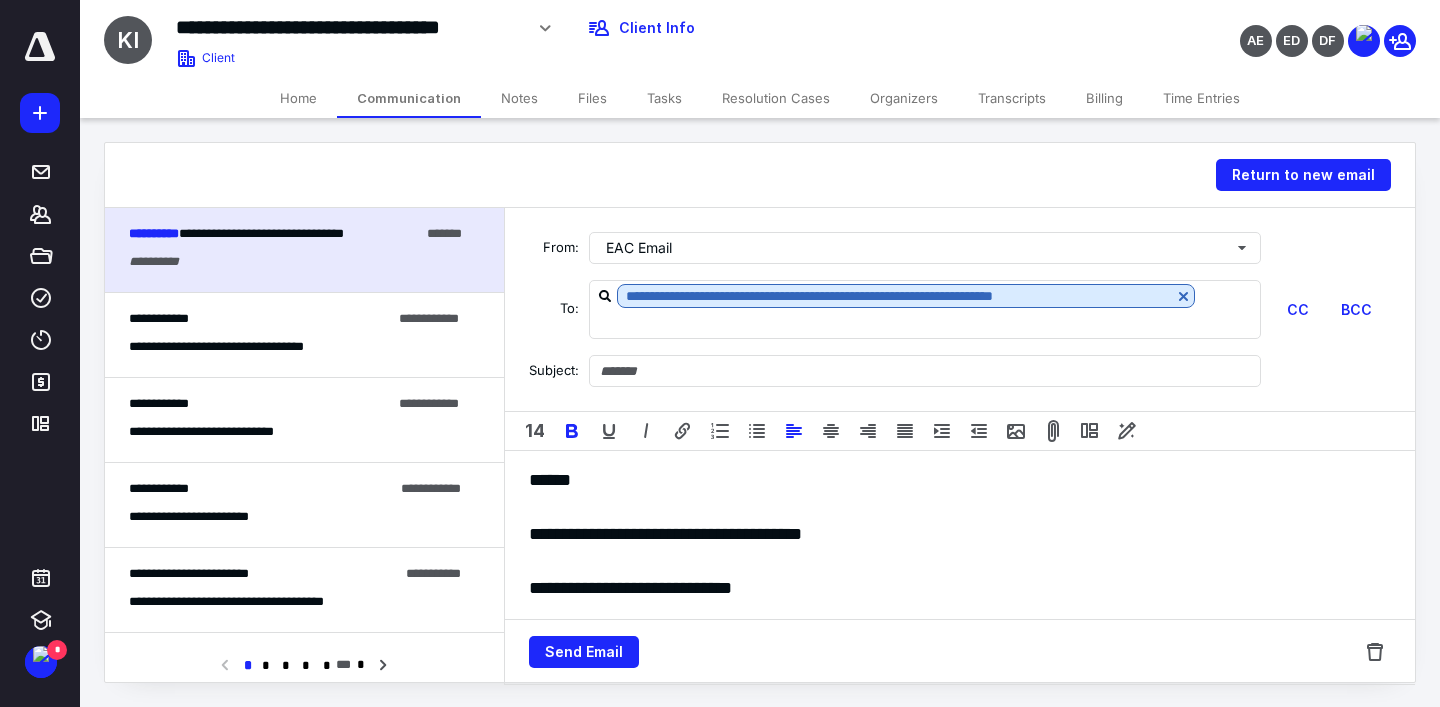 type on "**********" 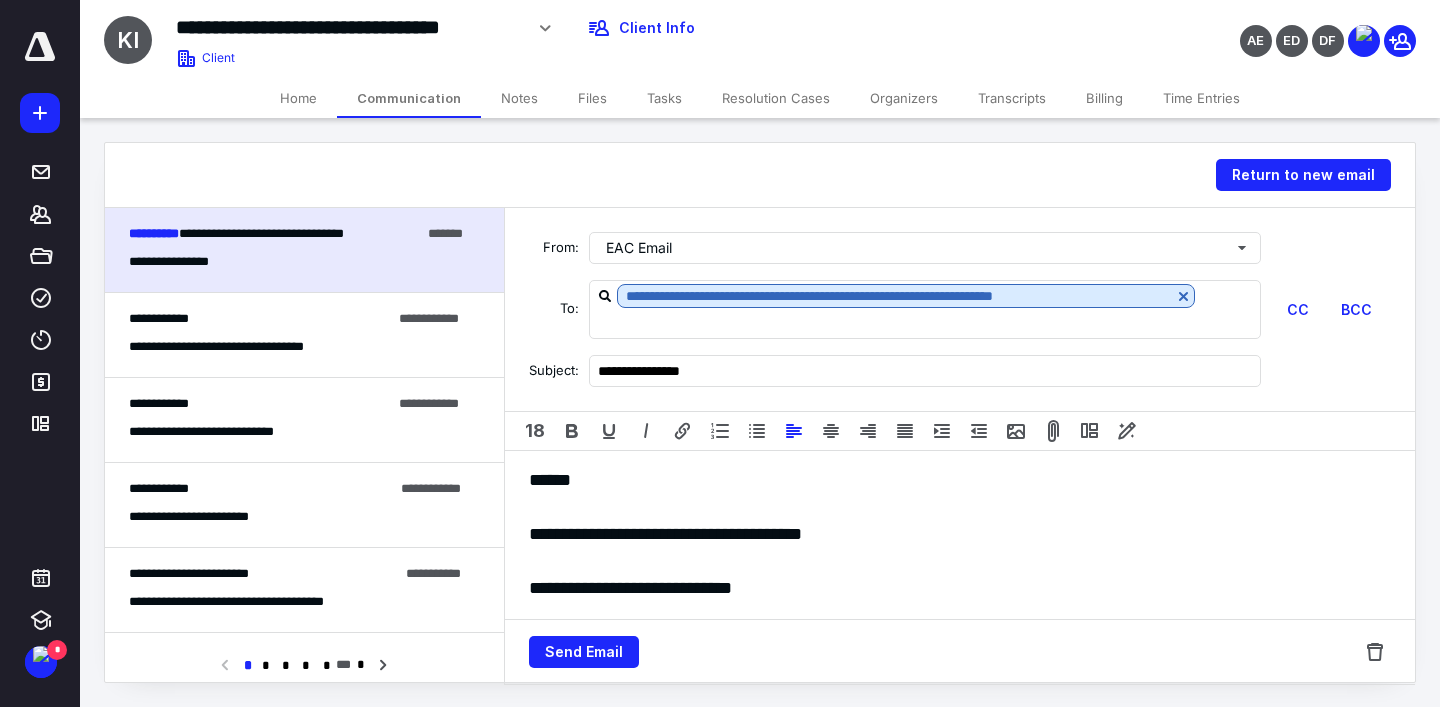 click on "**********" at bounding box center [665, 534] 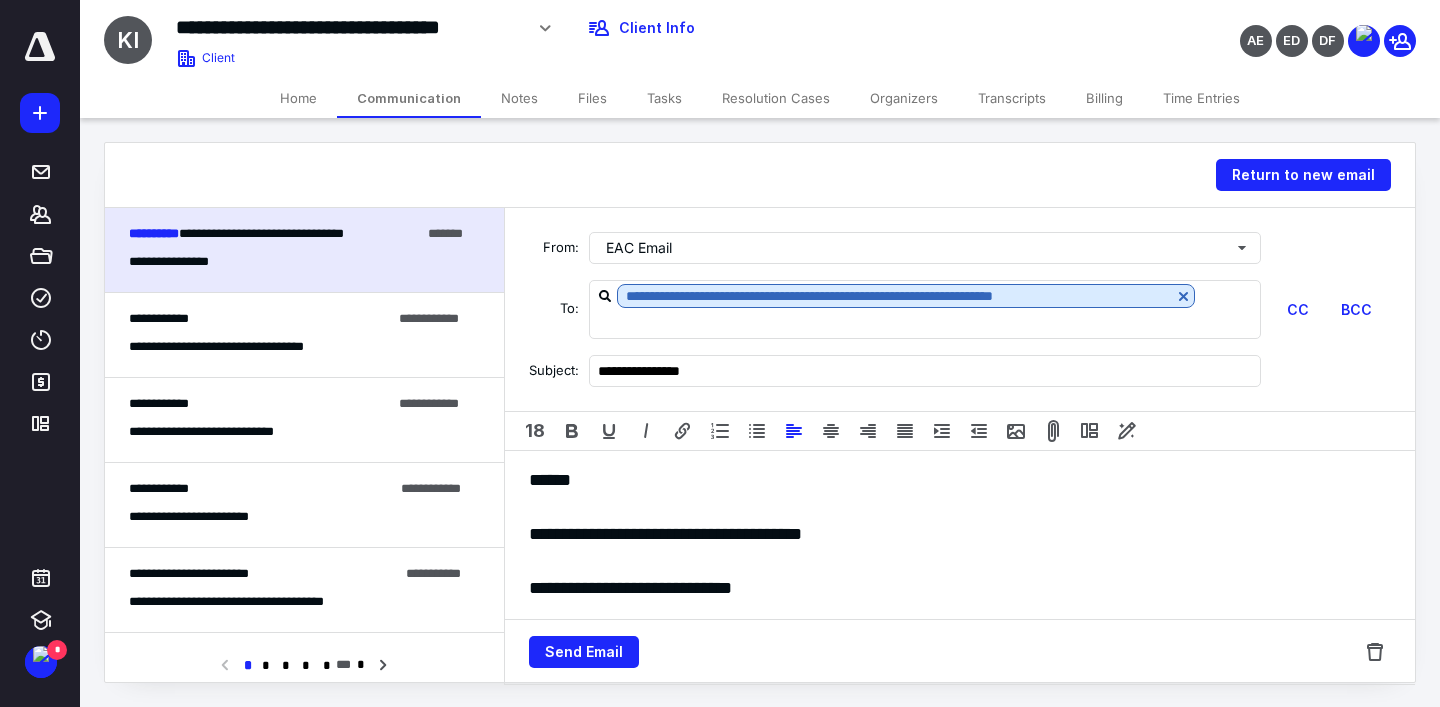 click on "**********" at bounding box center [960, 588] 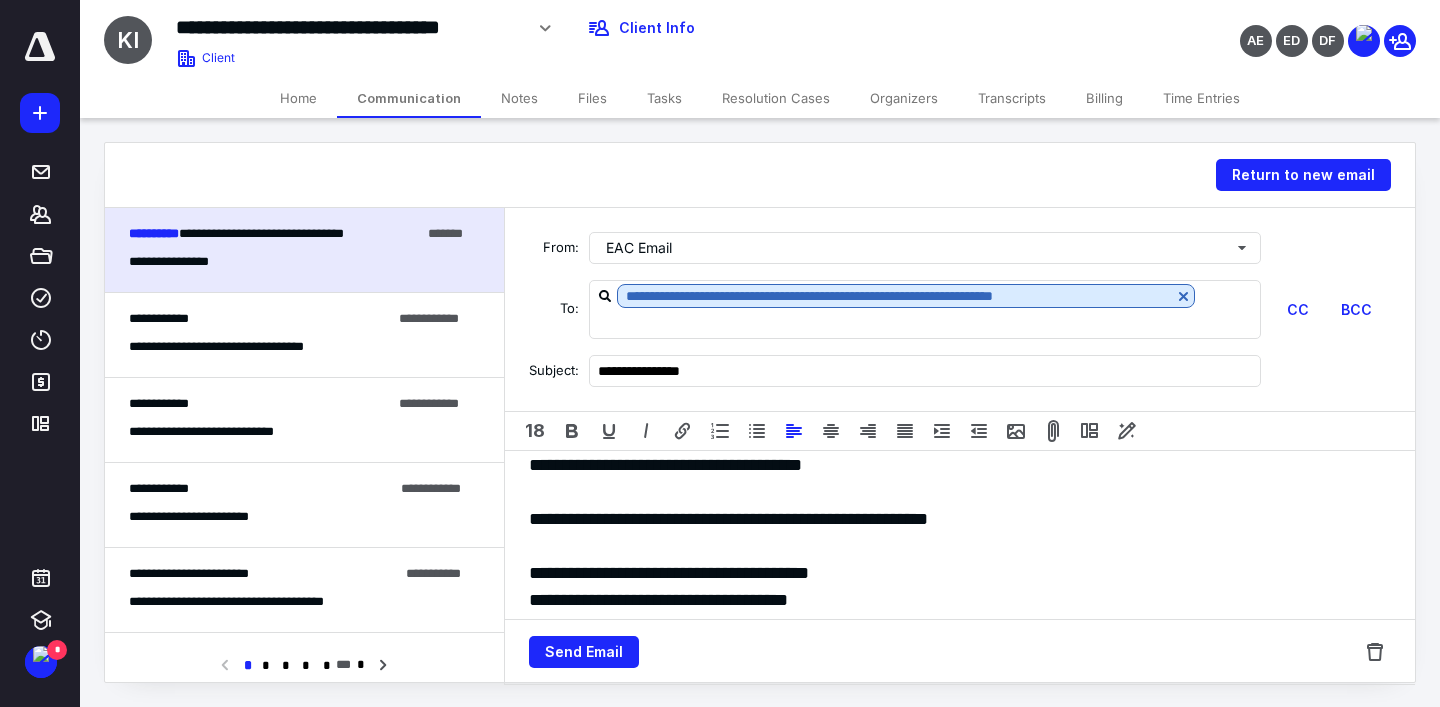scroll, scrollTop: 73, scrollLeft: 0, axis: vertical 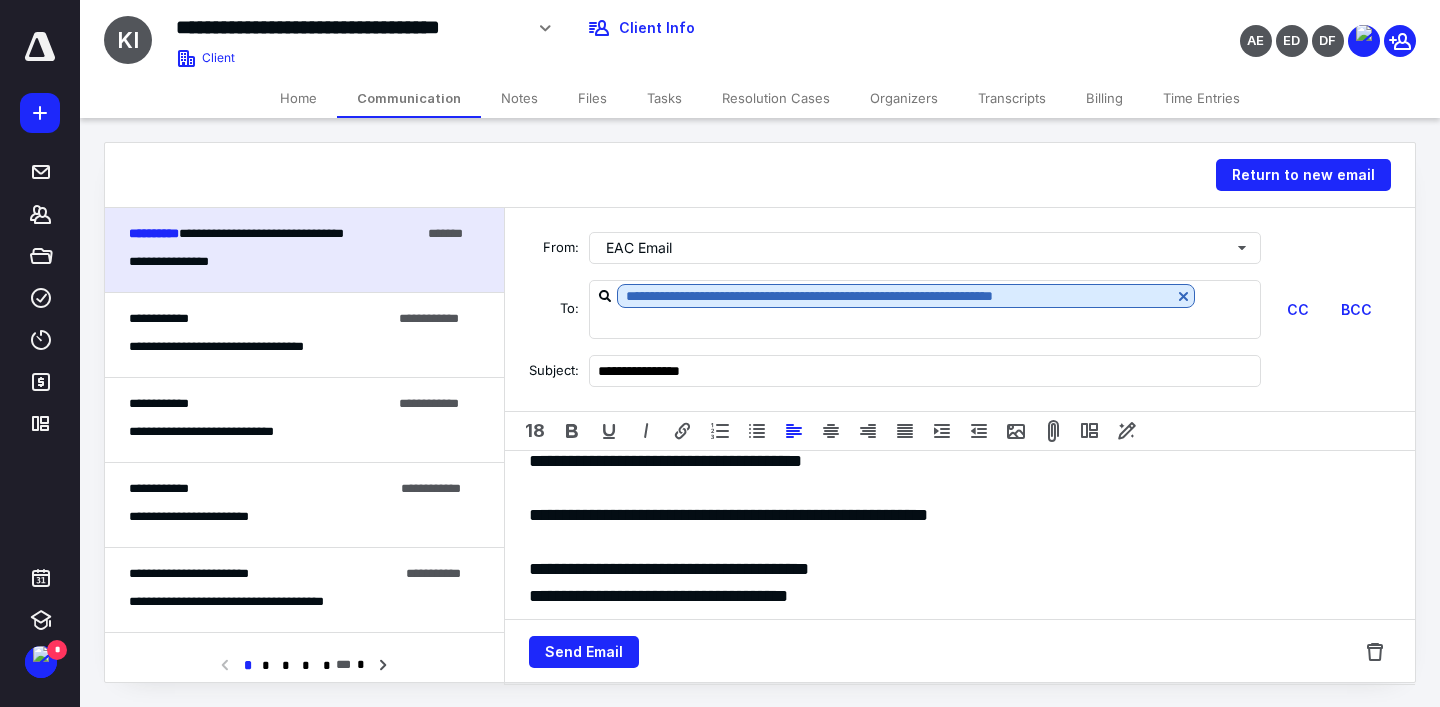 click on "**********" at bounding box center [960, 569] 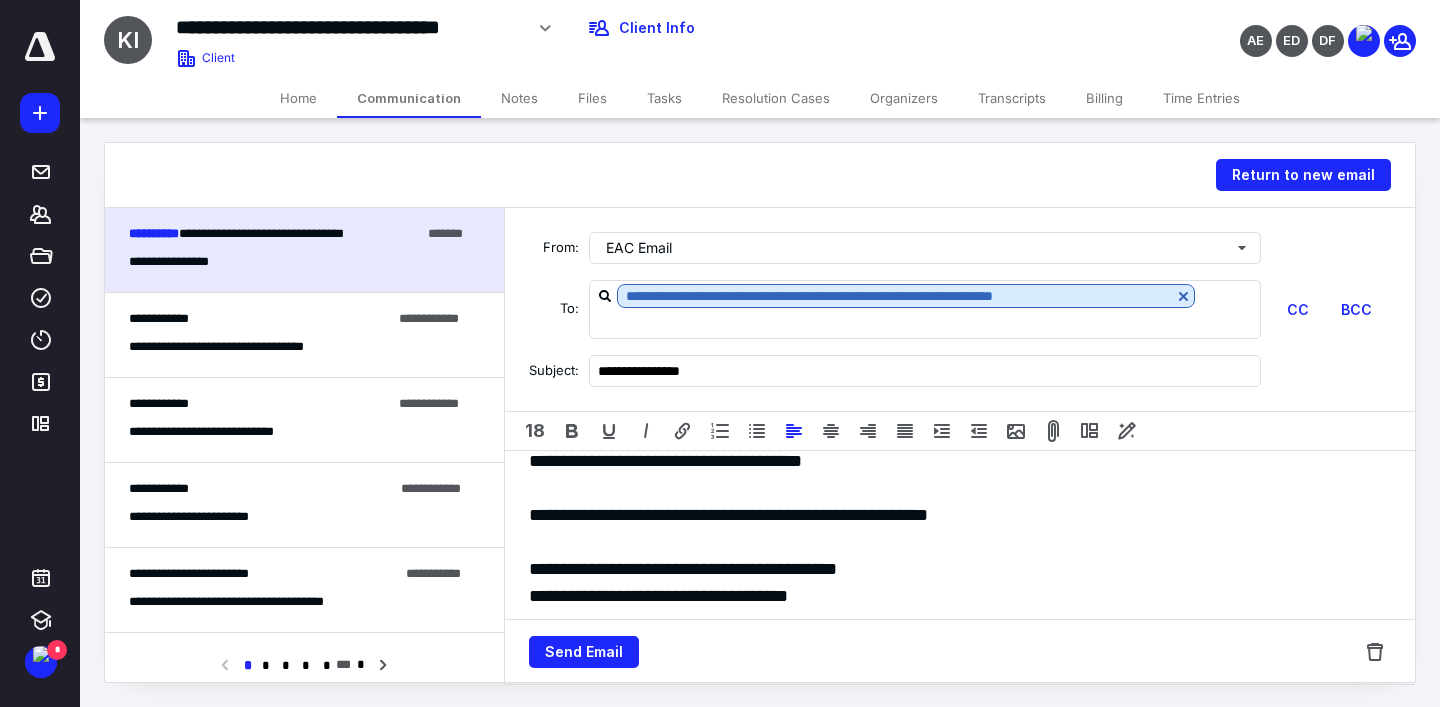 click on "**********" at bounding box center [658, 596] 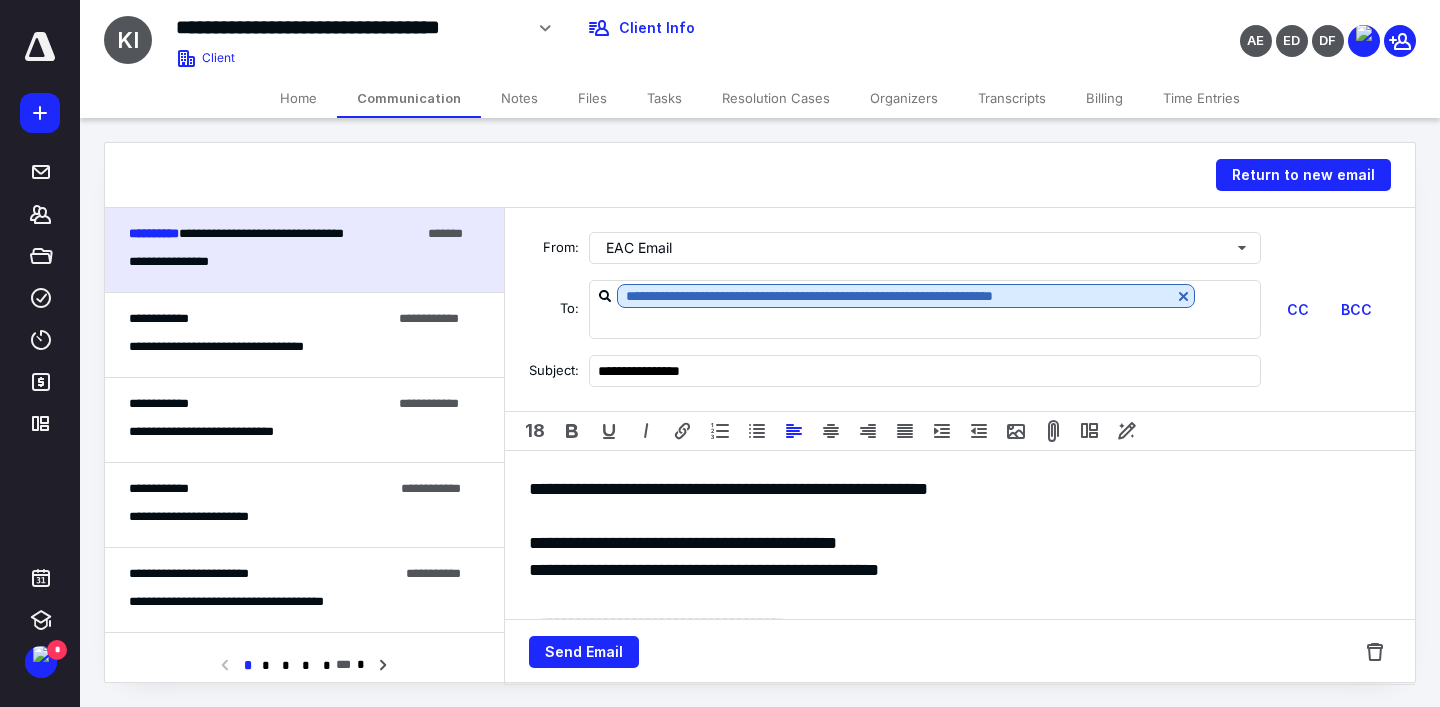 scroll, scrollTop: 117, scrollLeft: 0, axis: vertical 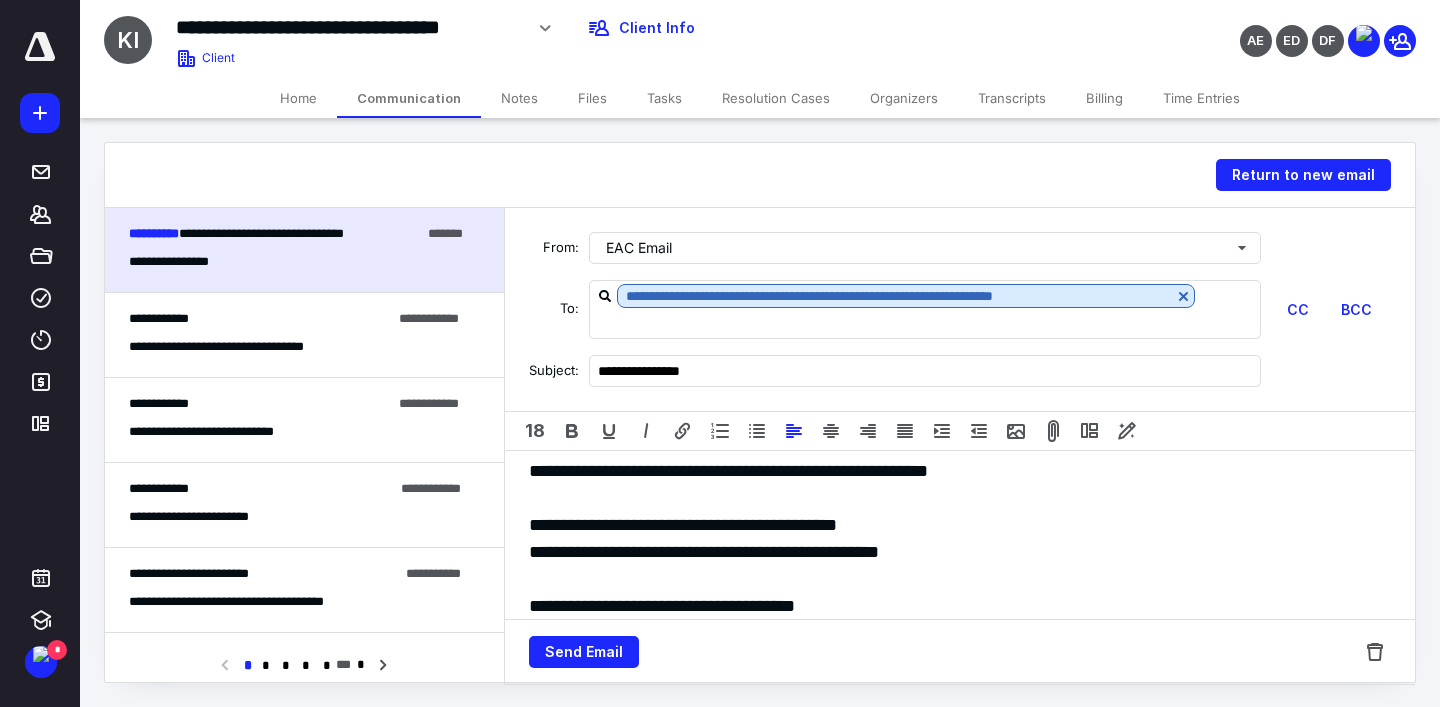 click on "**********" at bounding box center (960, 552) 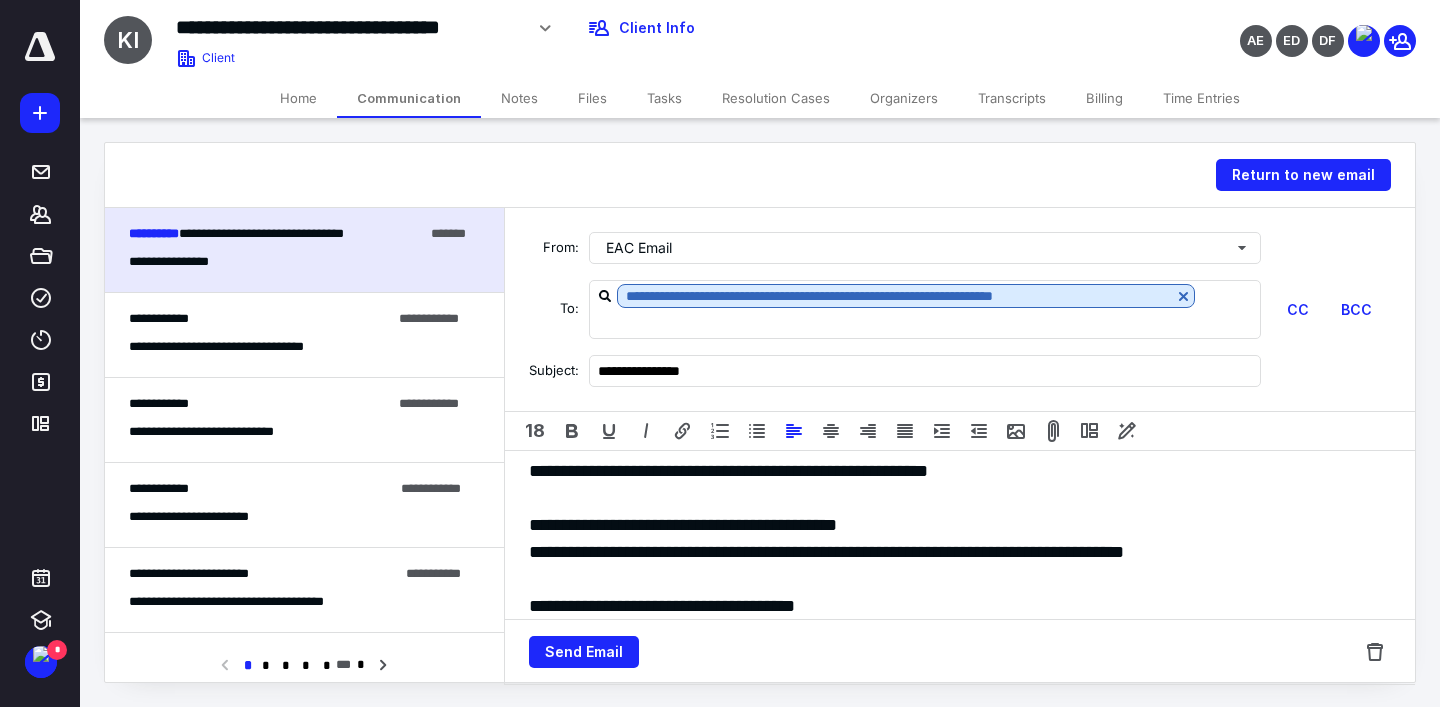 click on "**********" at bounding box center (826, 552) 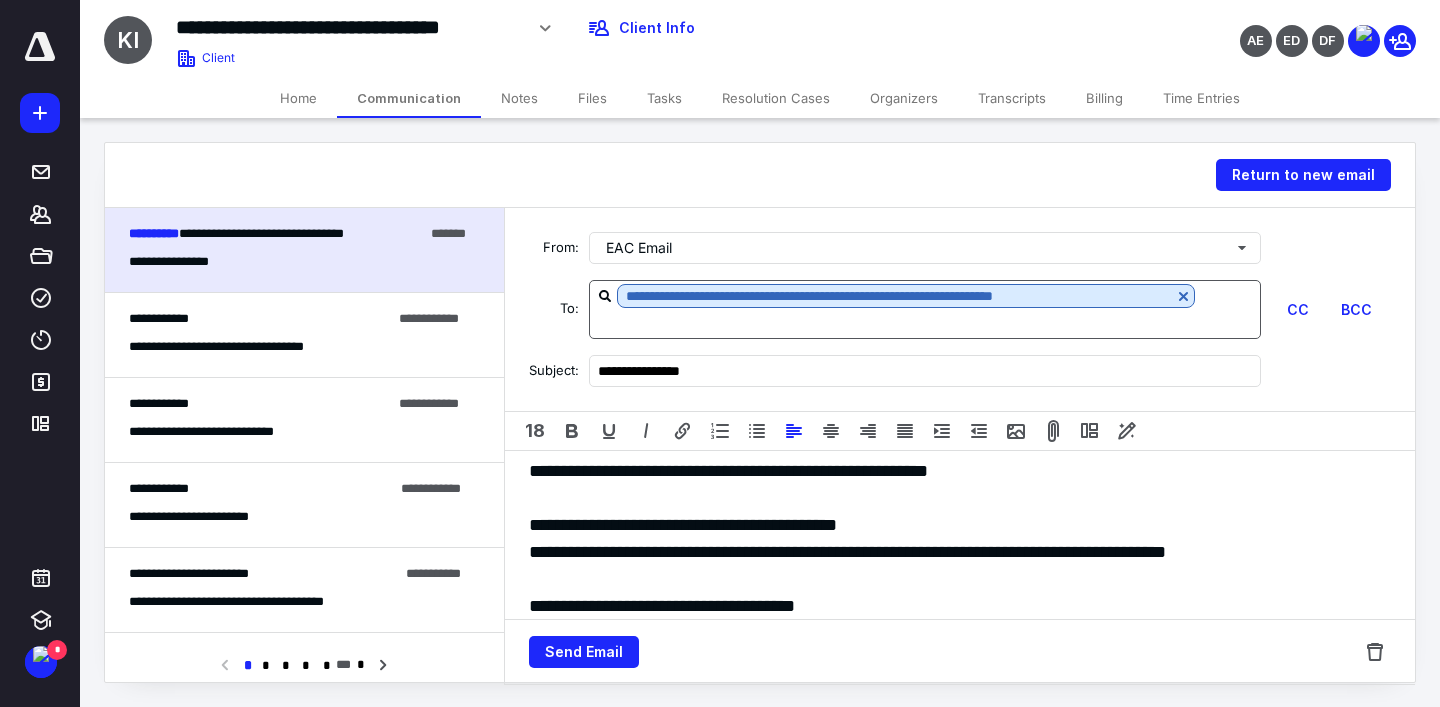click at bounding box center (925, 322) 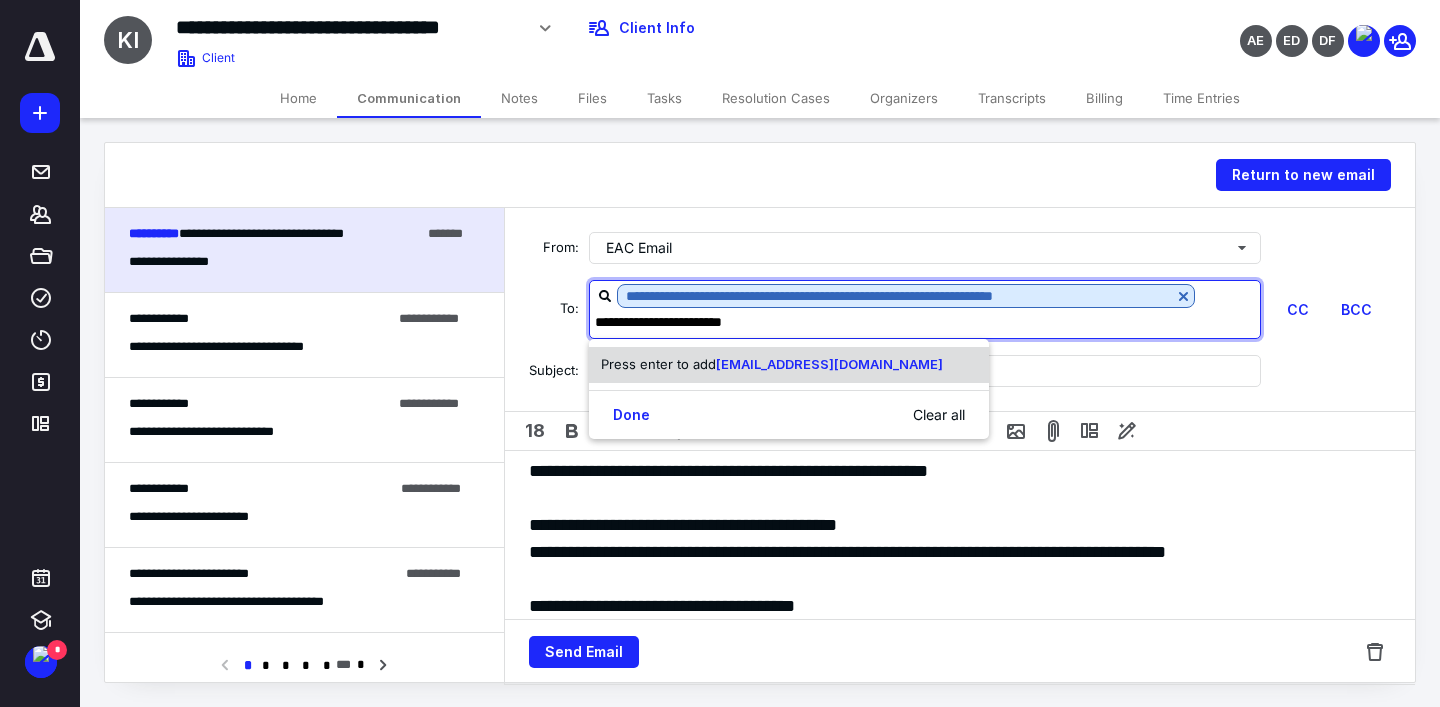 type on "**********" 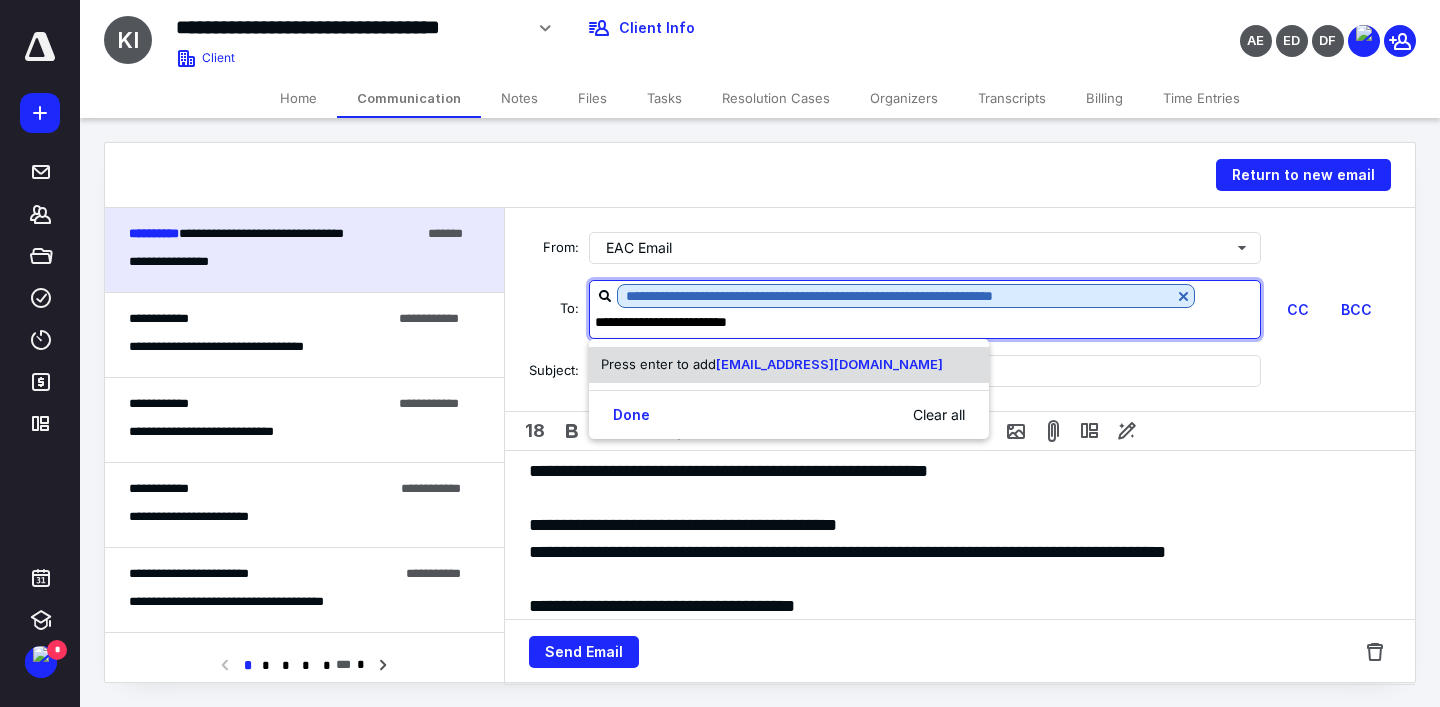 click on "support@essentialacctg.com" at bounding box center (829, 364) 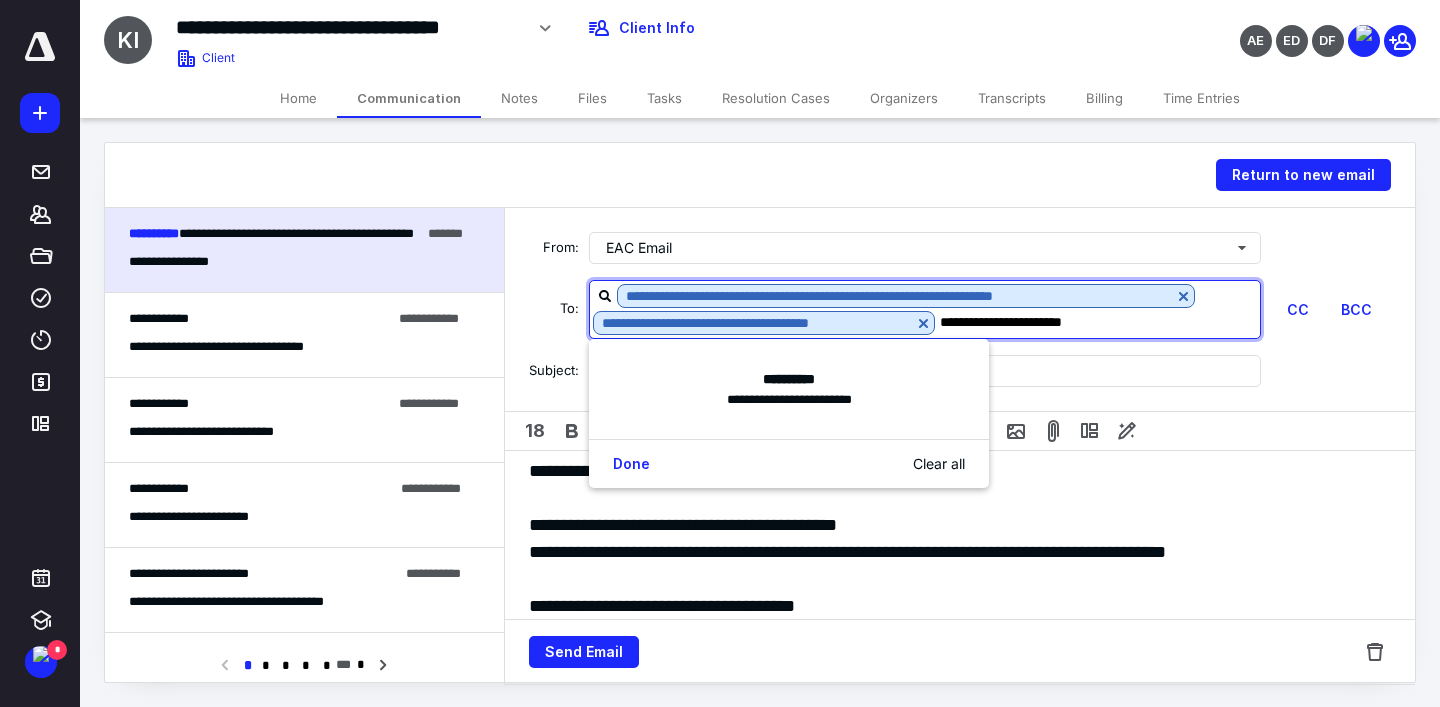 type on "**********" 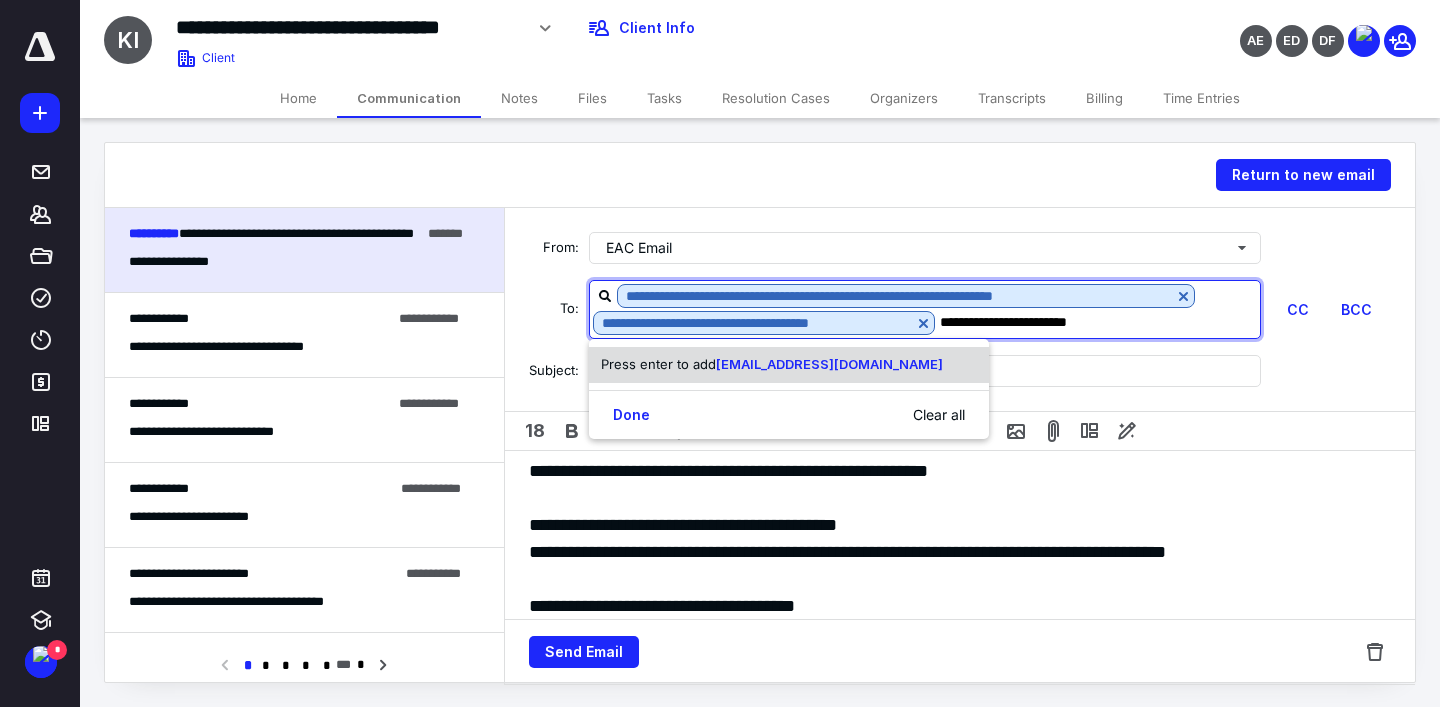click on "office@essentialacctg.com" at bounding box center (829, 364) 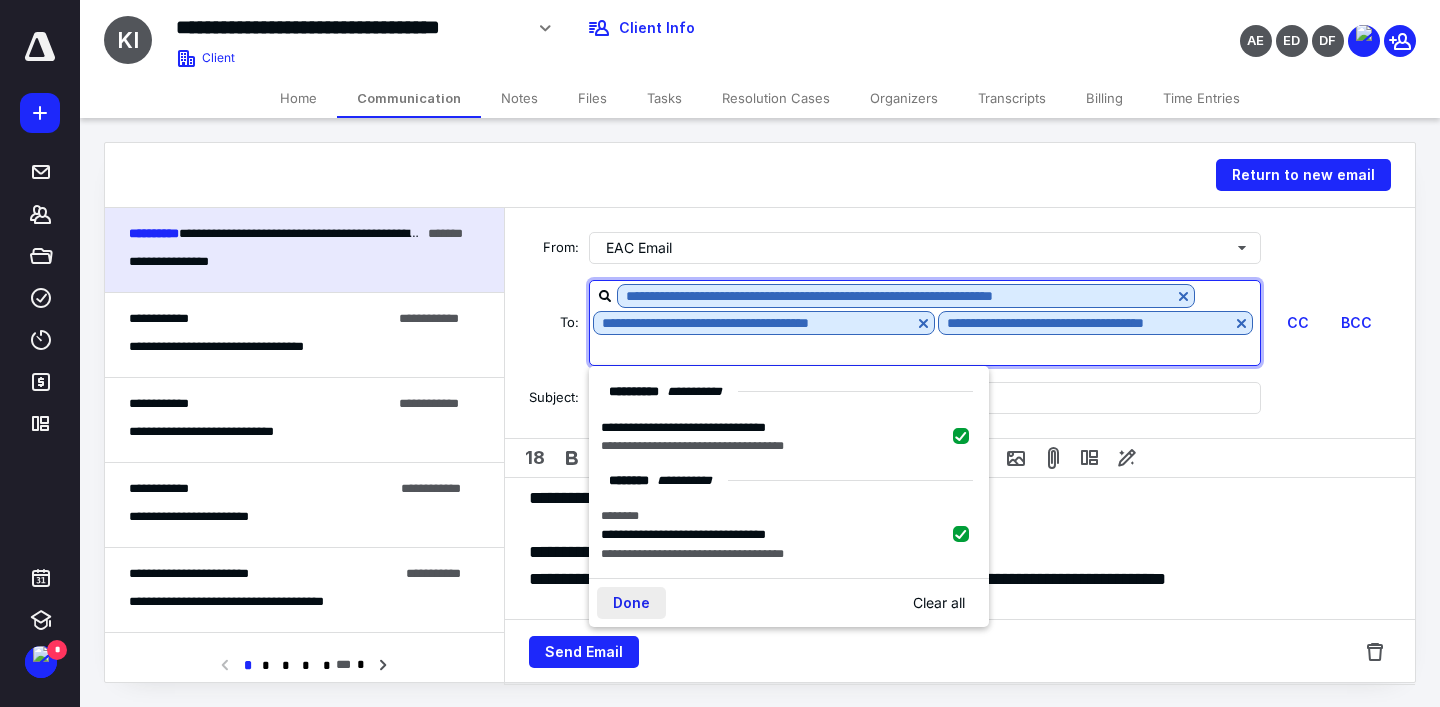 click on "Done" at bounding box center [631, 603] 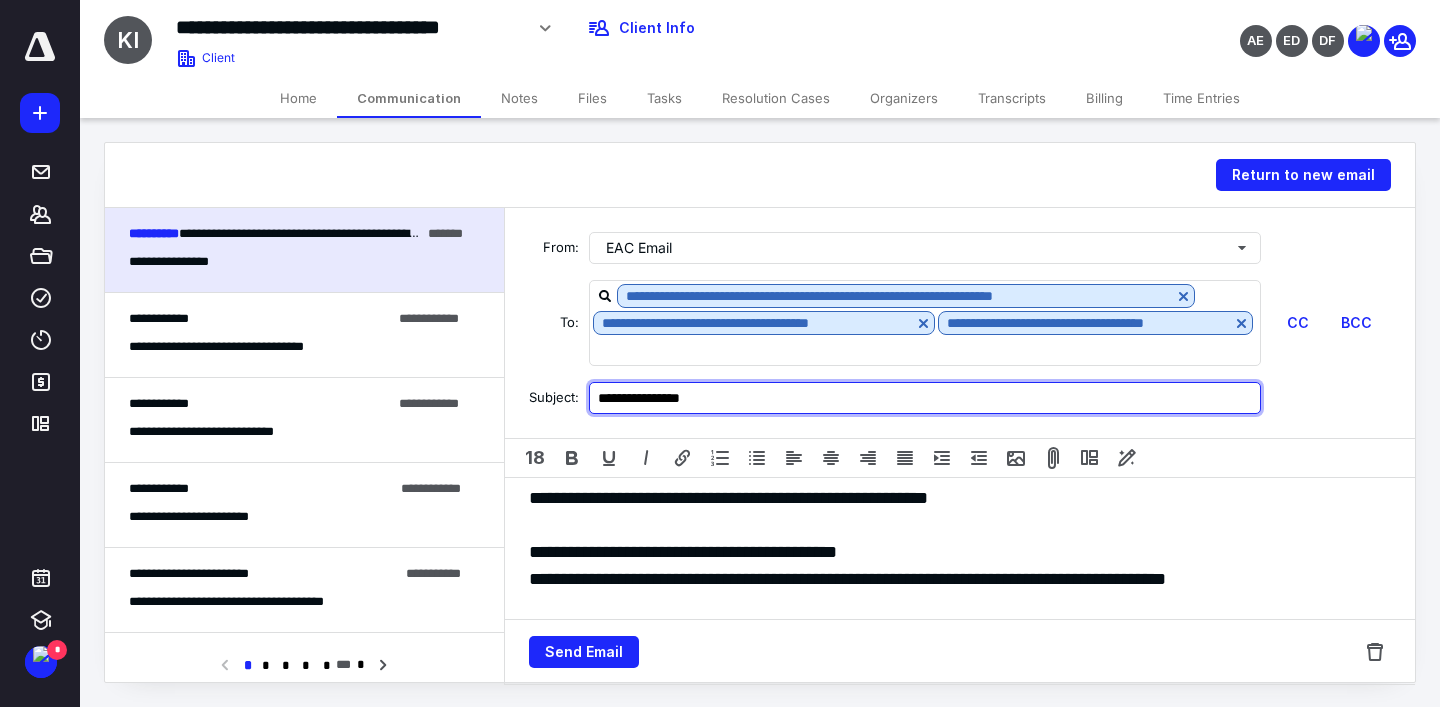 drag, startPoint x: 633, startPoint y: 394, endPoint x: 646, endPoint y: 393, distance: 13.038404 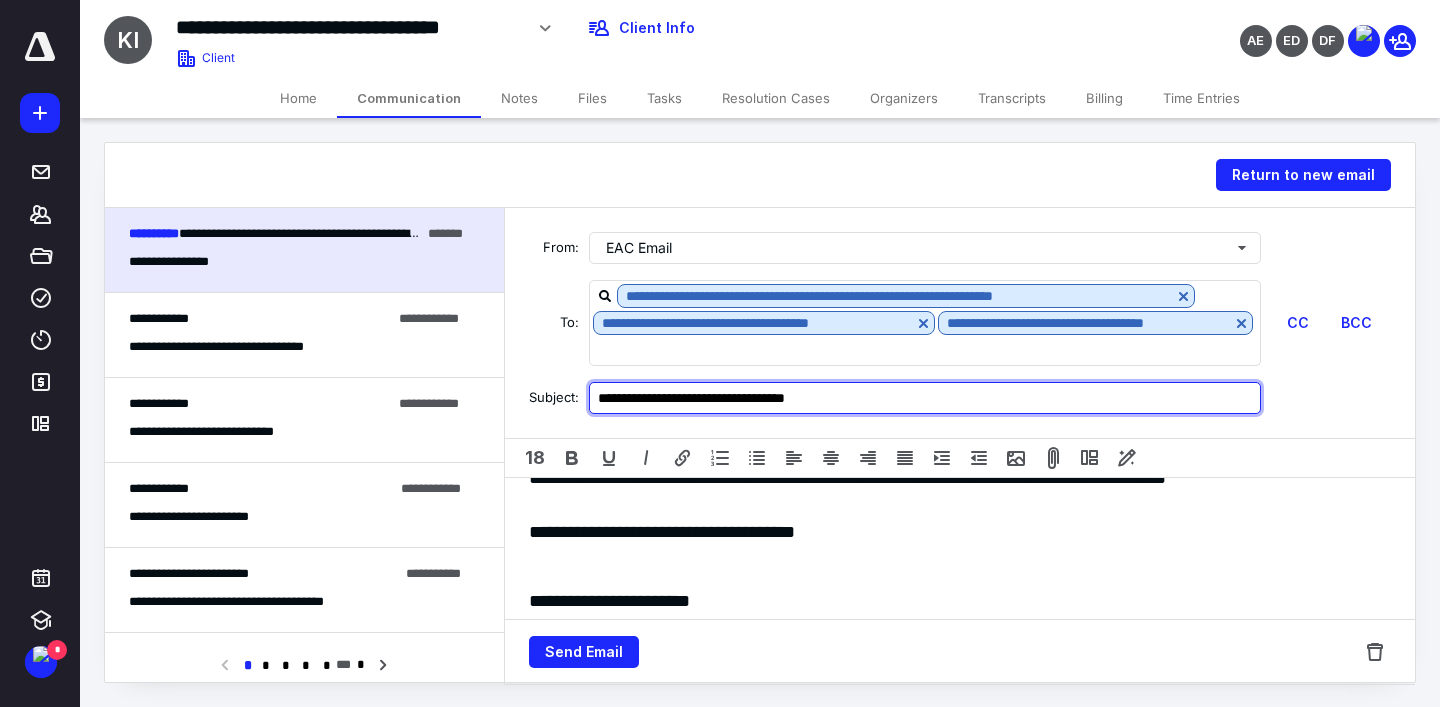 scroll, scrollTop: 222, scrollLeft: 0, axis: vertical 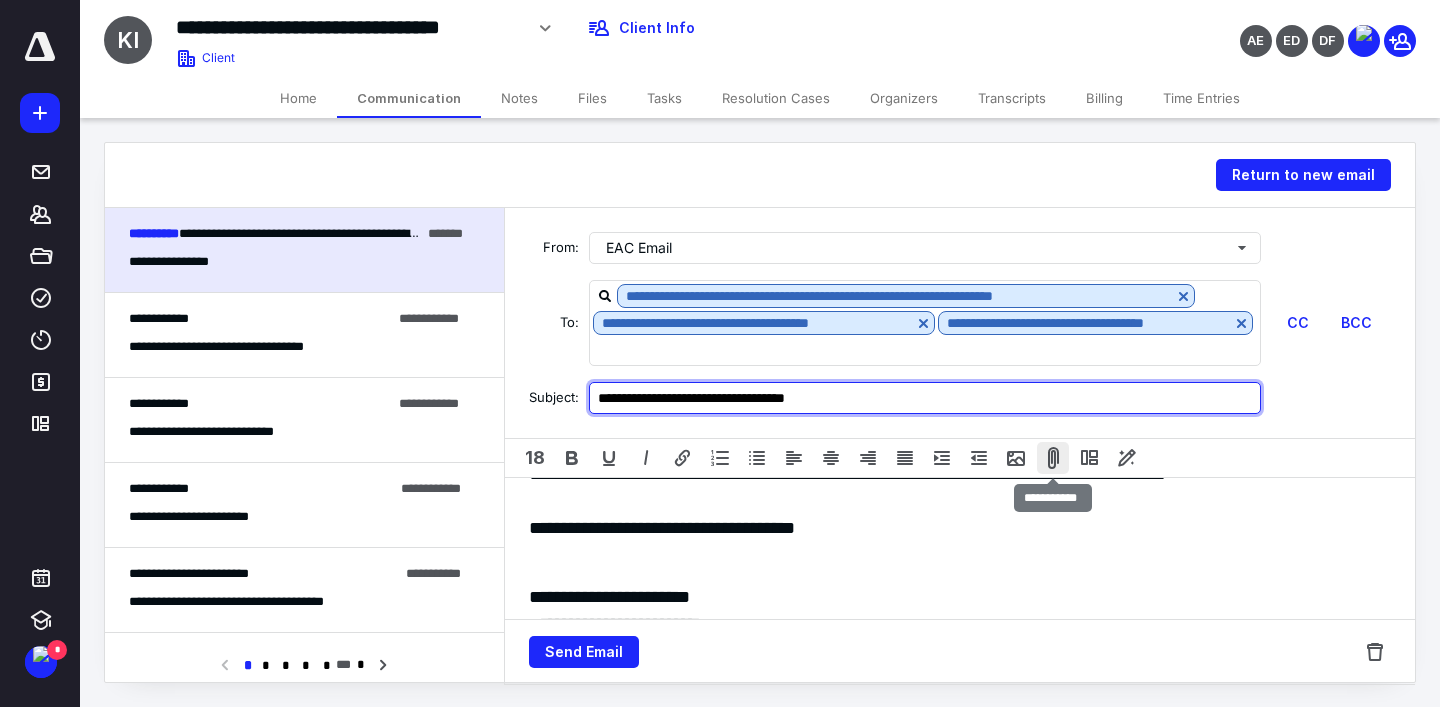 type on "**********" 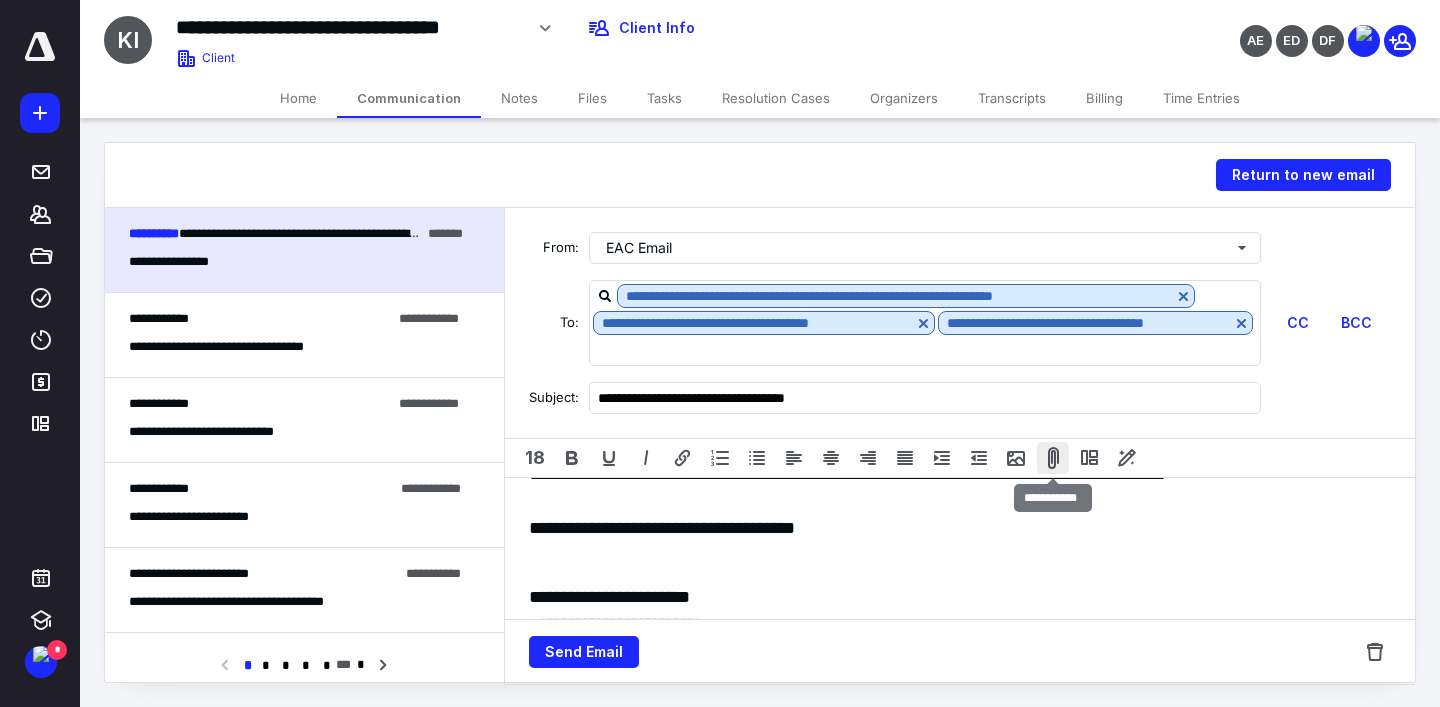 click at bounding box center [1053, 458] 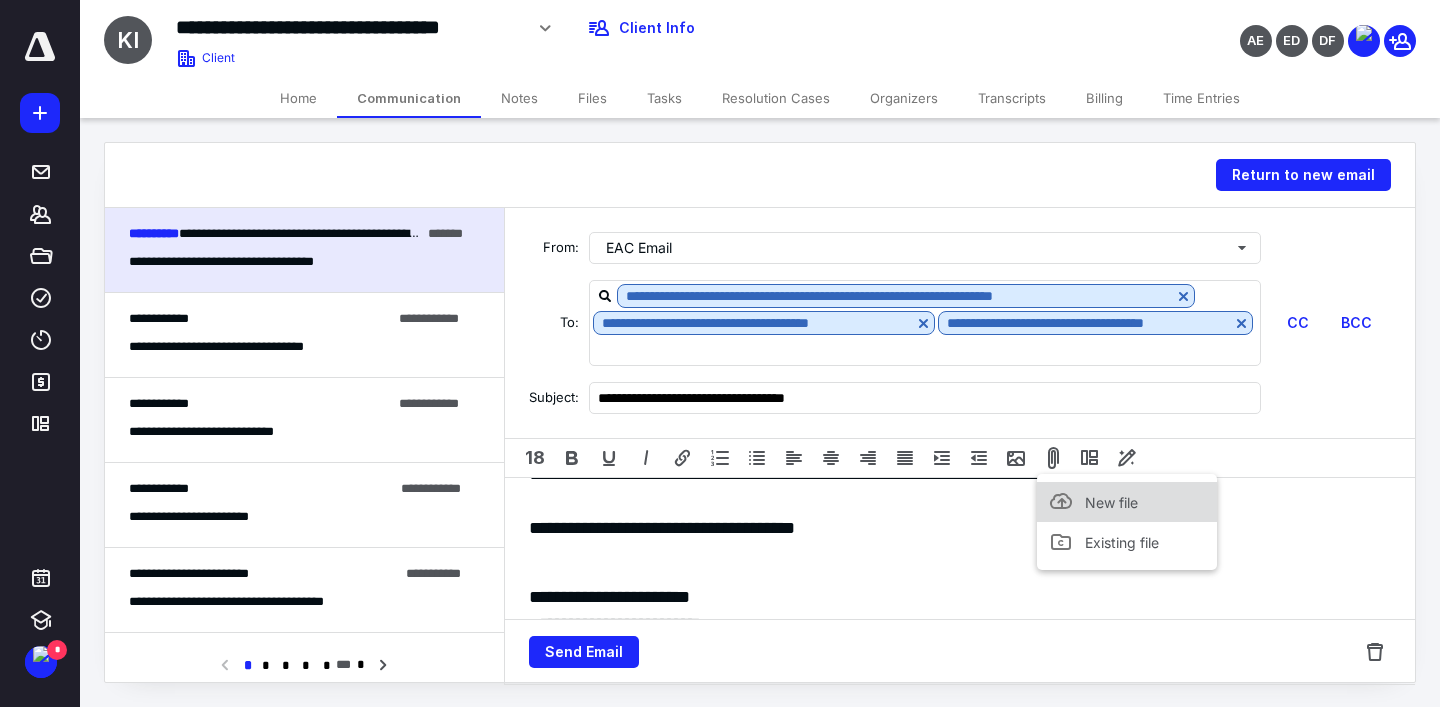 click on "New file" at bounding box center [1111, 502] 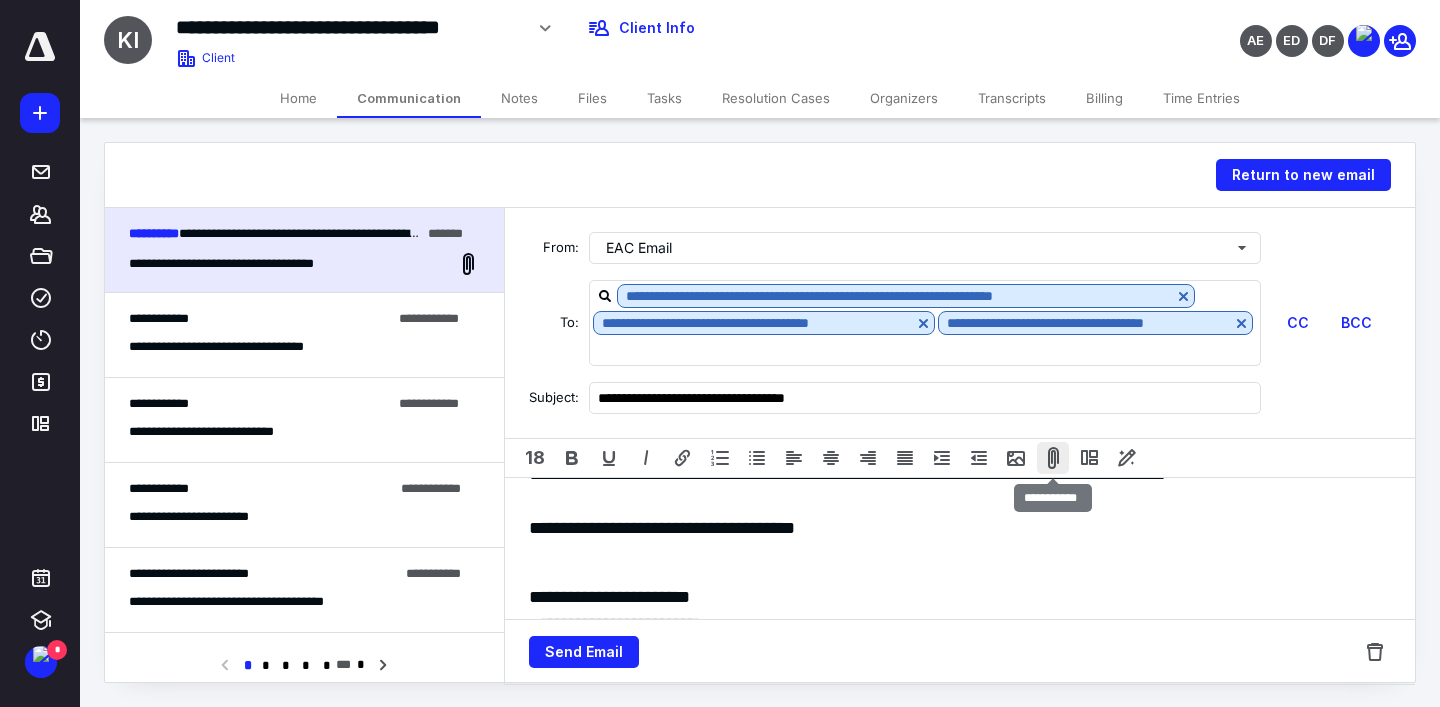 click at bounding box center (1053, 458) 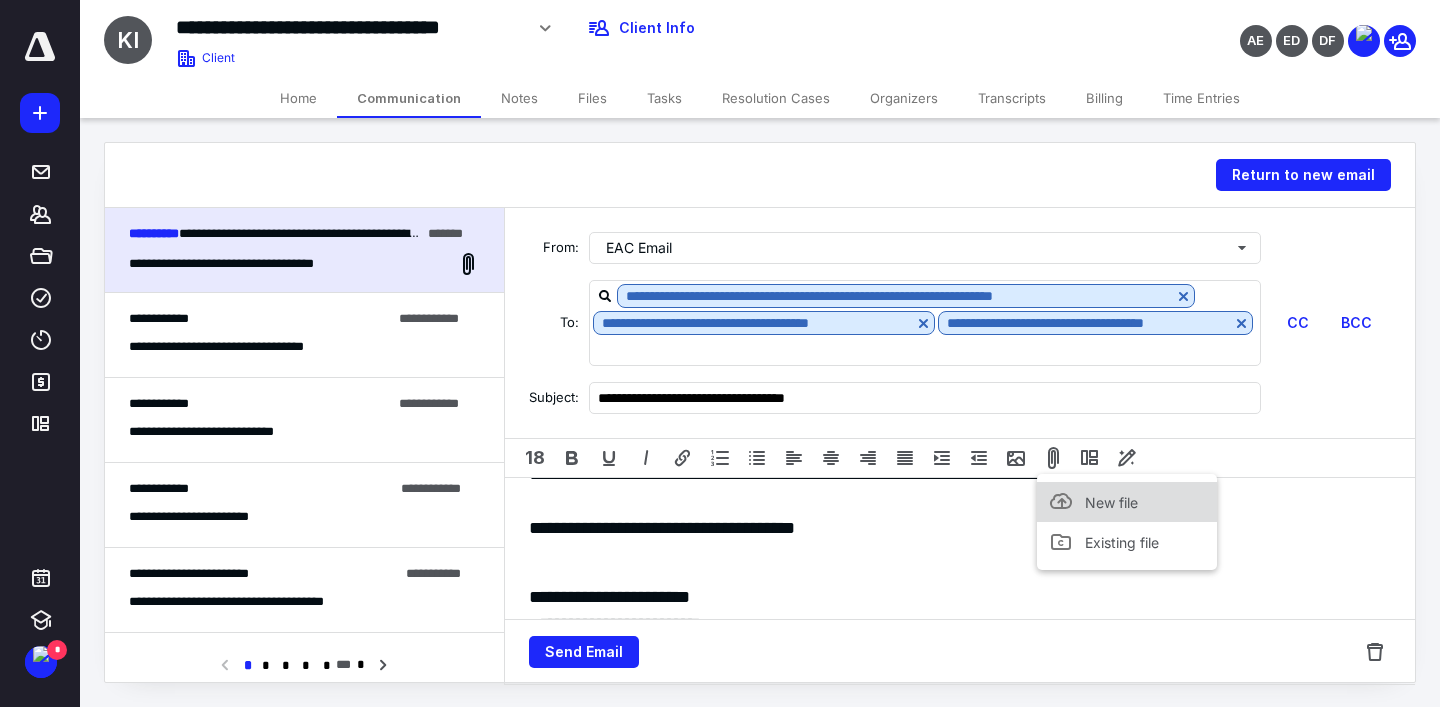 click on "New file" at bounding box center [1127, 502] 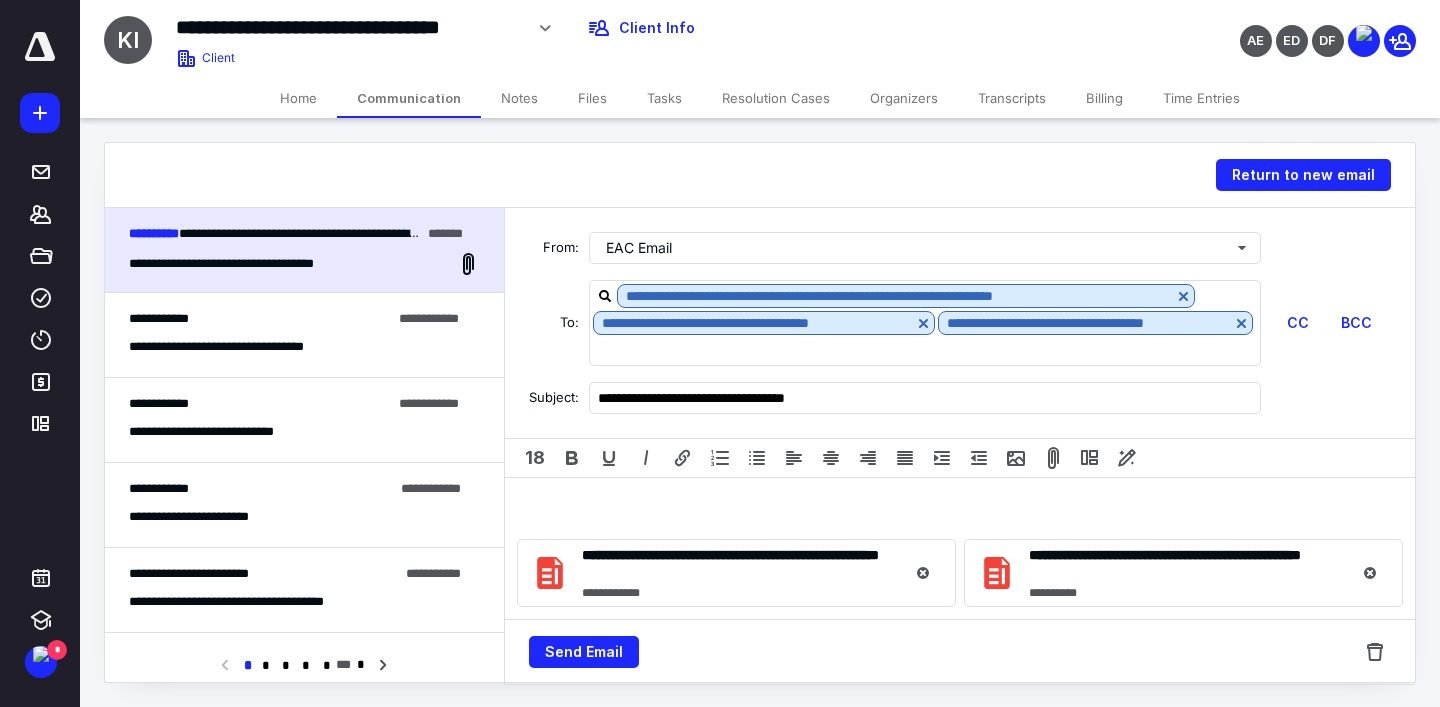 scroll, scrollTop: 1672, scrollLeft: 0, axis: vertical 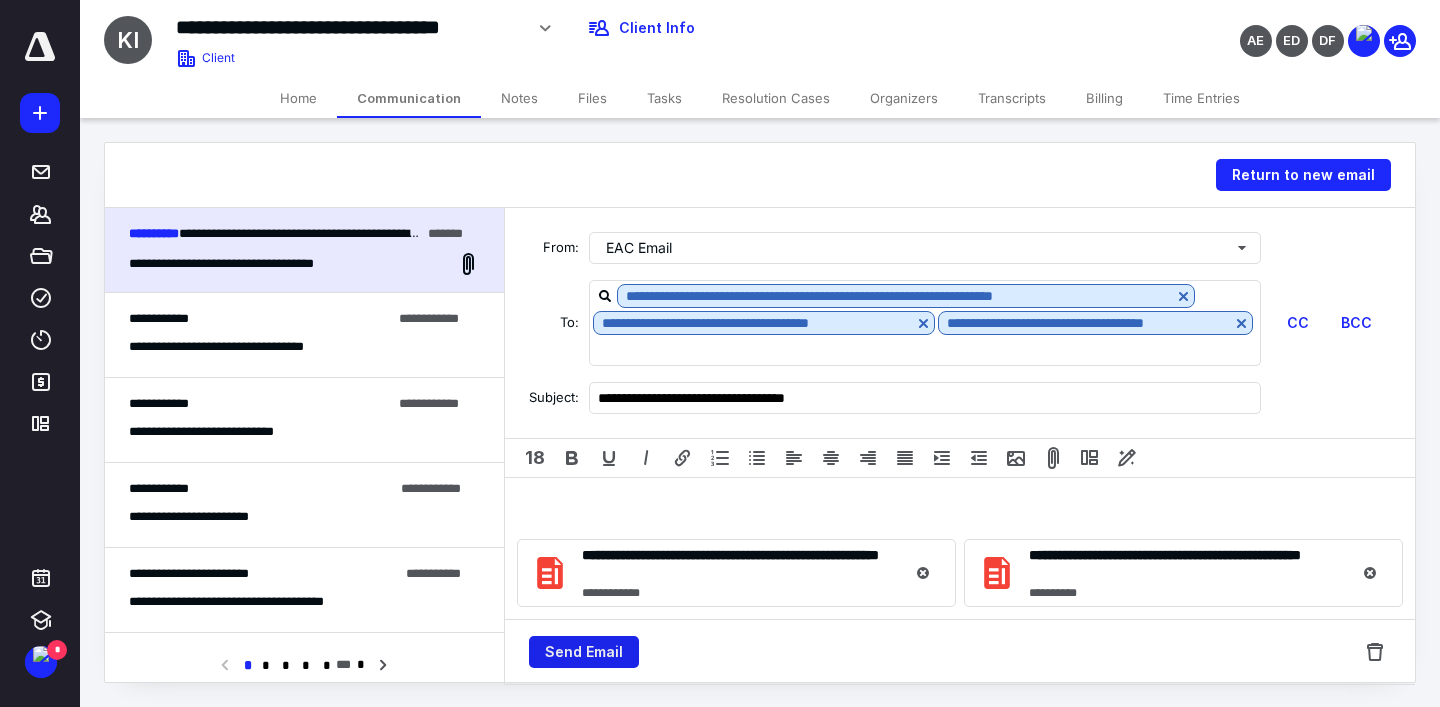click on "Send Email" at bounding box center (584, 652) 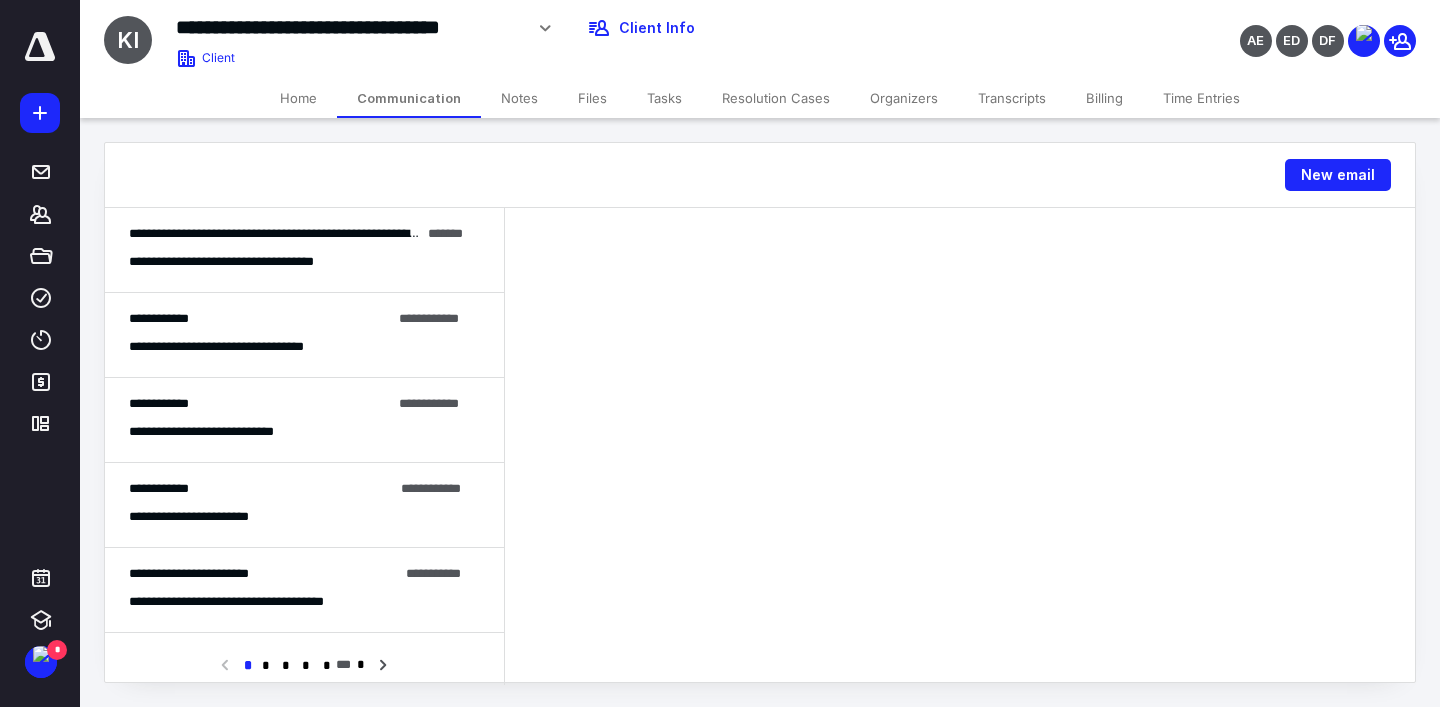 click on "Files" at bounding box center (592, 98) 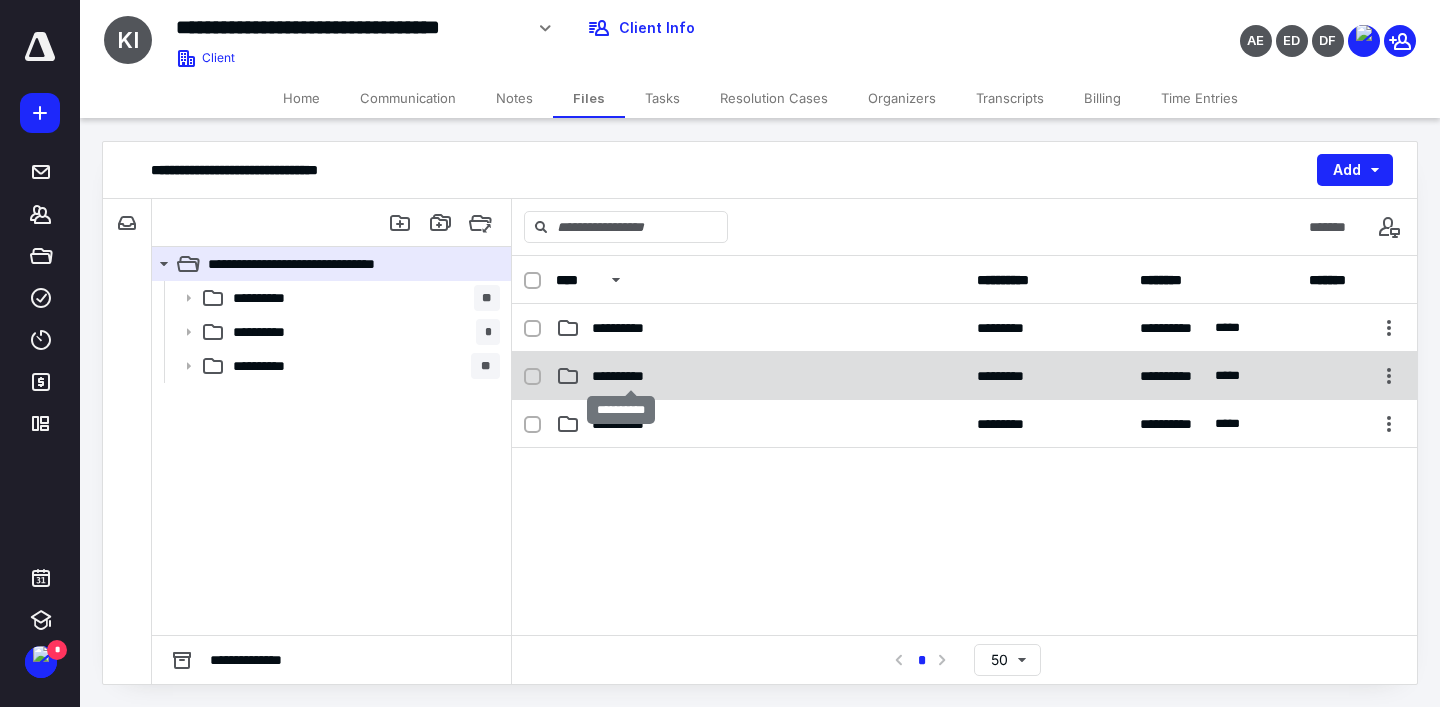 click on "**********" at bounding box center [630, 376] 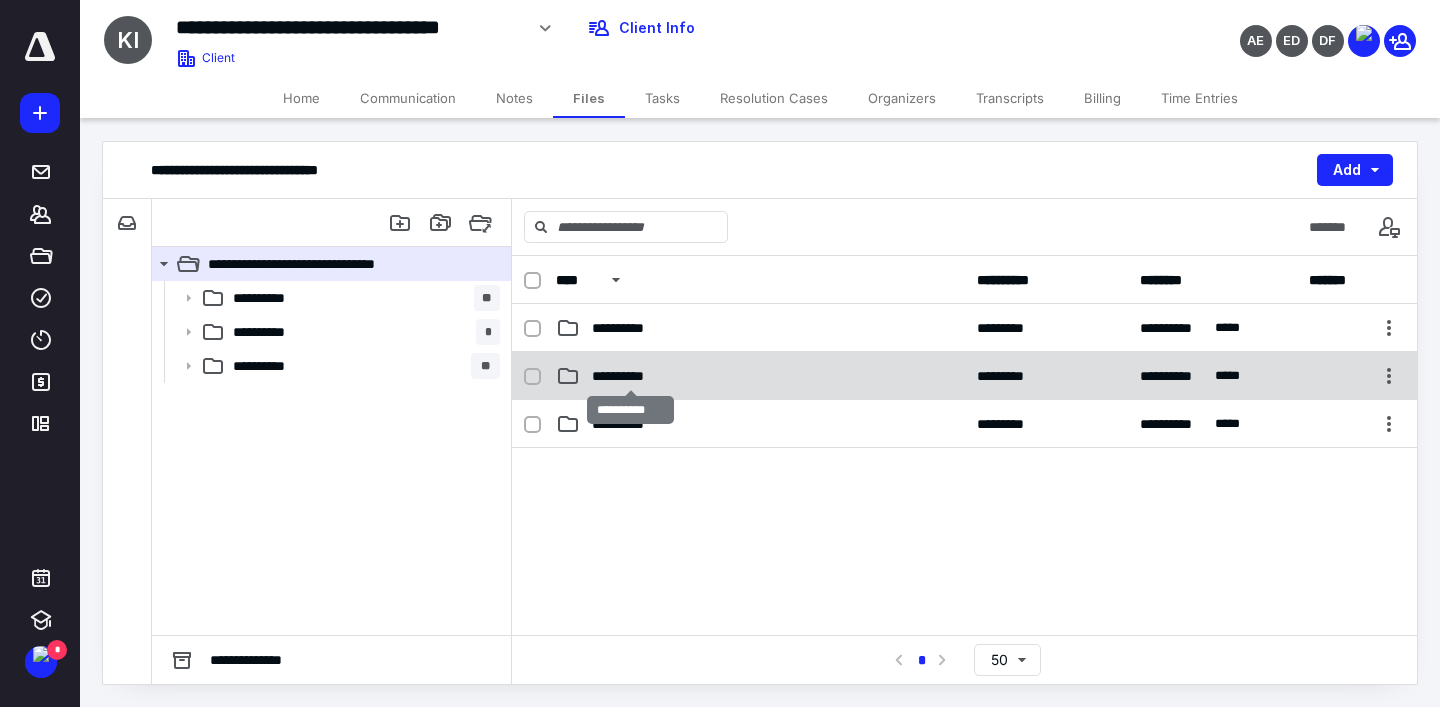 click on "**********" at bounding box center [630, 376] 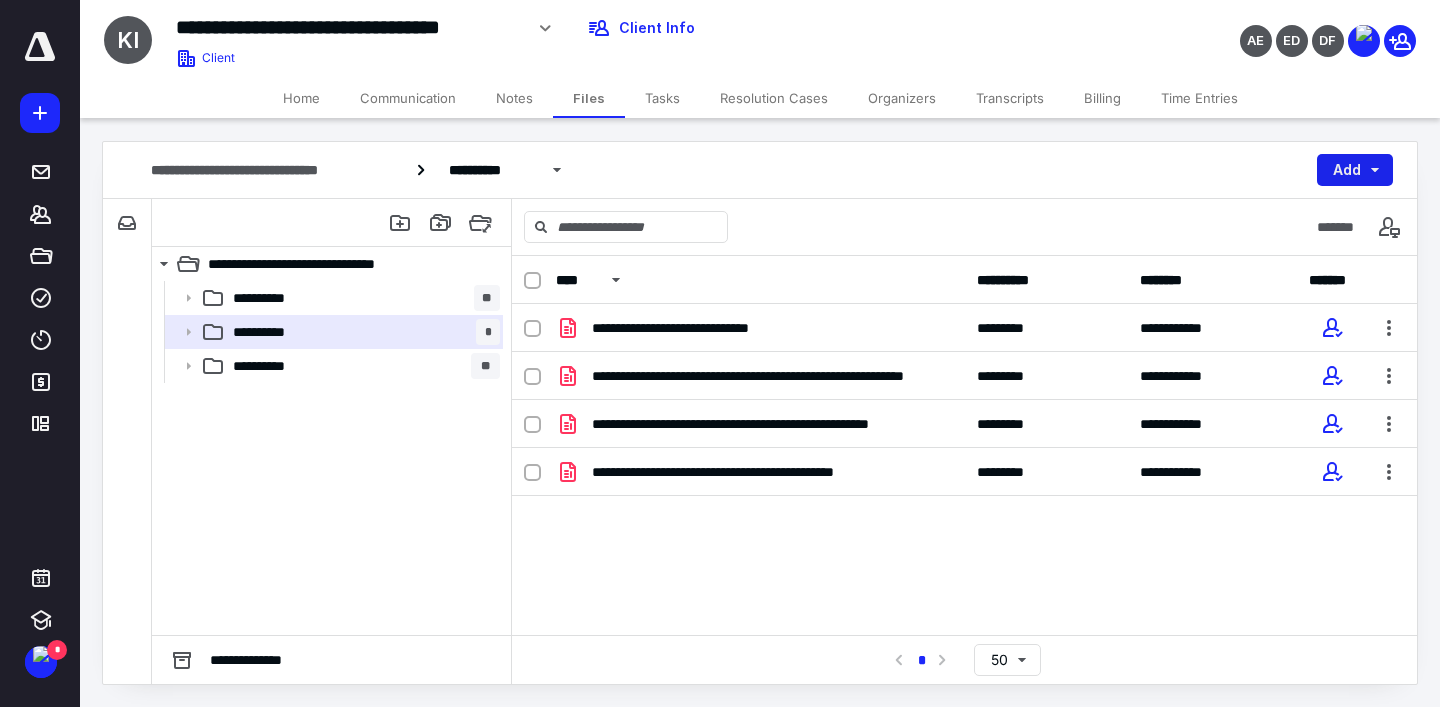 click on "Add" at bounding box center (1355, 170) 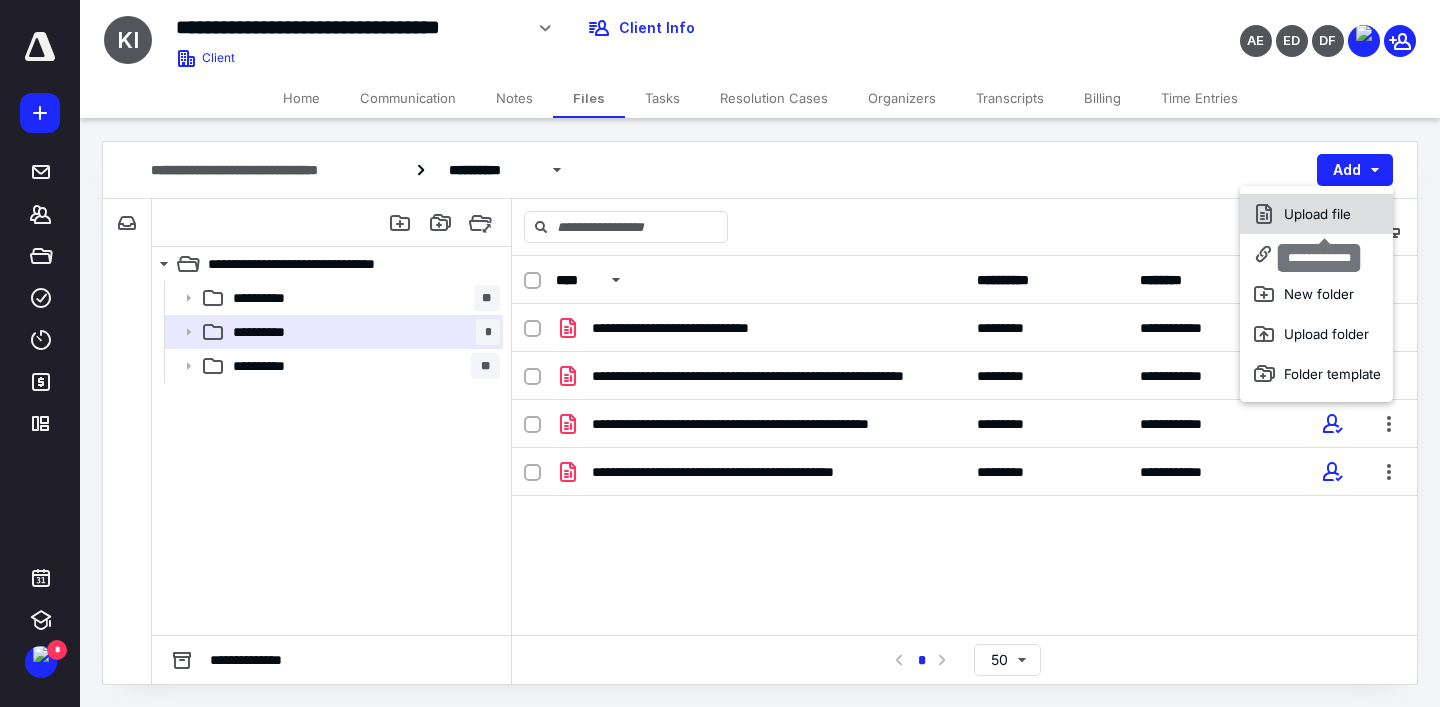 click on "Upload file" at bounding box center (1316, 214) 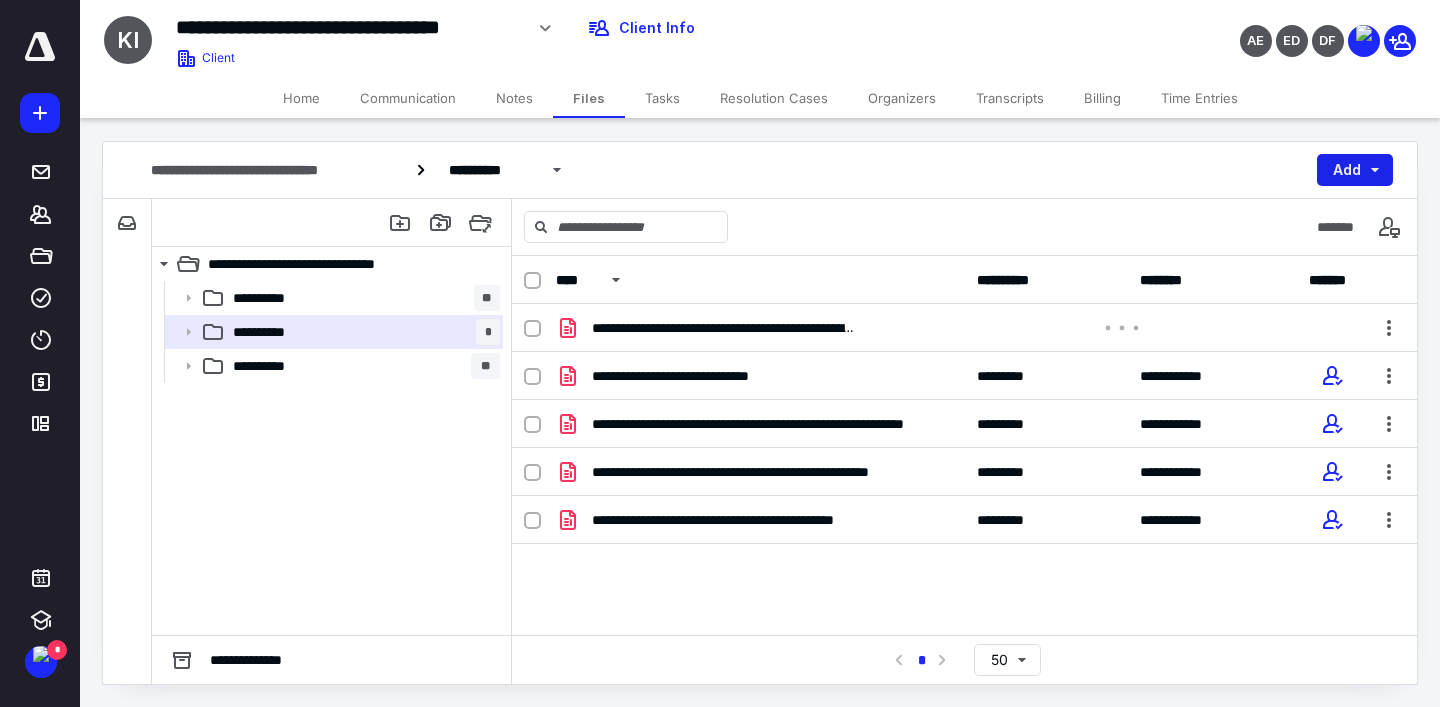 click on "Add" at bounding box center [1355, 170] 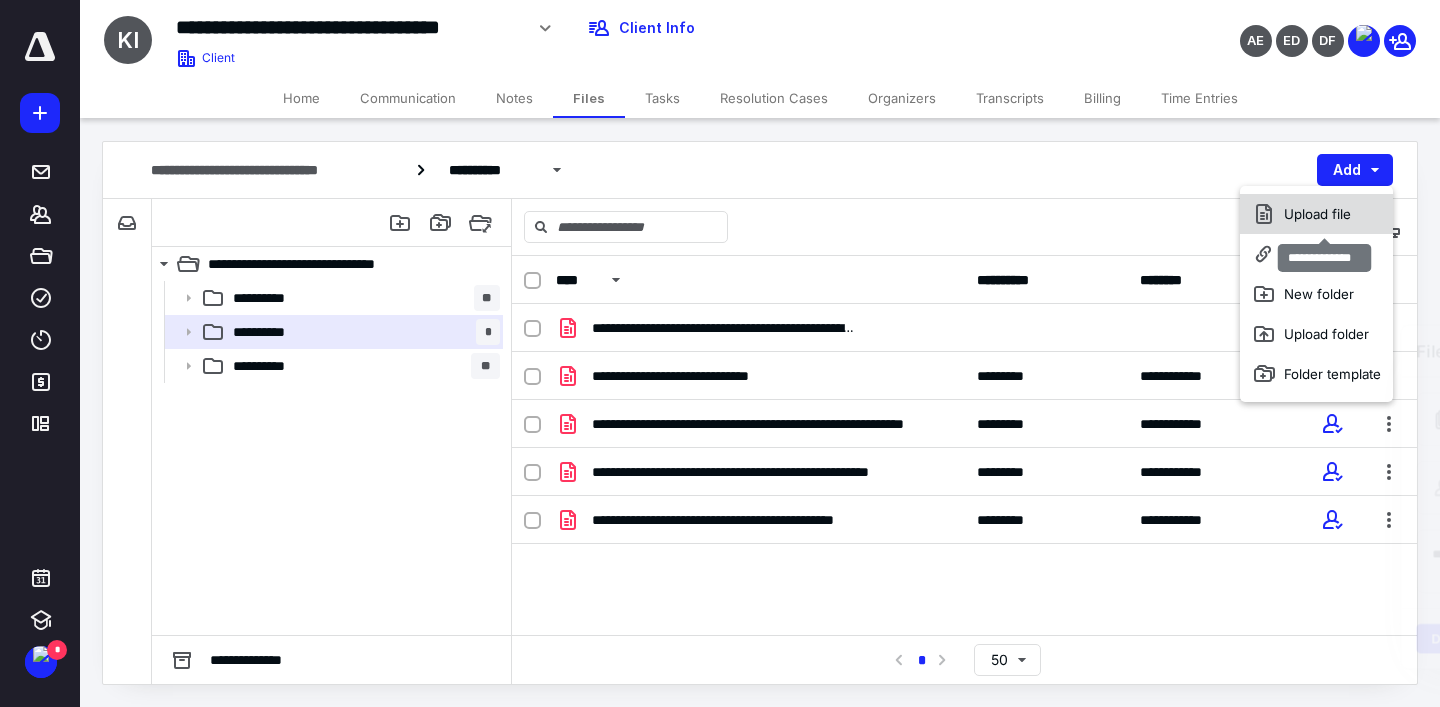 click 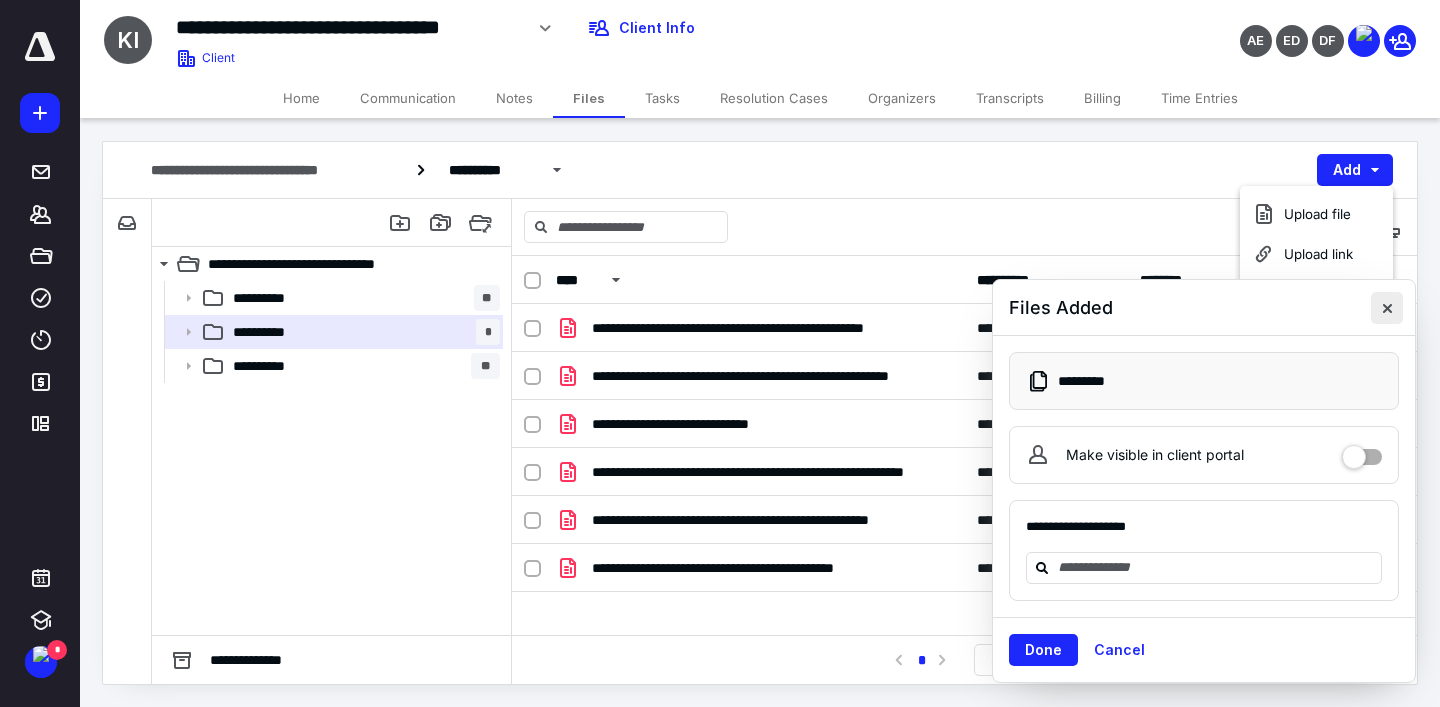 click at bounding box center [1387, 308] 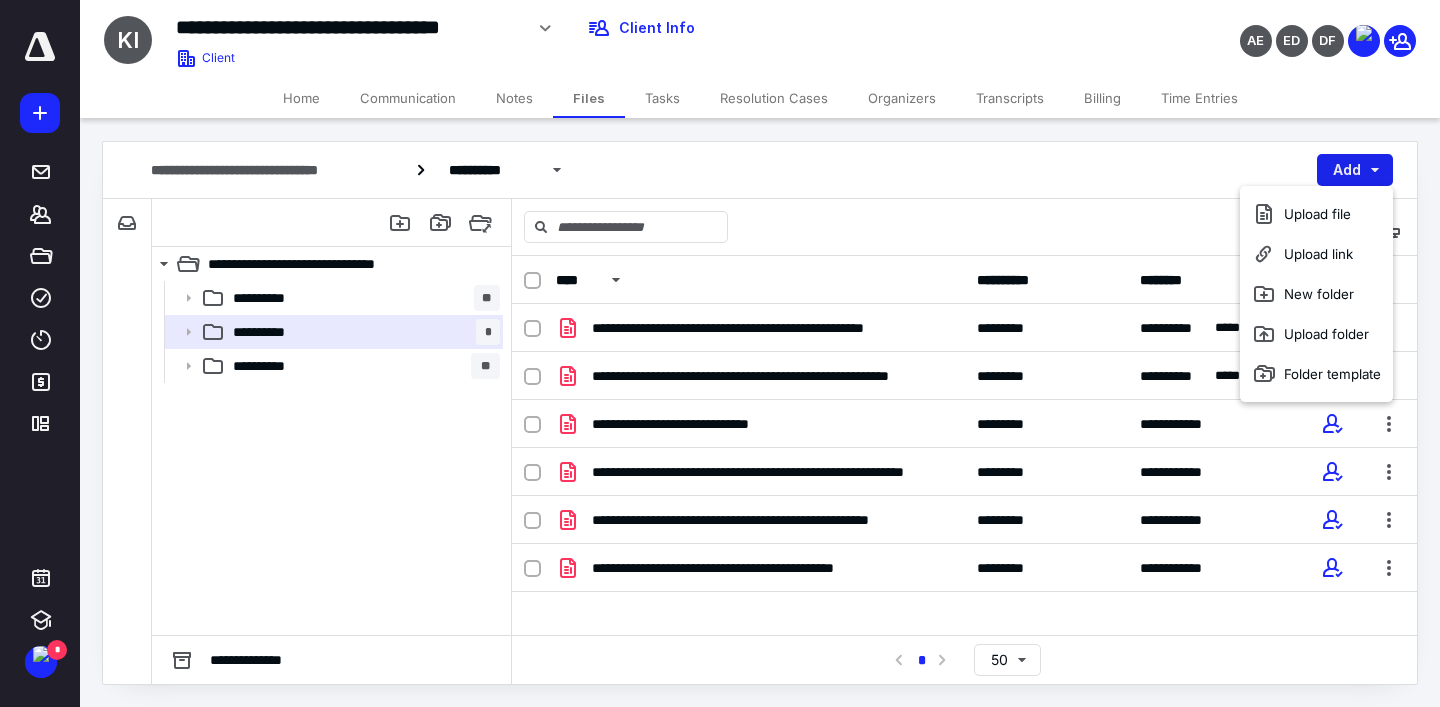 click on "Add" at bounding box center (1355, 170) 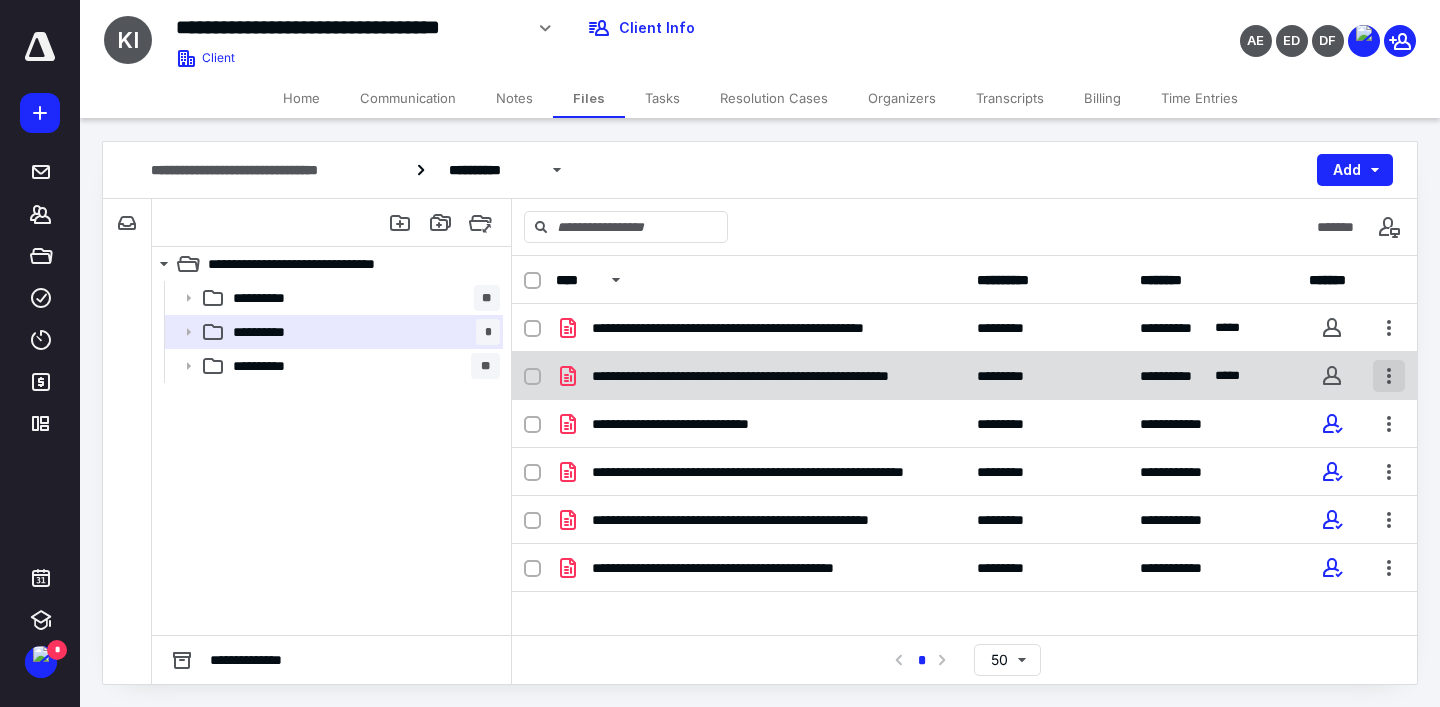 click at bounding box center (1389, 376) 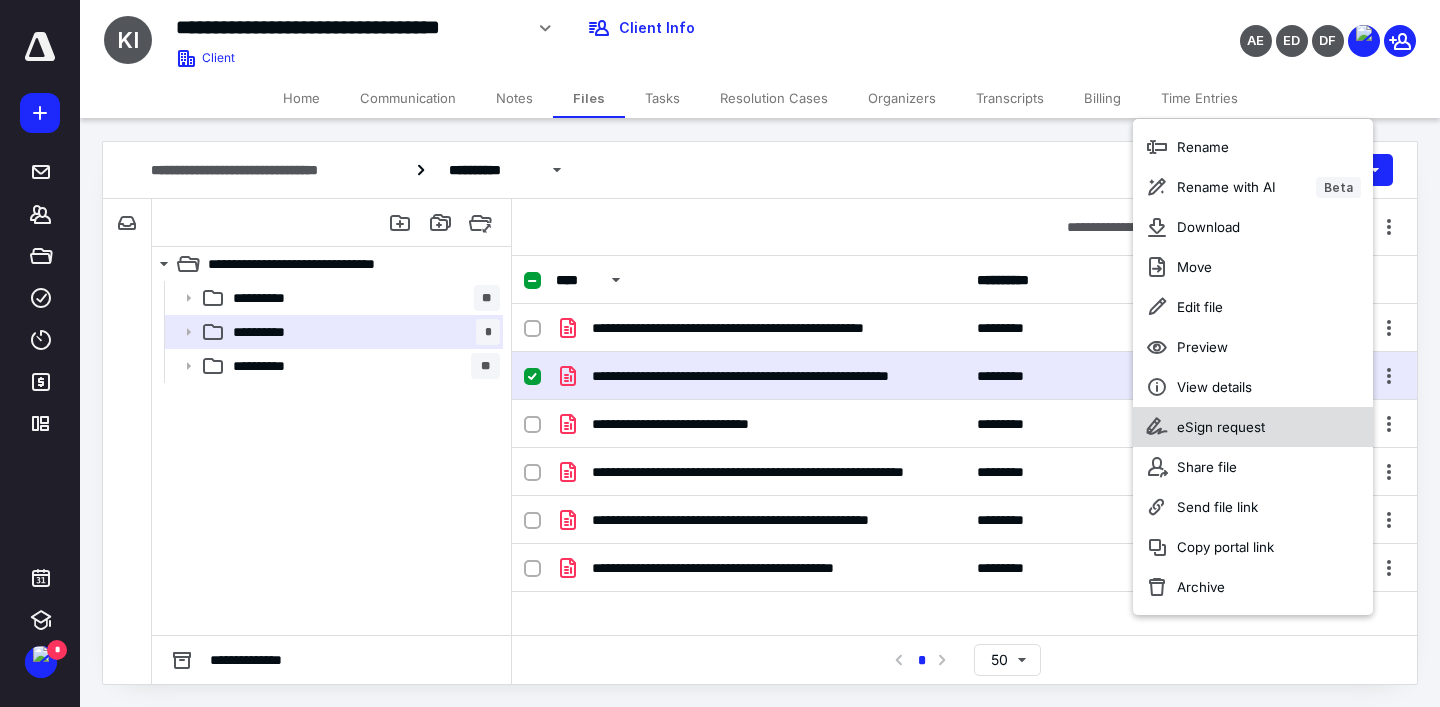 click on "eSign request" at bounding box center (1221, 427) 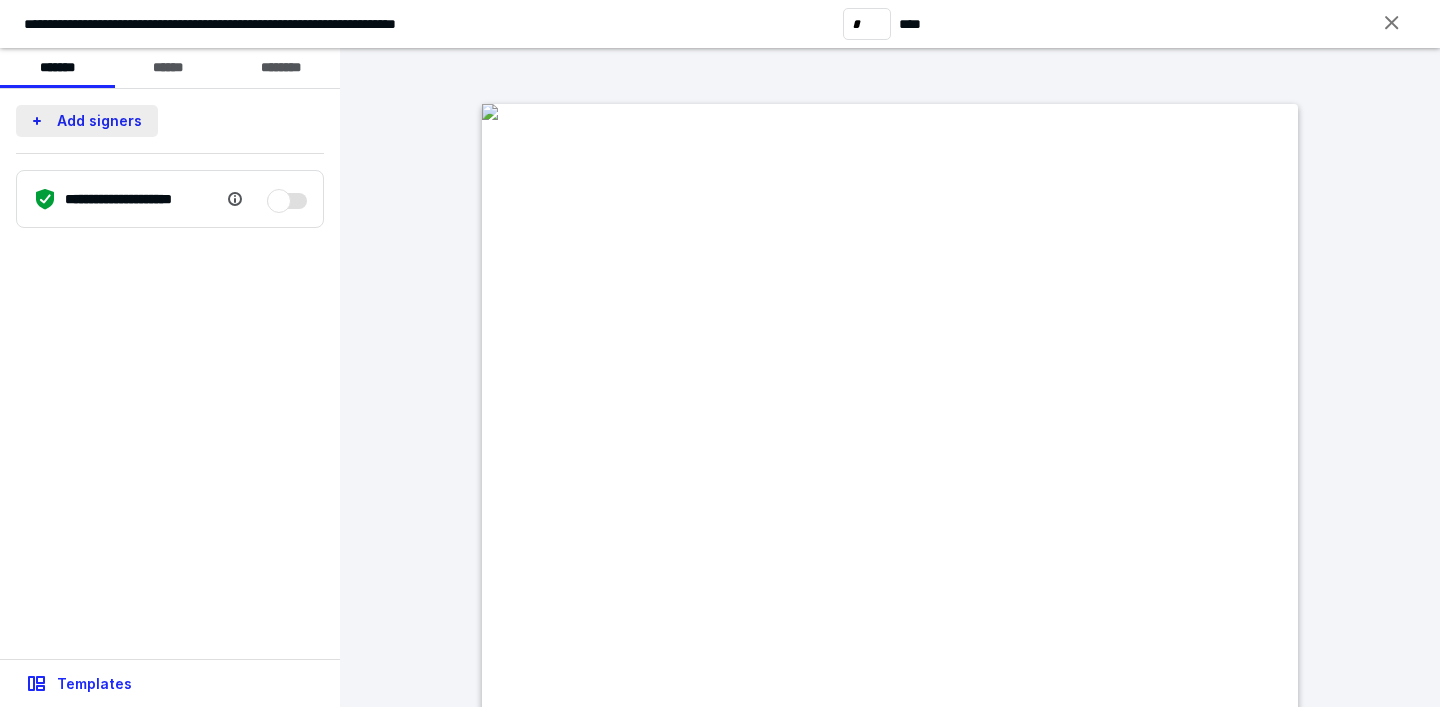 click on "Add signers" at bounding box center (87, 121) 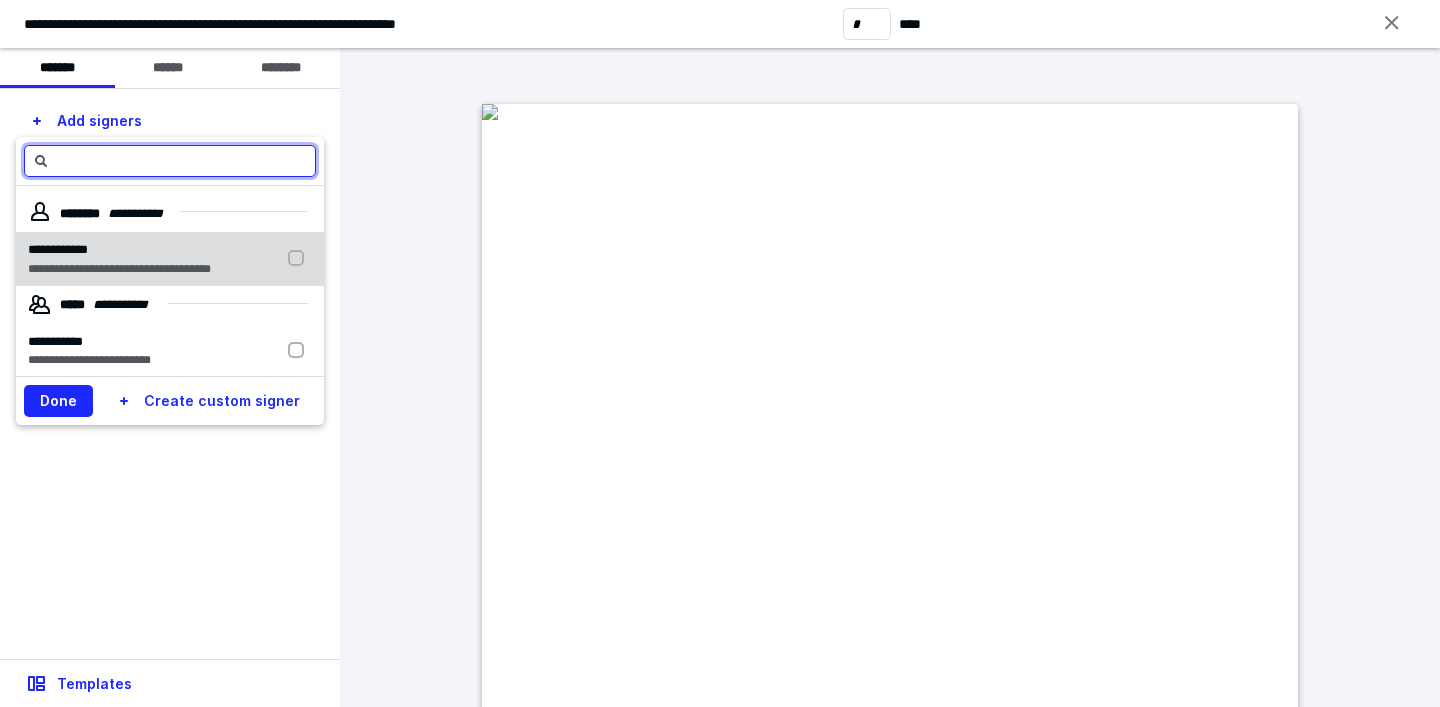 click on "**********" at bounding box center [119, 250] 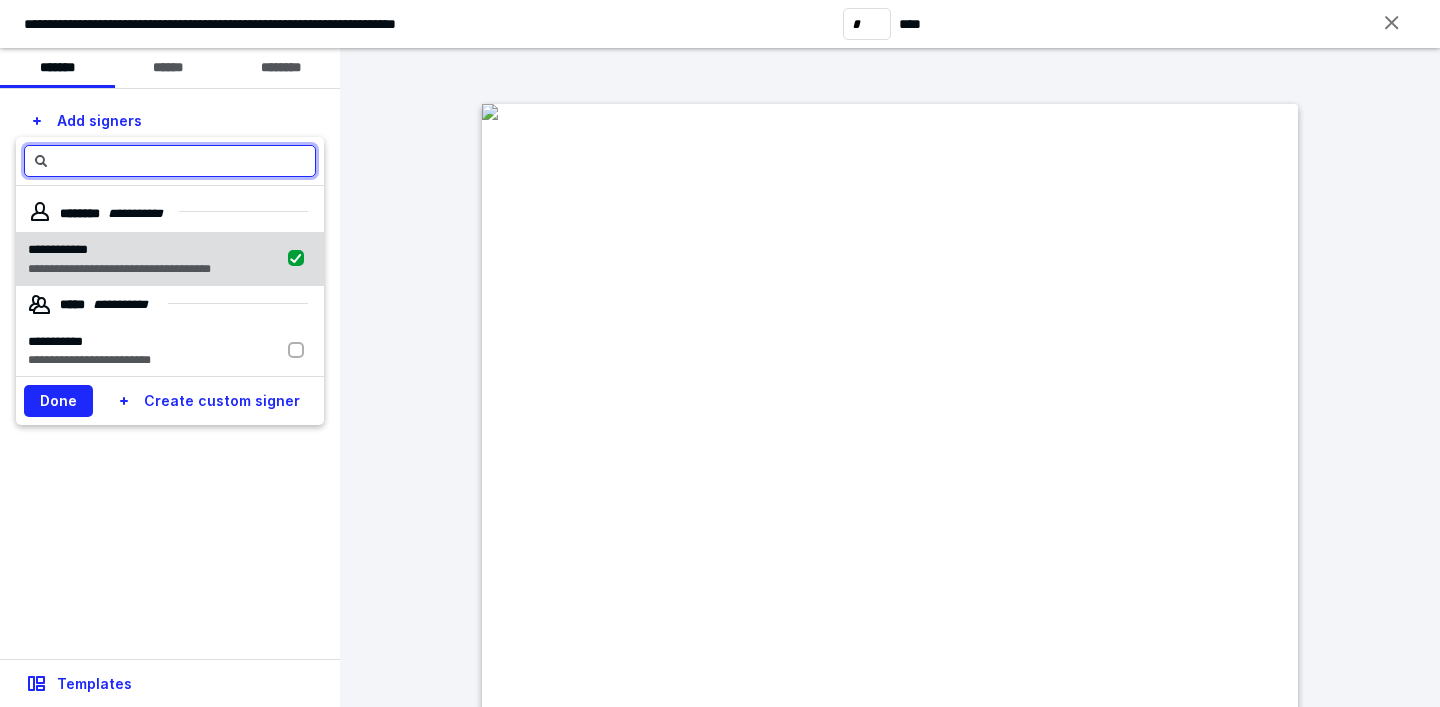 checkbox on "true" 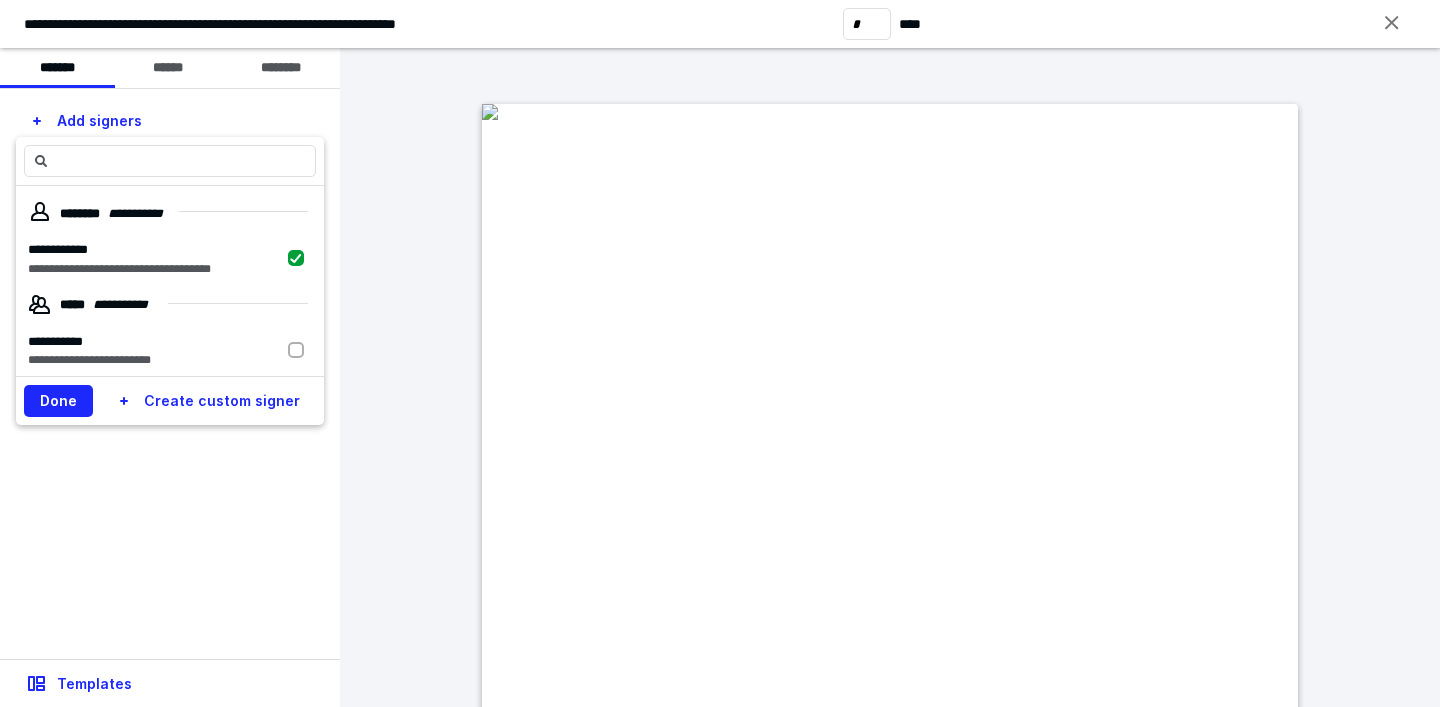 click on "Done Create custom signer" at bounding box center [170, 400] 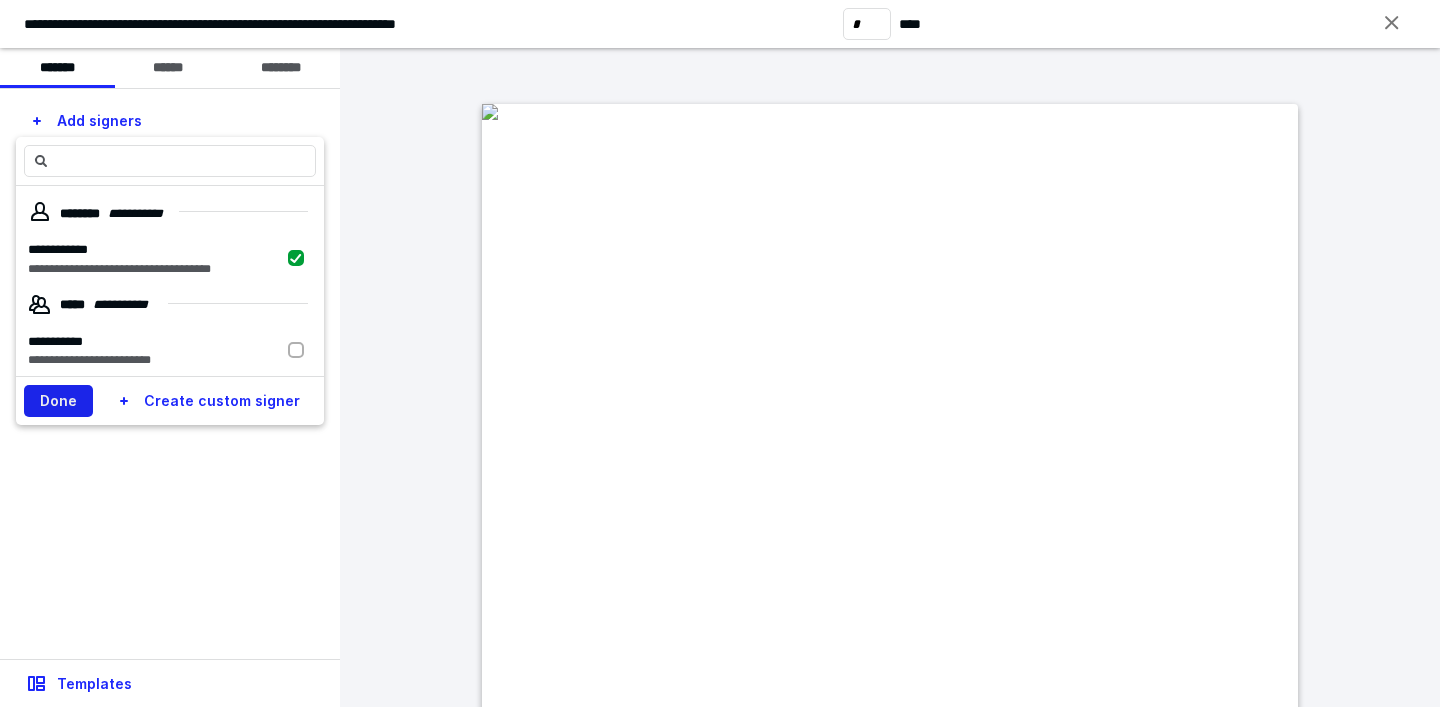 click on "Done" at bounding box center (58, 401) 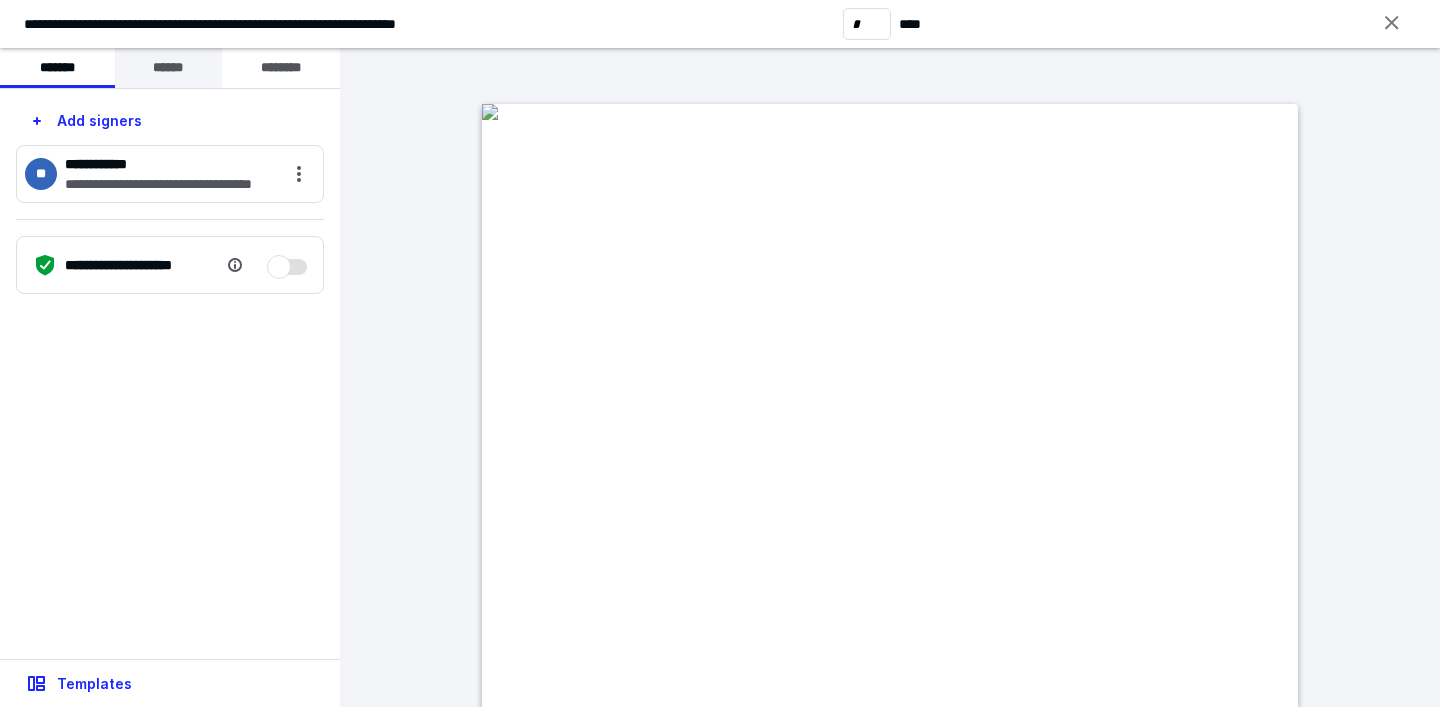 click on "******" at bounding box center [168, 68] 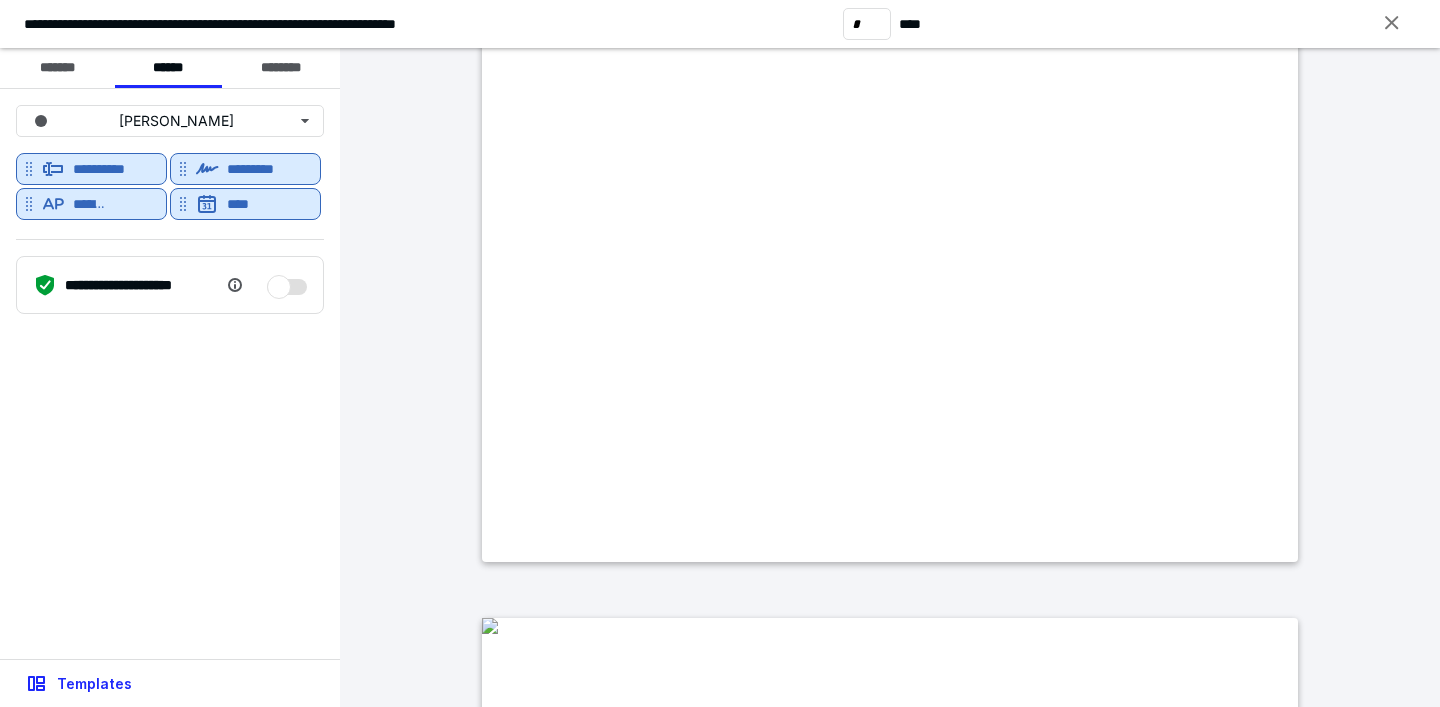 scroll, scrollTop: 780, scrollLeft: 0, axis: vertical 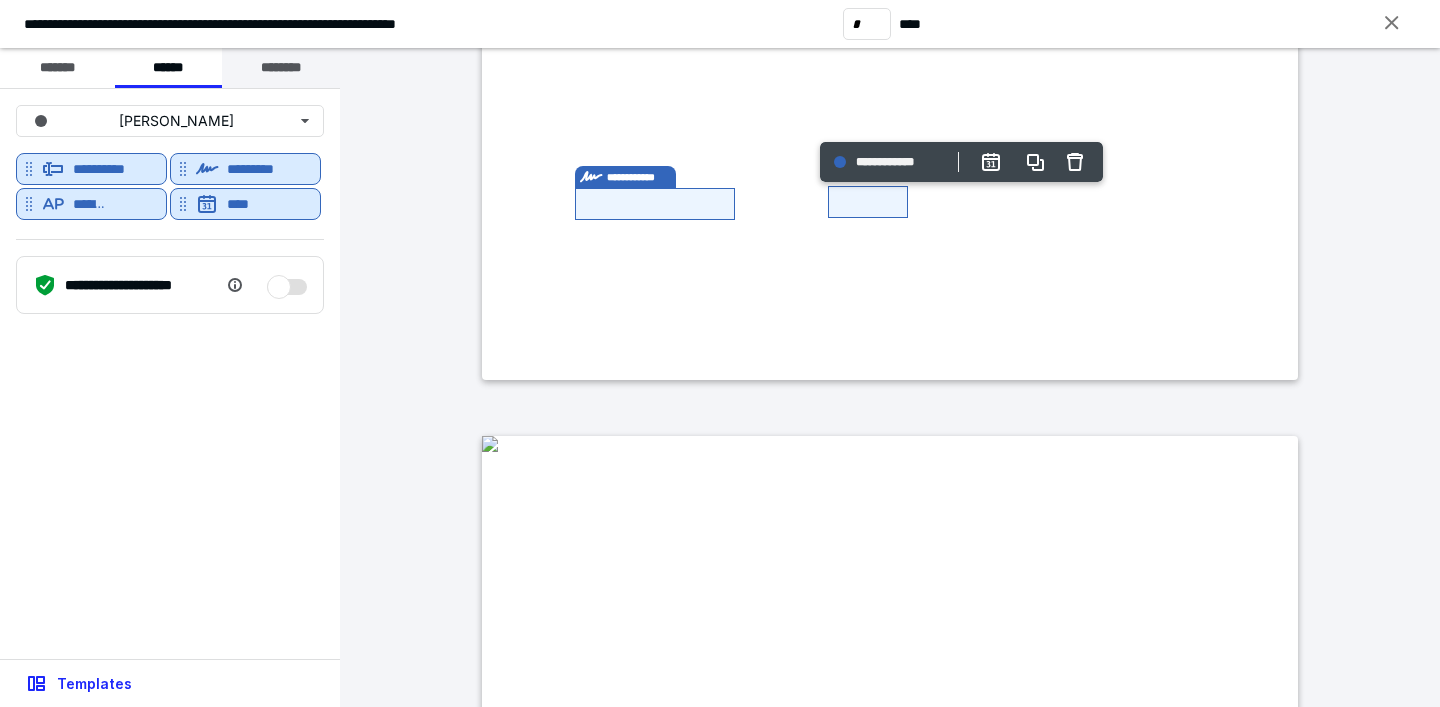 click on "********" at bounding box center [281, 68] 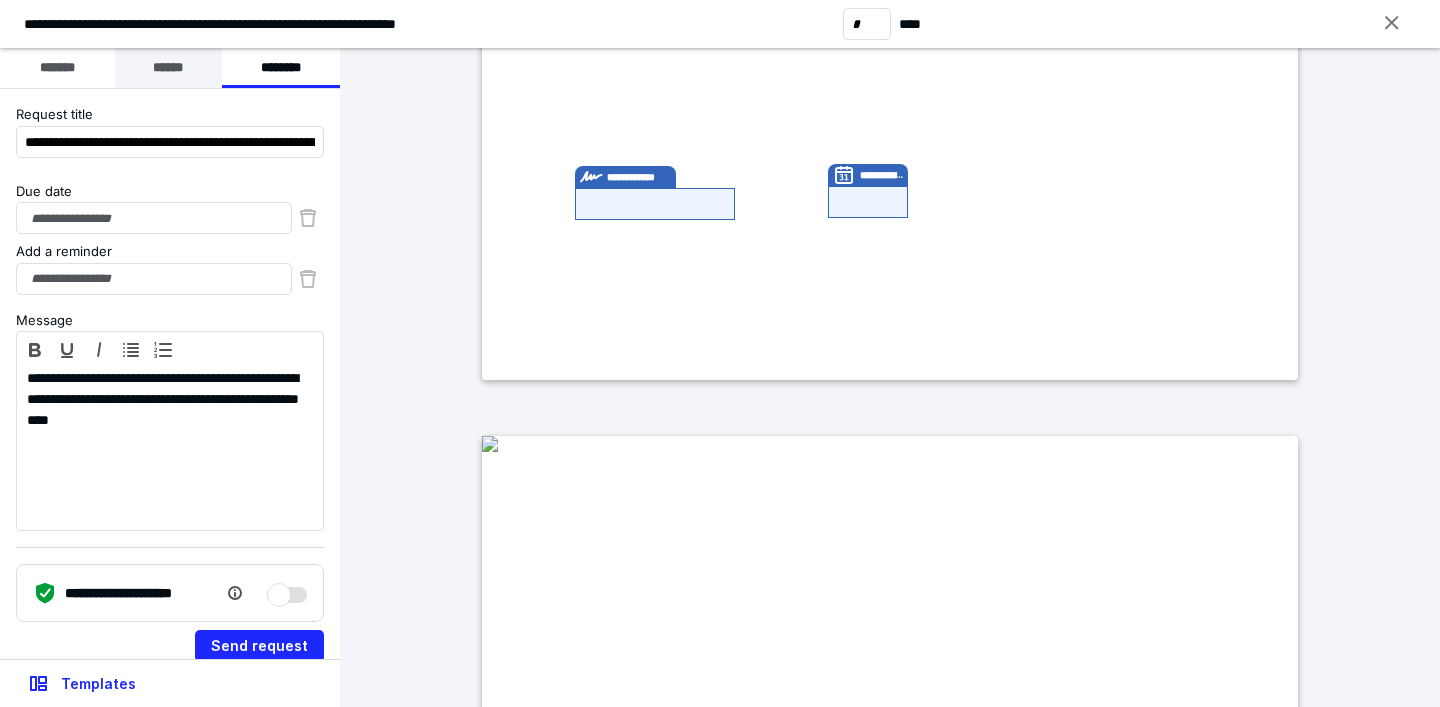 click on "******" at bounding box center (168, 68) 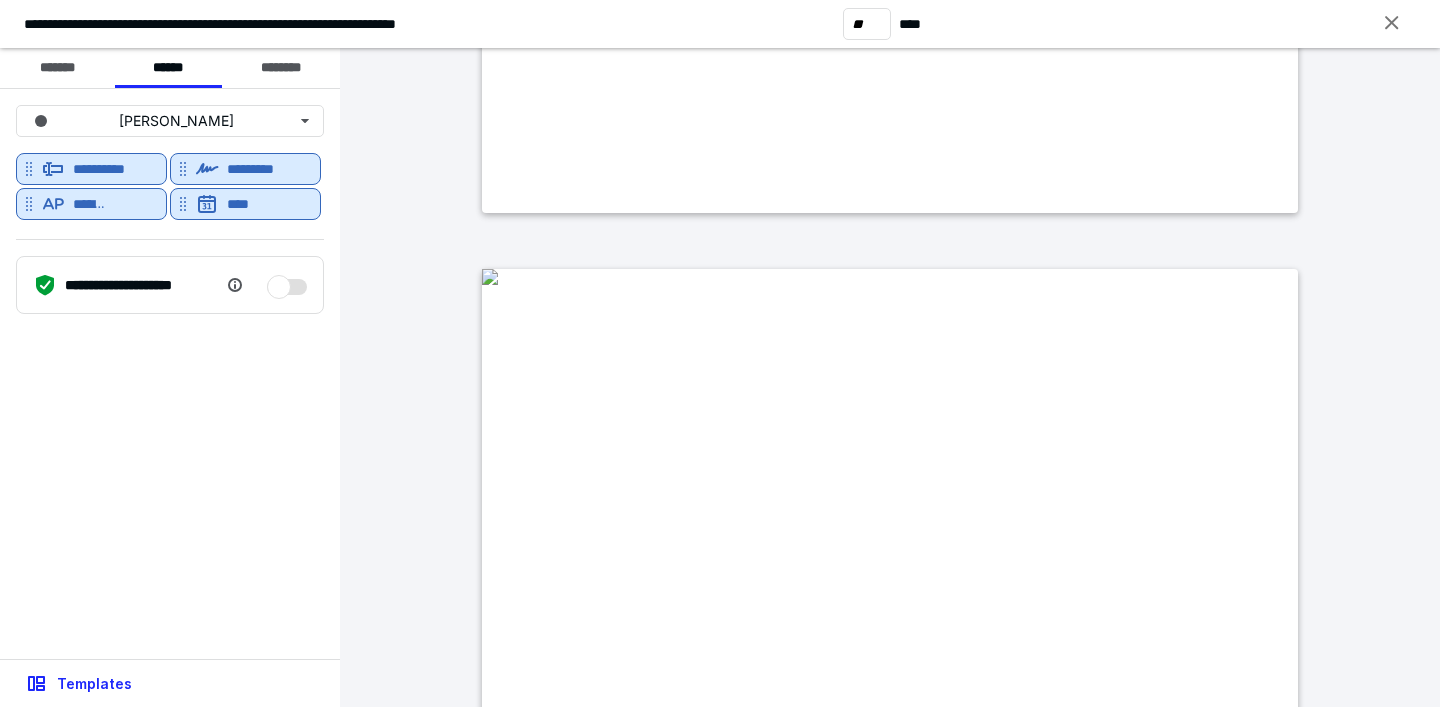 type on "**" 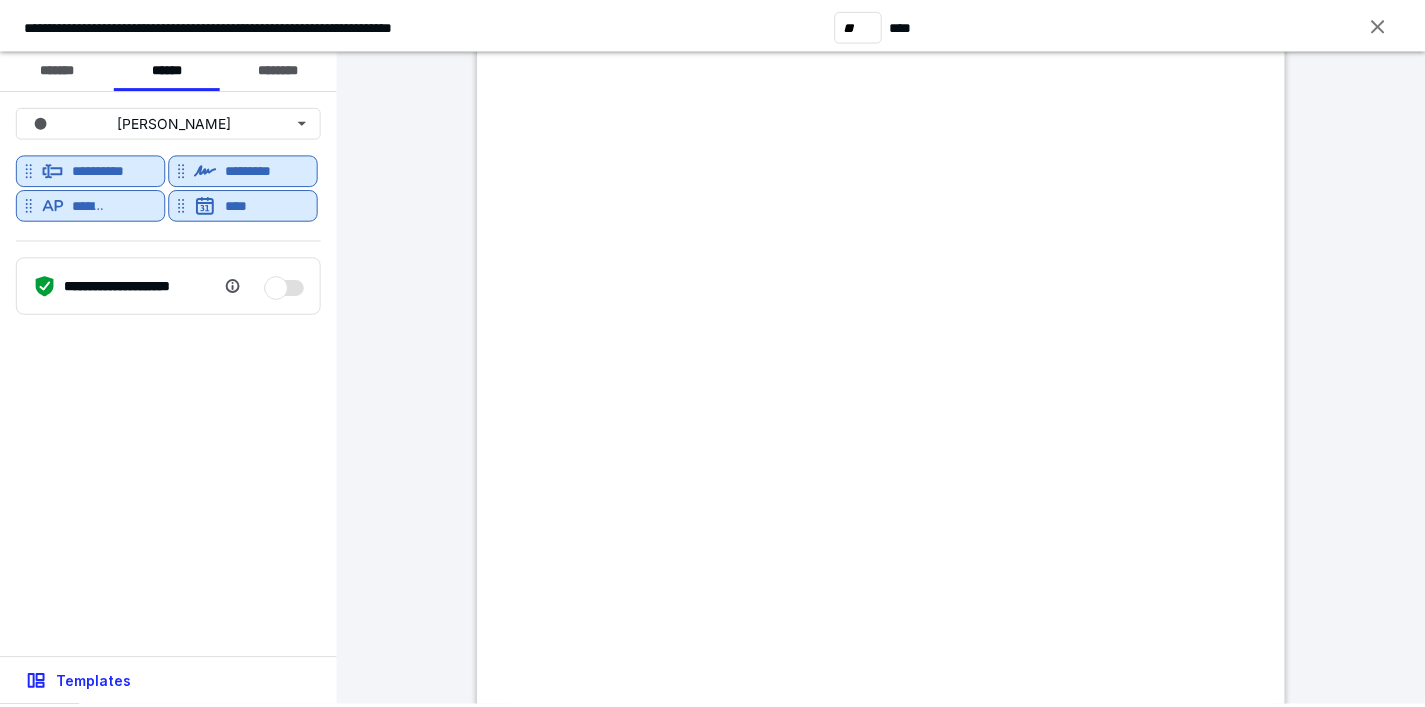 scroll, scrollTop: 14869, scrollLeft: 0, axis: vertical 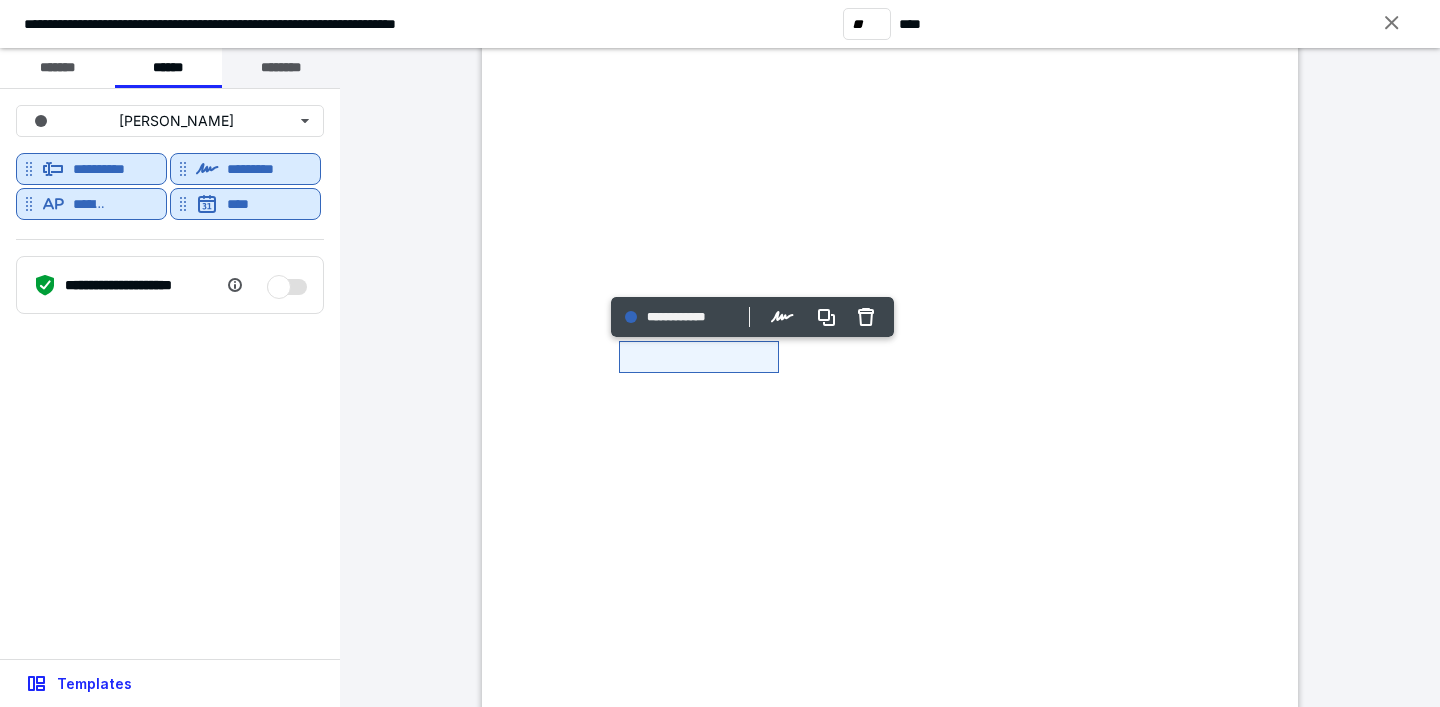 click on "********" at bounding box center (281, 68) 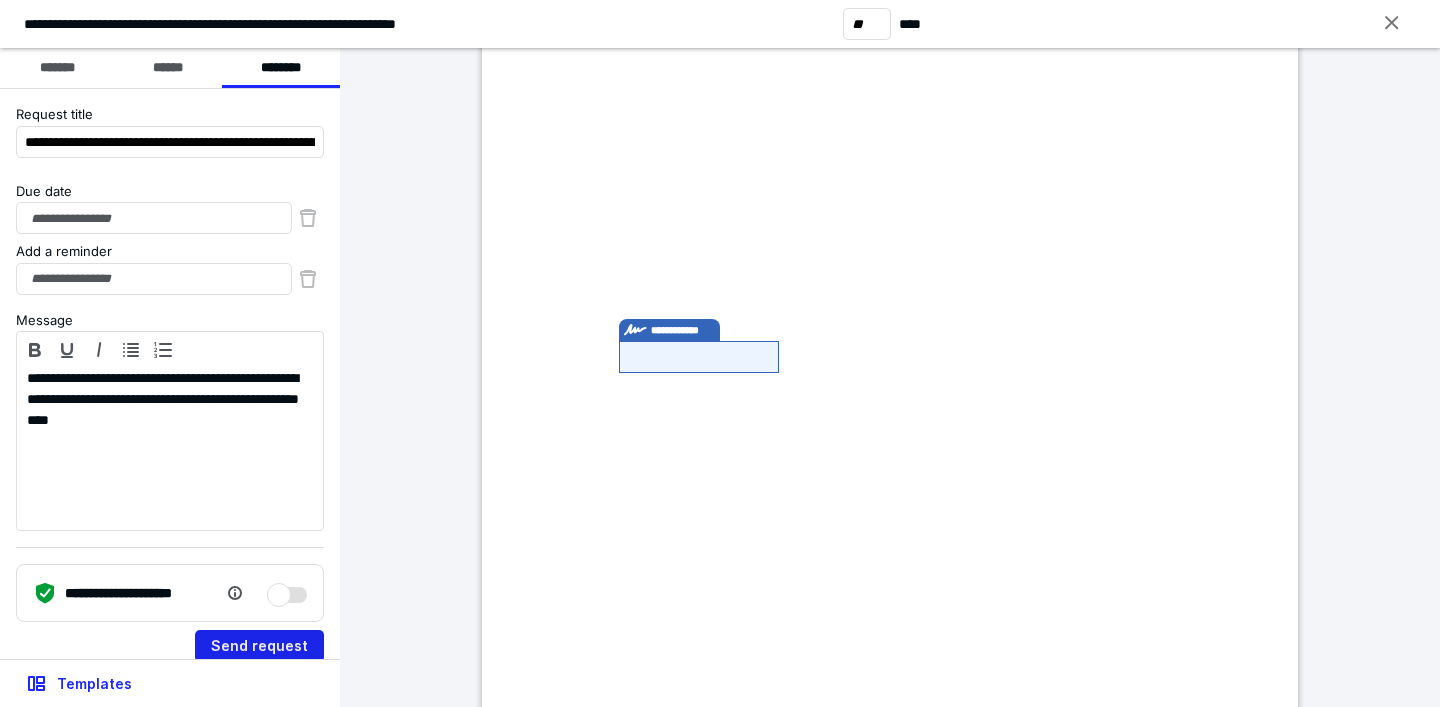 click on "Send request" at bounding box center [259, 646] 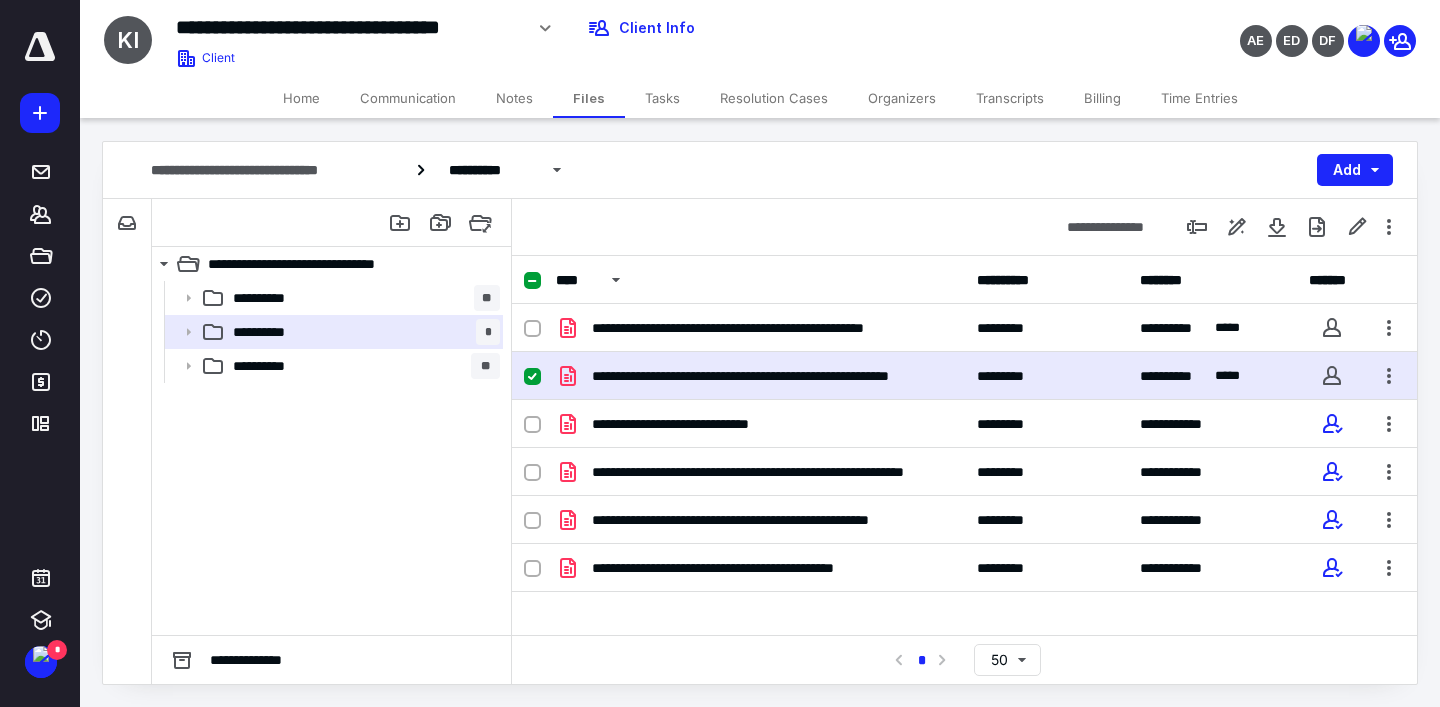 click on "Home" at bounding box center [301, 98] 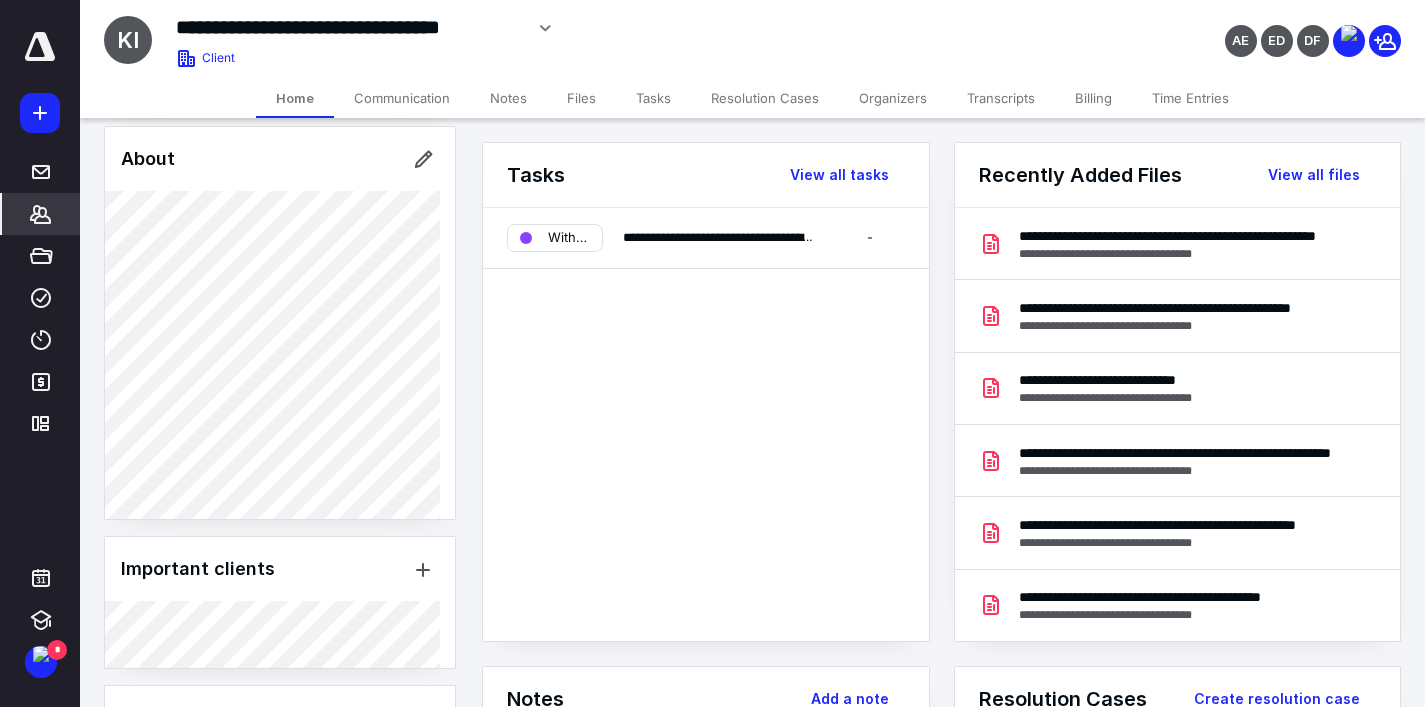 scroll, scrollTop: 619, scrollLeft: 0, axis: vertical 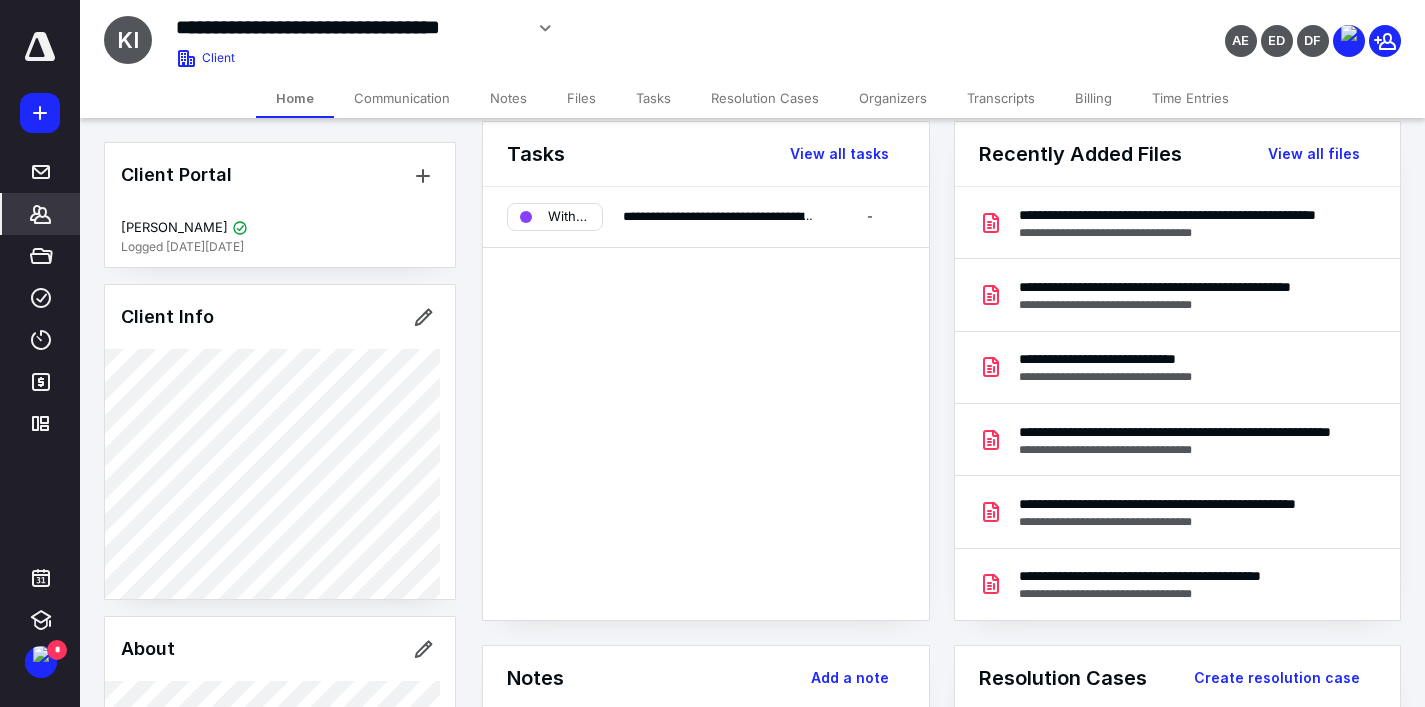 click on "Files" at bounding box center (581, 98) 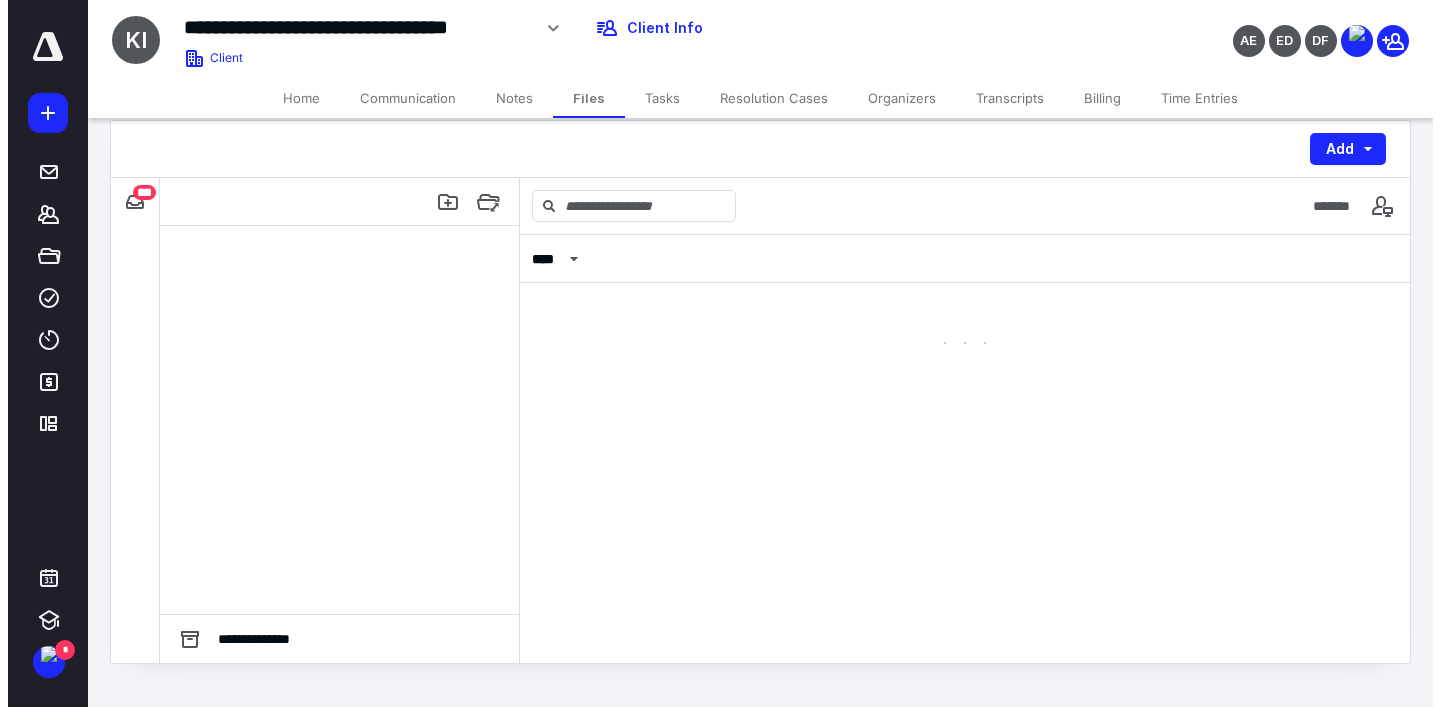 scroll, scrollTop: 0, scrollLeft: 0, axis: both 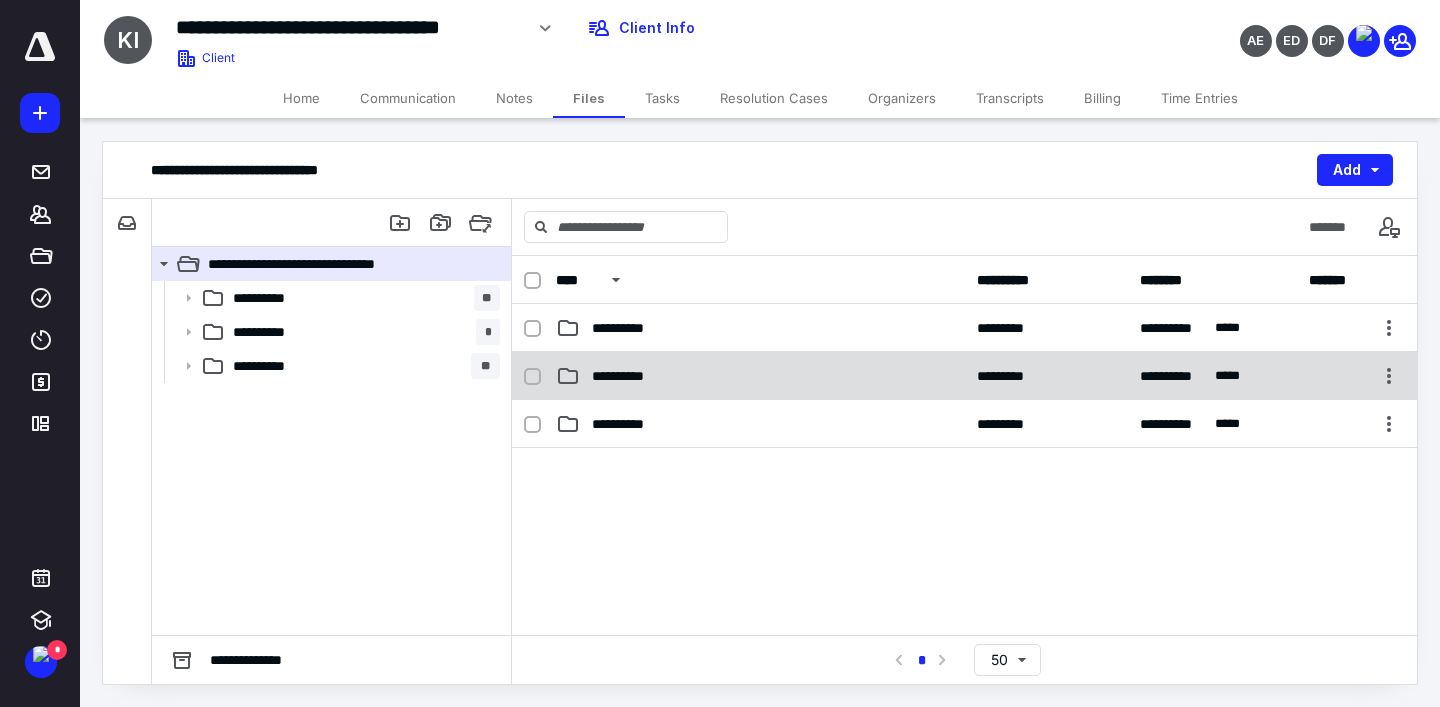 click on "**********" at bounding box center (630, 376) 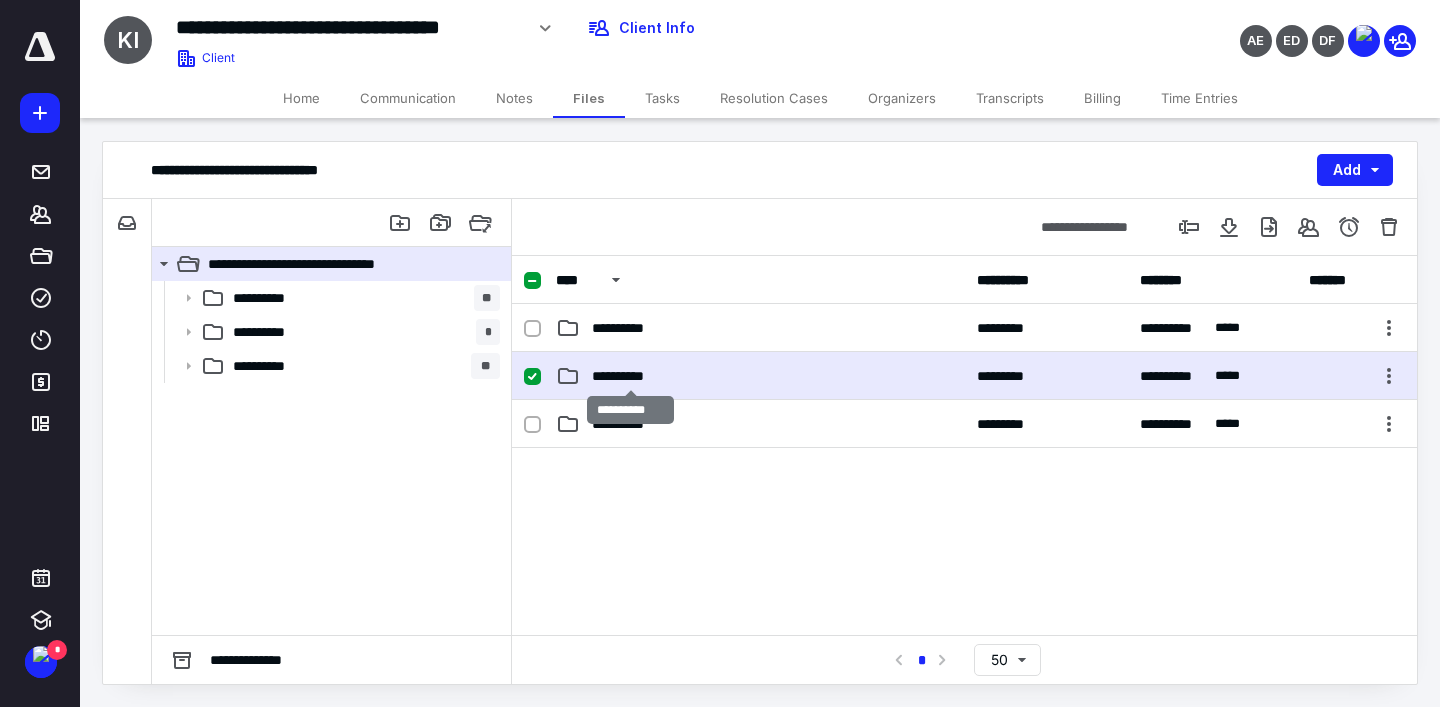 click on "**********" at bounding box center (630, 376) 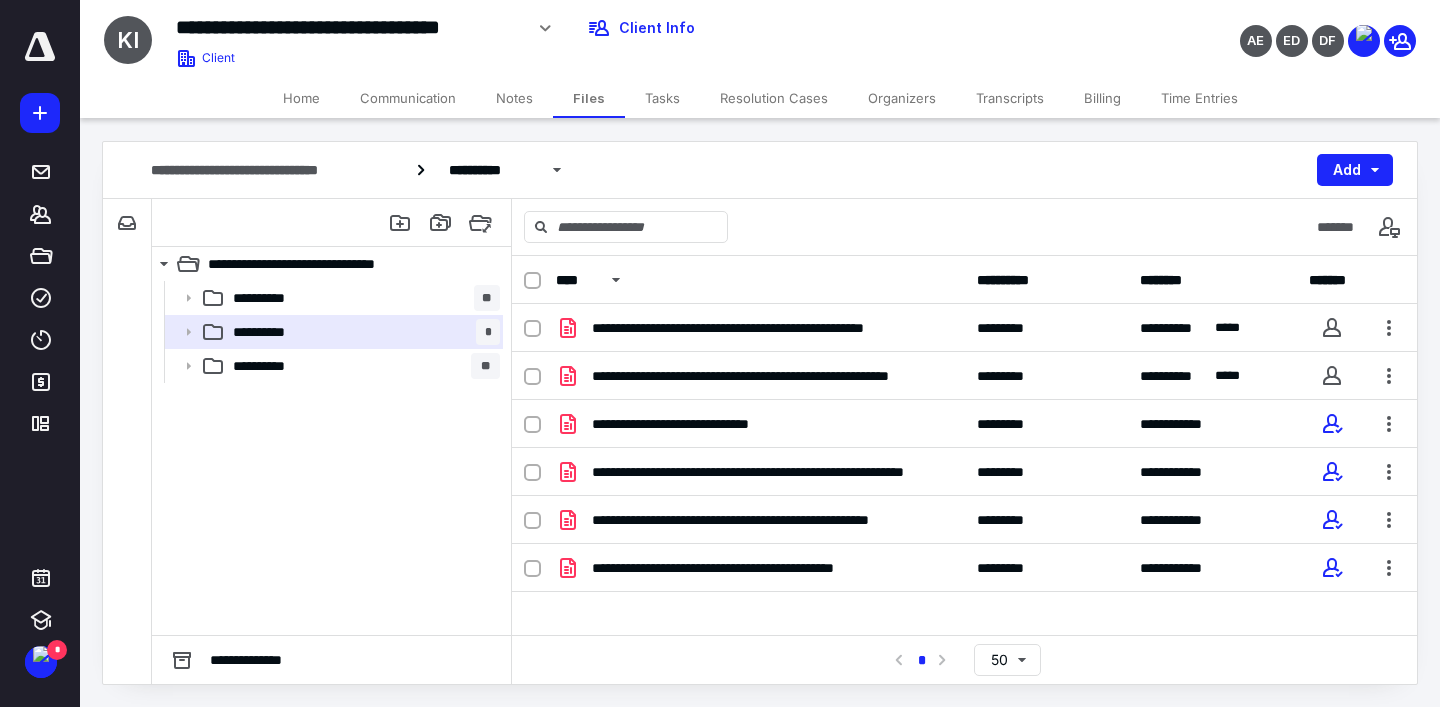 click on "Home" at bounding box center (301, 98) 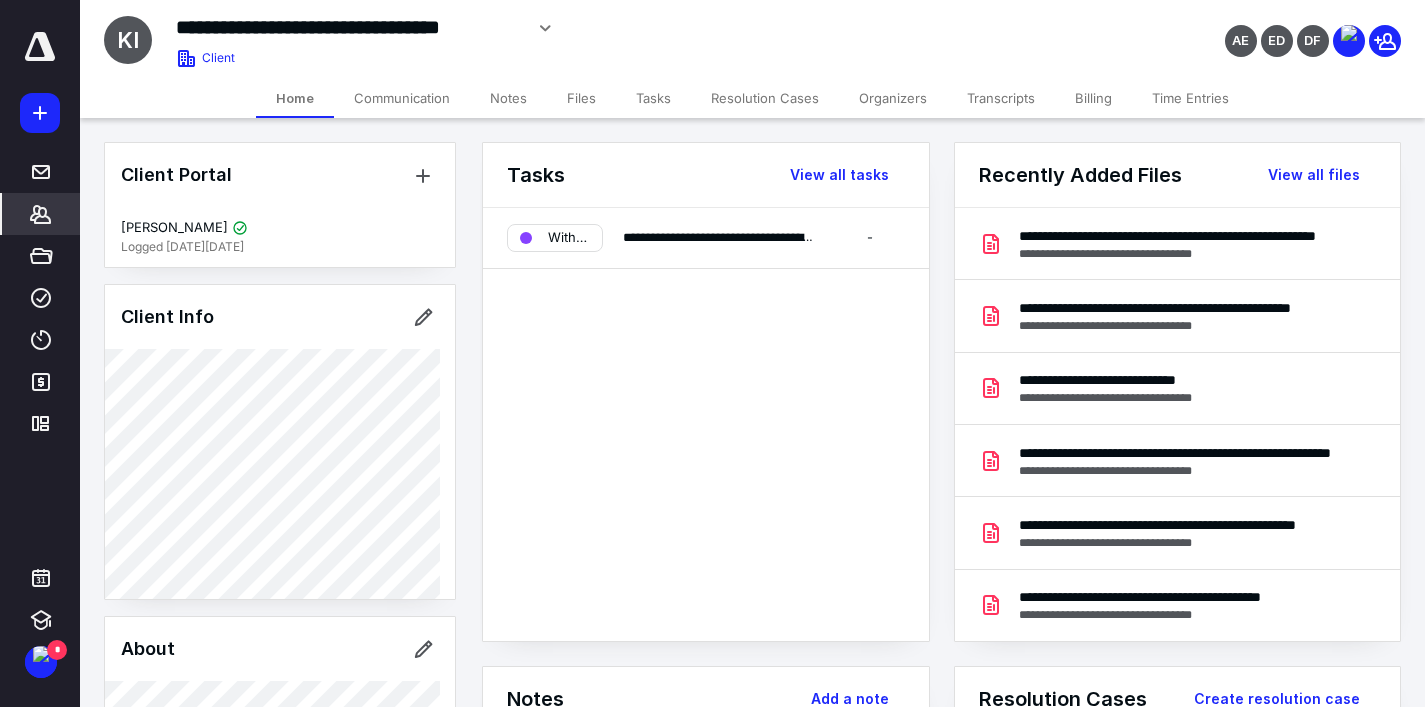 click 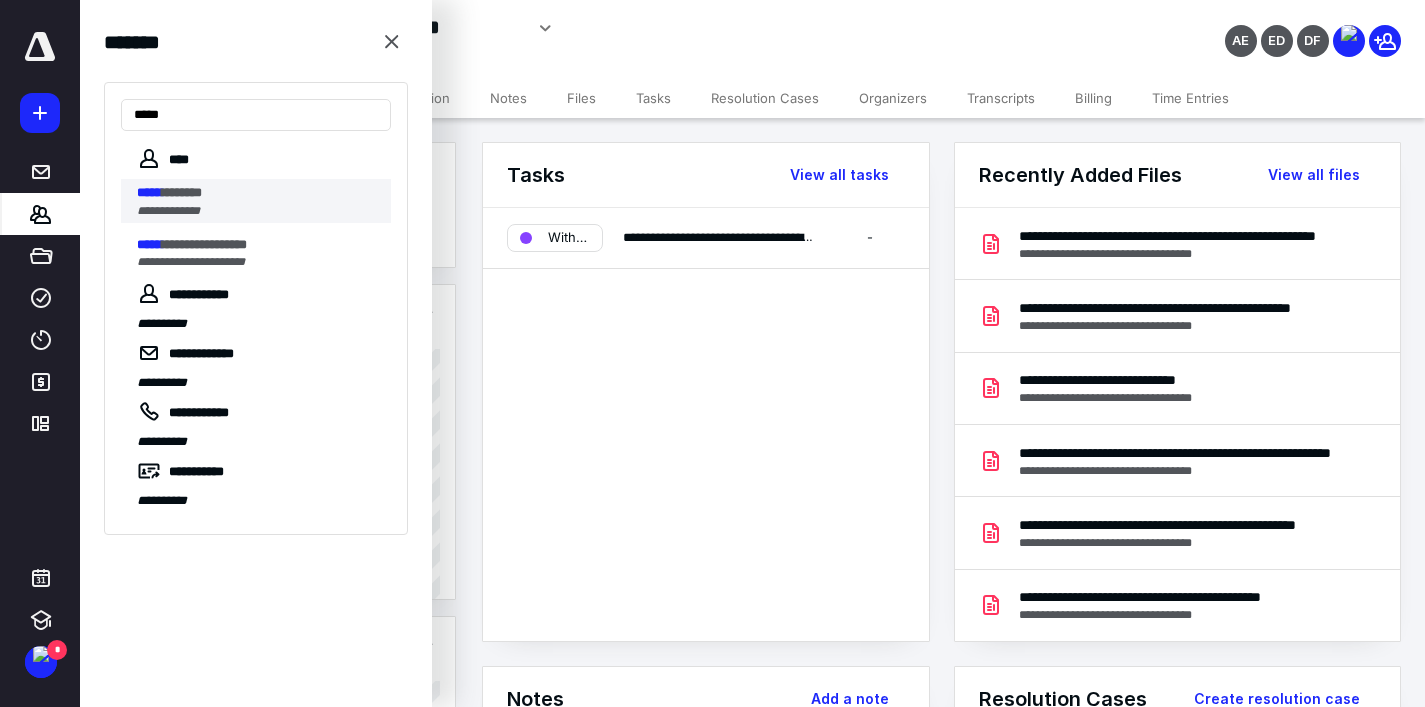 type on "*****" 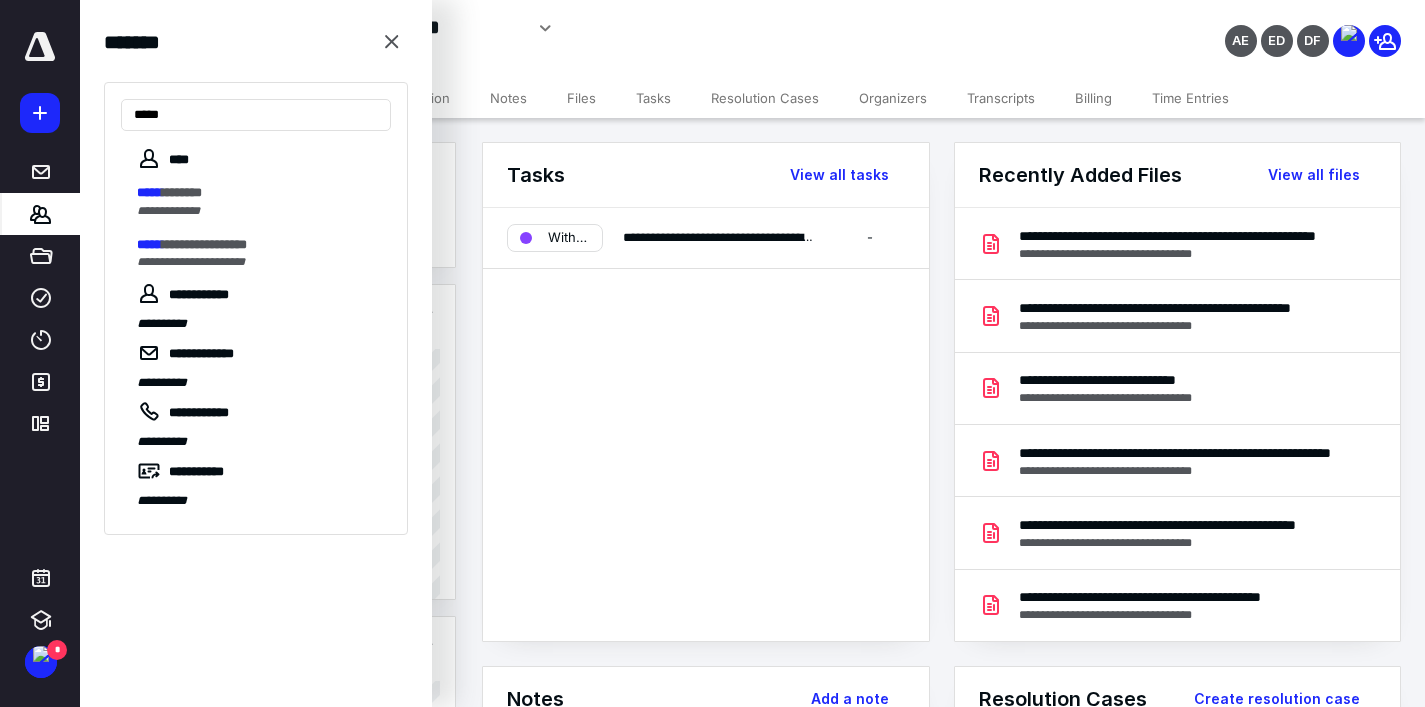 click on "***** ********" at bounding box center [258, 193] 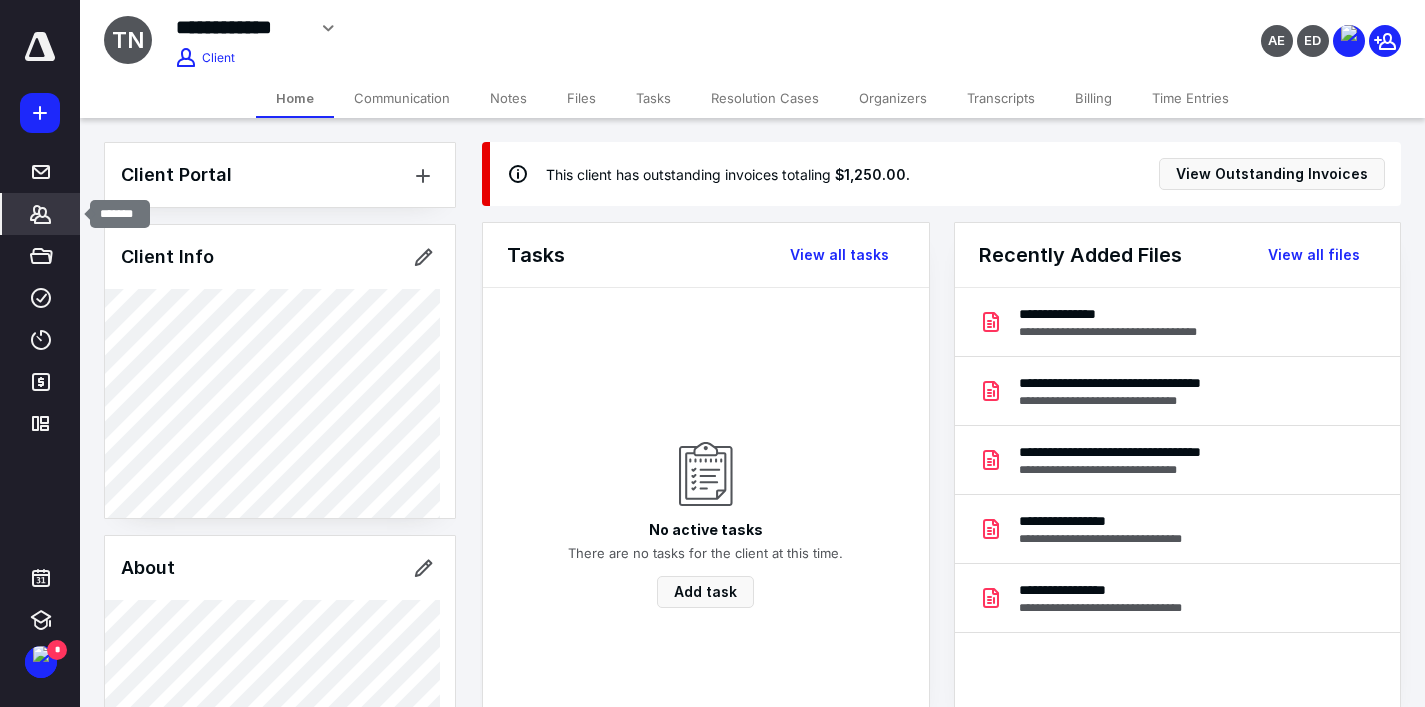 click 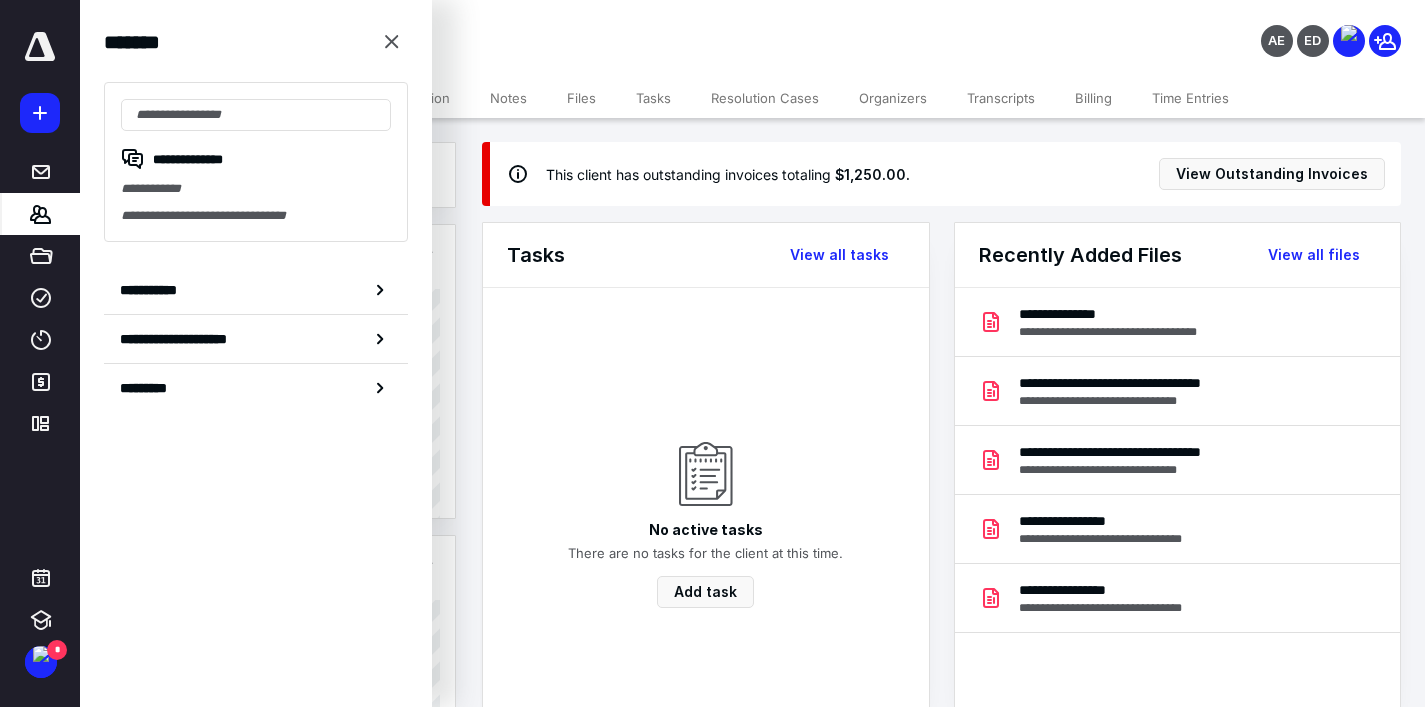 click on "No active tasks There are no tasks for the client at this time. Add task" at bounding box center [706, 504] 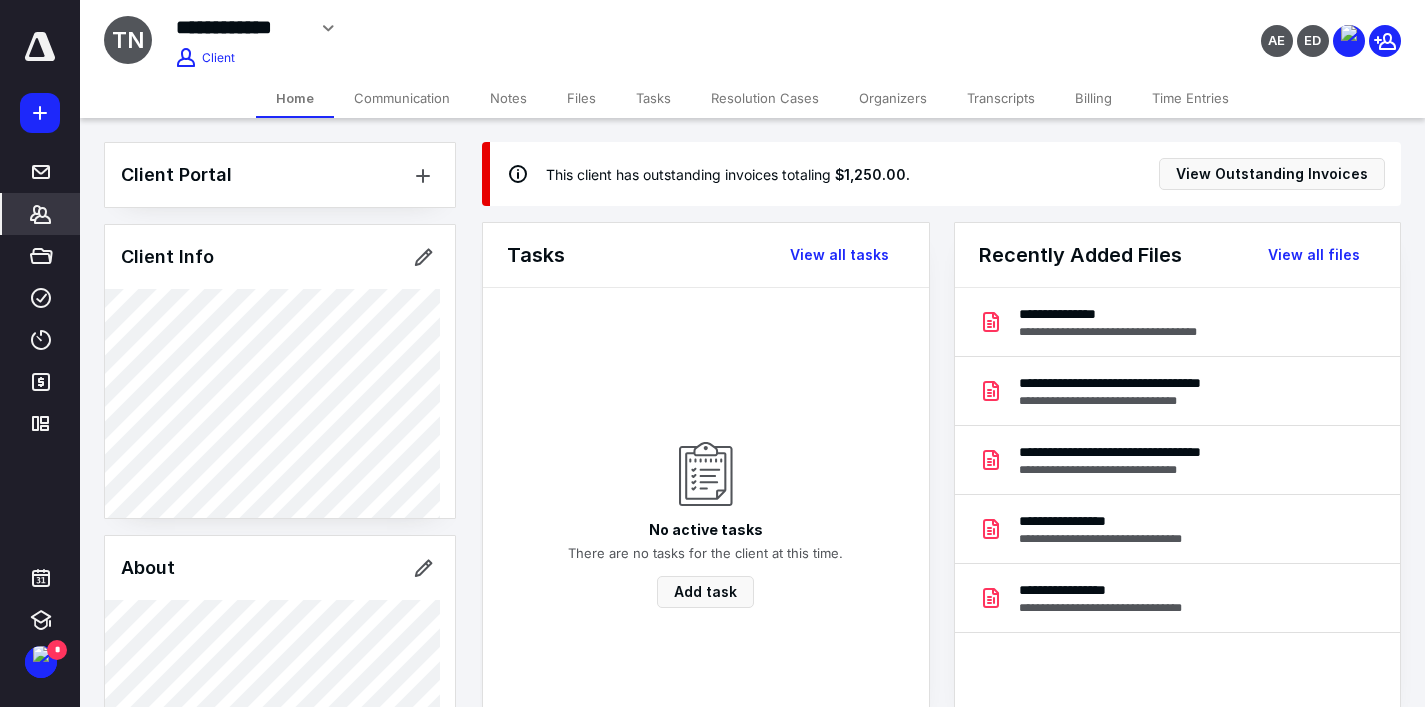 click on "Files" at bounding box center (581, 98) 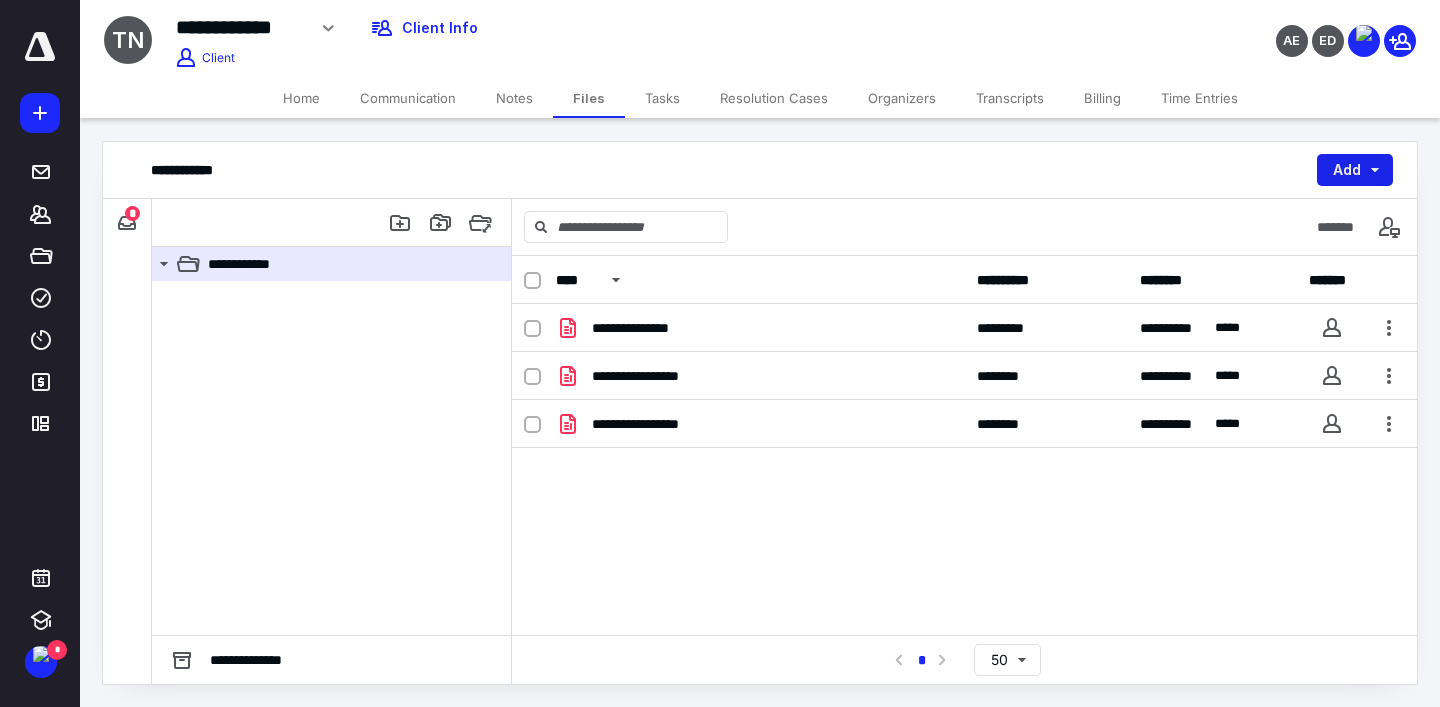 click on "Add" at bounding box center (1355, 170) 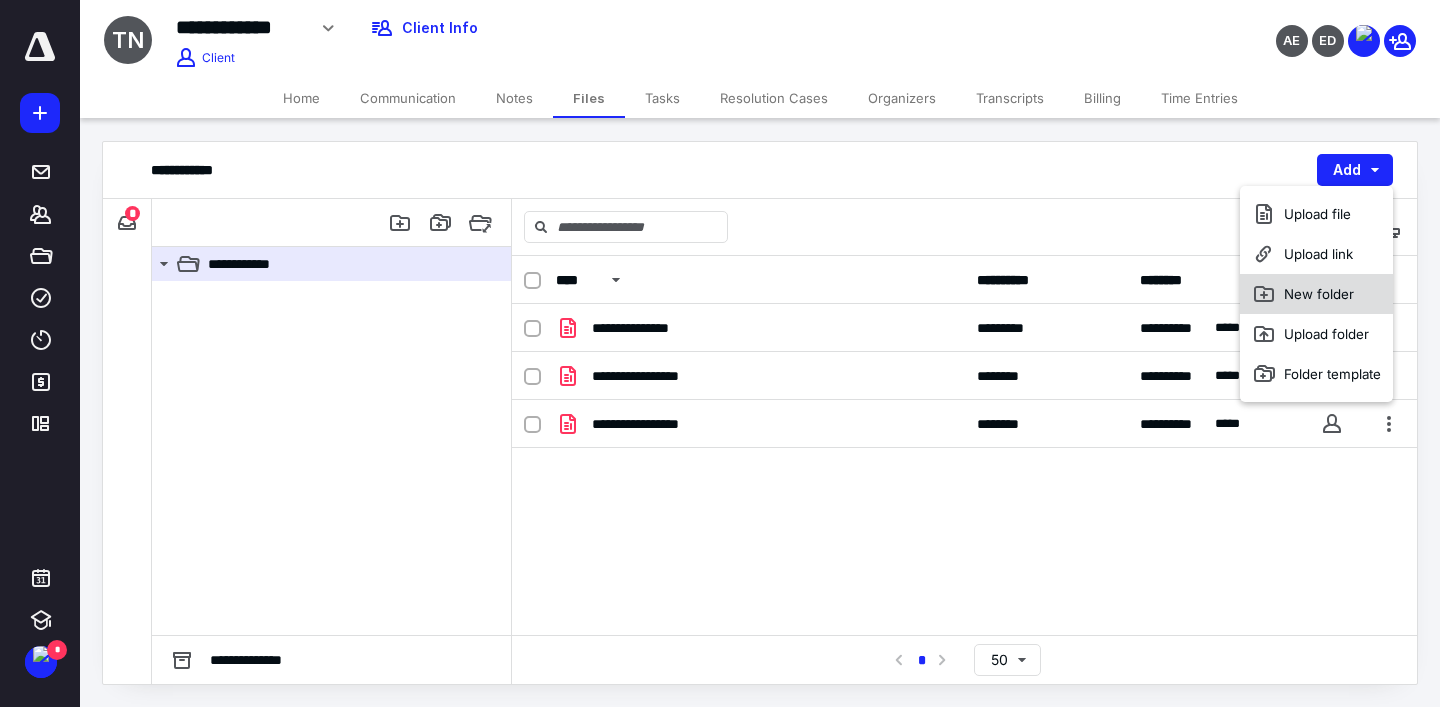 click on "New folder" at bounding box center (1316, 294) 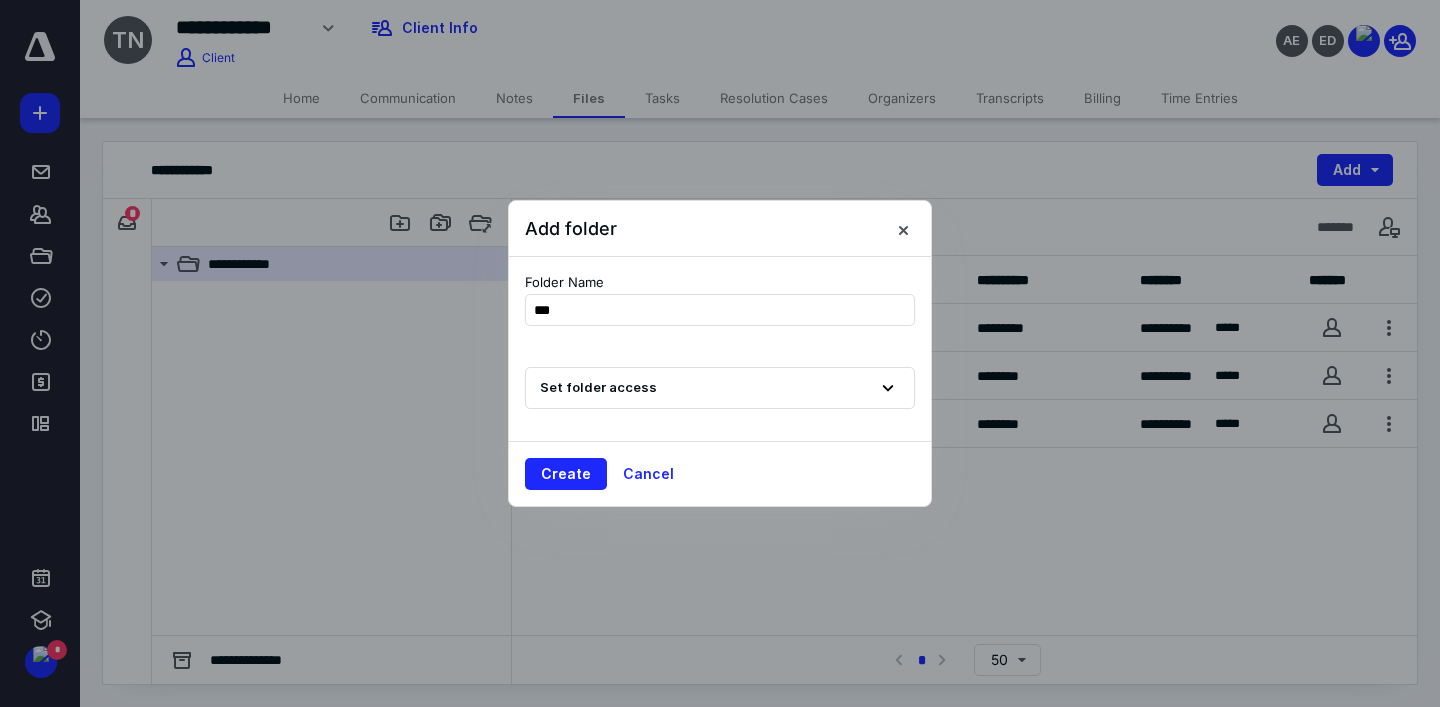 type on "****" 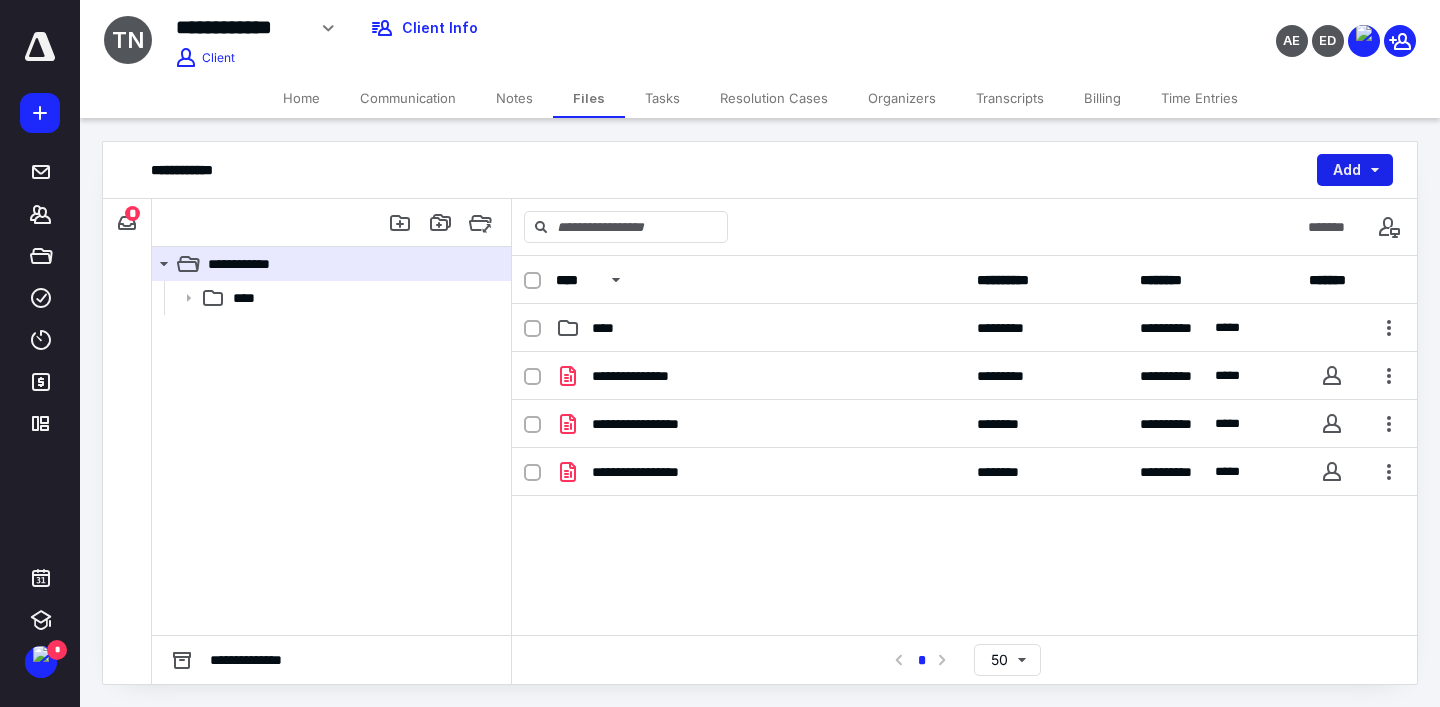 click on "Add" at bounding box center (1355, 170) 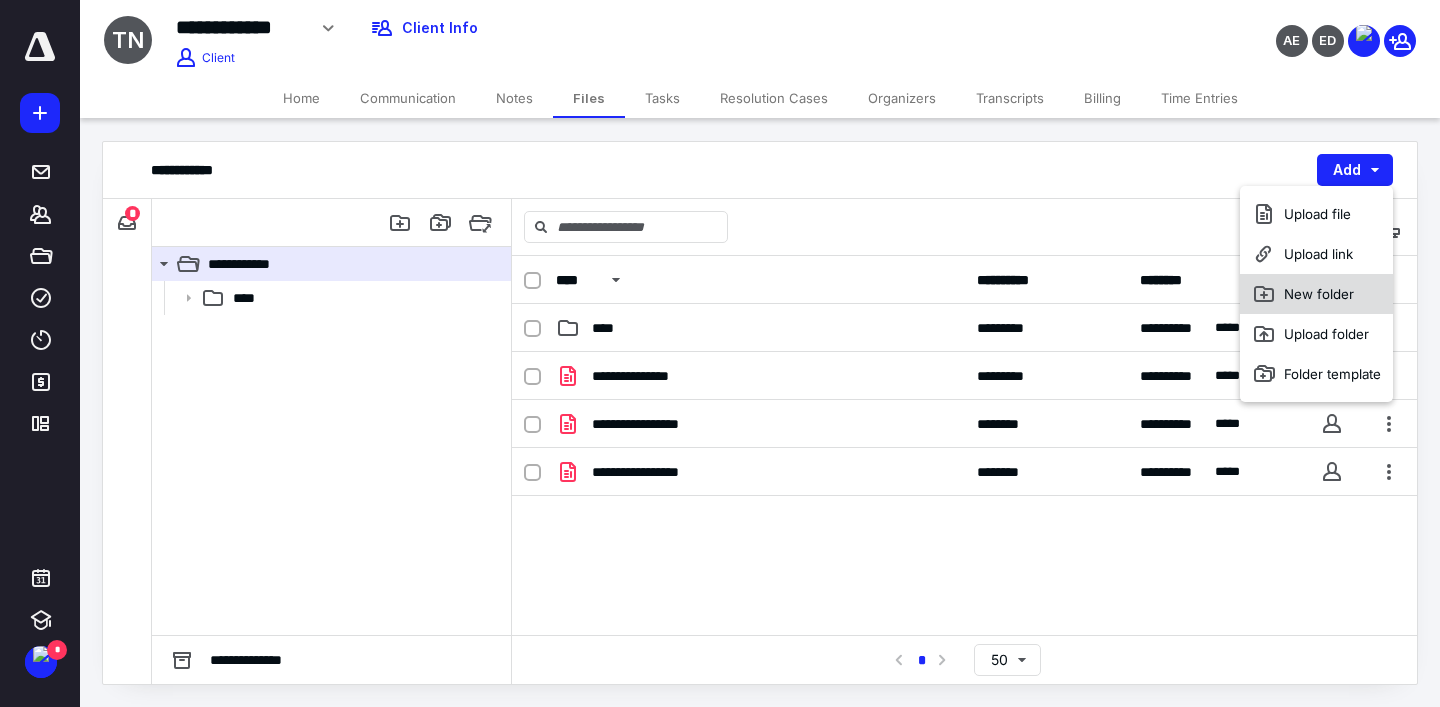 click on "New folder" at bounding box center (1316, 294) 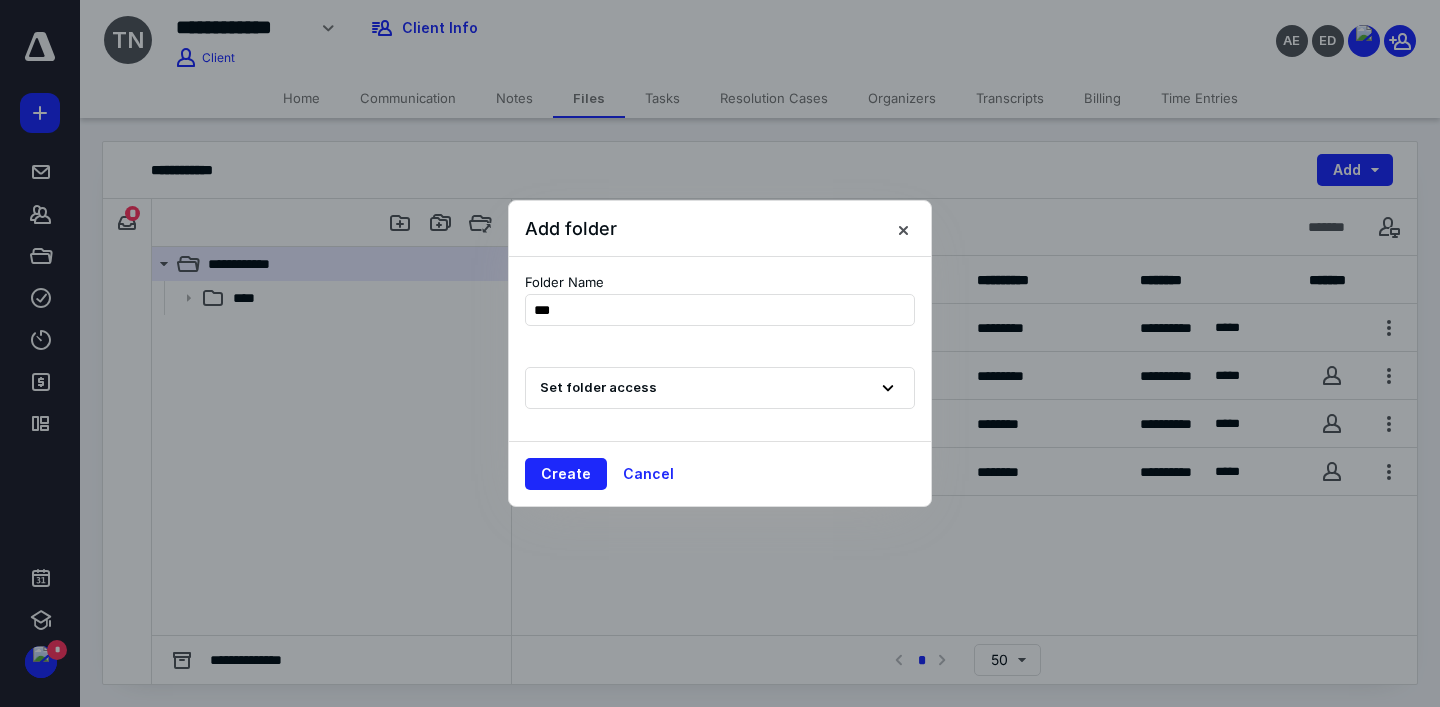 type on "****" 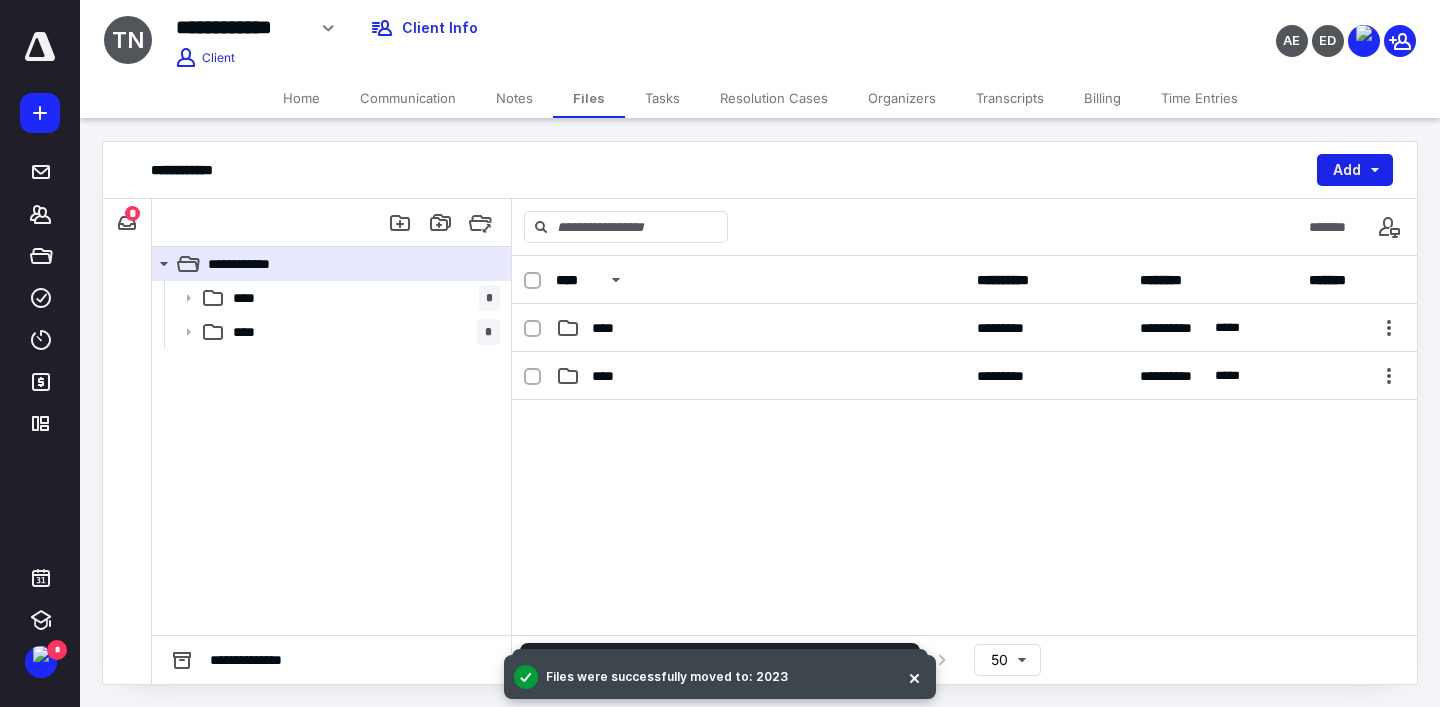 click on "Add" at bounding box center (1355, 170) 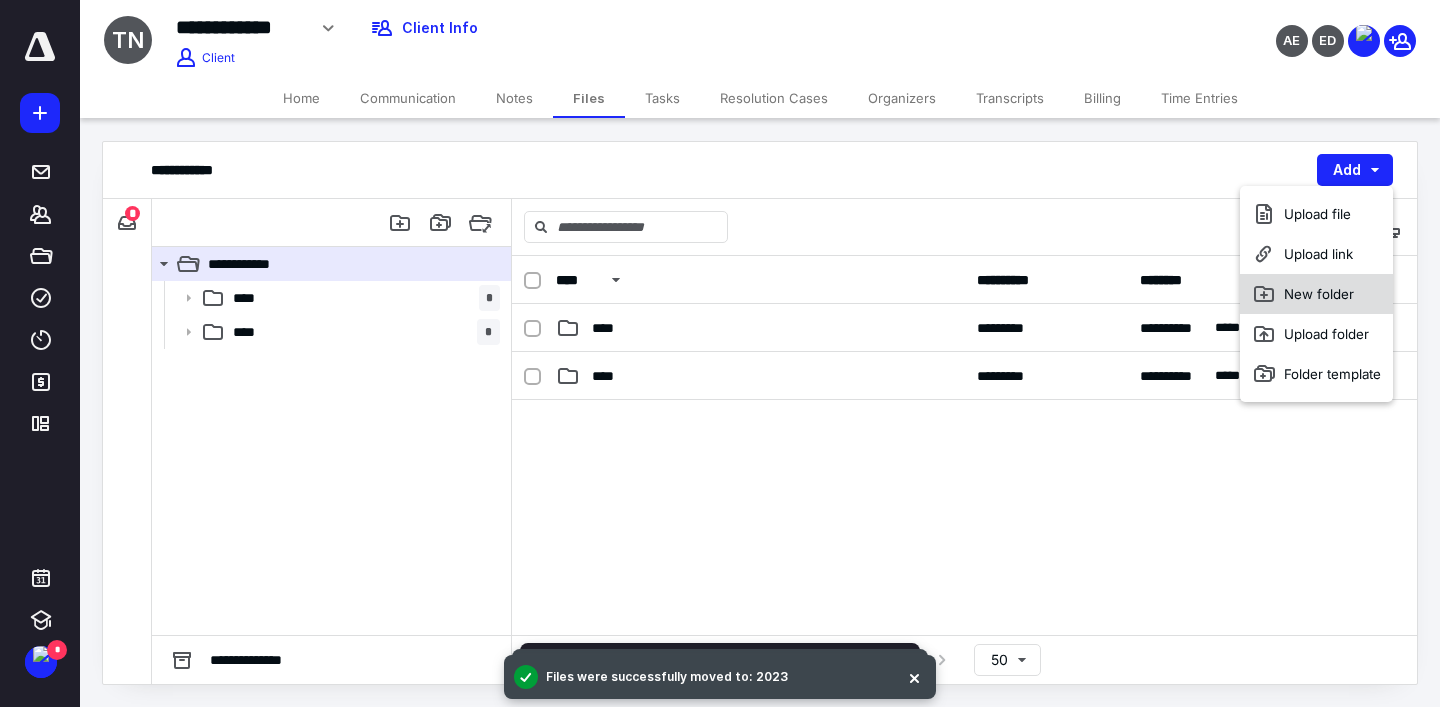click on "New folder" at bounding box center [1316, 294] 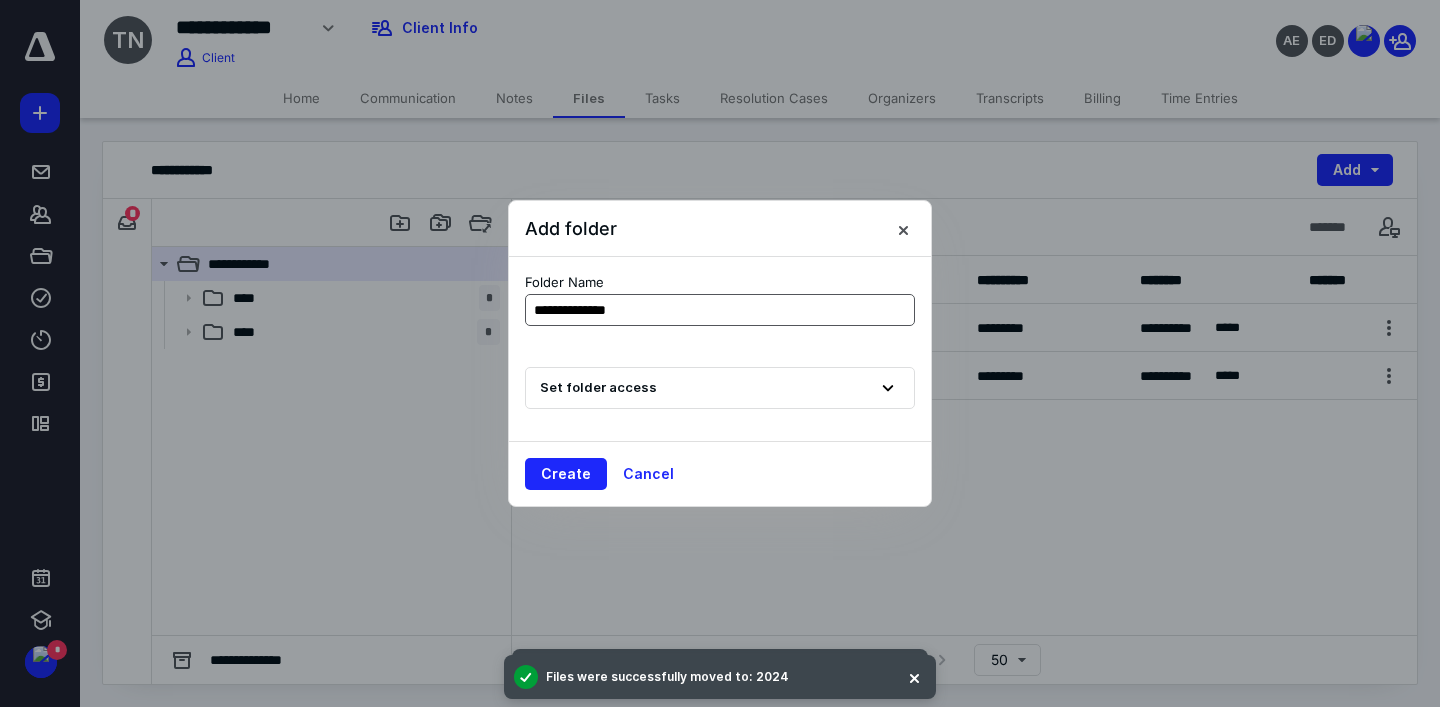 type on "**********" 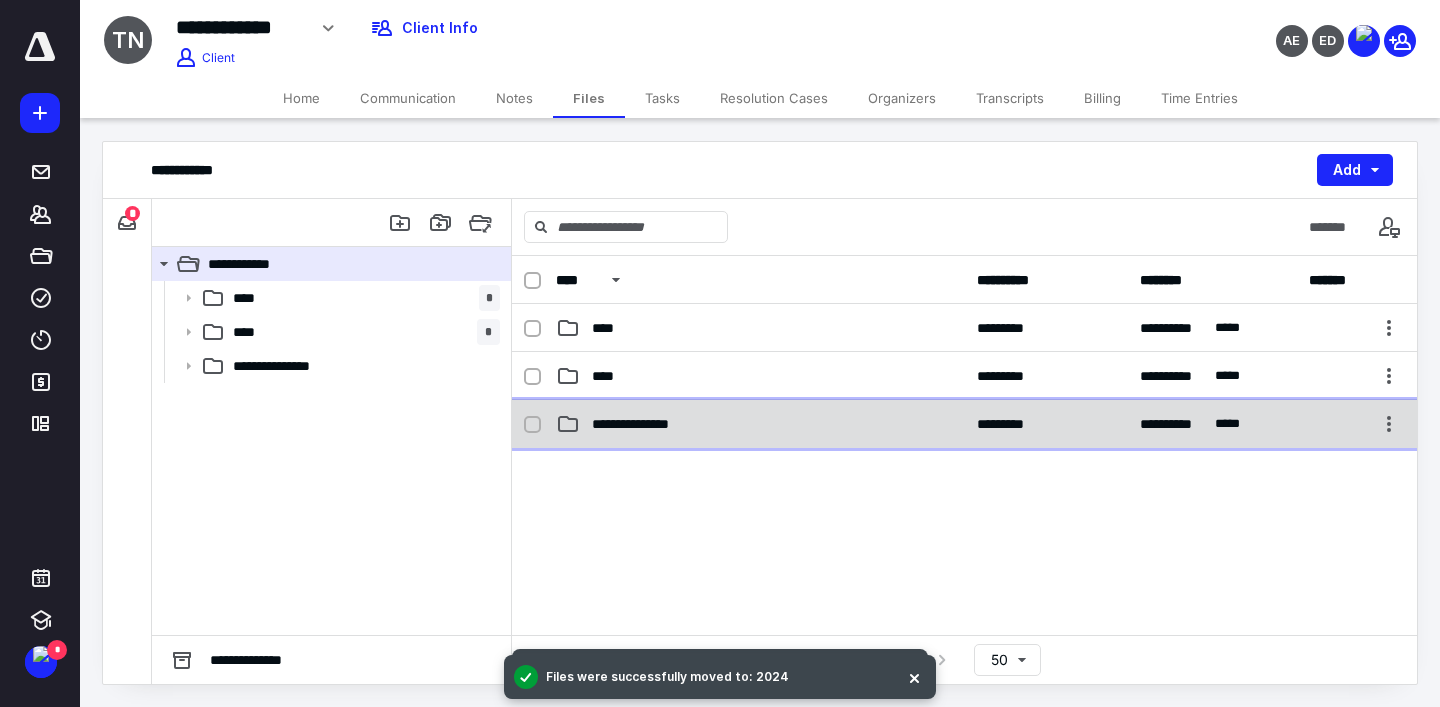 click on "**********" at bounding box center (642, 424) 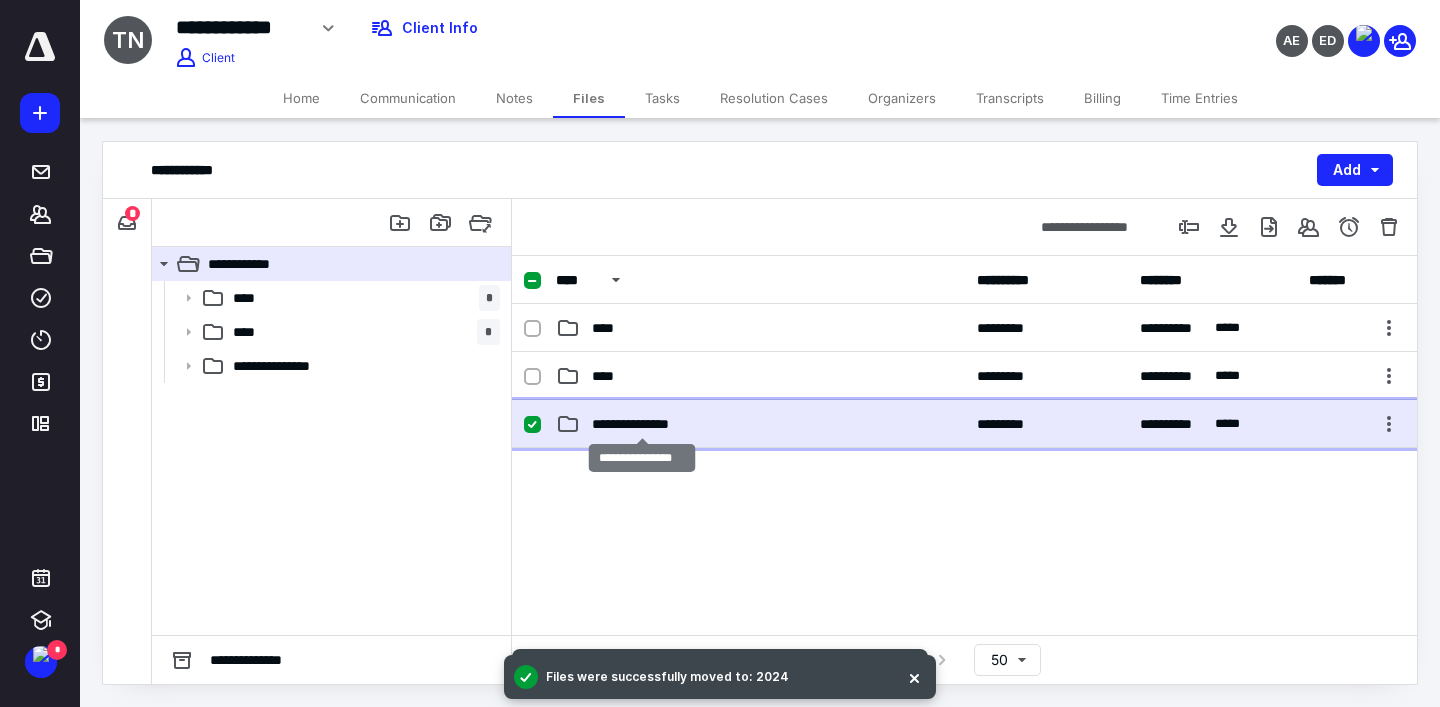 click on "**********" at bounding box center (642, 424) 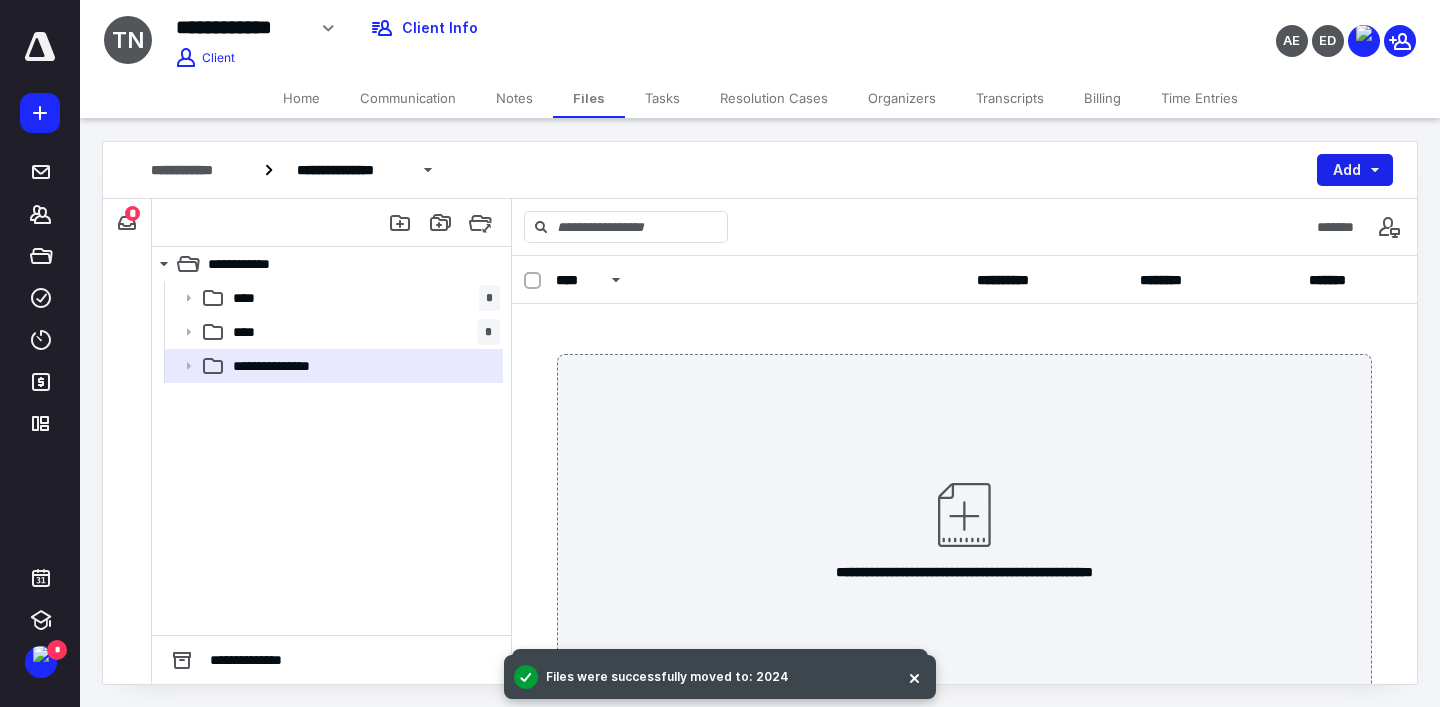 click on "Add" at bounding box center [1355, 170] 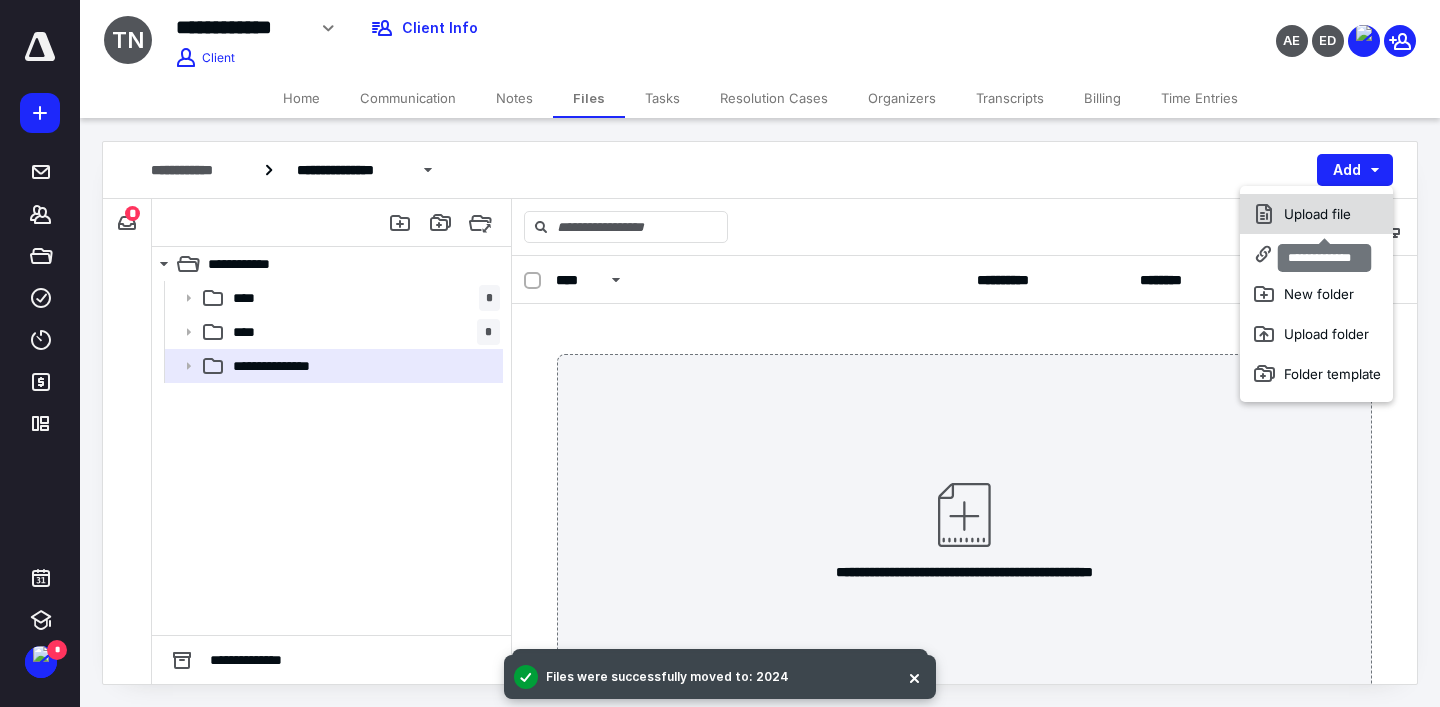 click on "Upload file" at bounding box center [1316, 214] 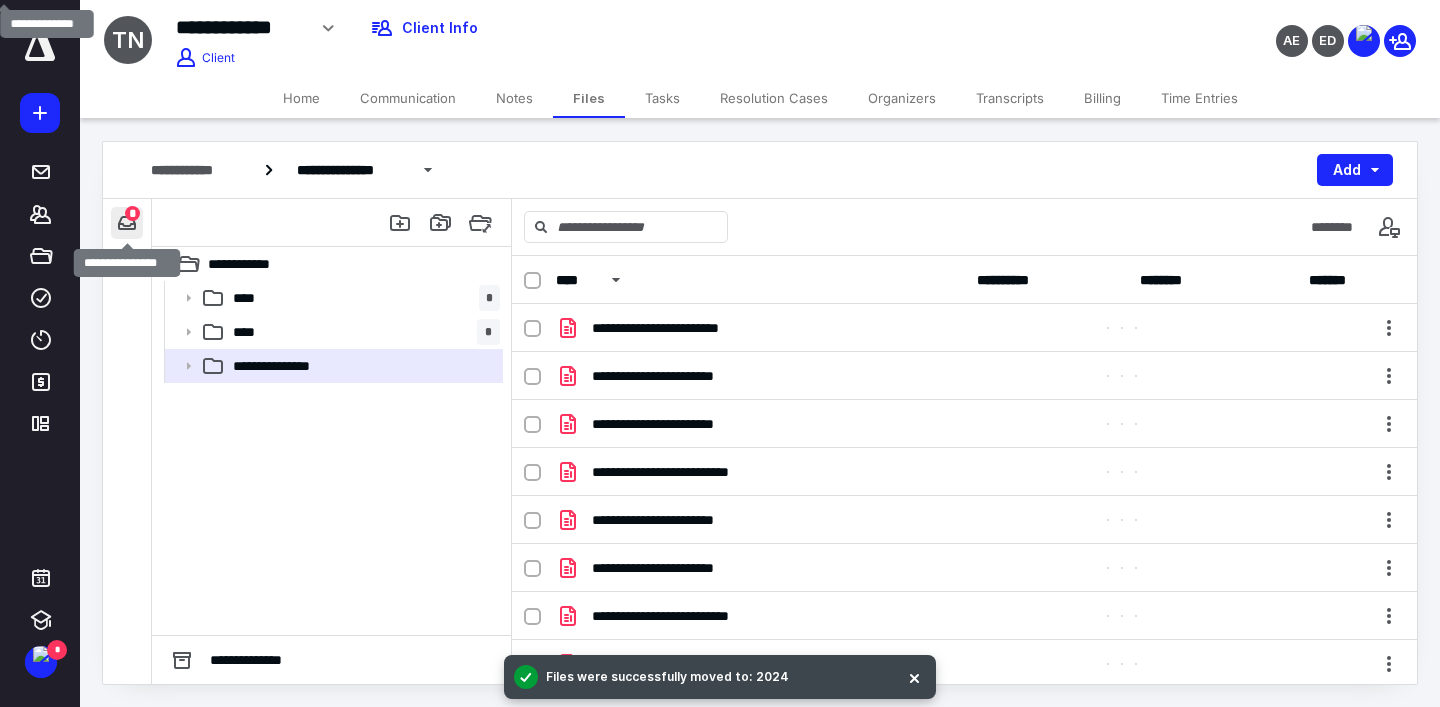 click at bounding box center [127, 223] 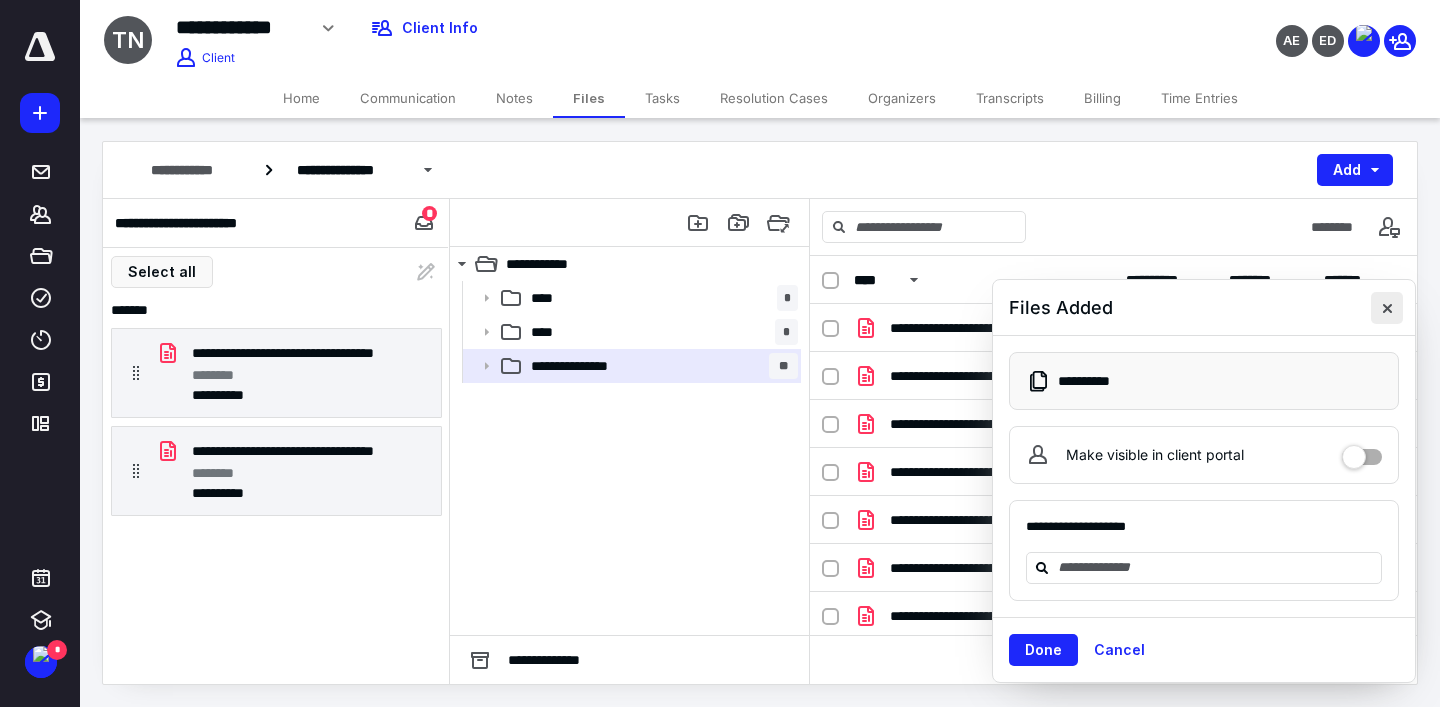 click at bounding box center [1387, 308] 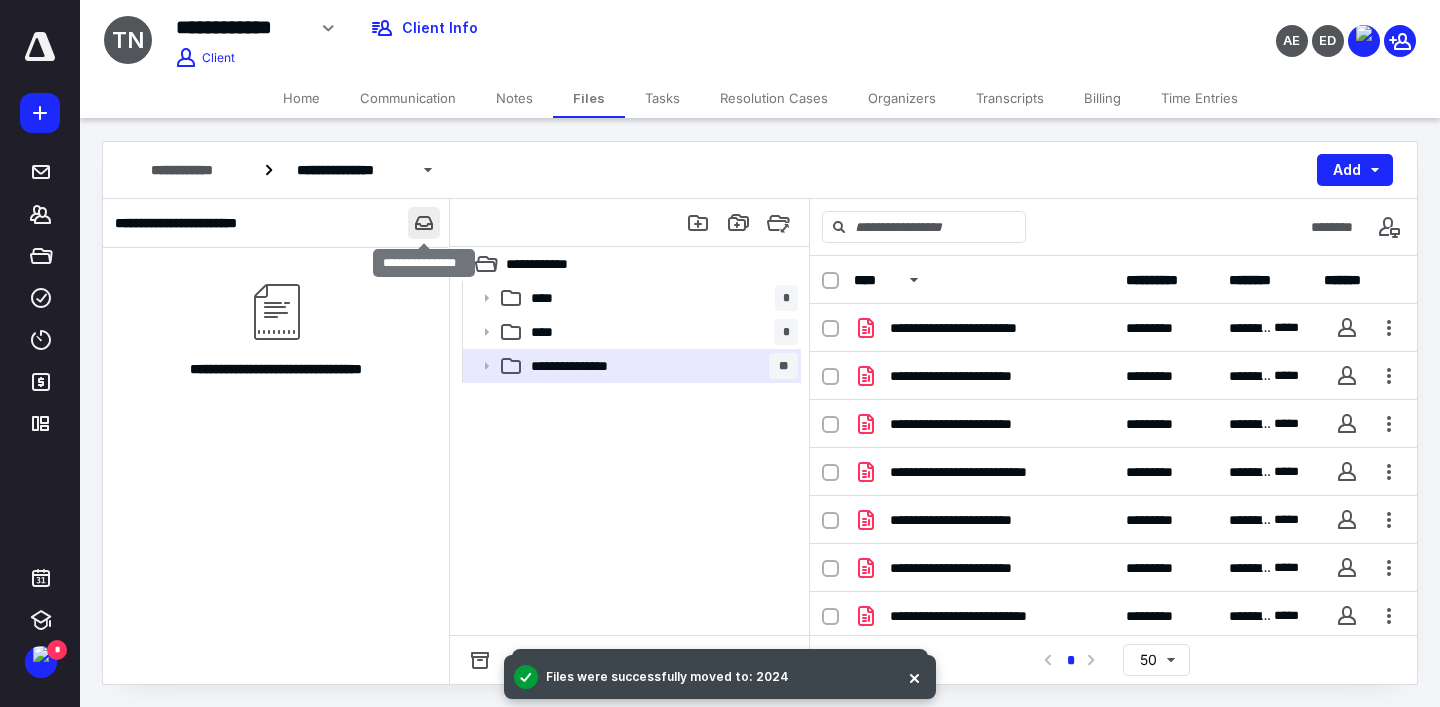 click at bounding box center [424, 223] 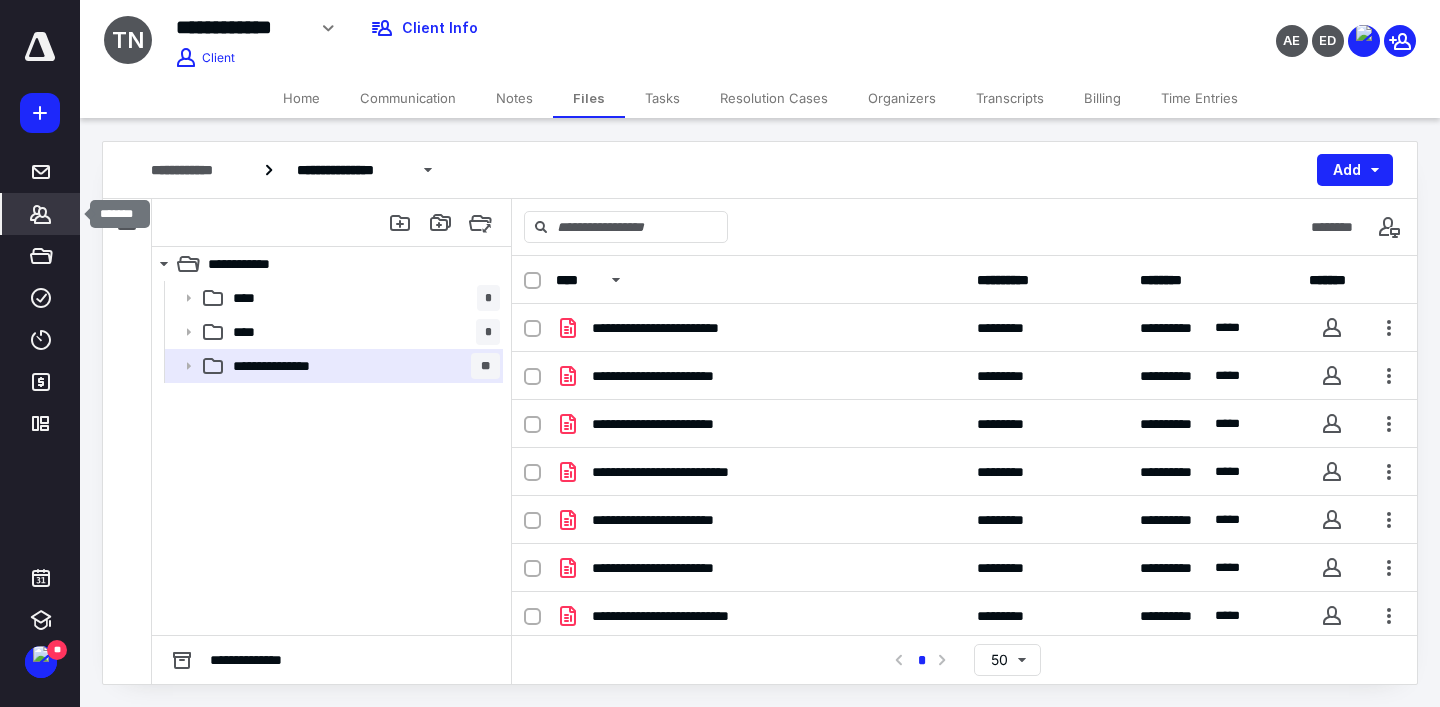 click 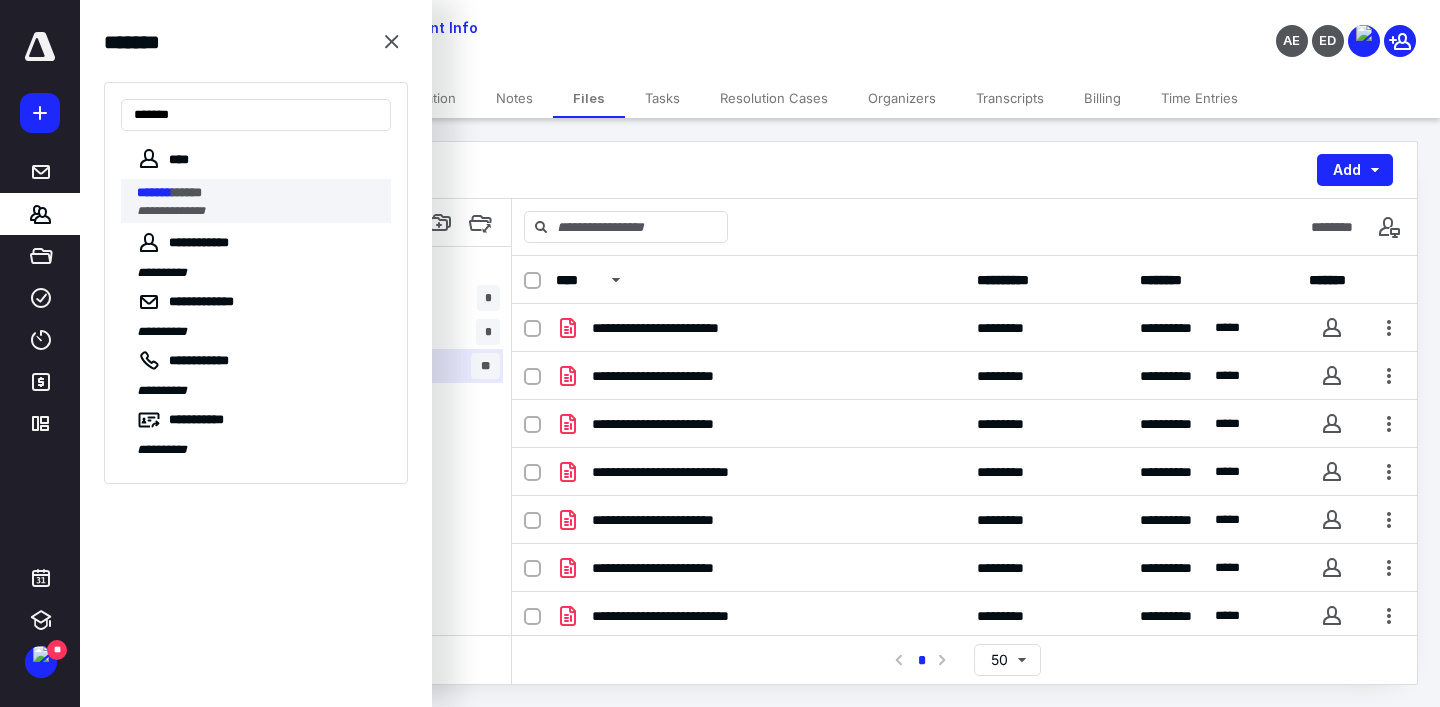 type on "*******" 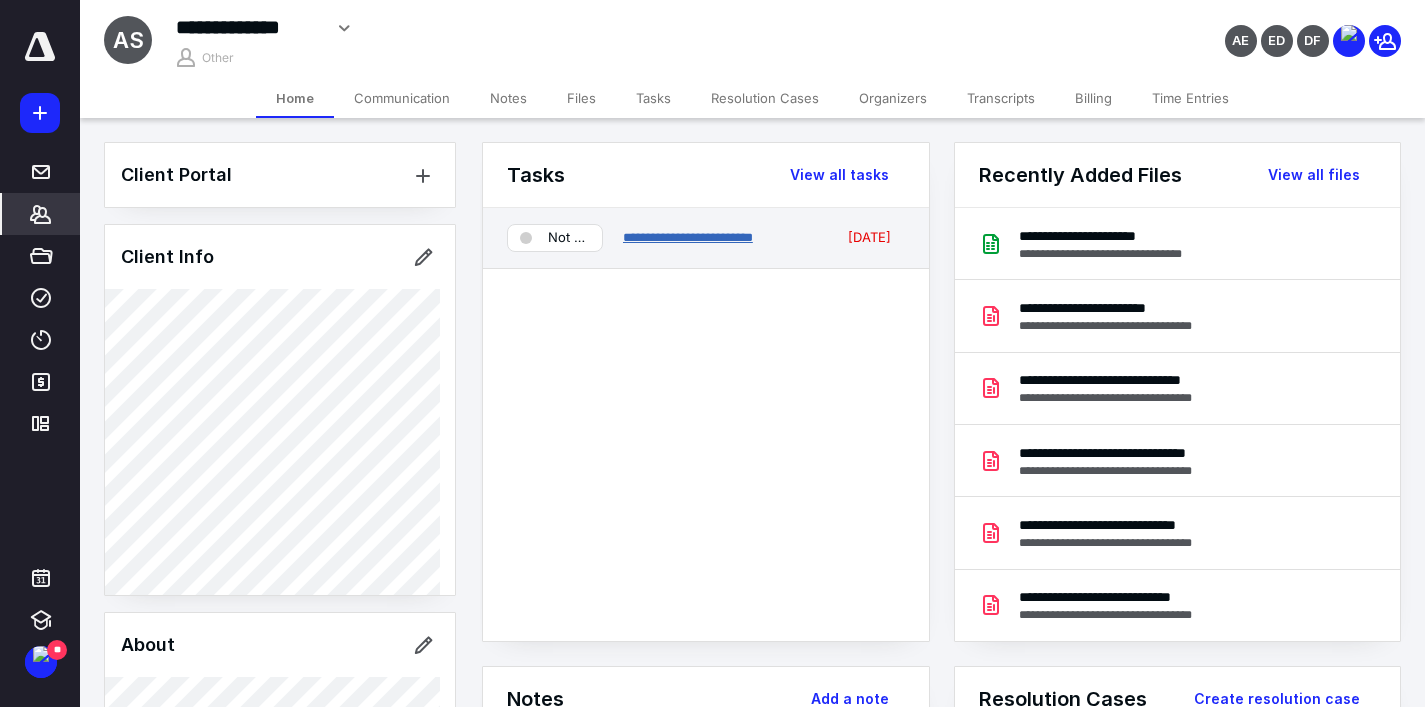 click on "**********" at bounding box center [688, 237] 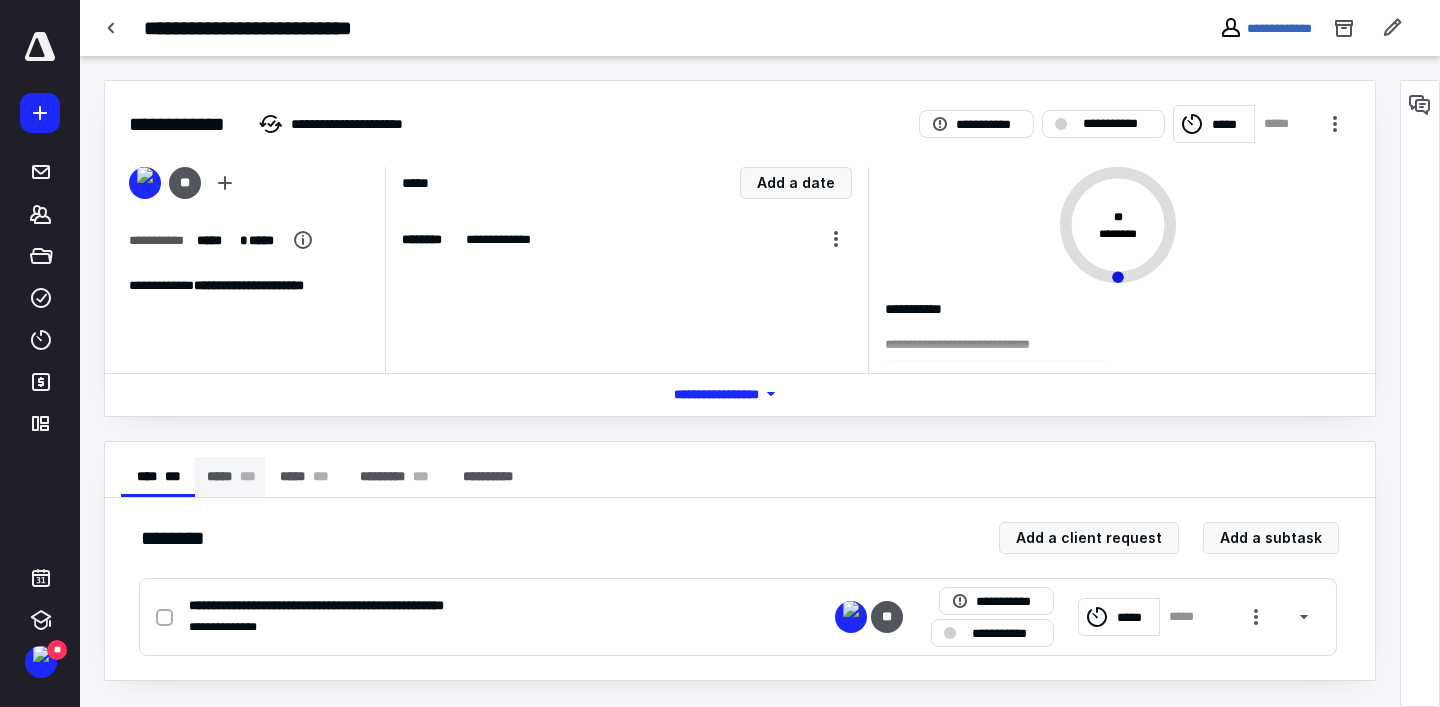 click on "***** * * *" at bounding box center (230, 477) 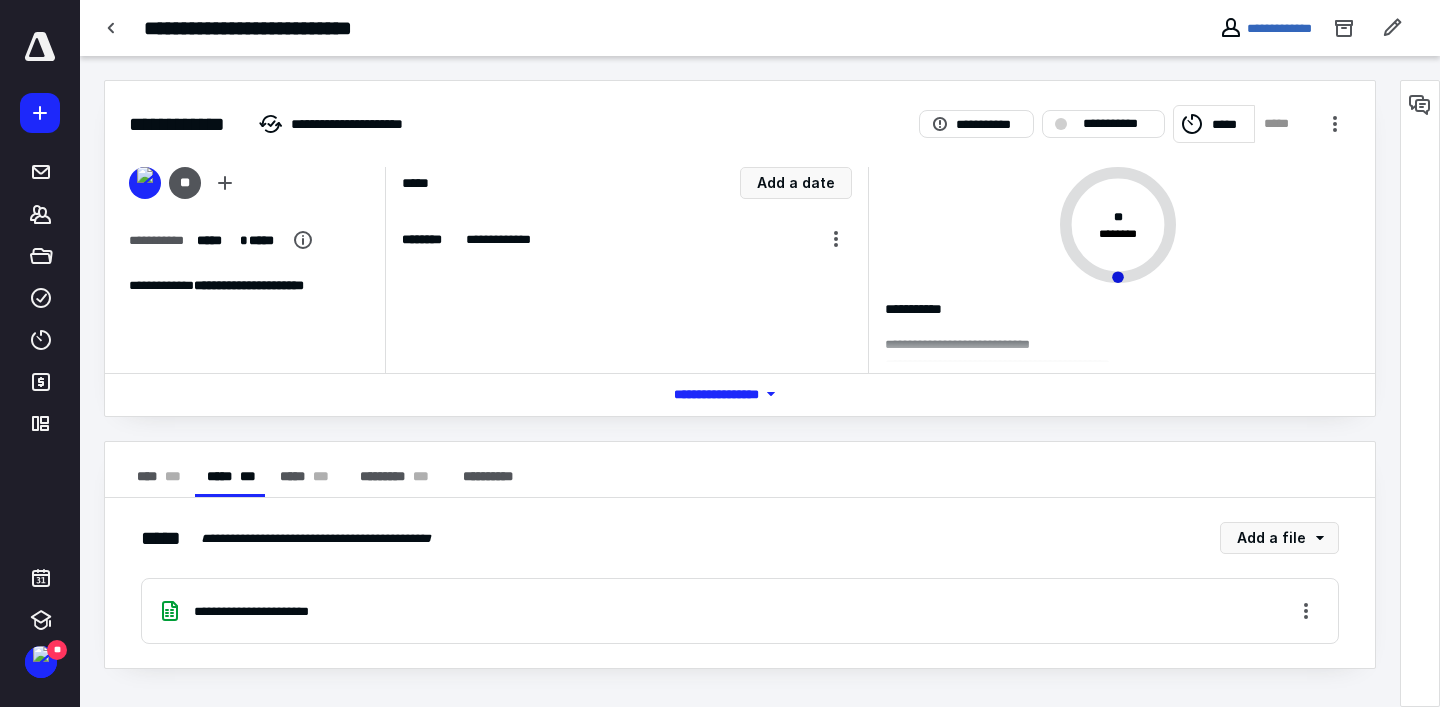 click on "**********" at bounding box center [269, 611] 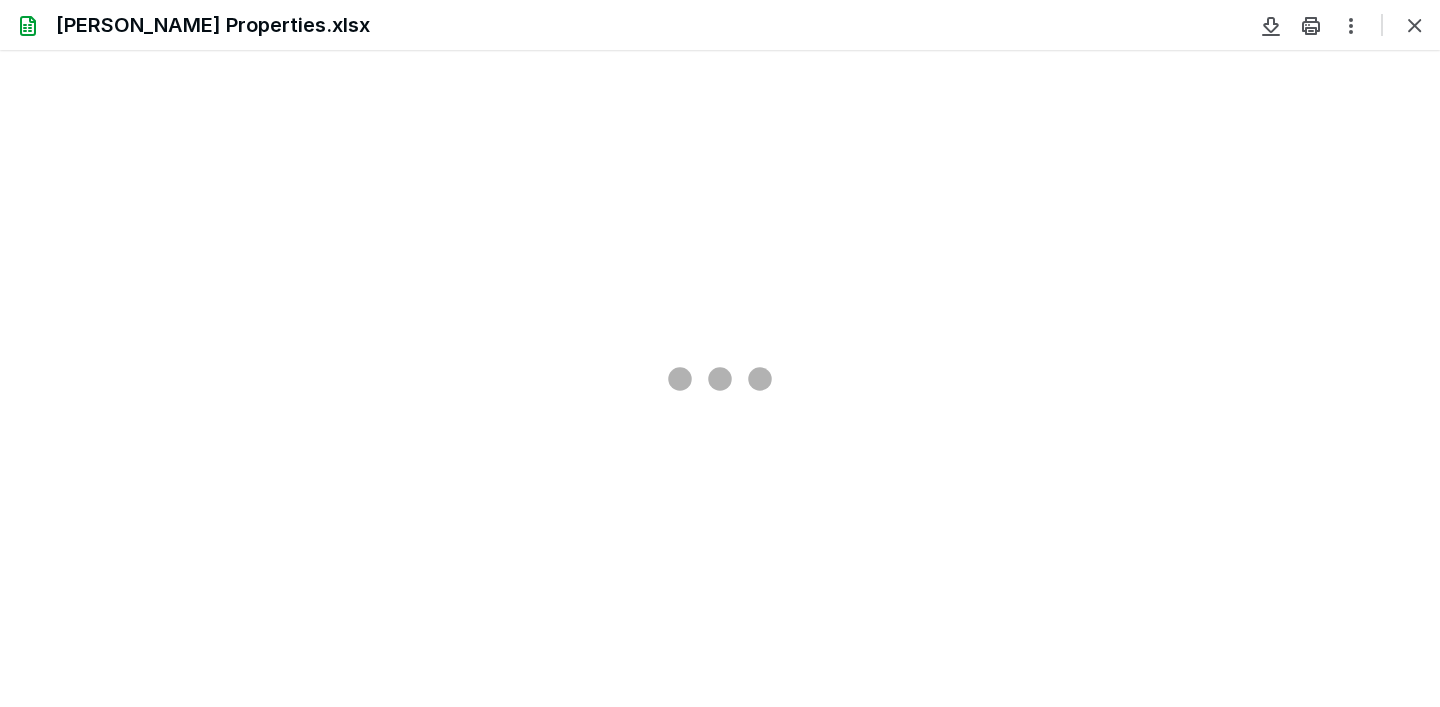 scroll, scrollTop: 0, scrollLeft: 0, axis: both 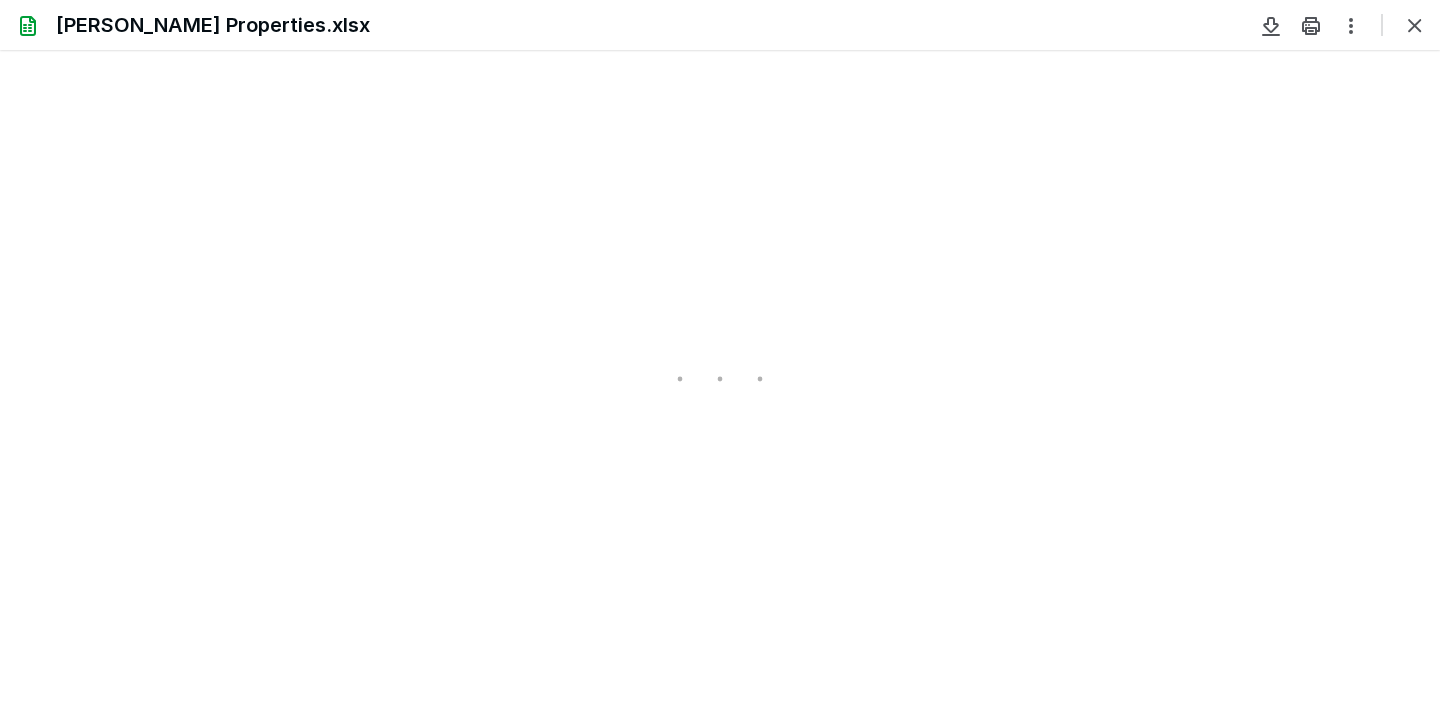 type on "84" 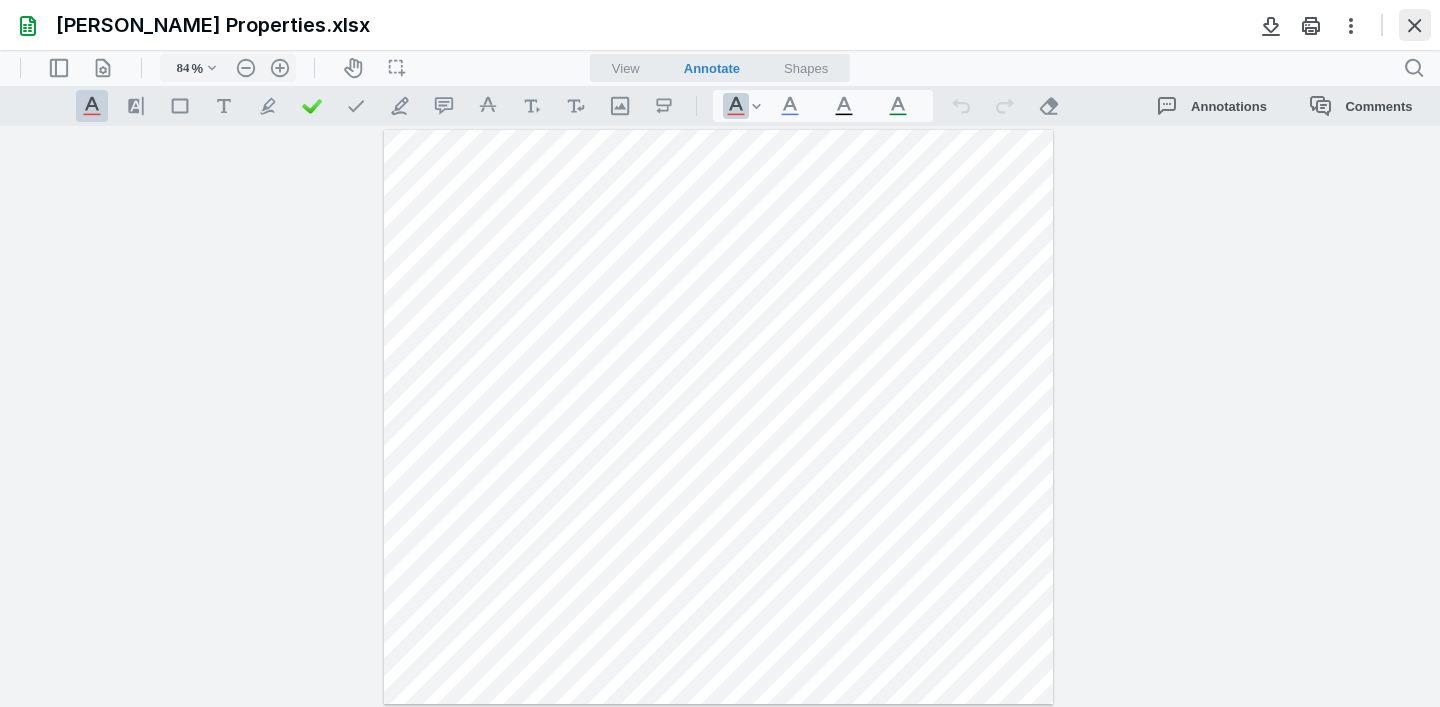 click at bounding box center [1415, 25] 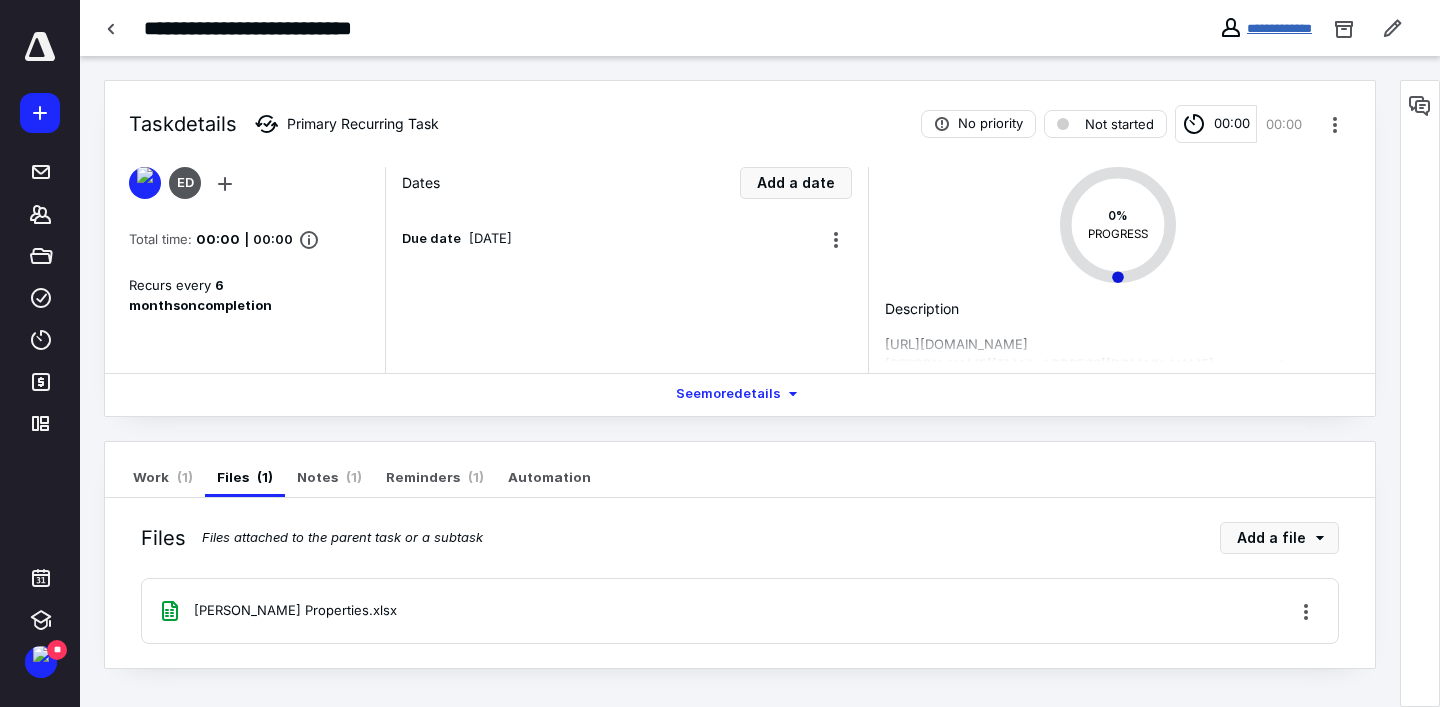 click on "**********" at bounding box center [1279, 28] 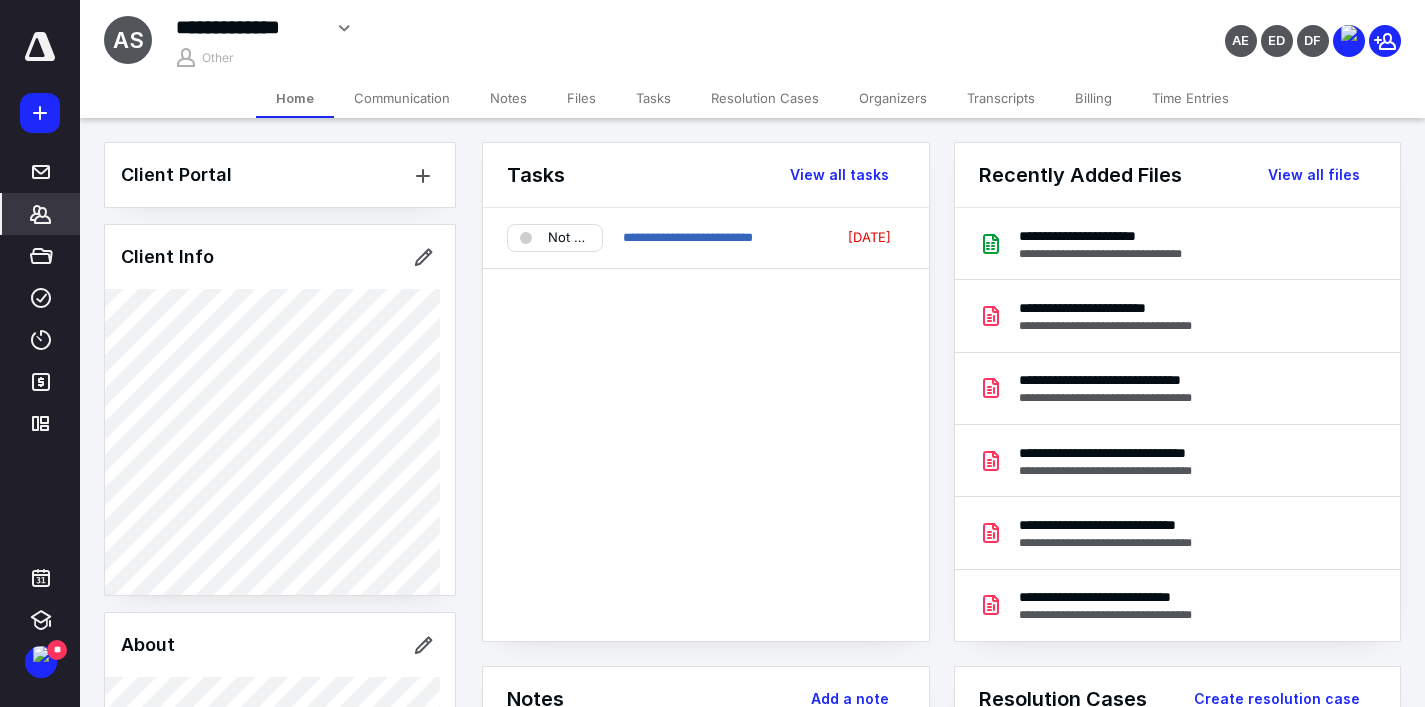click on "Files" at bounding box center [581, 98] 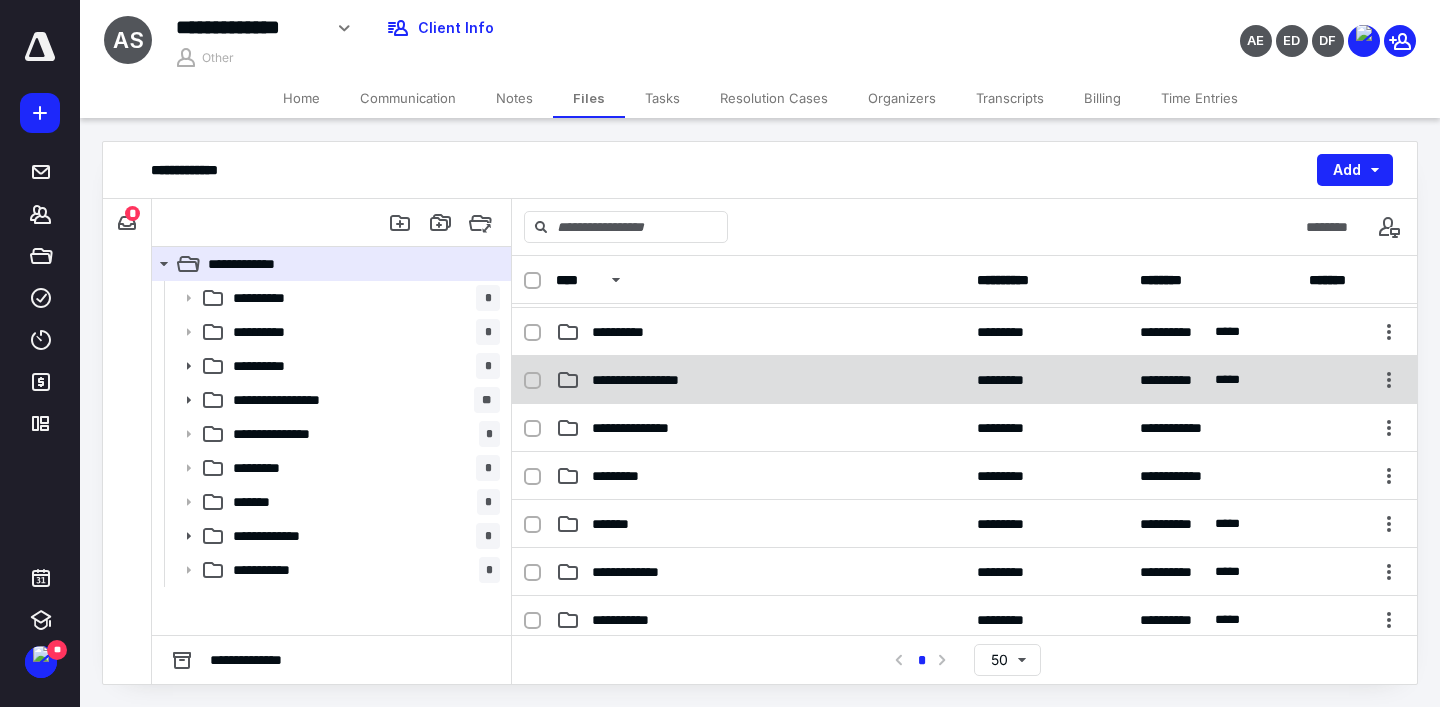 scroll, scrollTop: 0, scrollLeft: 0, axis: both 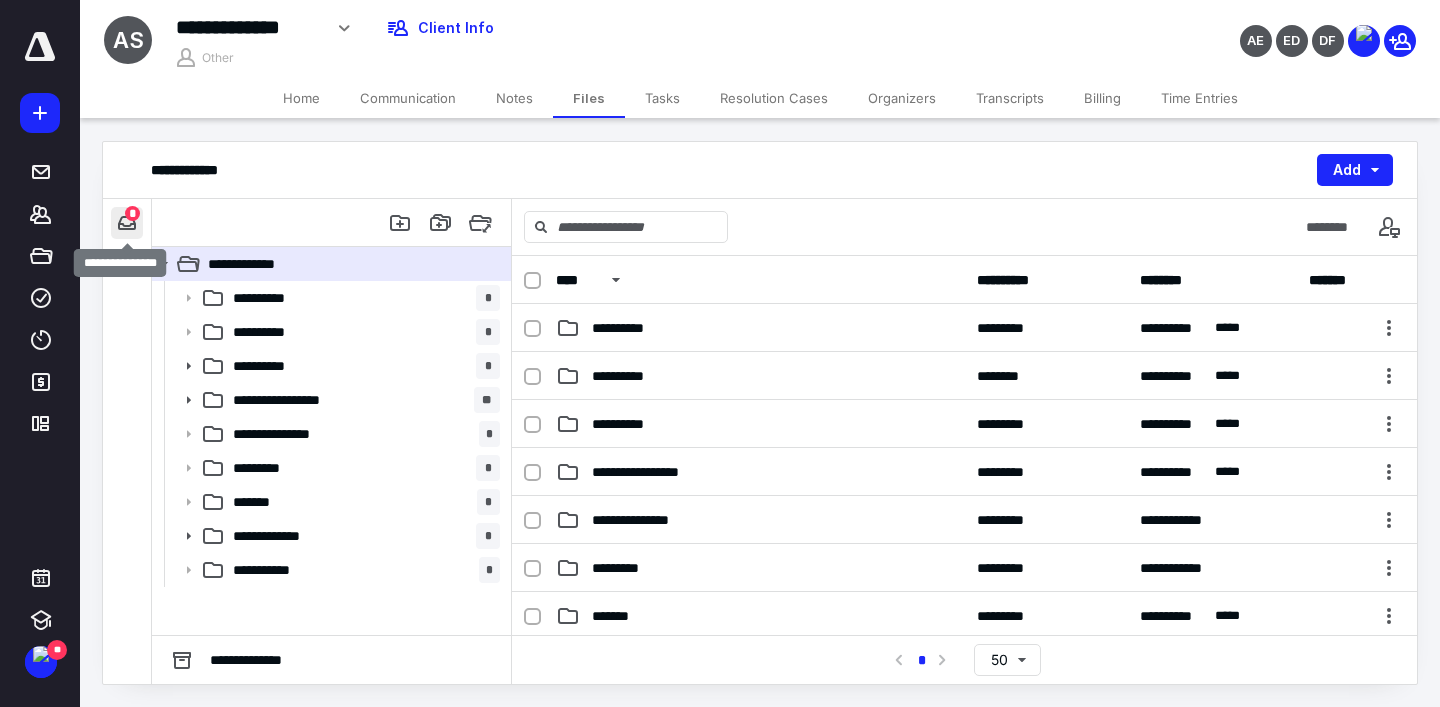 click at bounding box center (127, 223) 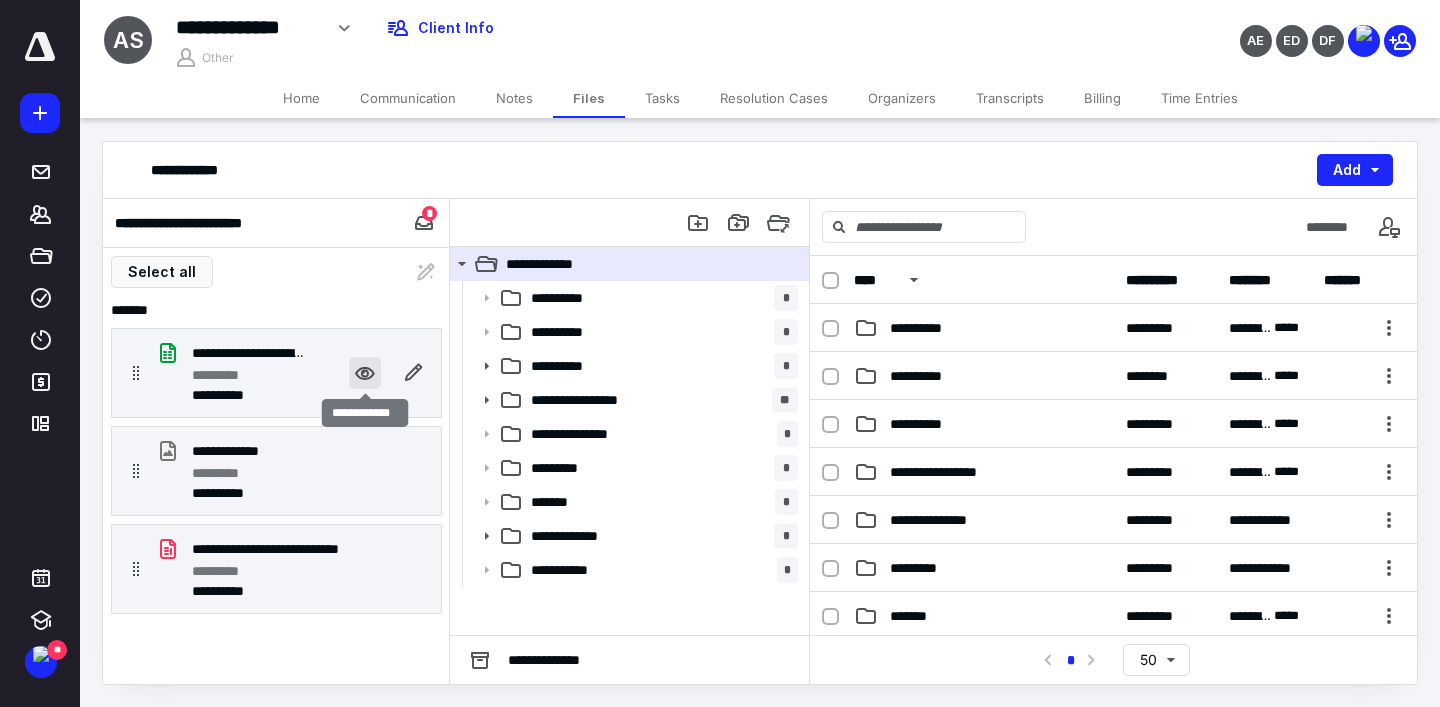 click at bounding box center (365, 373) 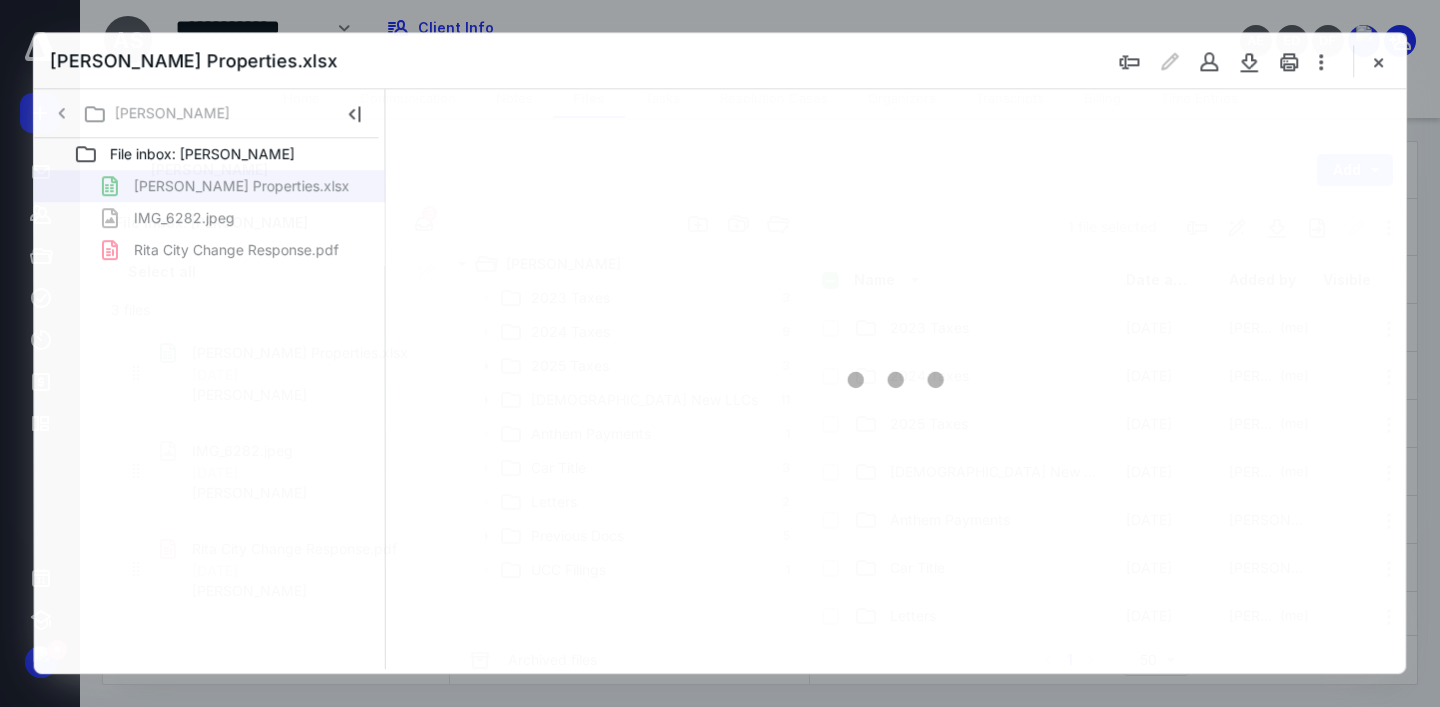 scroll, scrollTop: 0, scrollLeft: 0, axis: both 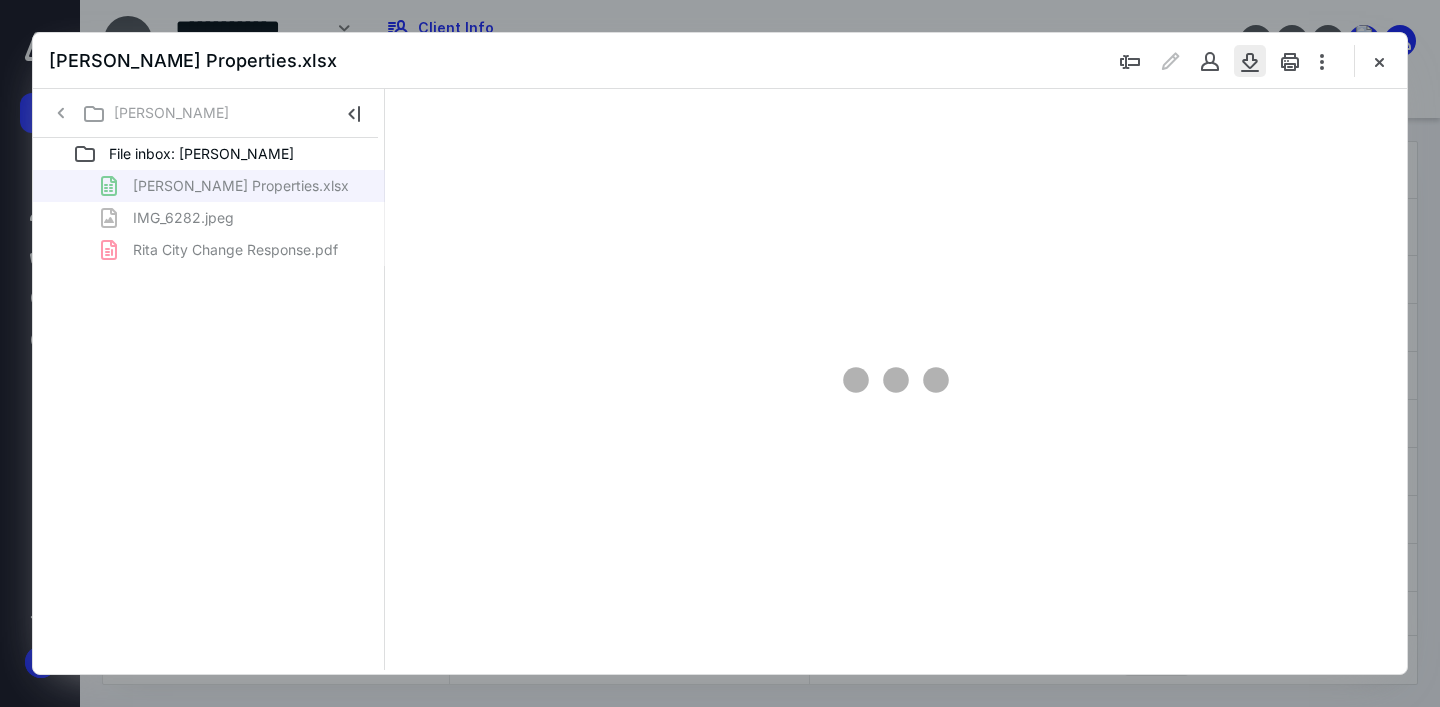 type on "73" 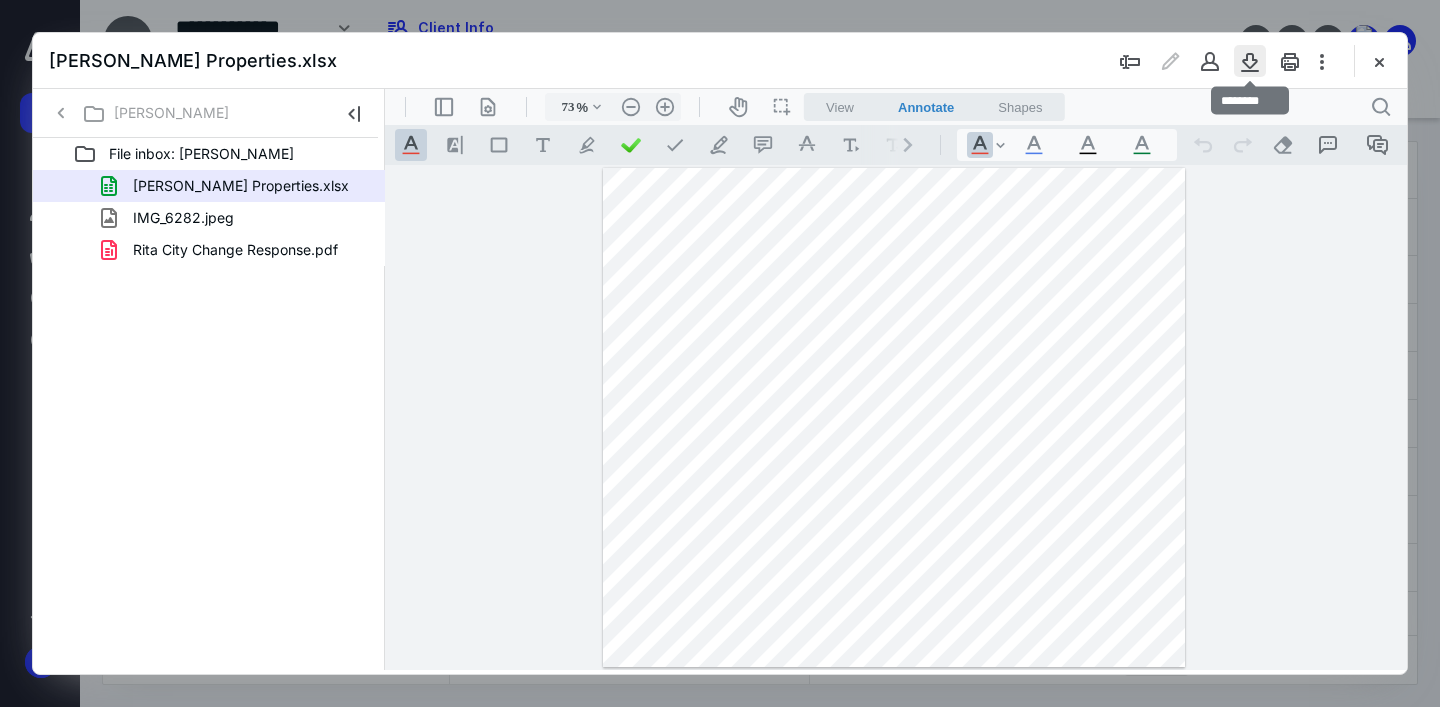 click at bounding box center (1250, 61) 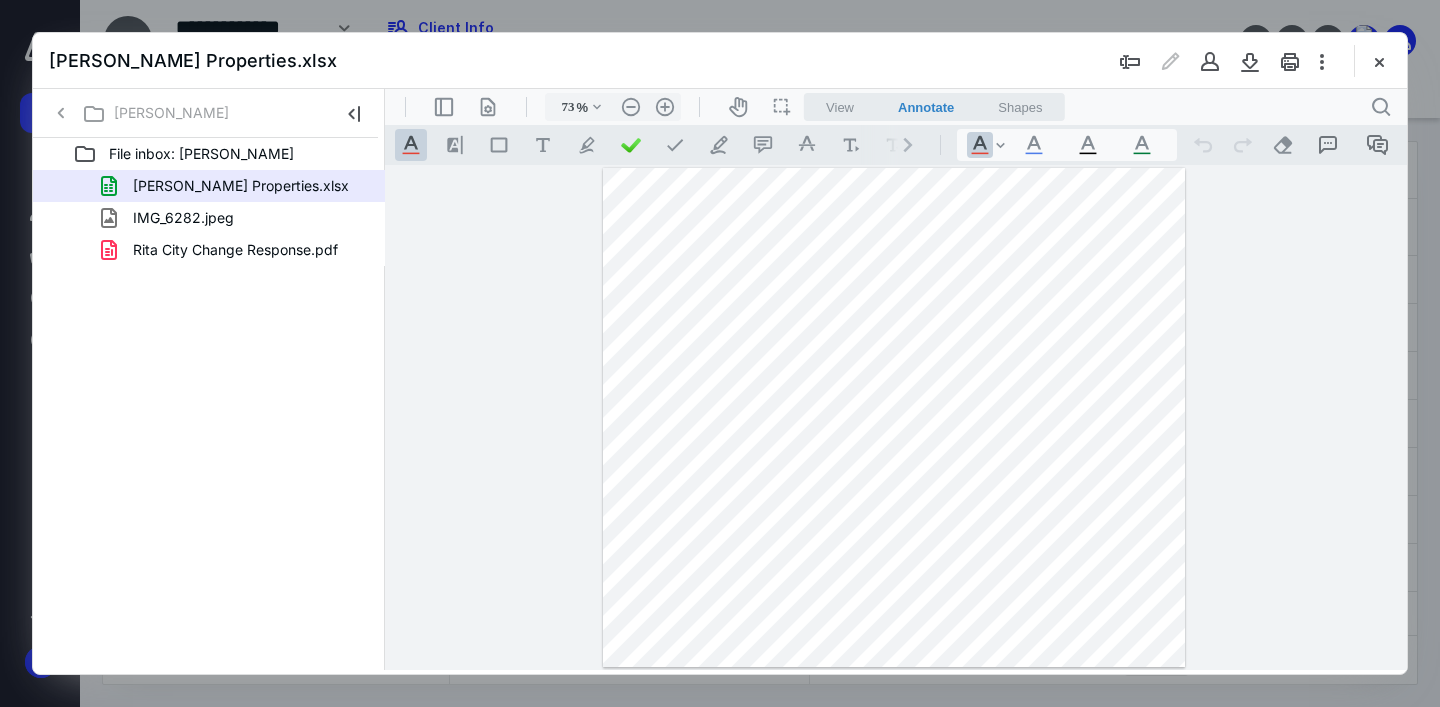 click on "**********" at bounding box center (896, 417) 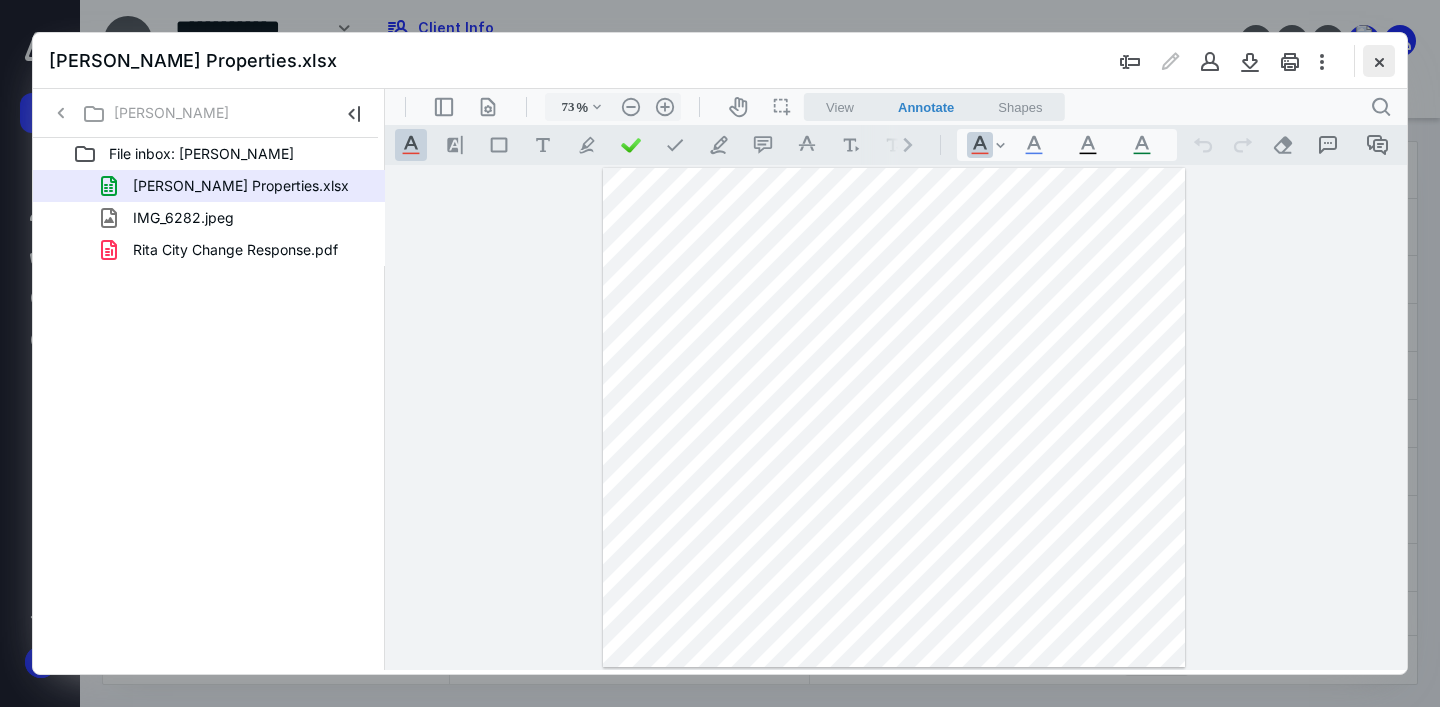 click at bounding box center (1379, 61) 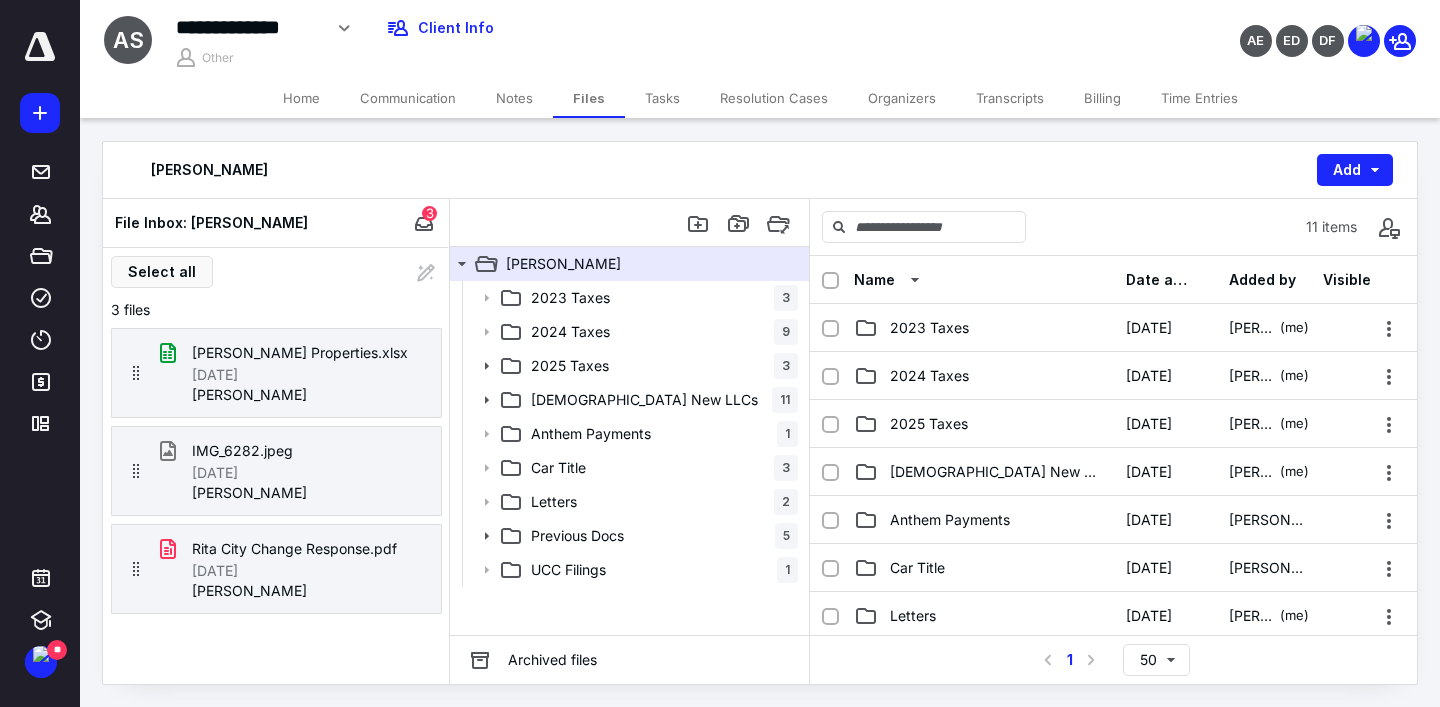 click on "Billing" at bounding box center (1102, 98) 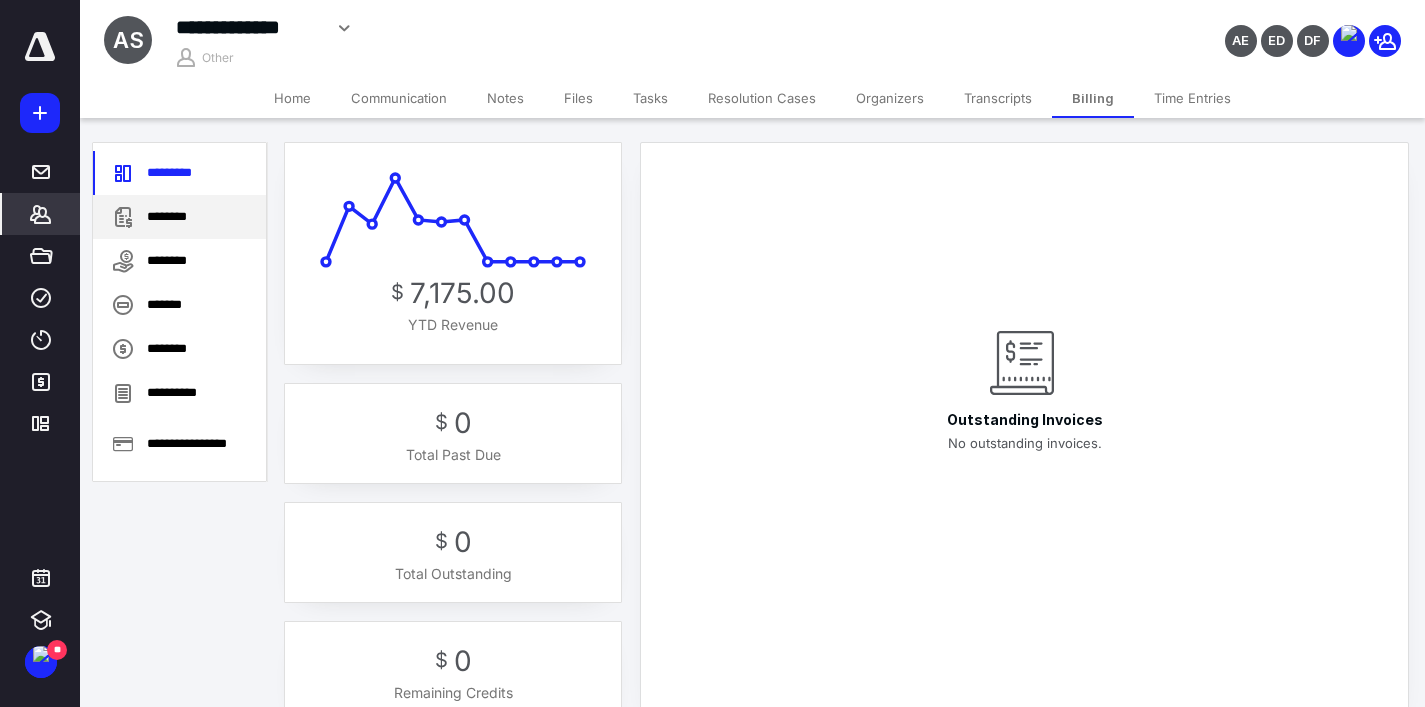 click on "********" at bounding box center [179, 217] 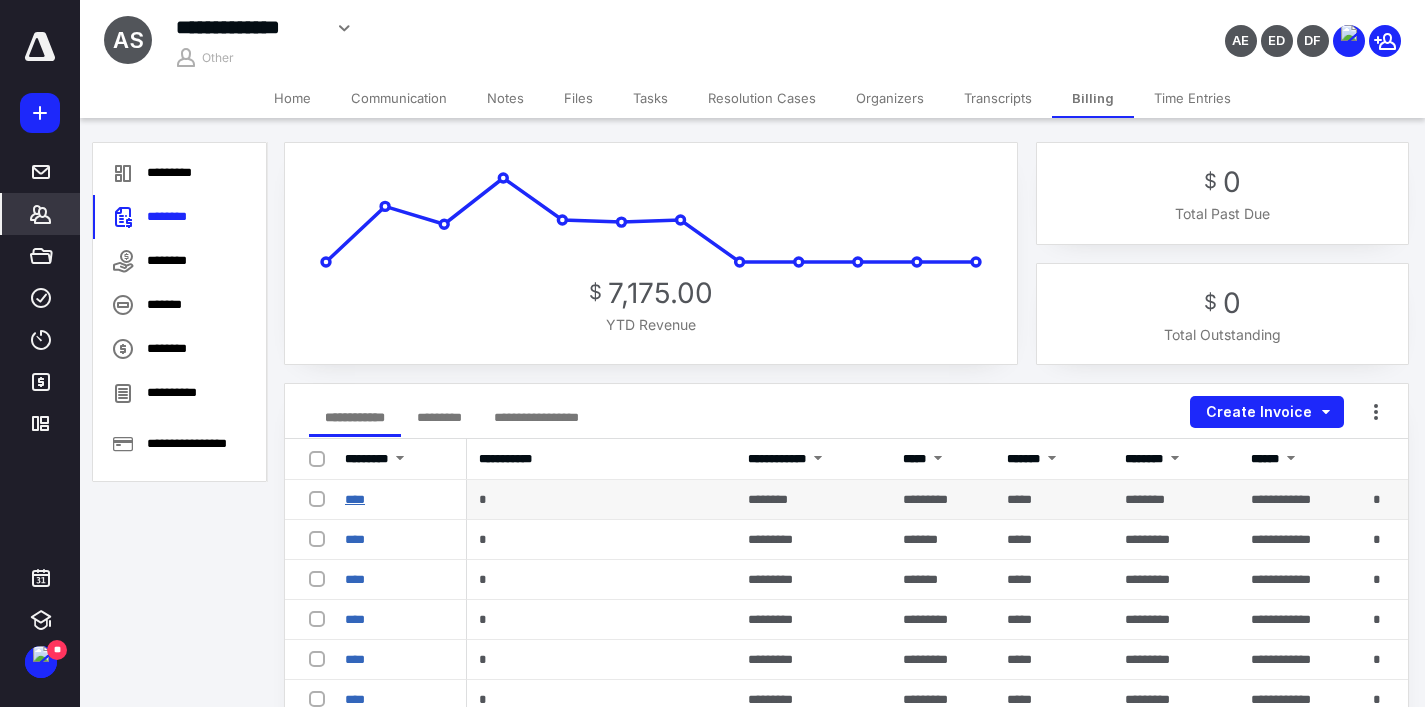 click on "****" at bounding box center [355, 499] 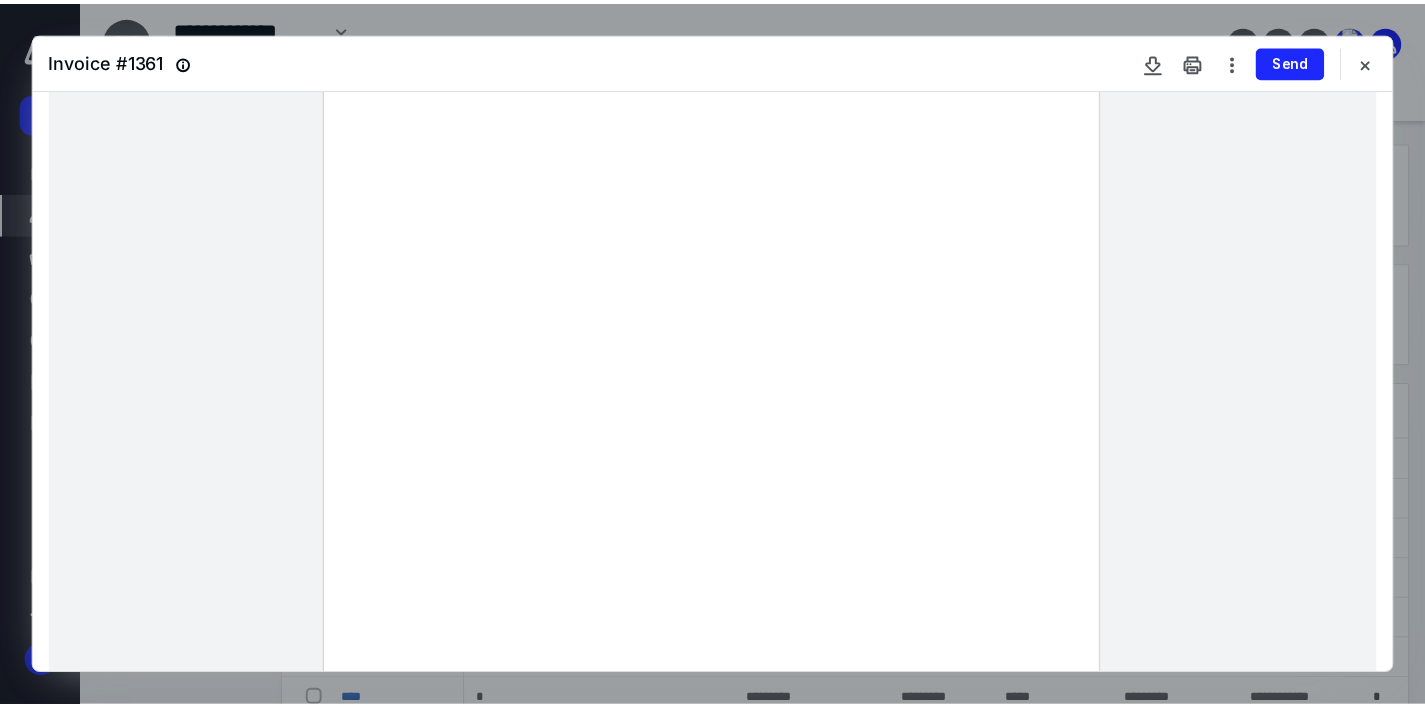scroll, scrollTop: 52, scrollLeft: 0, axis: vertical 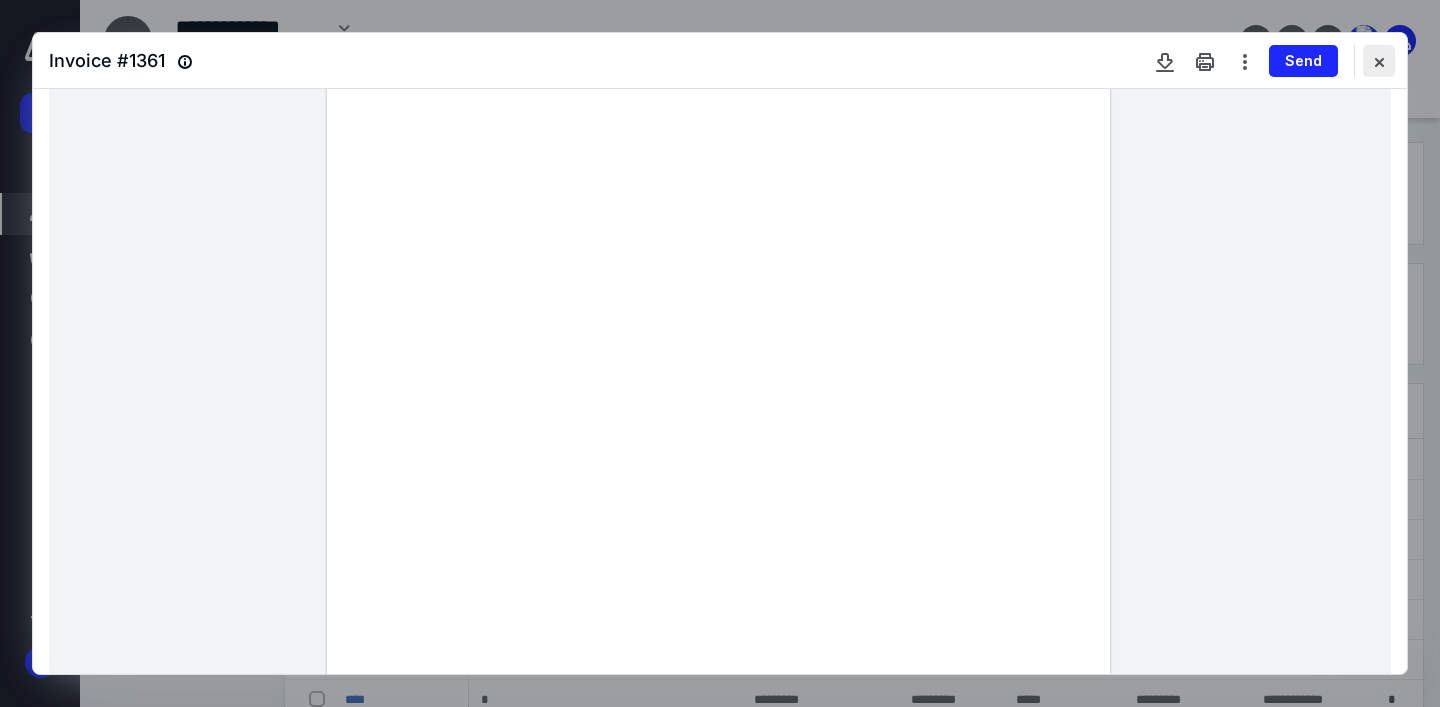 click at bounding box center [1379, 61] 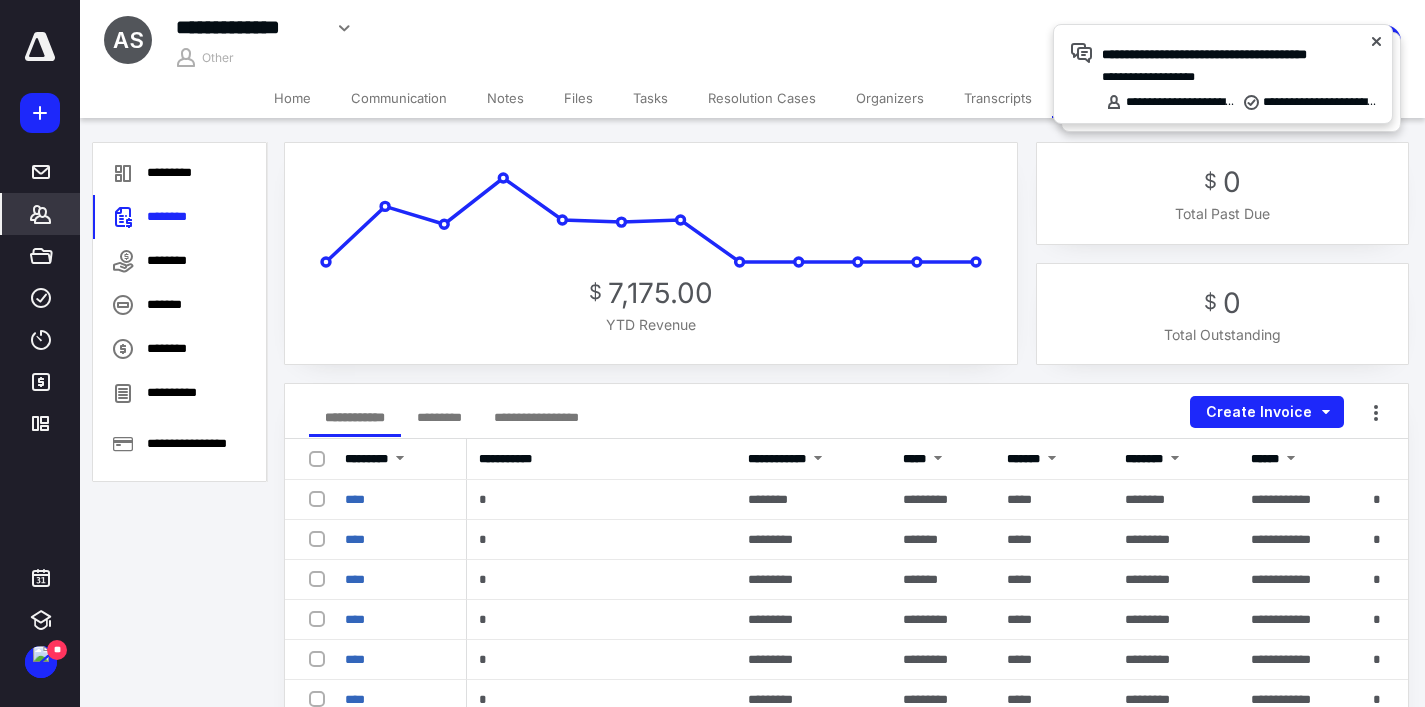 click 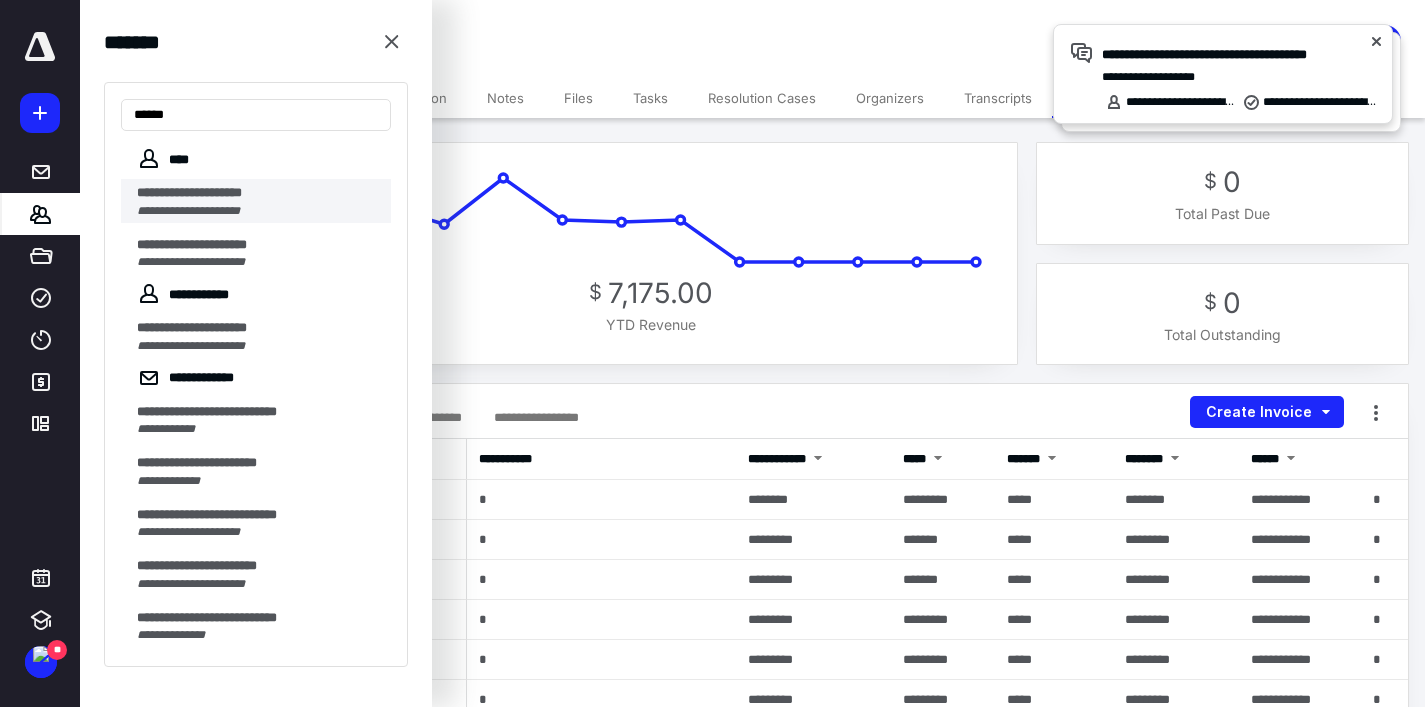type on "*****" 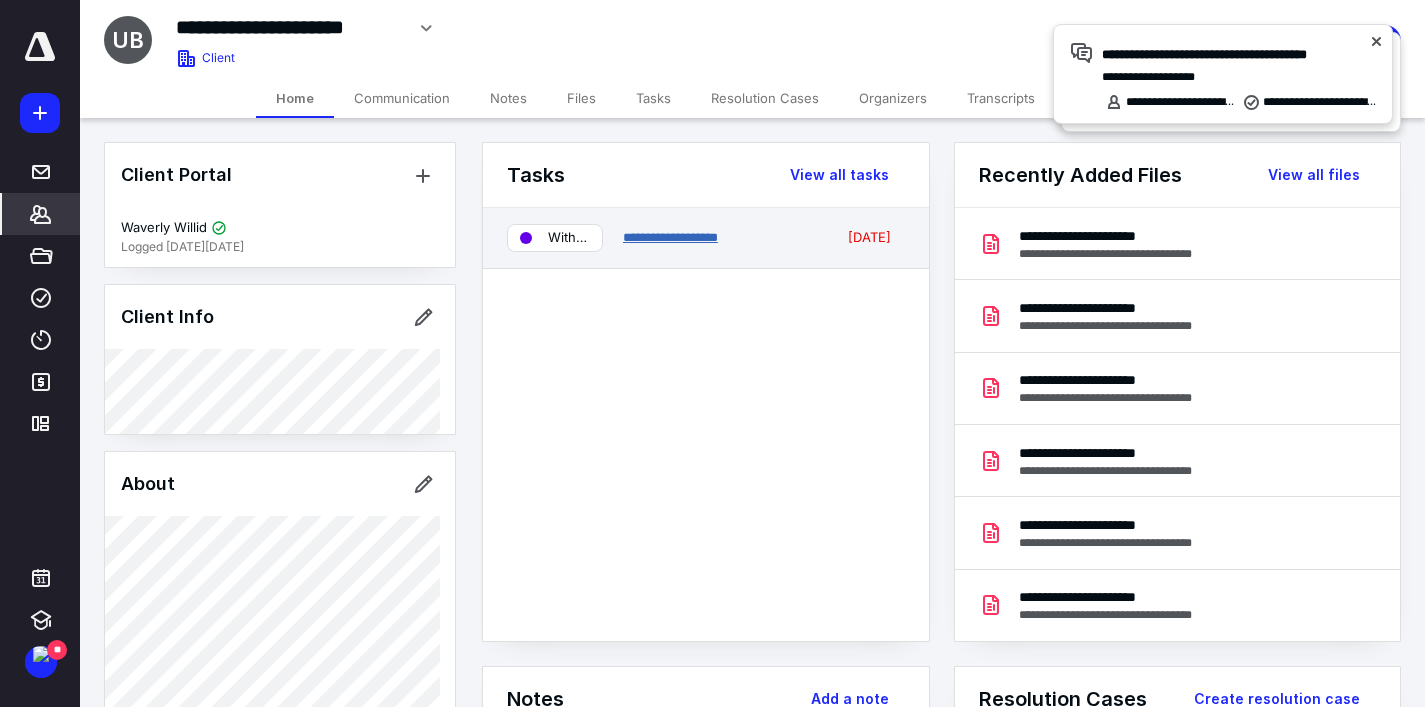 click on "**********" at bounding box center (670, 237) 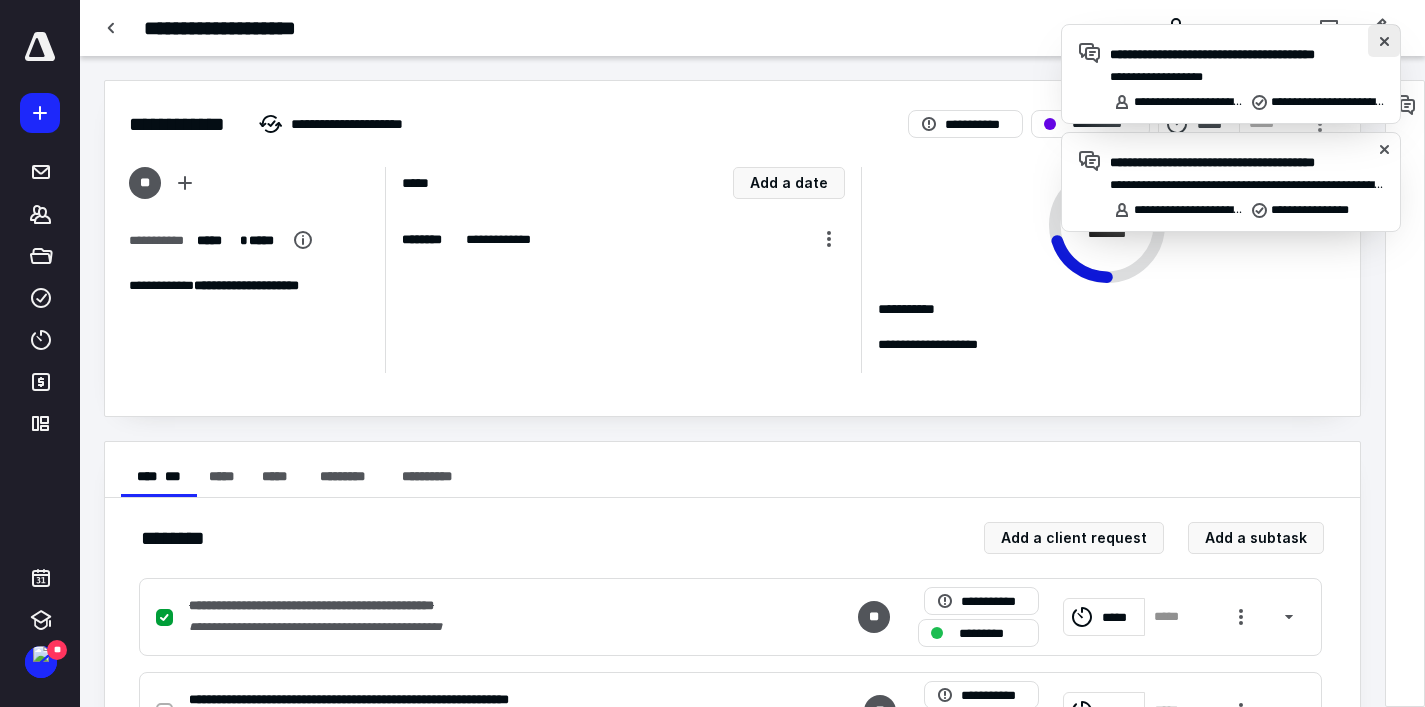 click at bounding box center (1384, 41) 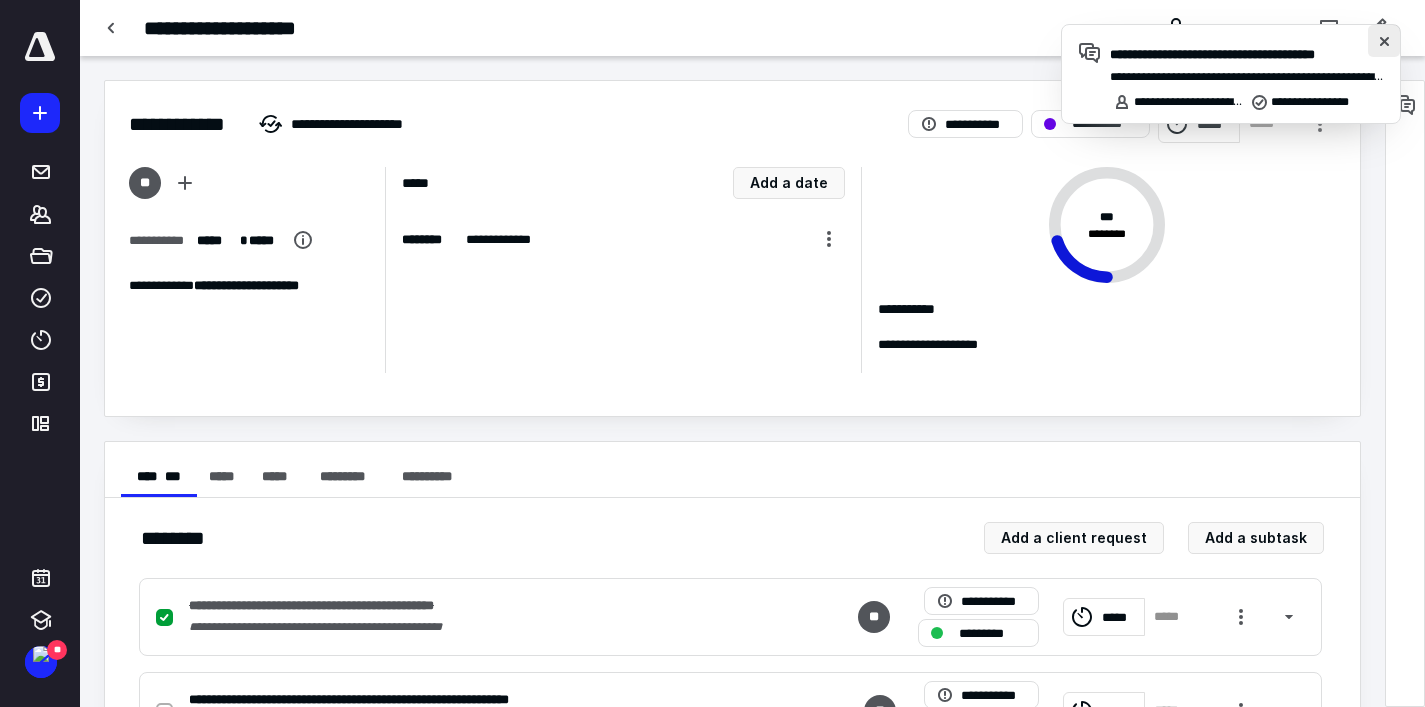 click at bounding box center [1384, 41] 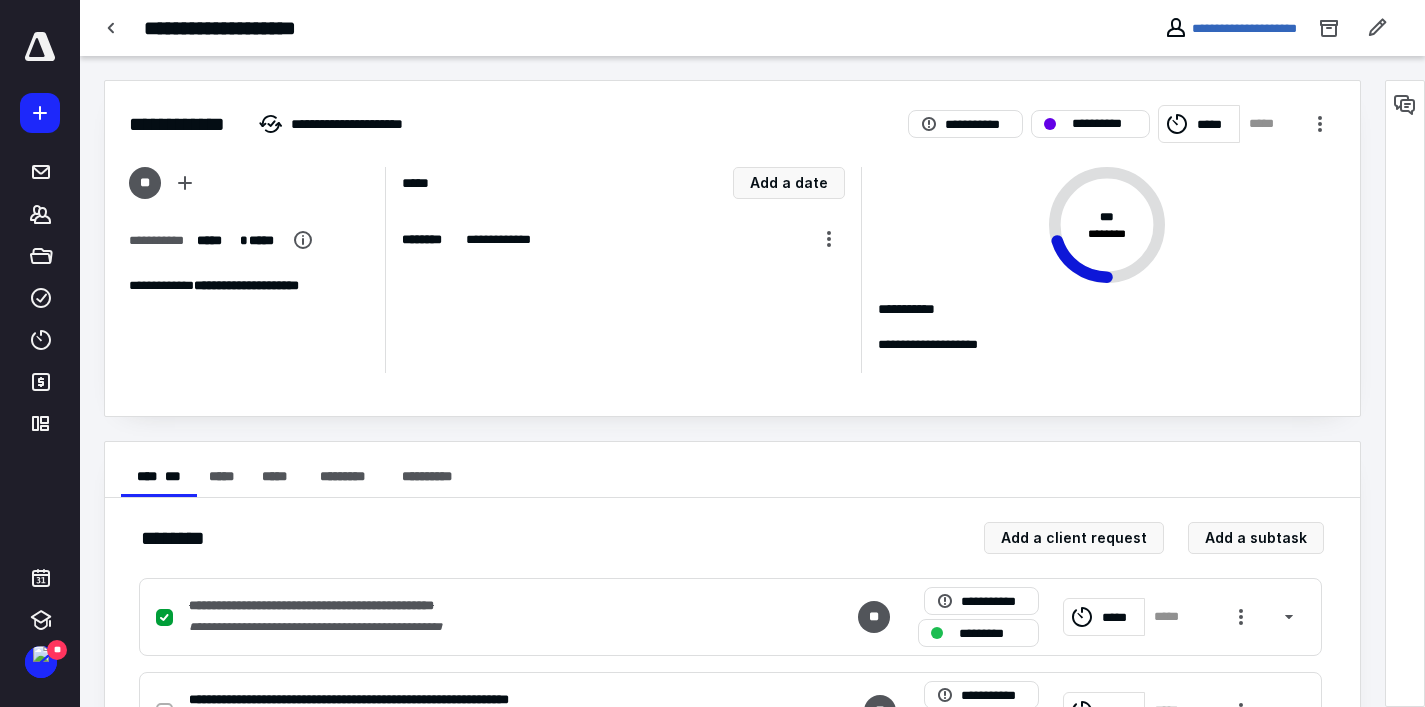 click at bounding box center [1225, 66] 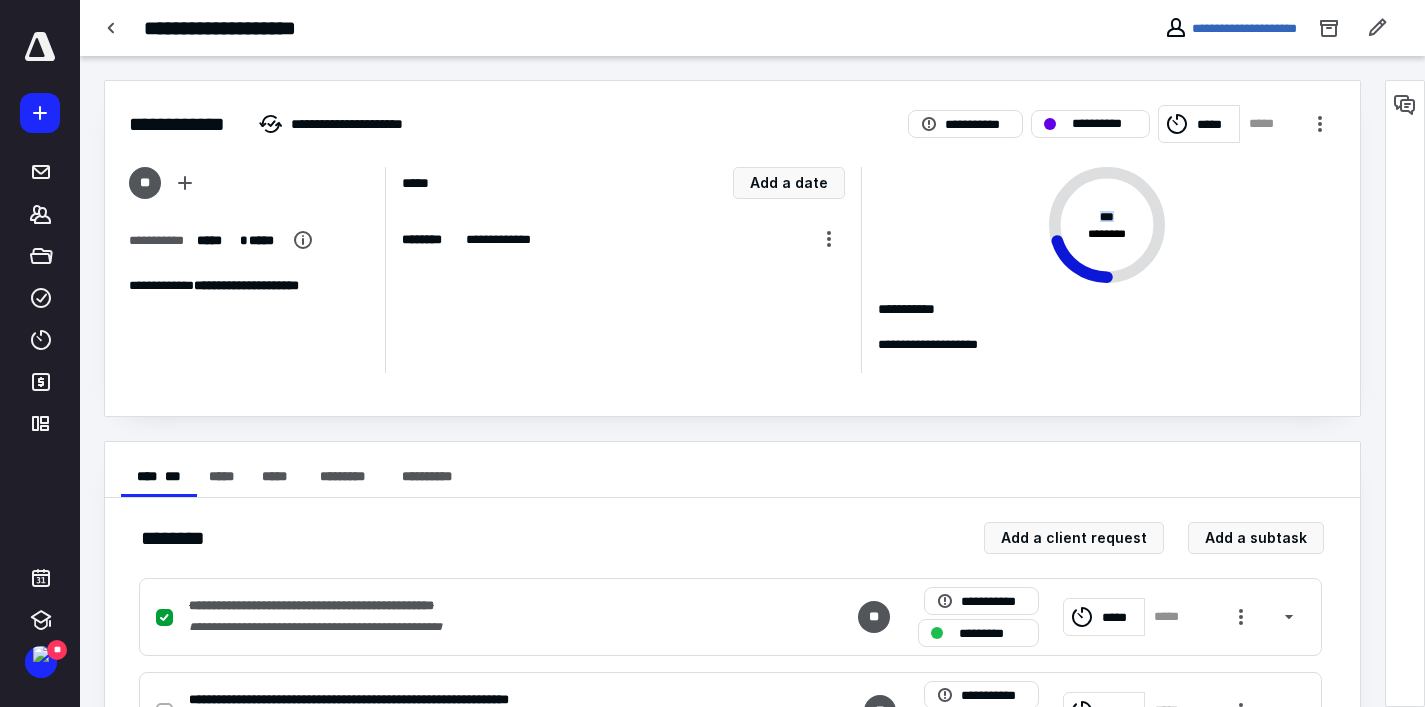 drag, startPoint x: 1255, startPoint y: 264, endPoint x: 1252, endPoint y: 219, distance: 45.099888 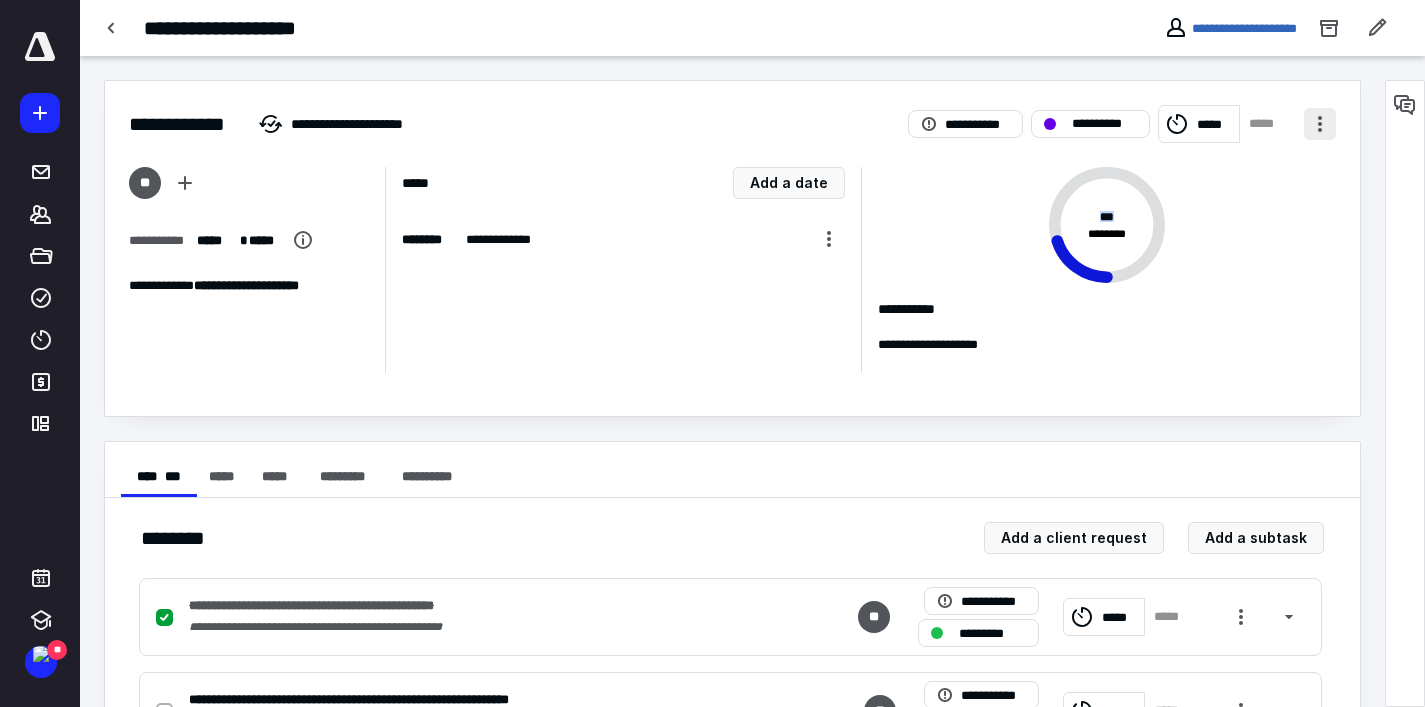 click at bounding box center (1320, 124) 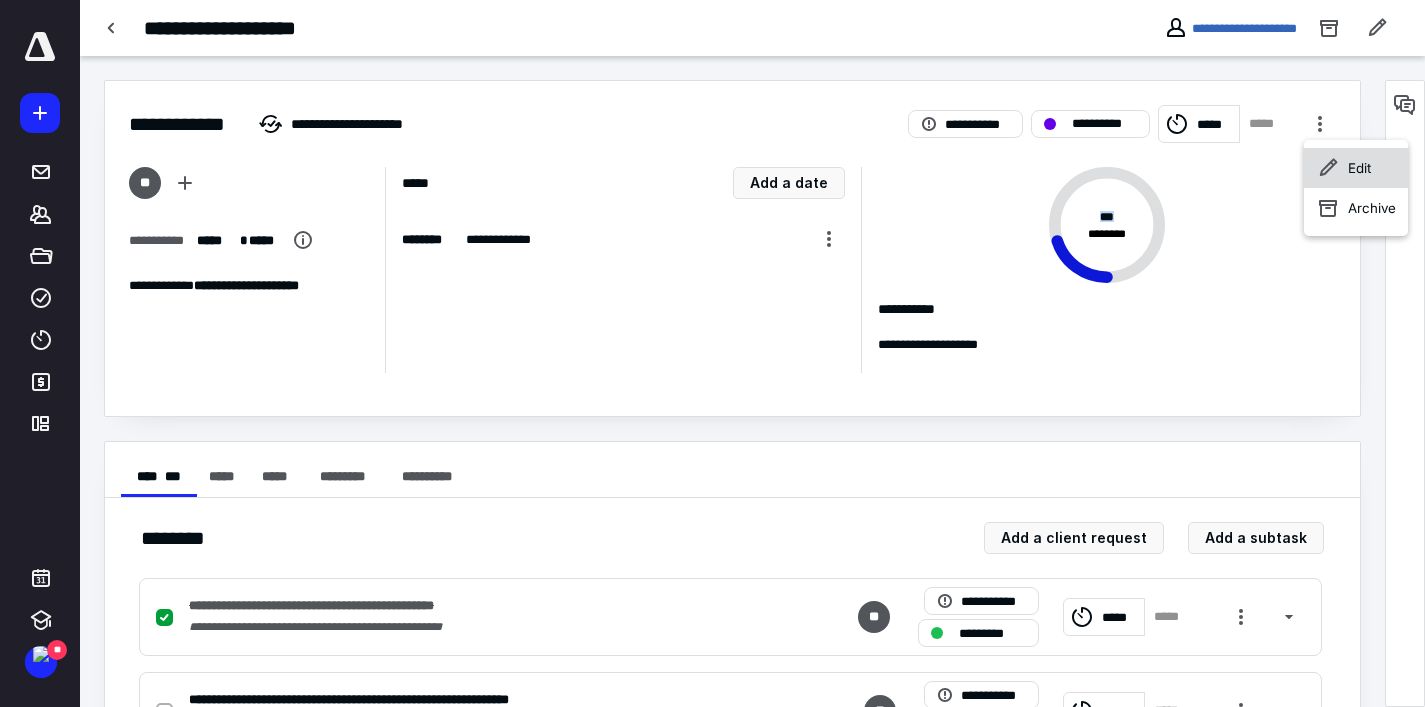 click 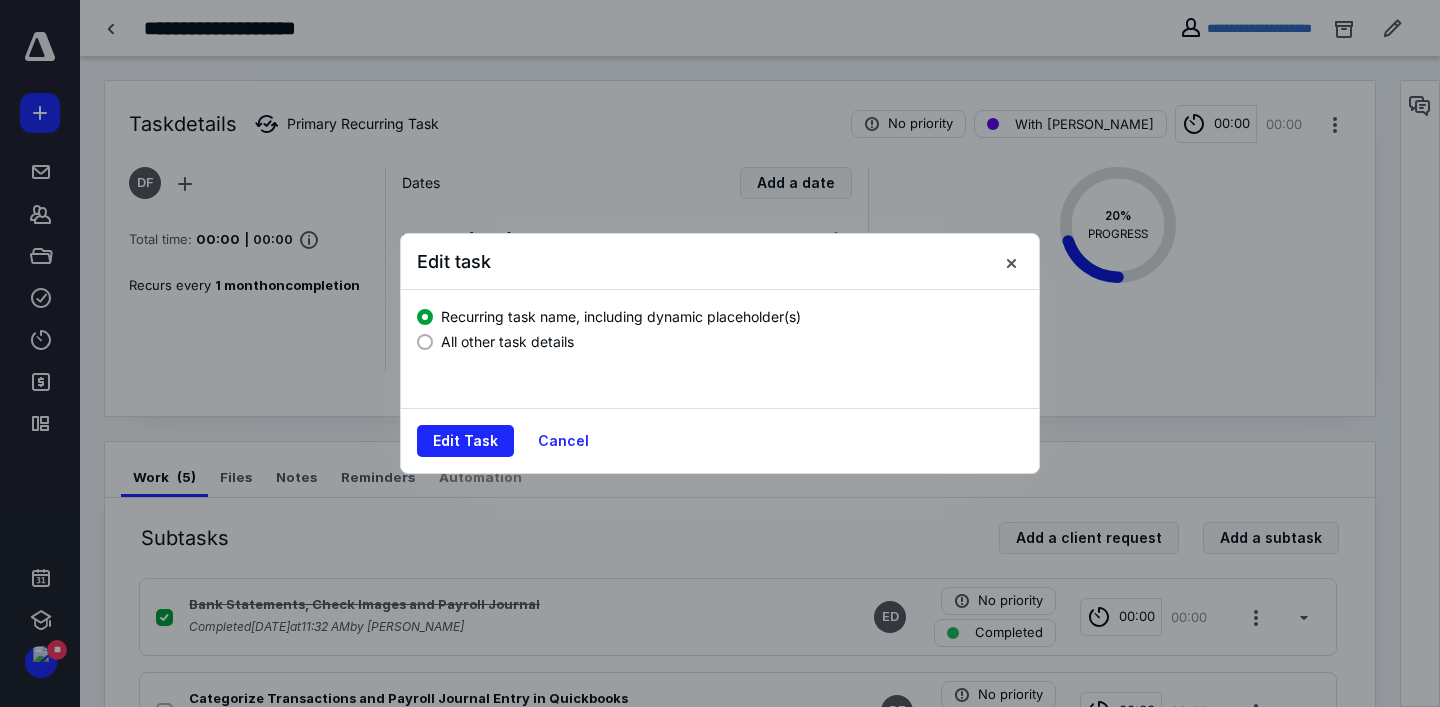click at bounding box center (425, 342) 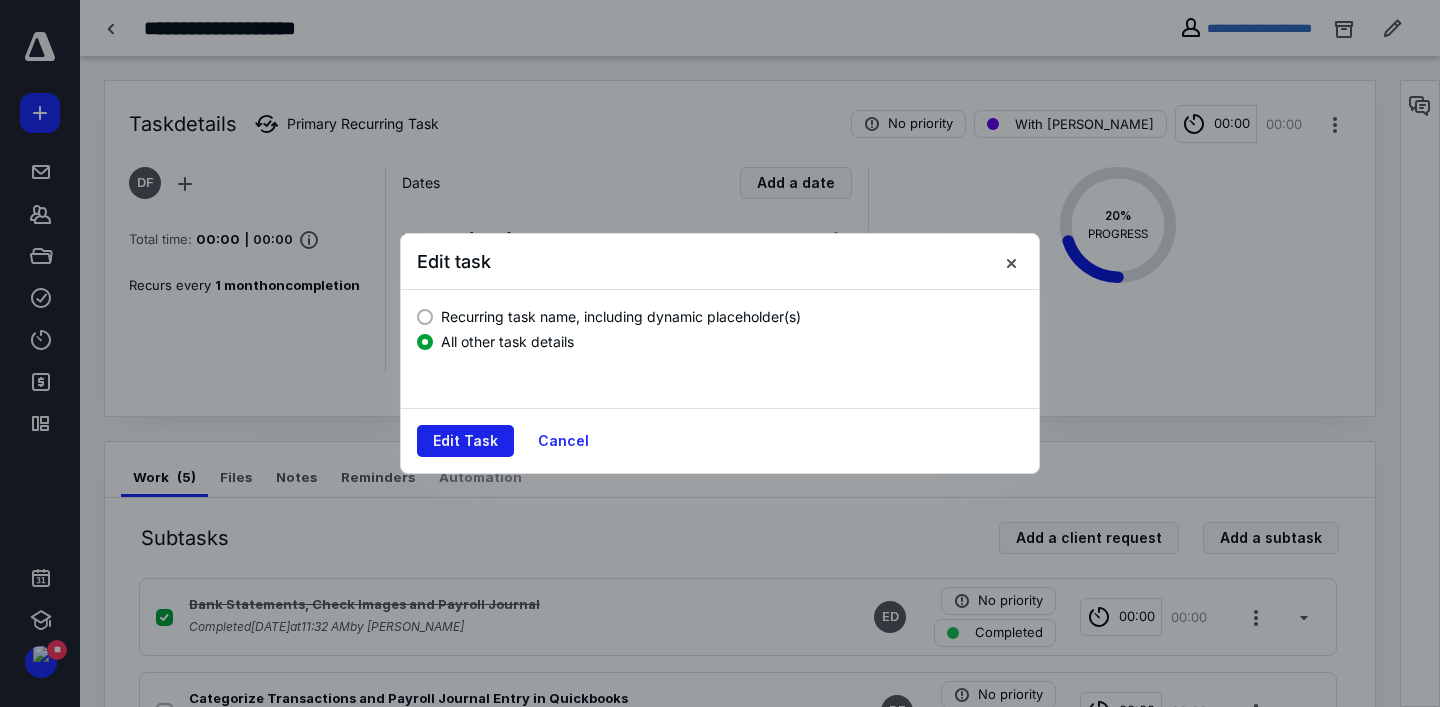 click on "Edit Task" at bounding box center (465, 441) 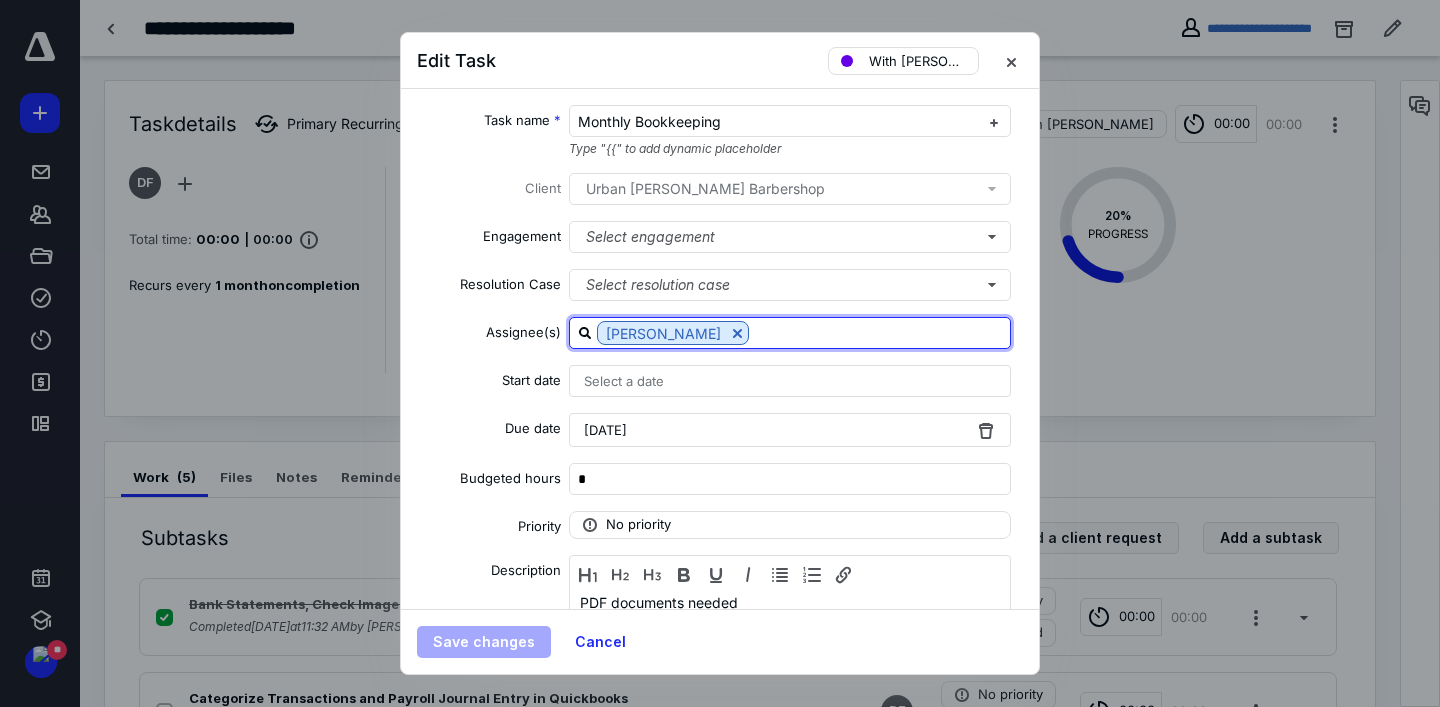 click at bounding box center [879, 332] 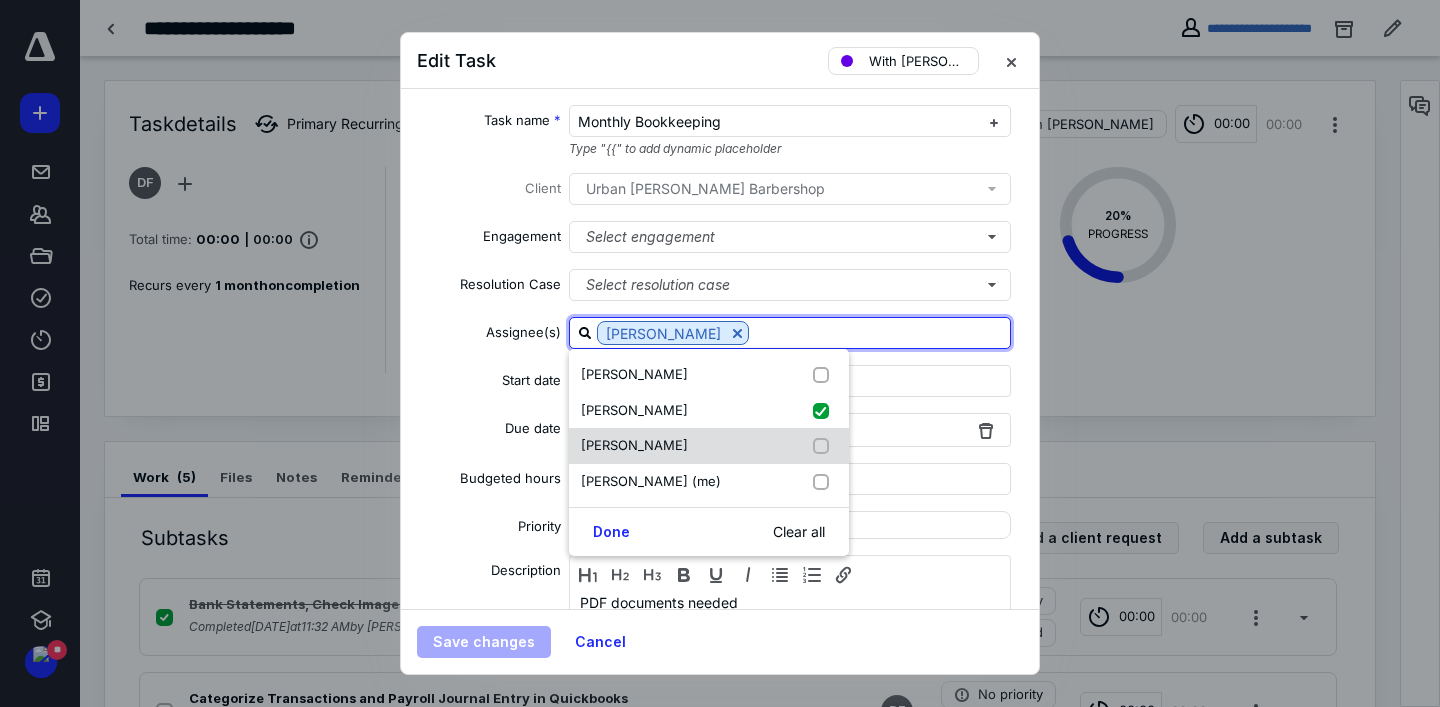 click on "Emily Denson" at bounding box center (634, 445) 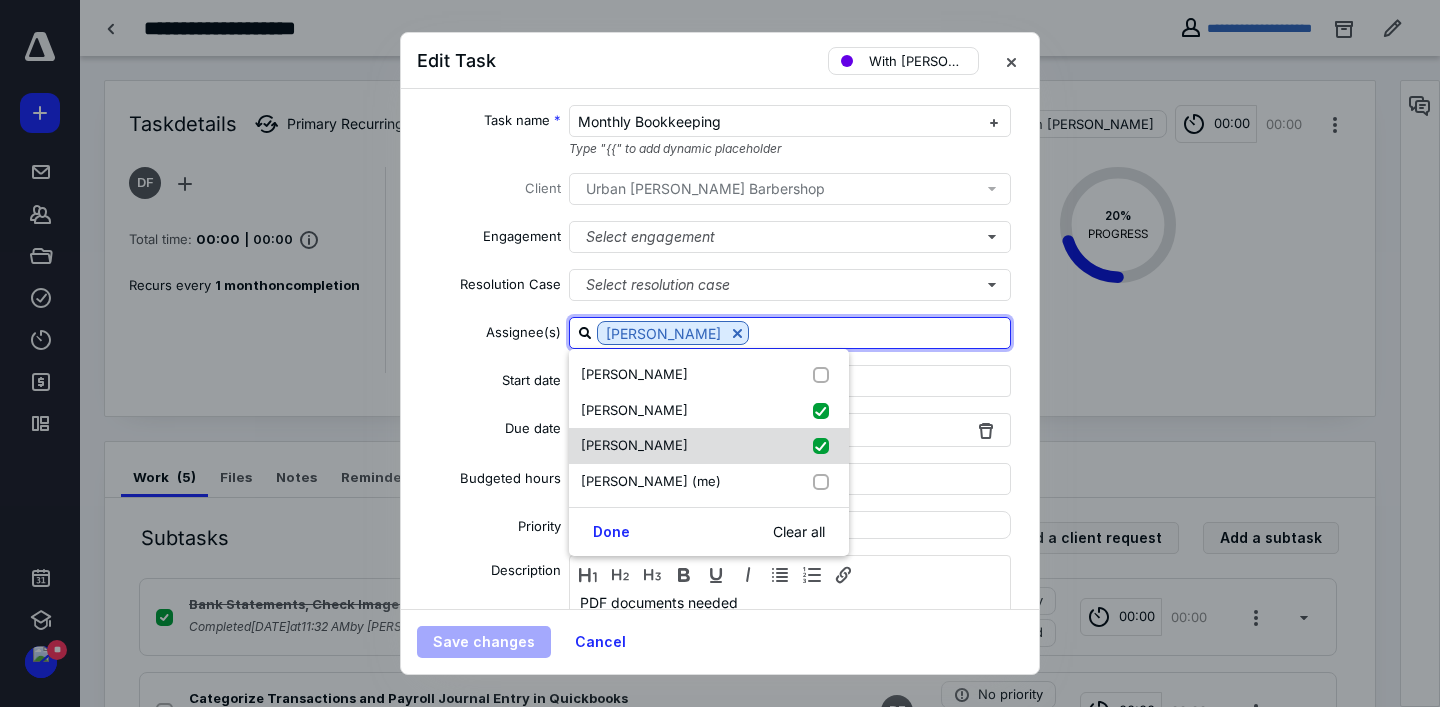 checkbox on "true" 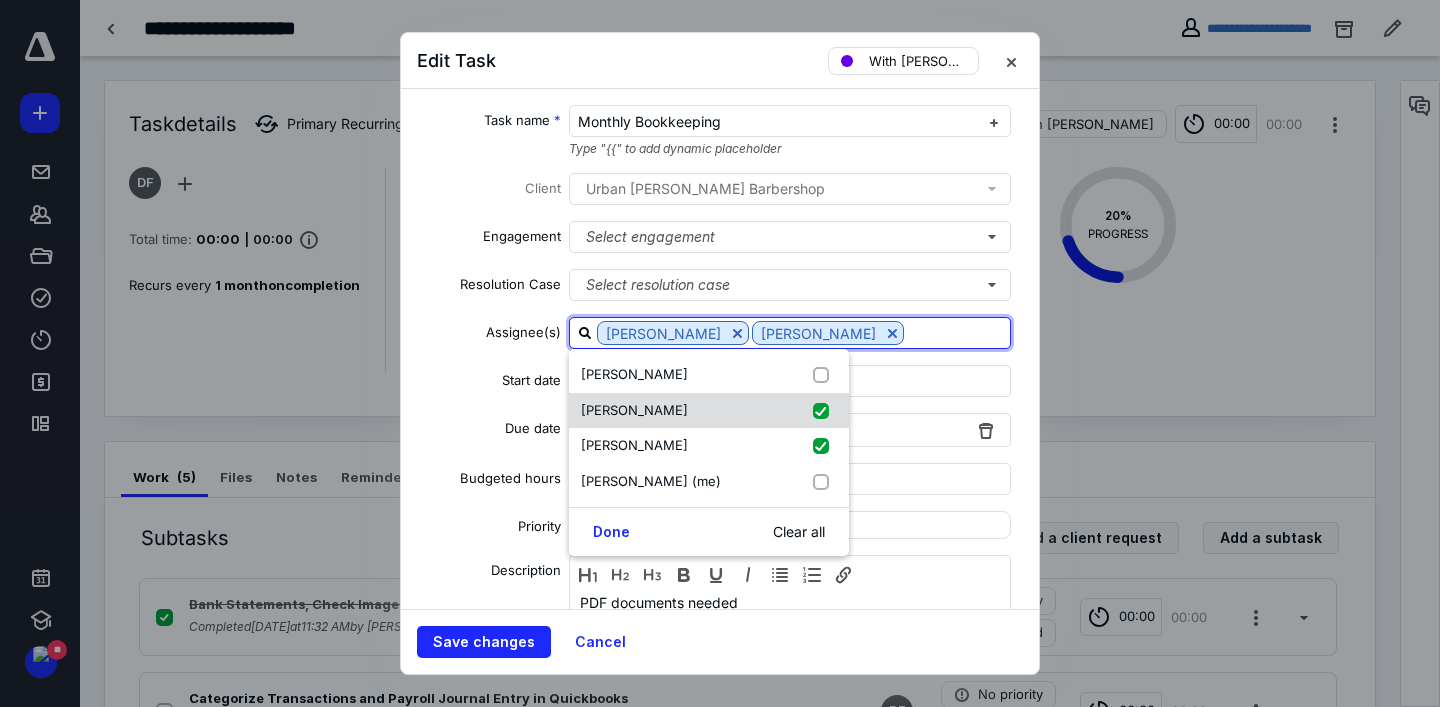 click at bounding box center [825, 411] 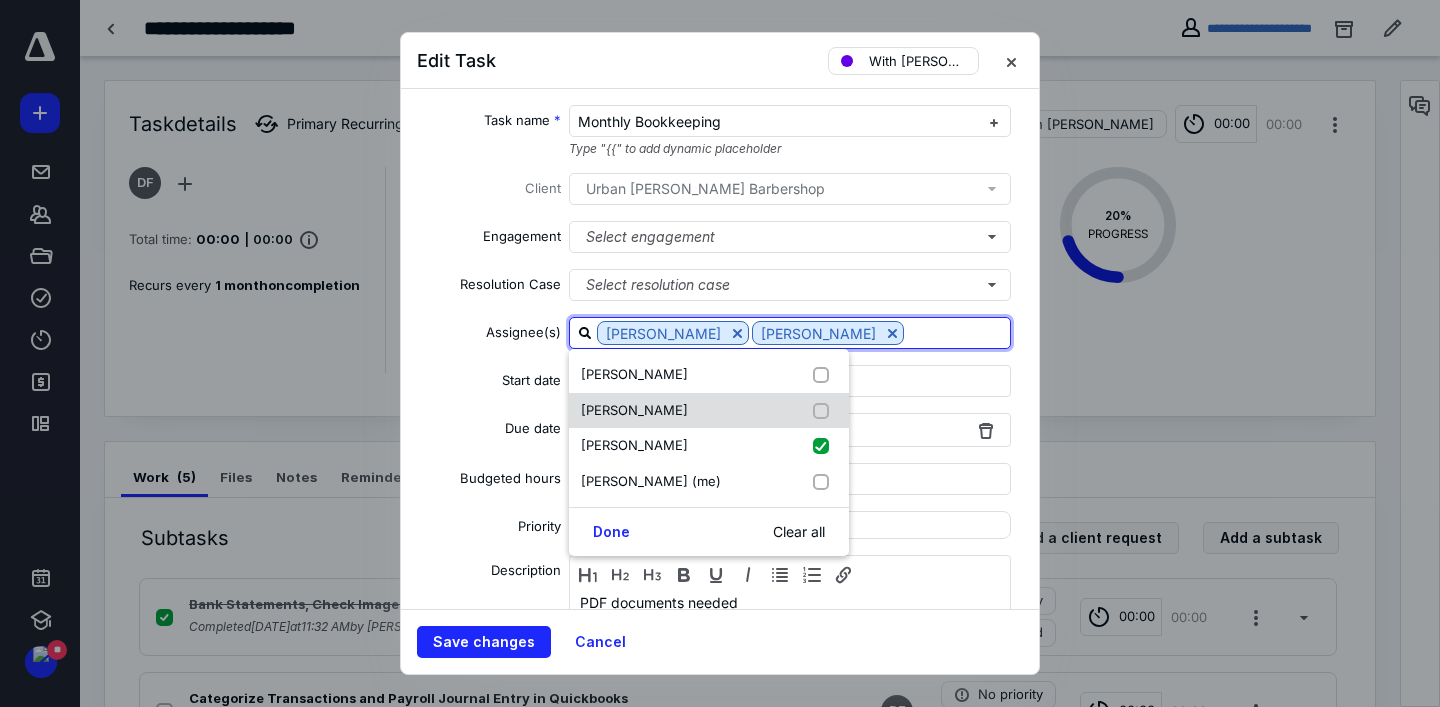 checkbox on "false" 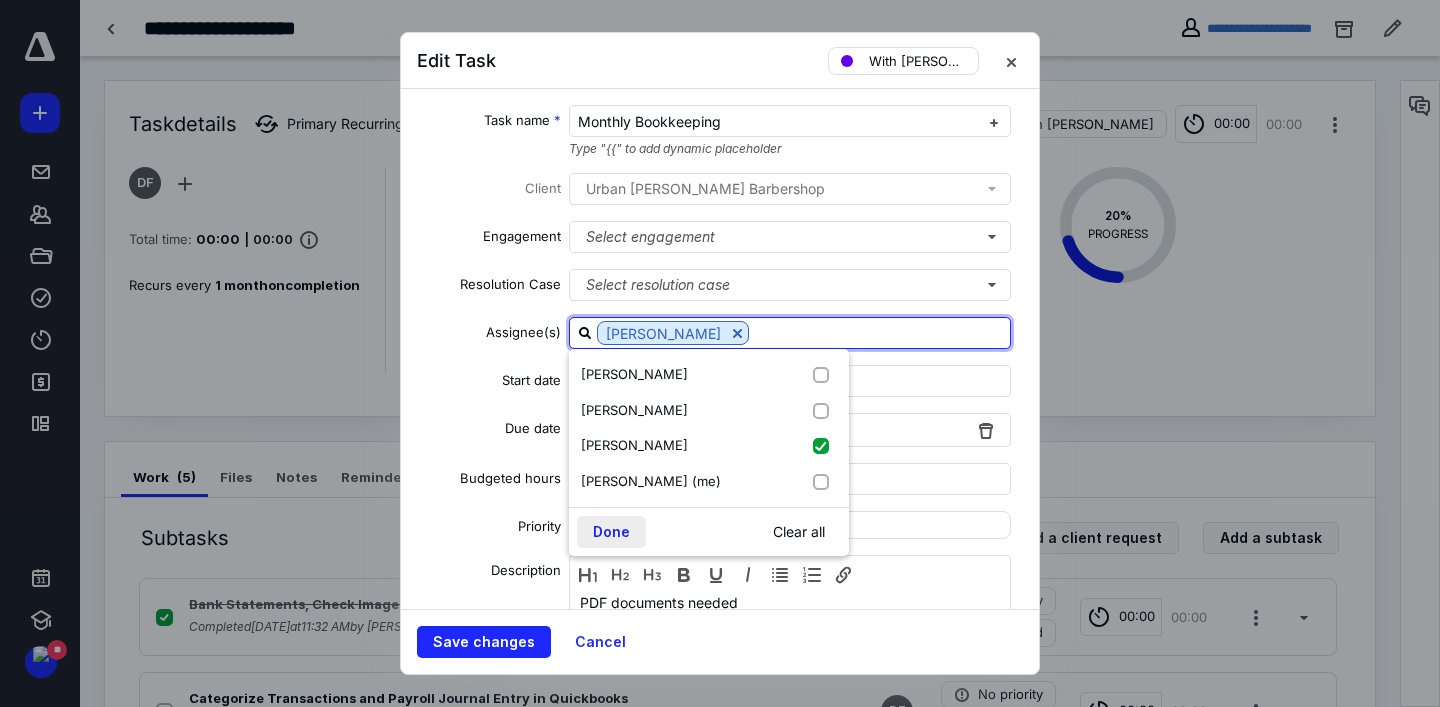 click on "Done" at bounding box center (611, 532) 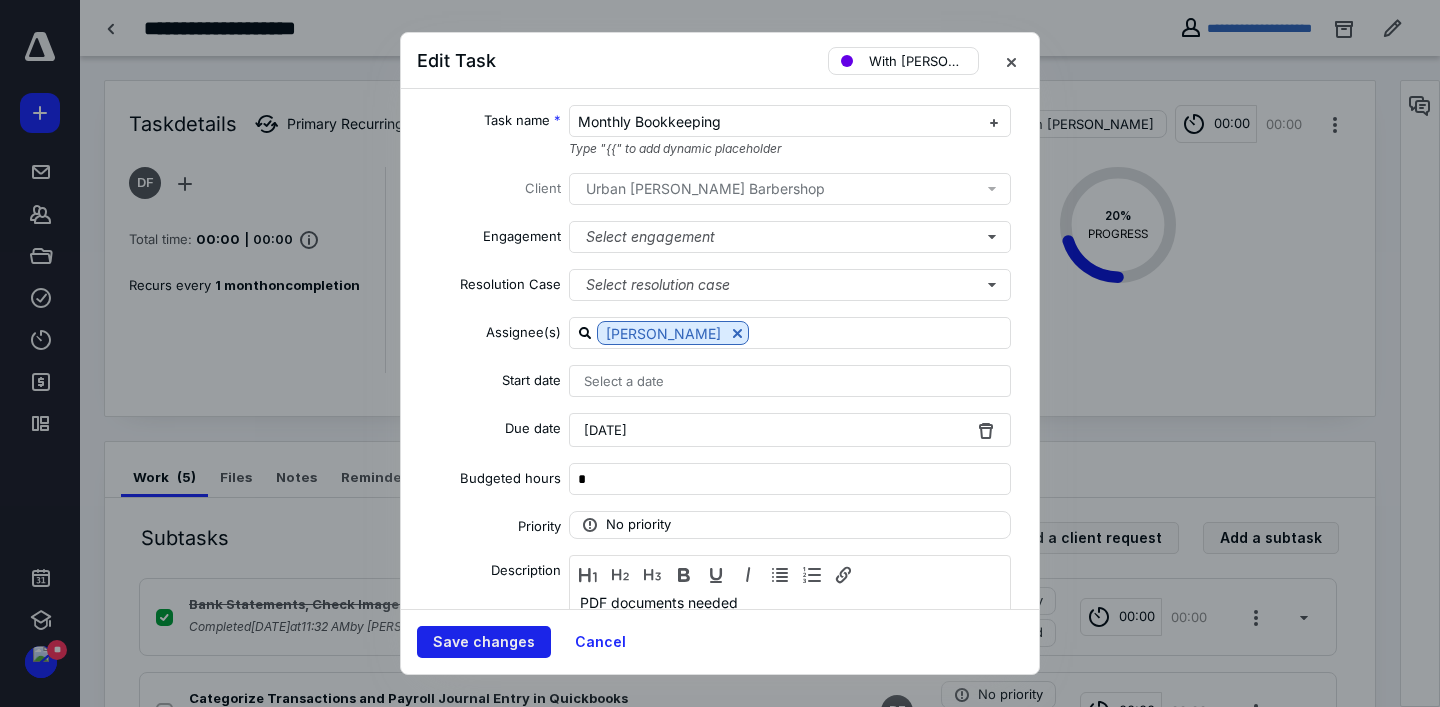 click on "Save changes" at bounding box center (484, 642) 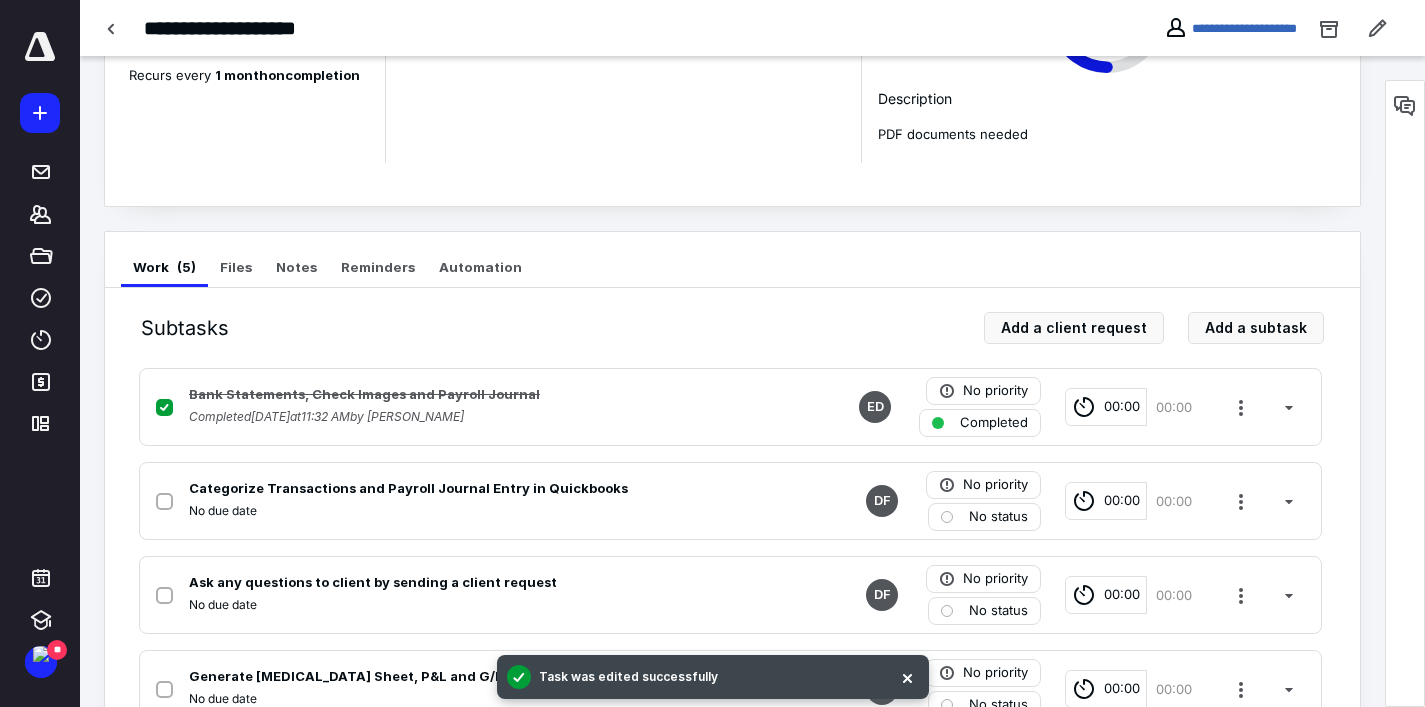 scroll, scrollTop: 393, scrollLeft: 0, axis: vertical 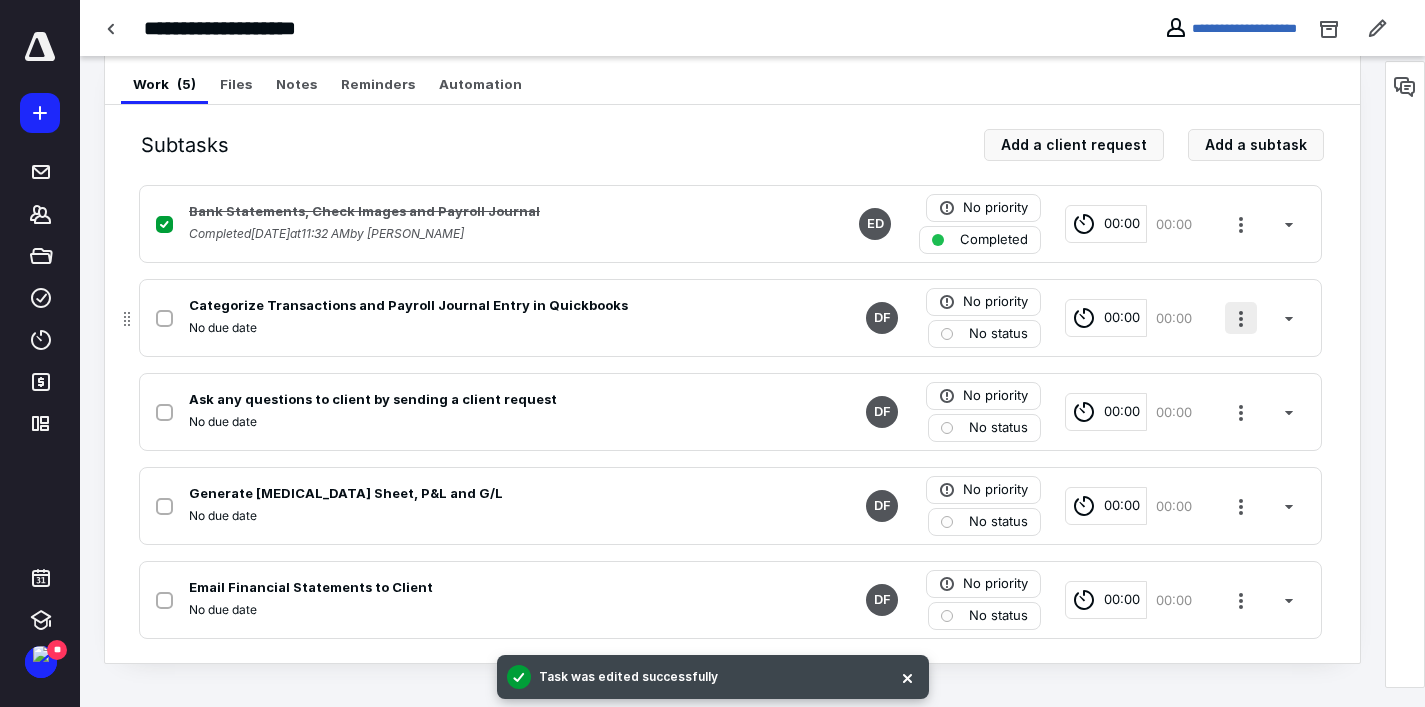 click at bounding box center (1241, 318) 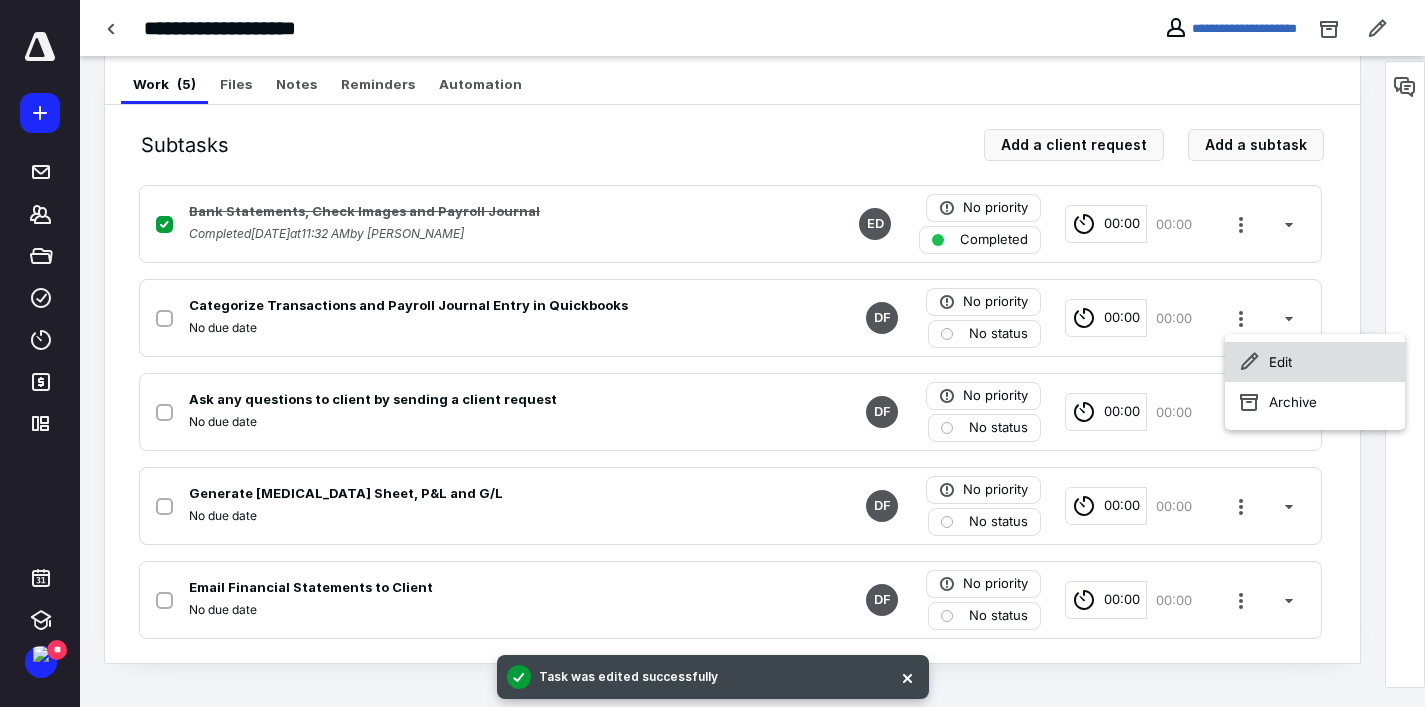 click 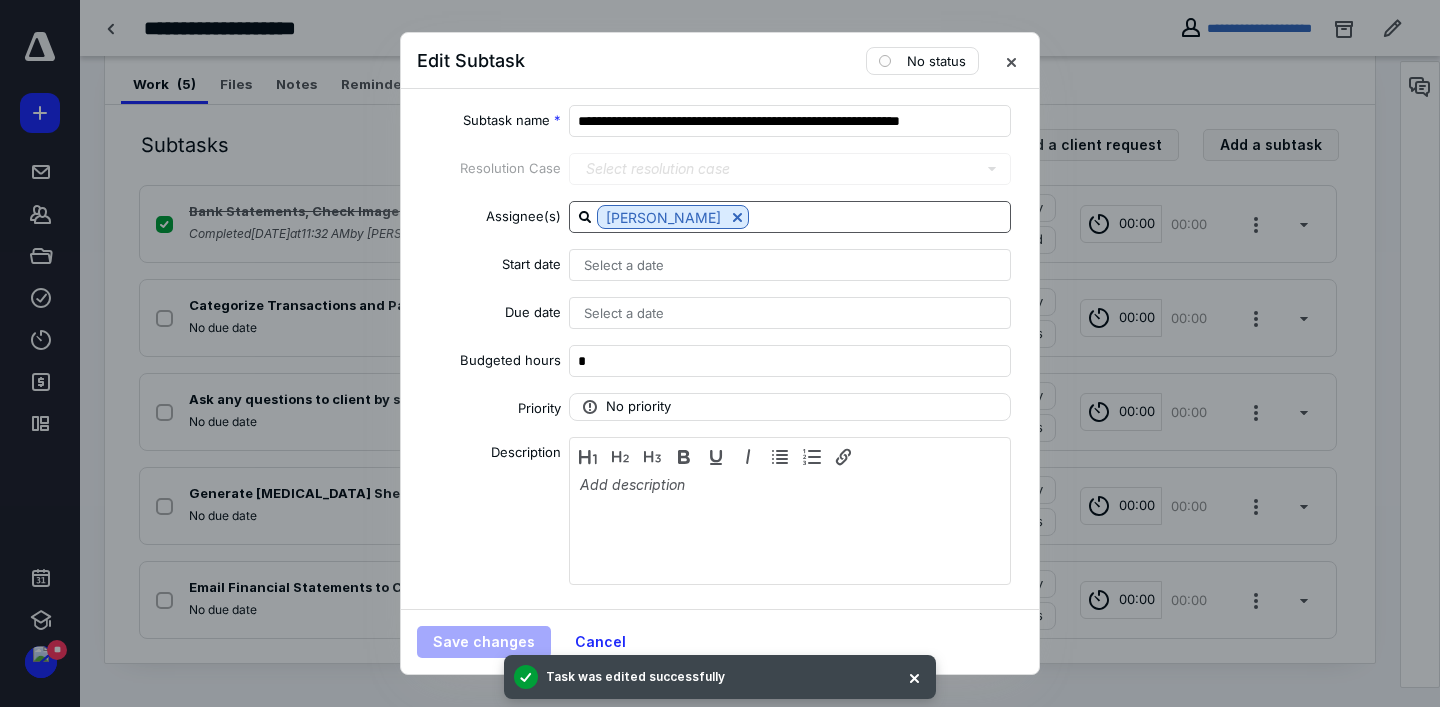 click at bounding box center (737, 217) 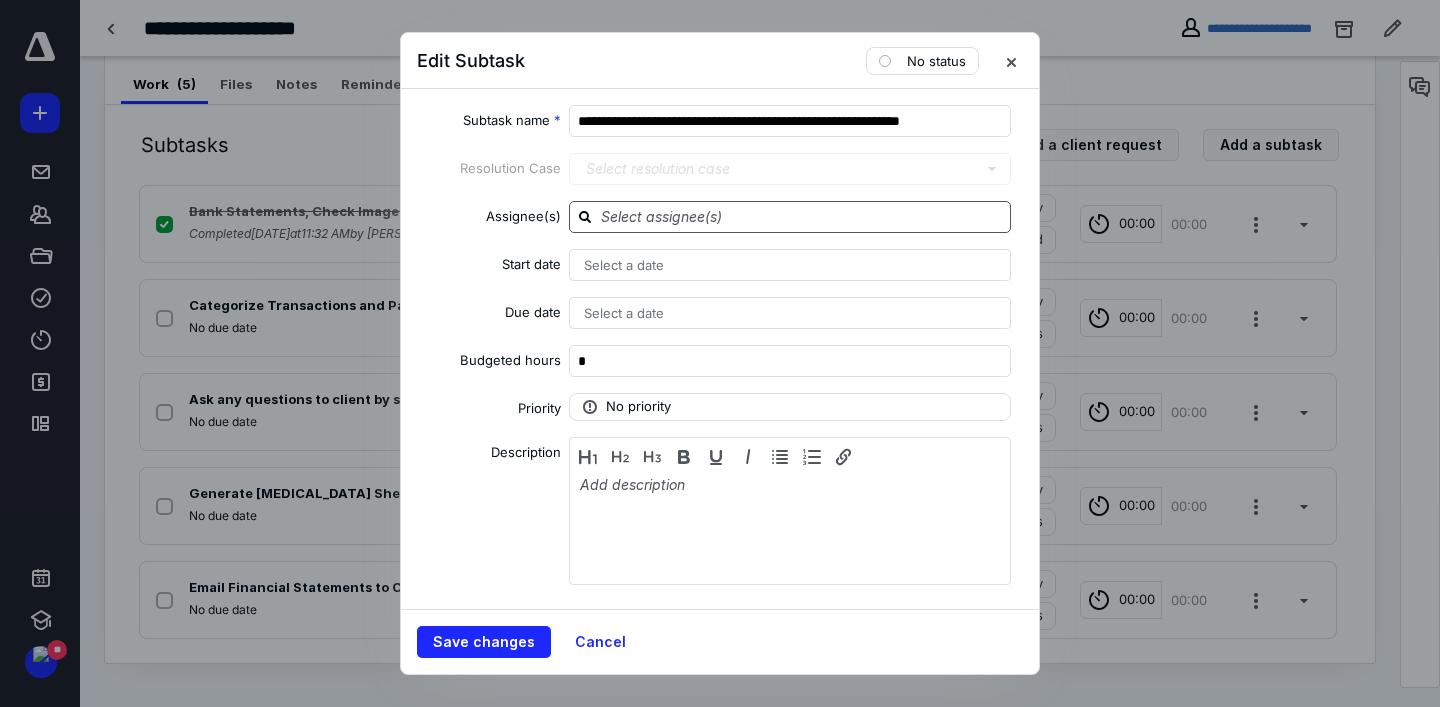 click at bounding box center [802, 216] 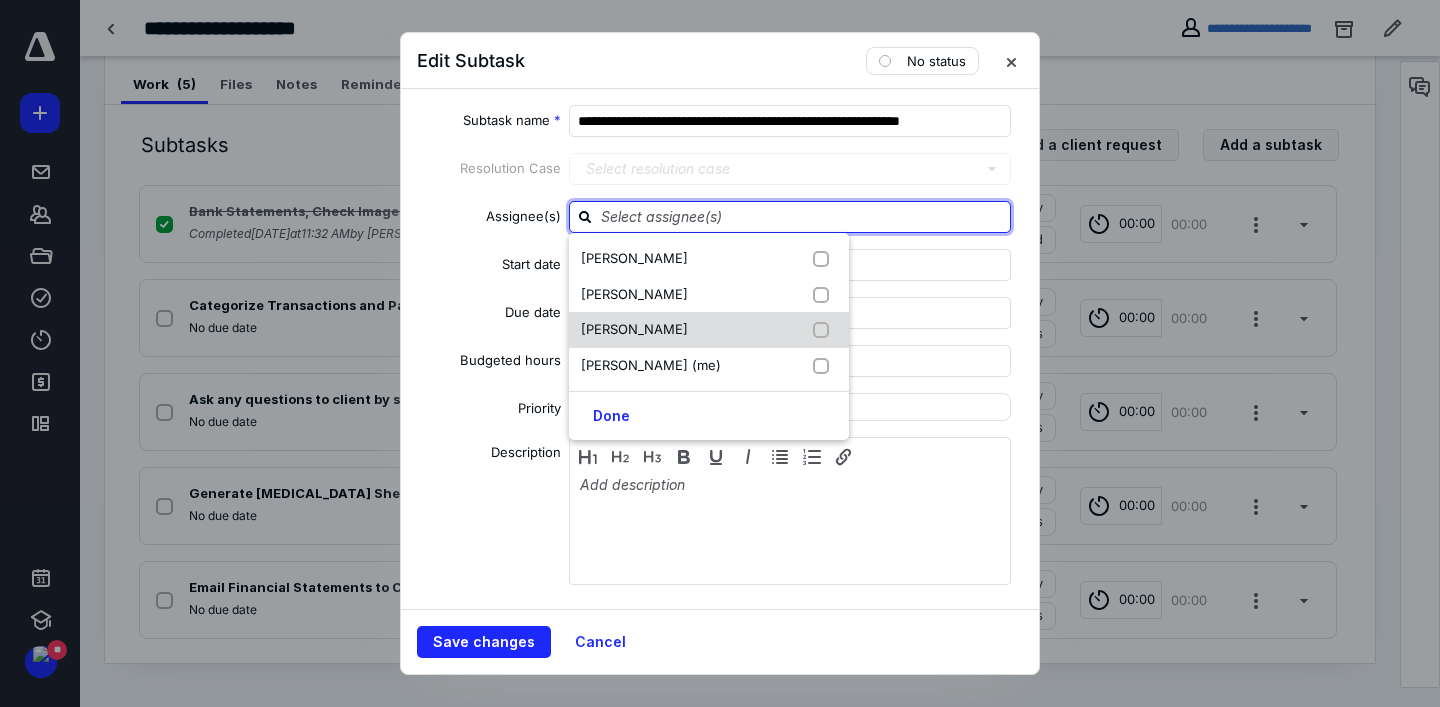 click on "Emily Denson" at bounding box center [709, 330] 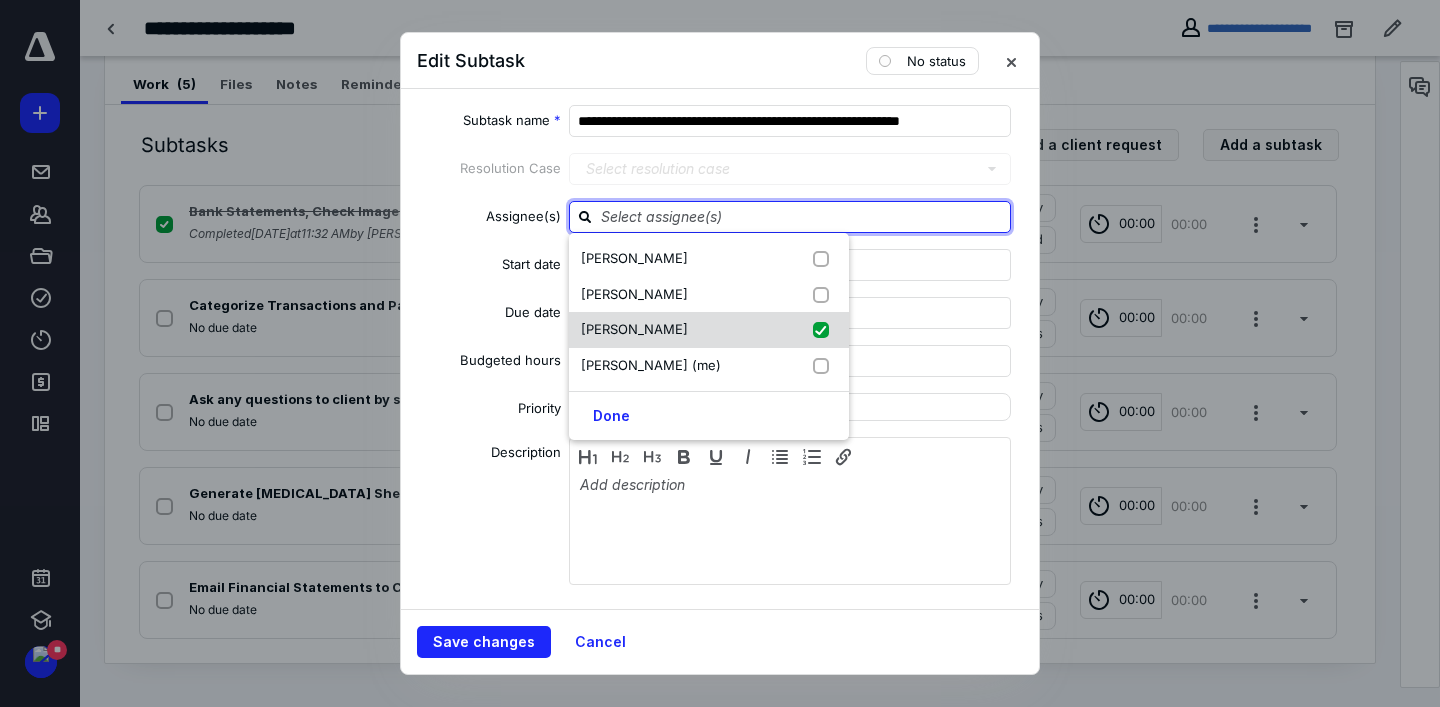 checkbox on "true" 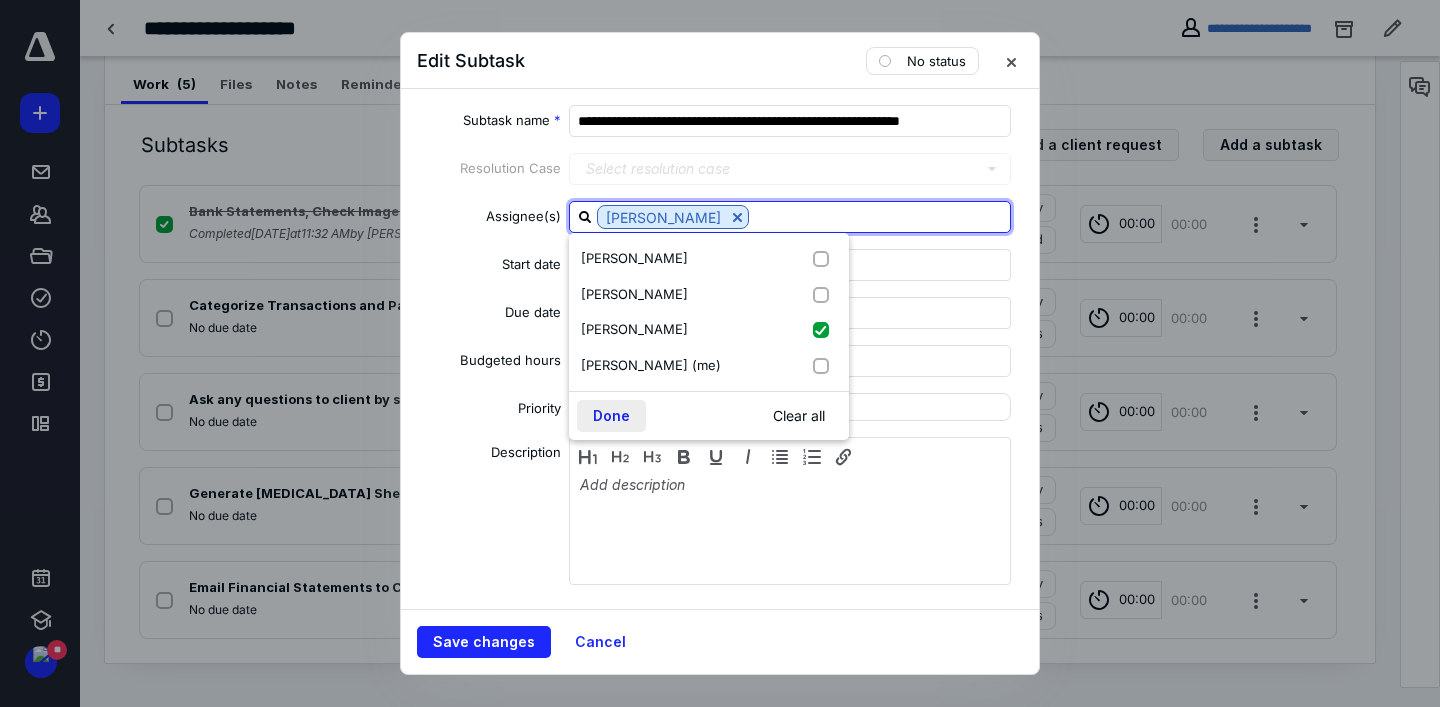 click on "Done" at bounding box center (611, 416) 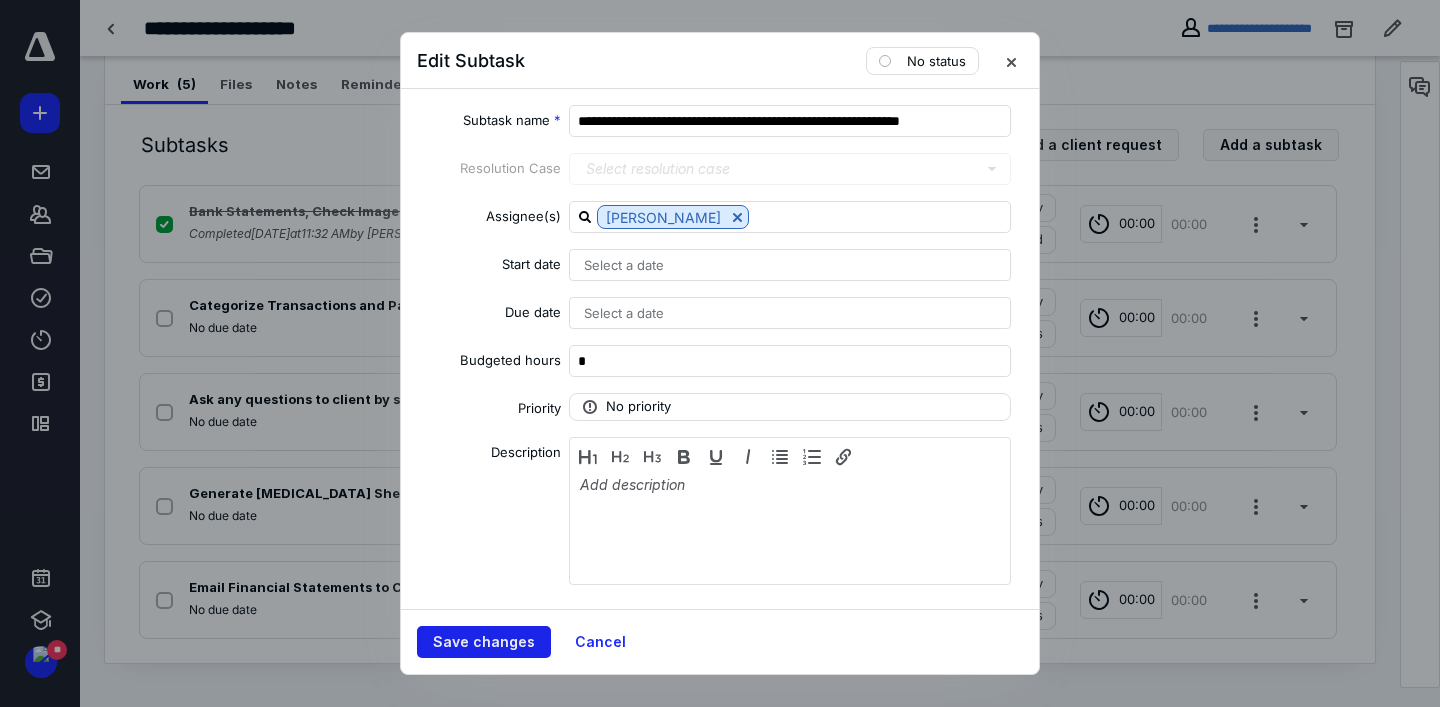 click on "Save changes" at bounding box center (484, 642) 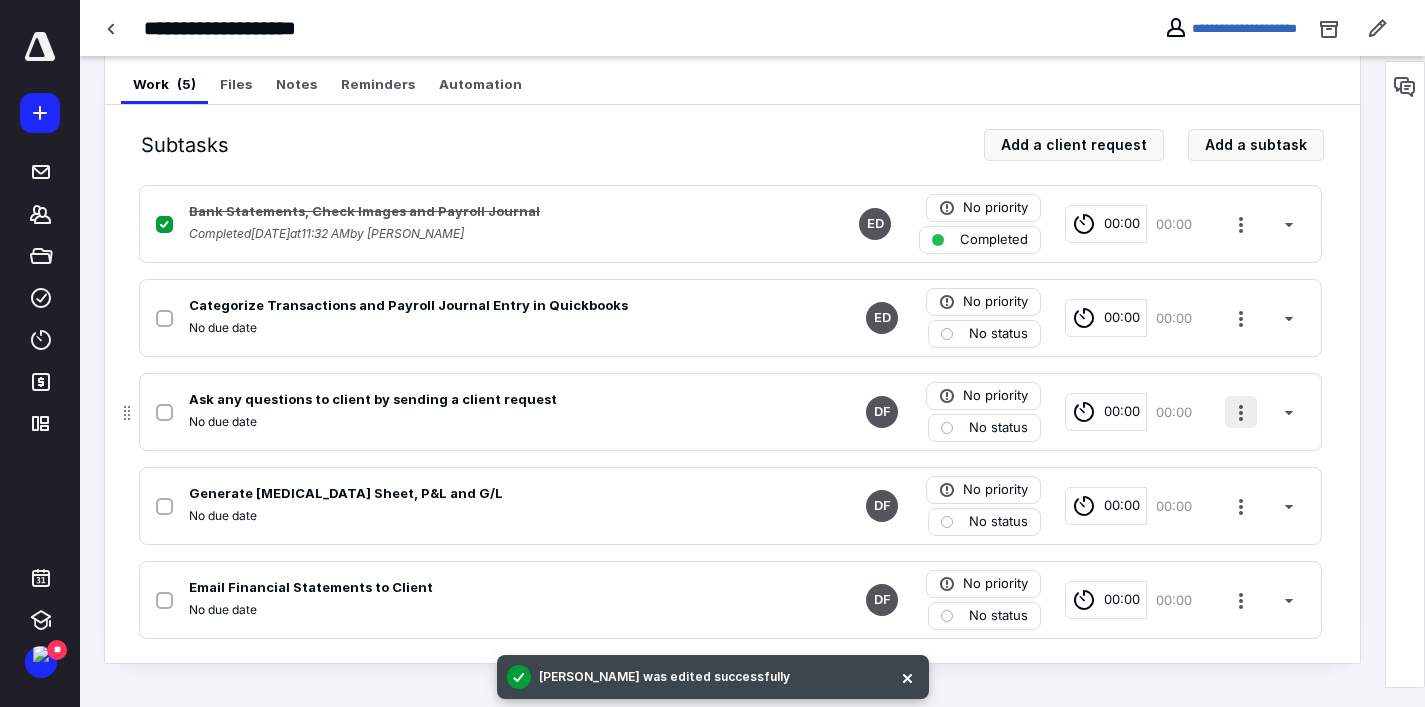 click at bounding box center [1241, 412] 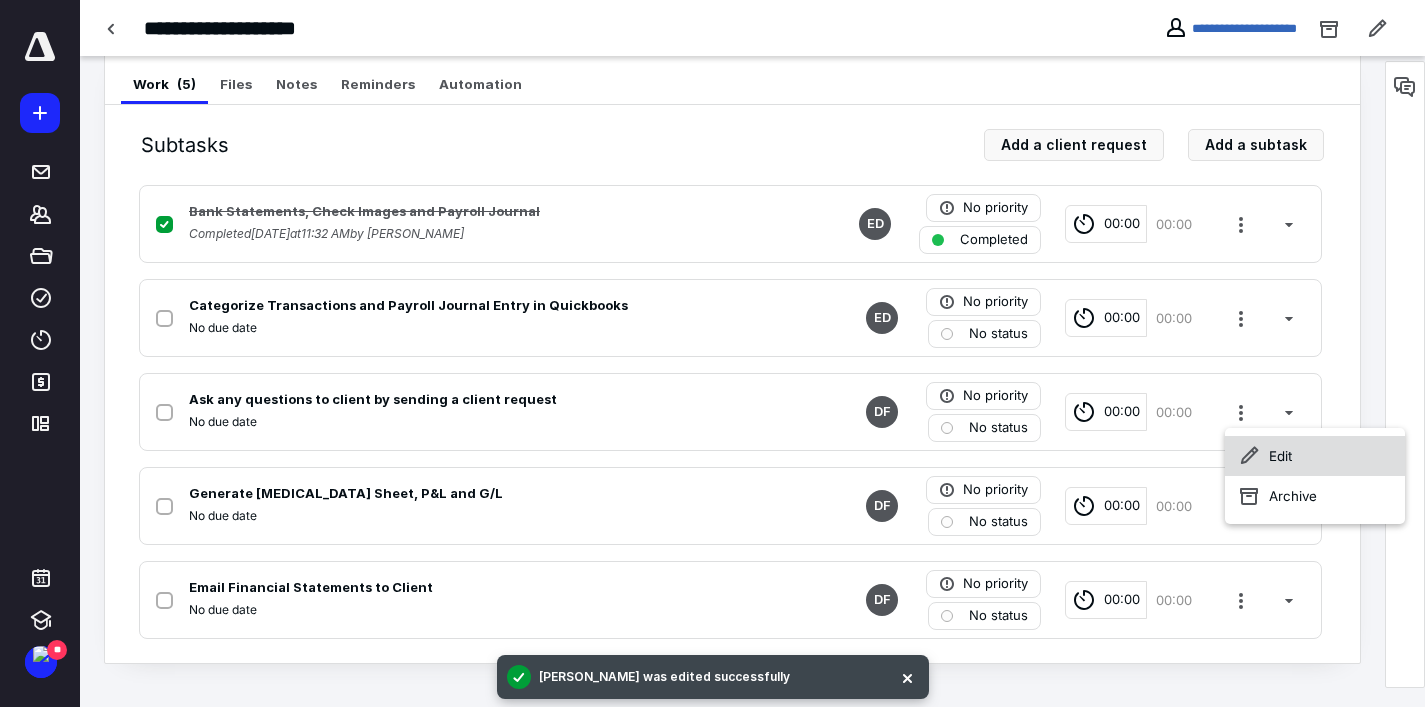 click on "Edit" at bounding box center (1315, 456) 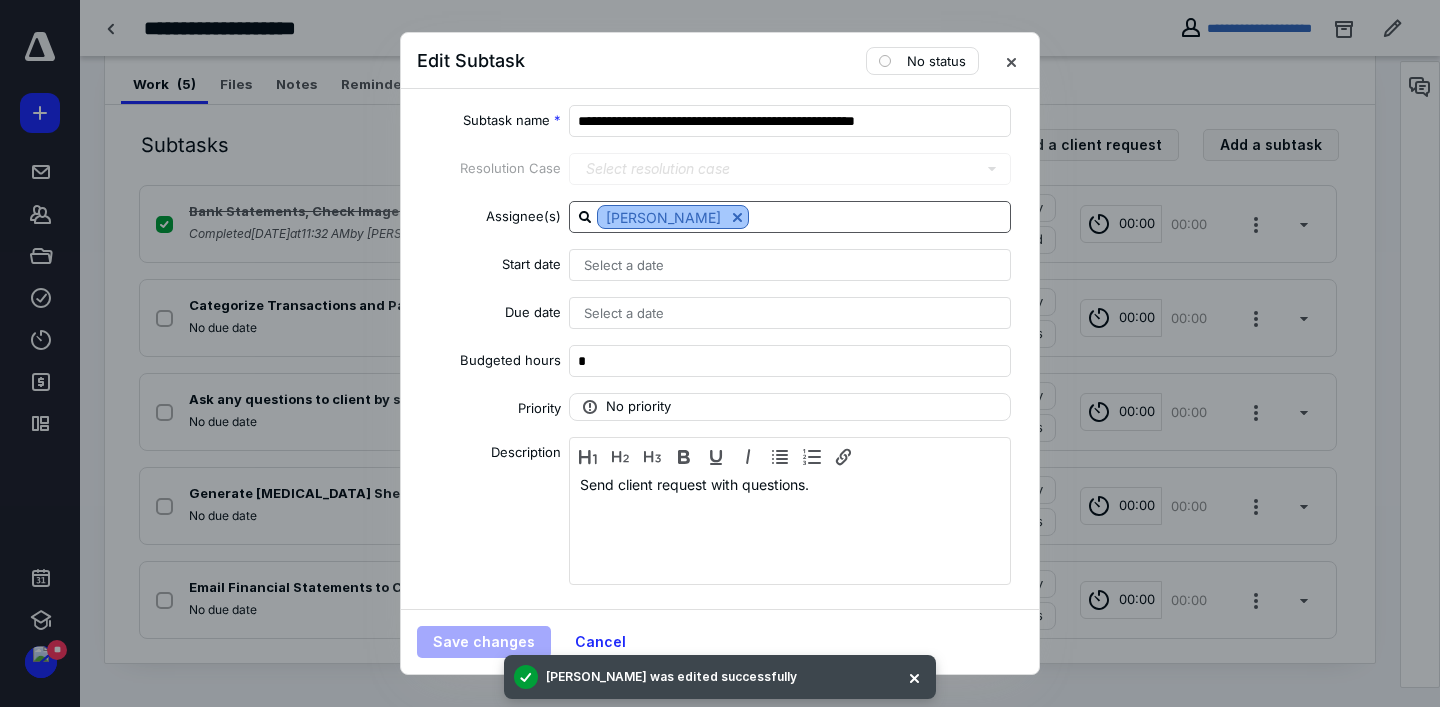 click at bounding box center [737, 217] 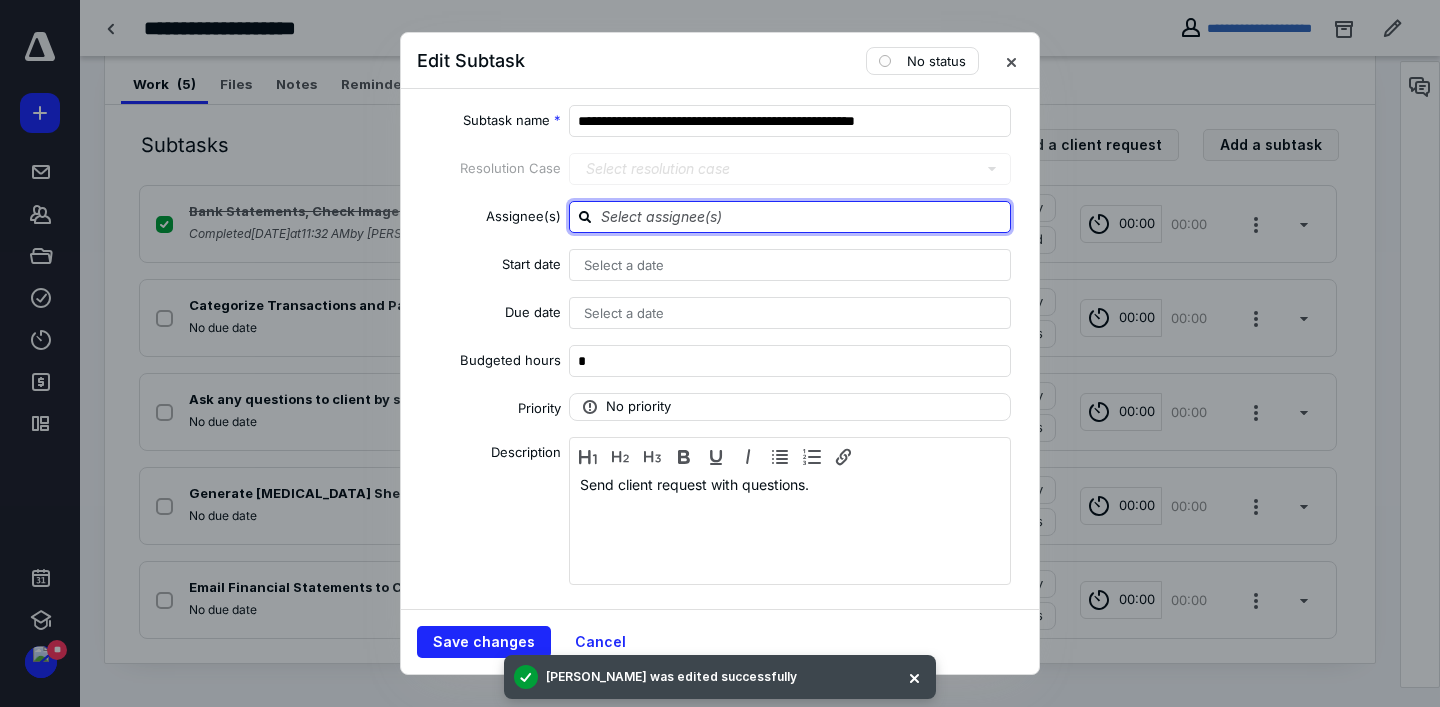 click at bounding box center [802, 216] 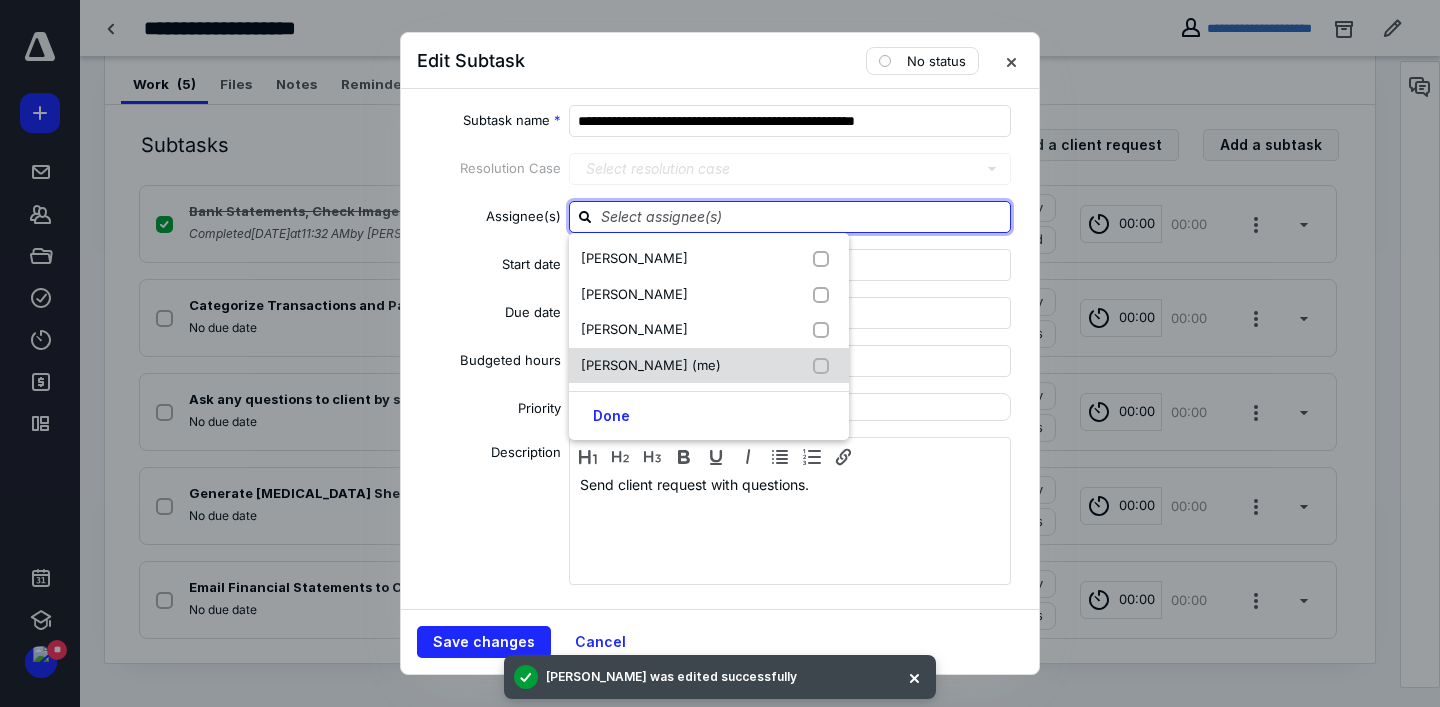 click on "[PERSON_NAME] (me)" at bounding box center (709, 366) 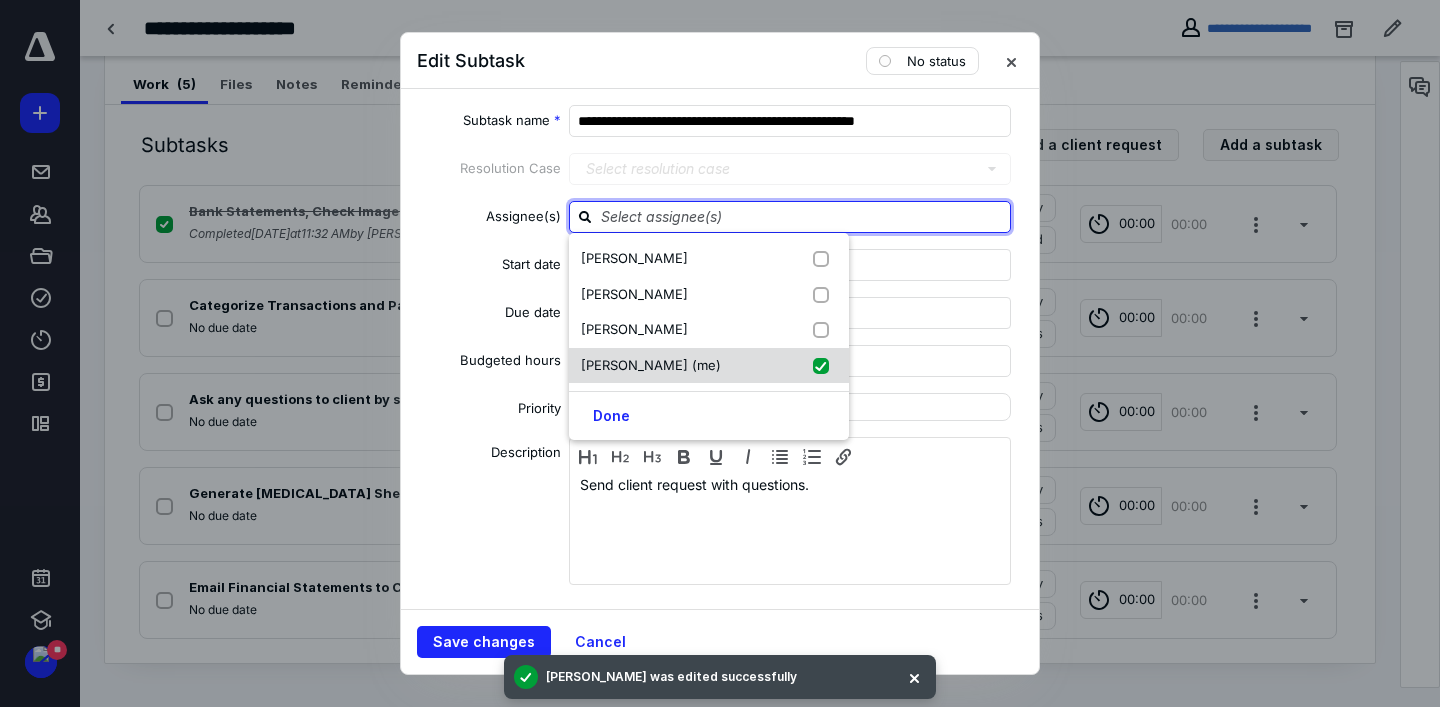 checkbox on "true" 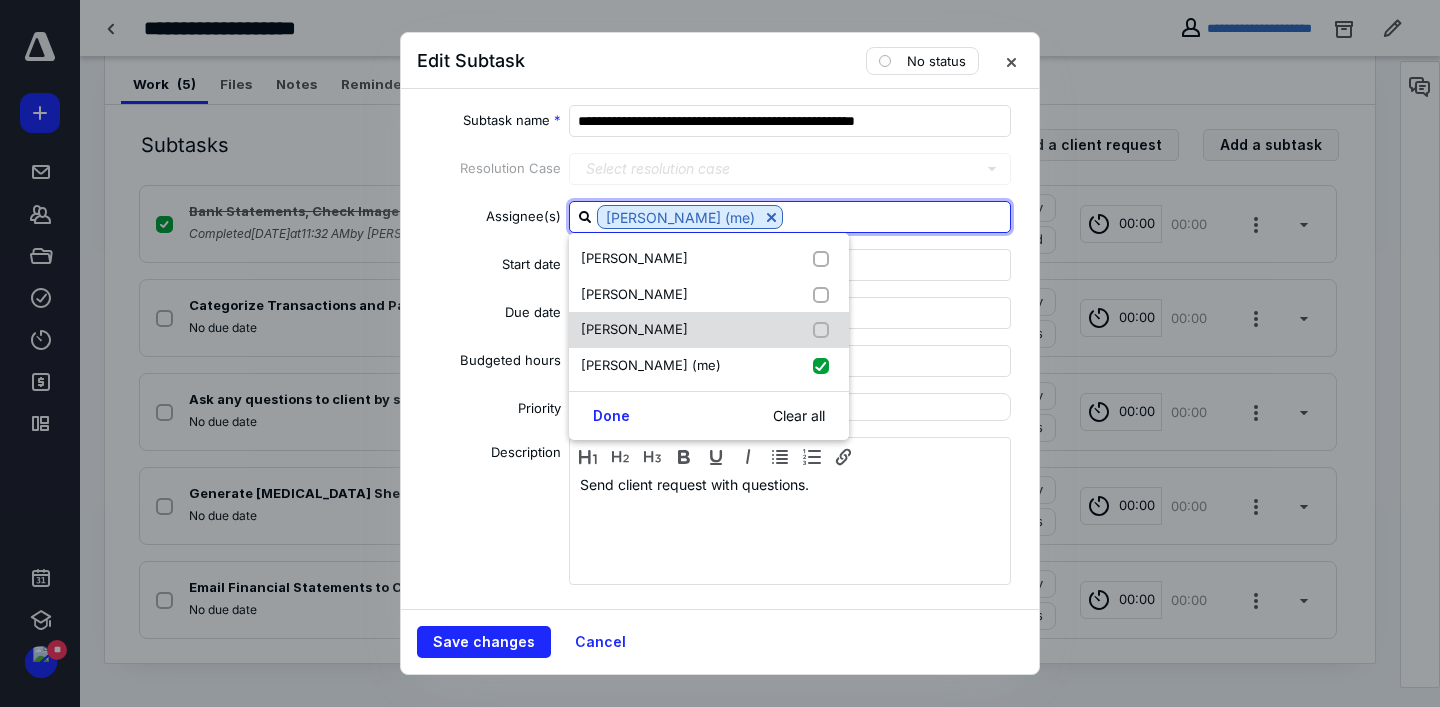 click on "Emily Denson" at bounding box center [638, 330] 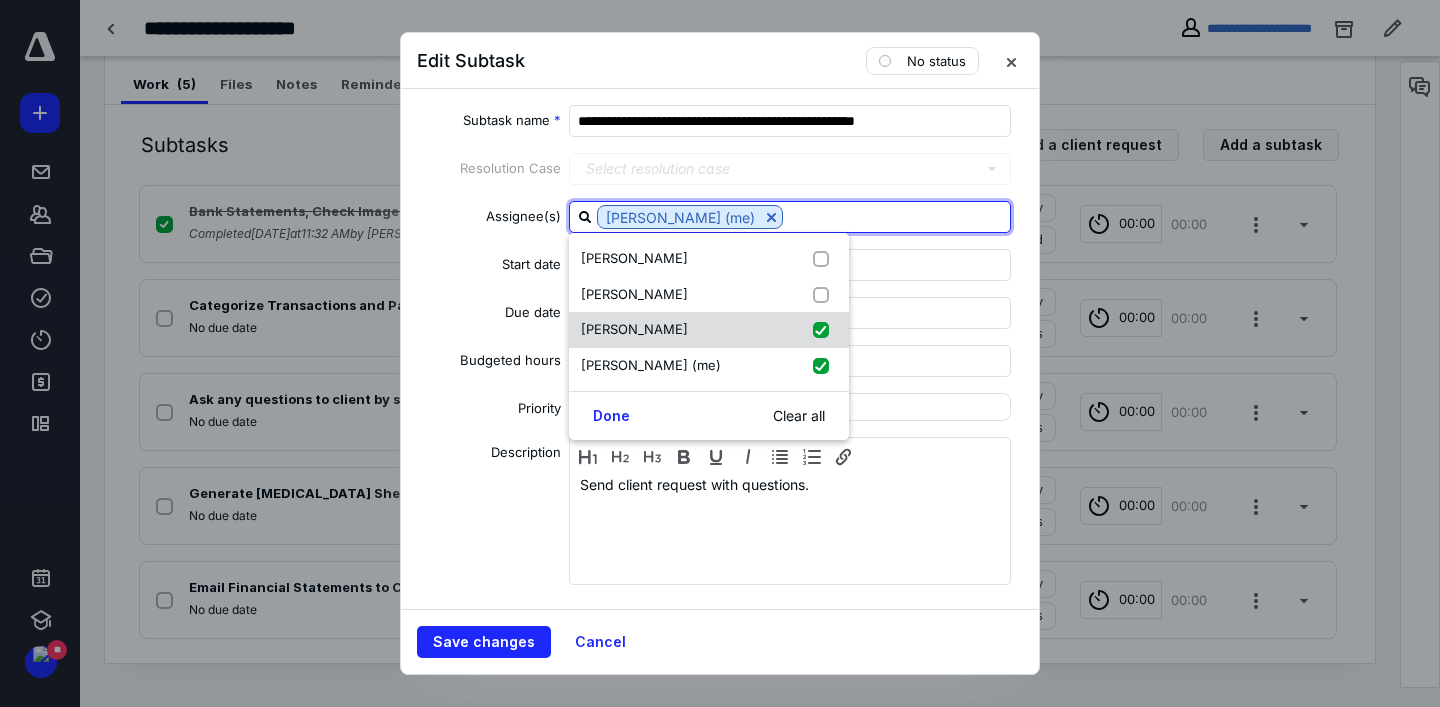 checkbox on "true" 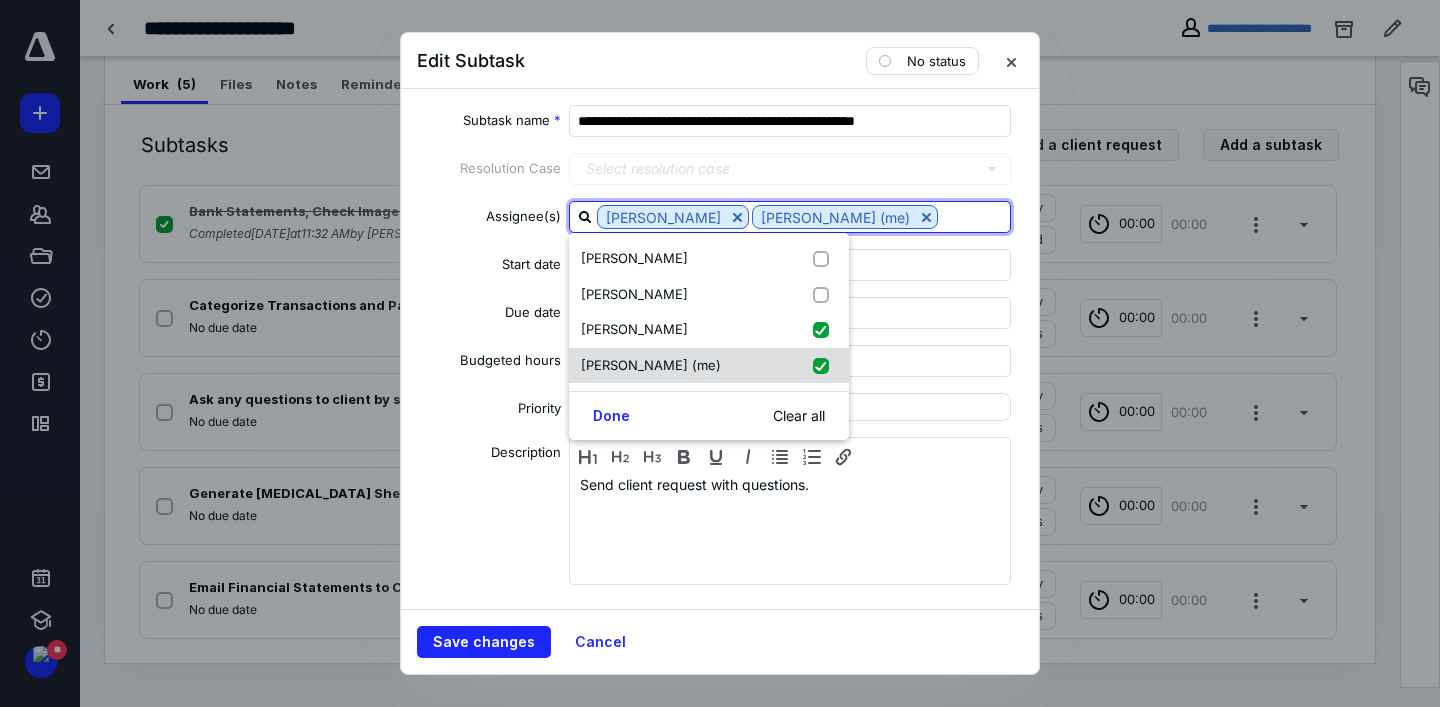 click on "[PERSON_NAME] (me)" at bounding box center (651, 365) 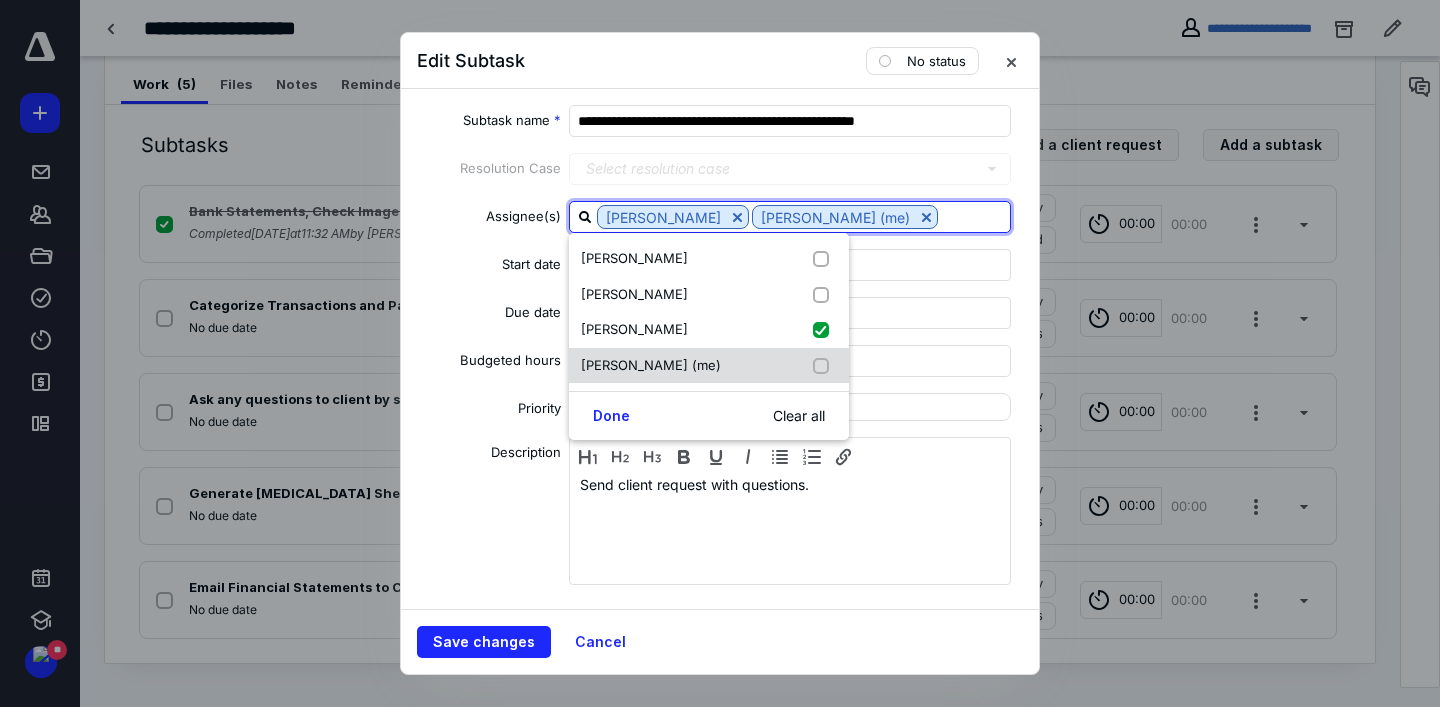 checkbox on "false" 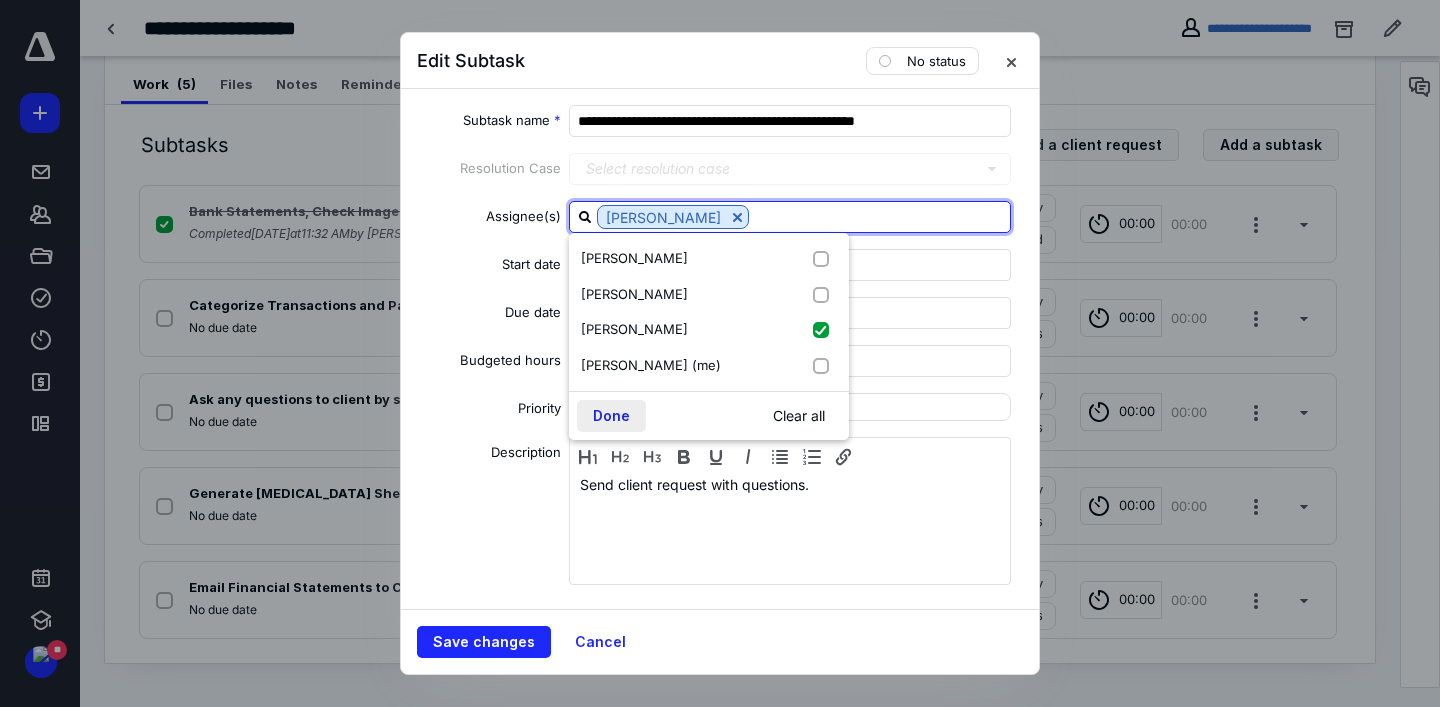 click on "Done" at bounding box center [611, 416] 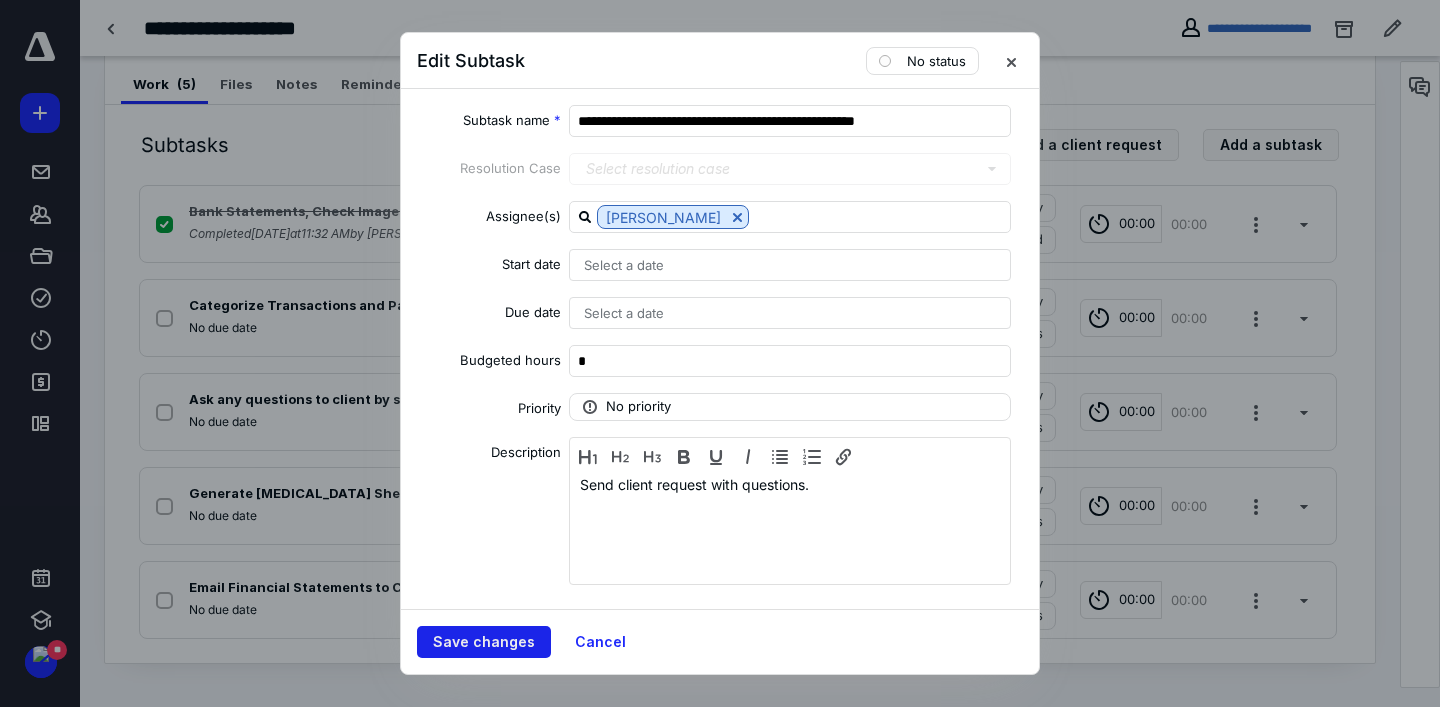 click on "Save changes" at bounding box center (484, 642) 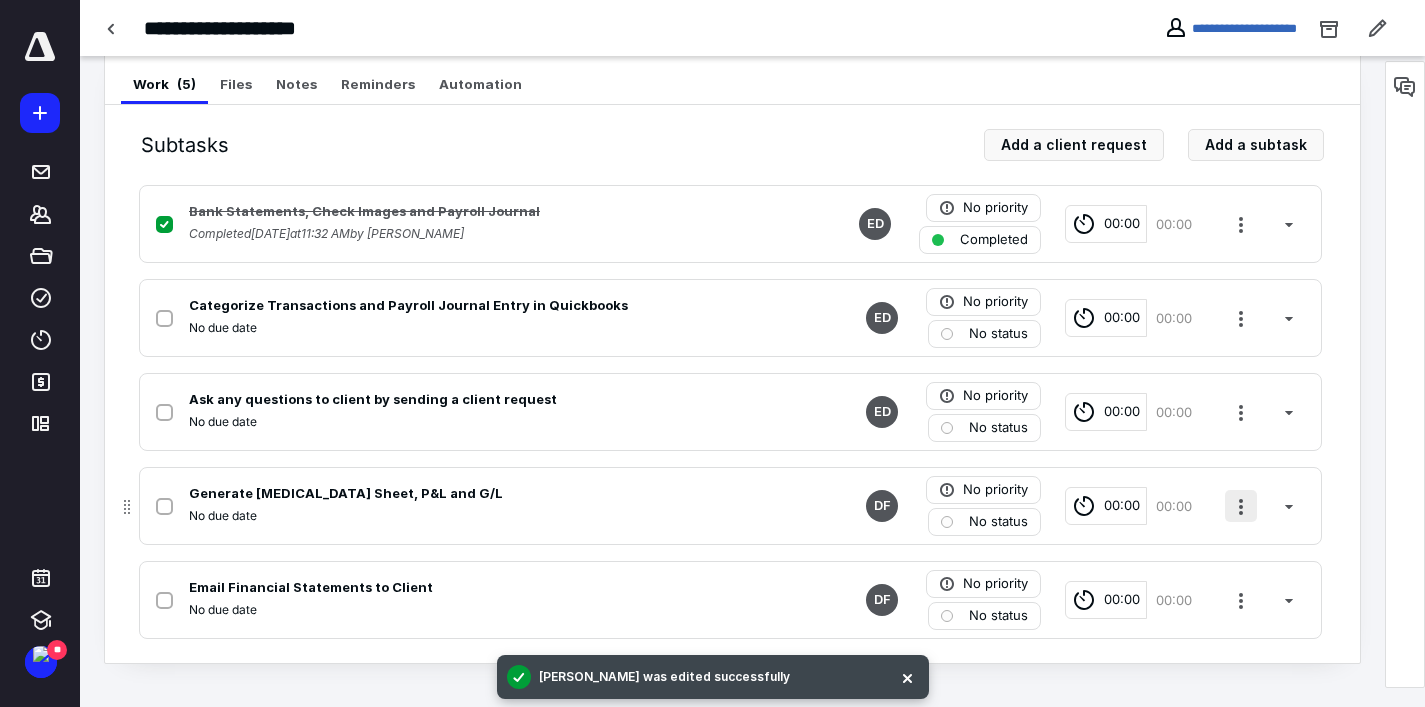 click at bounding box center [1241, 506] 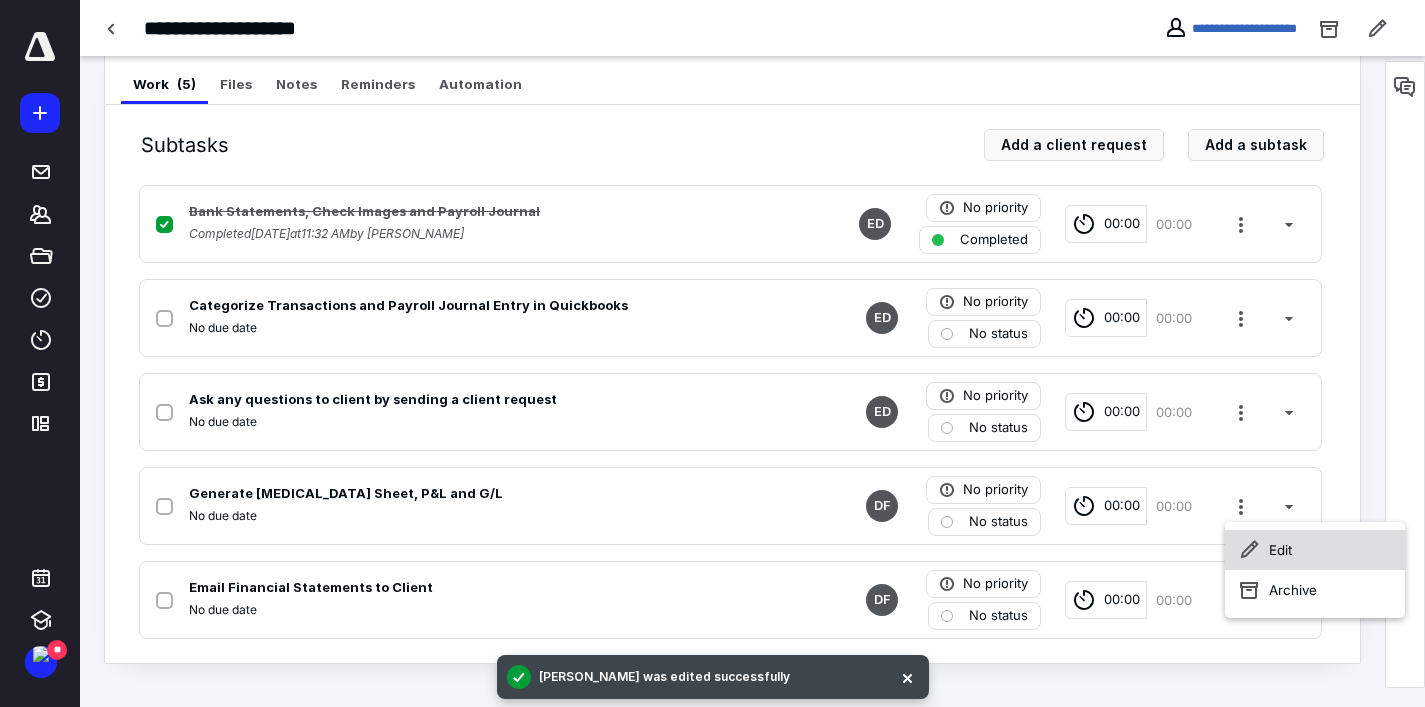 click 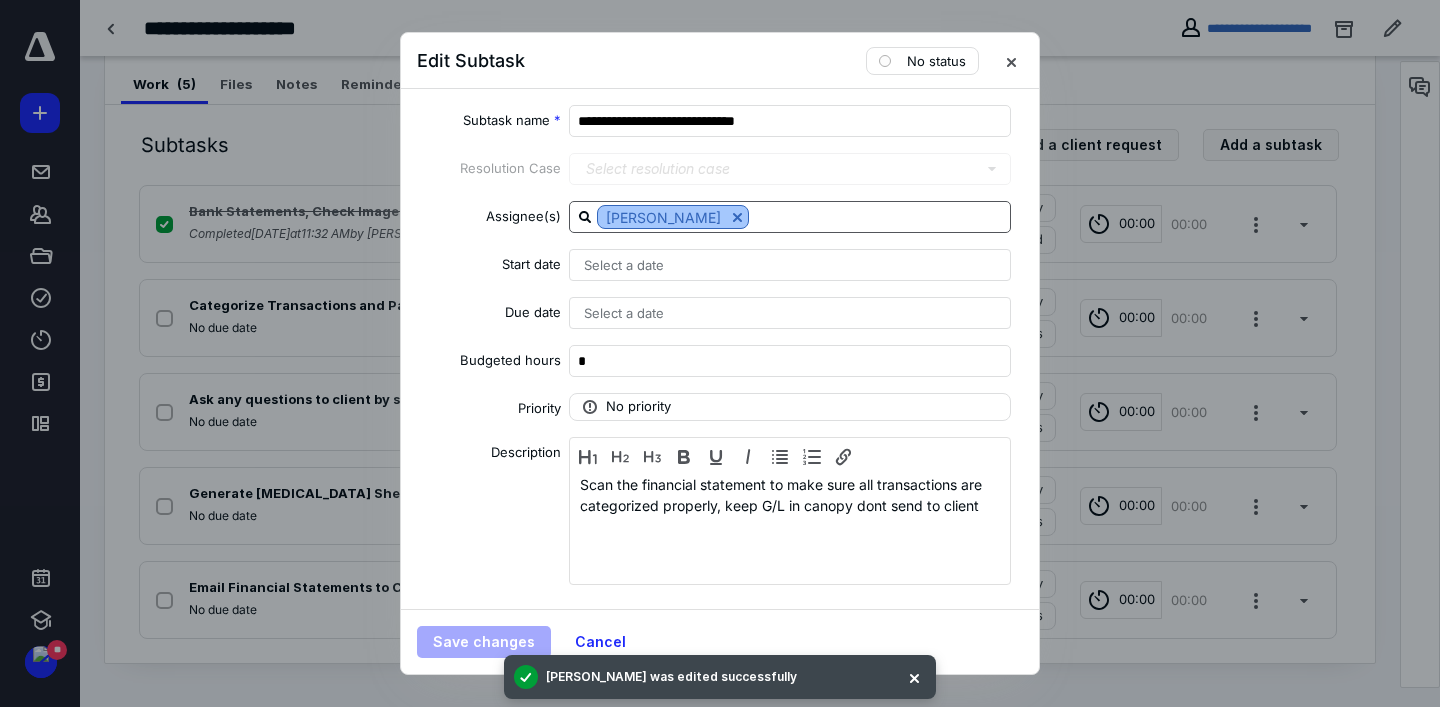 click at bounding box center [737, 217] 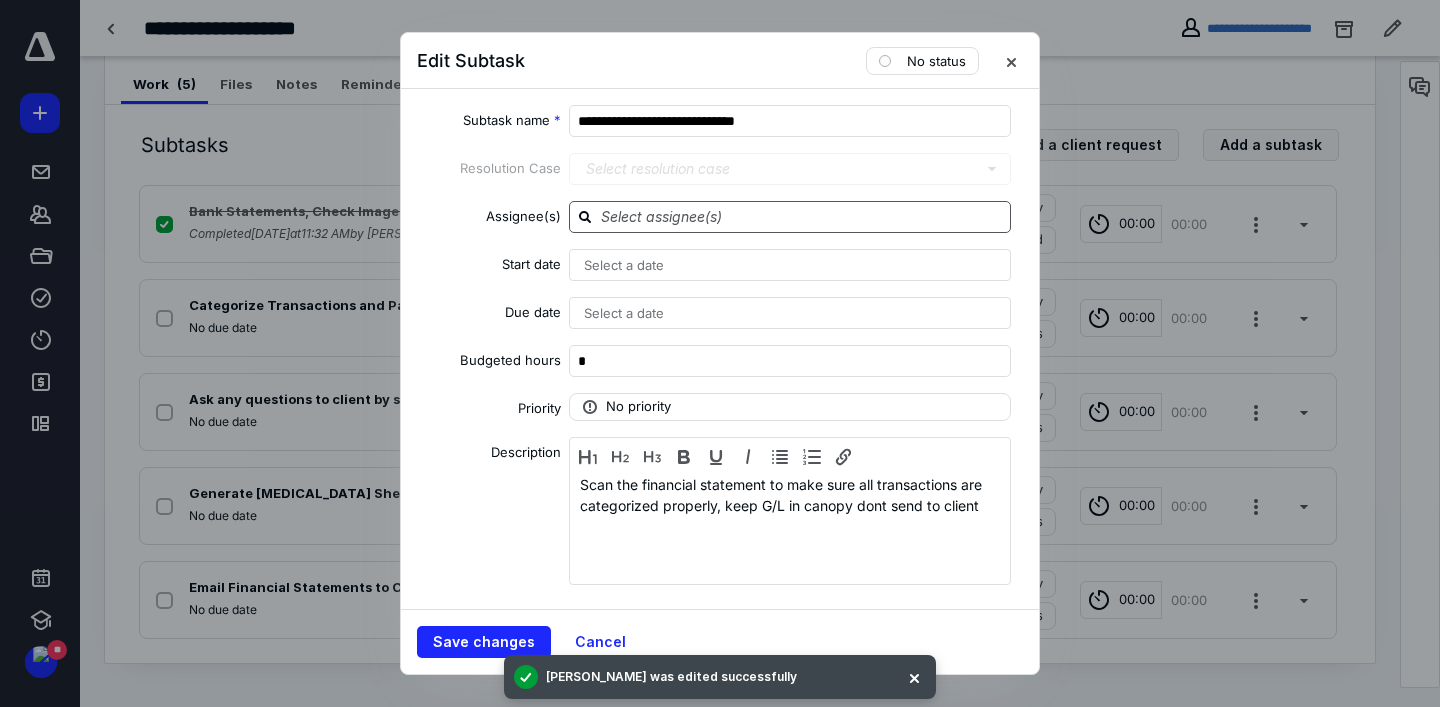 click at bounding box center (802, 216) 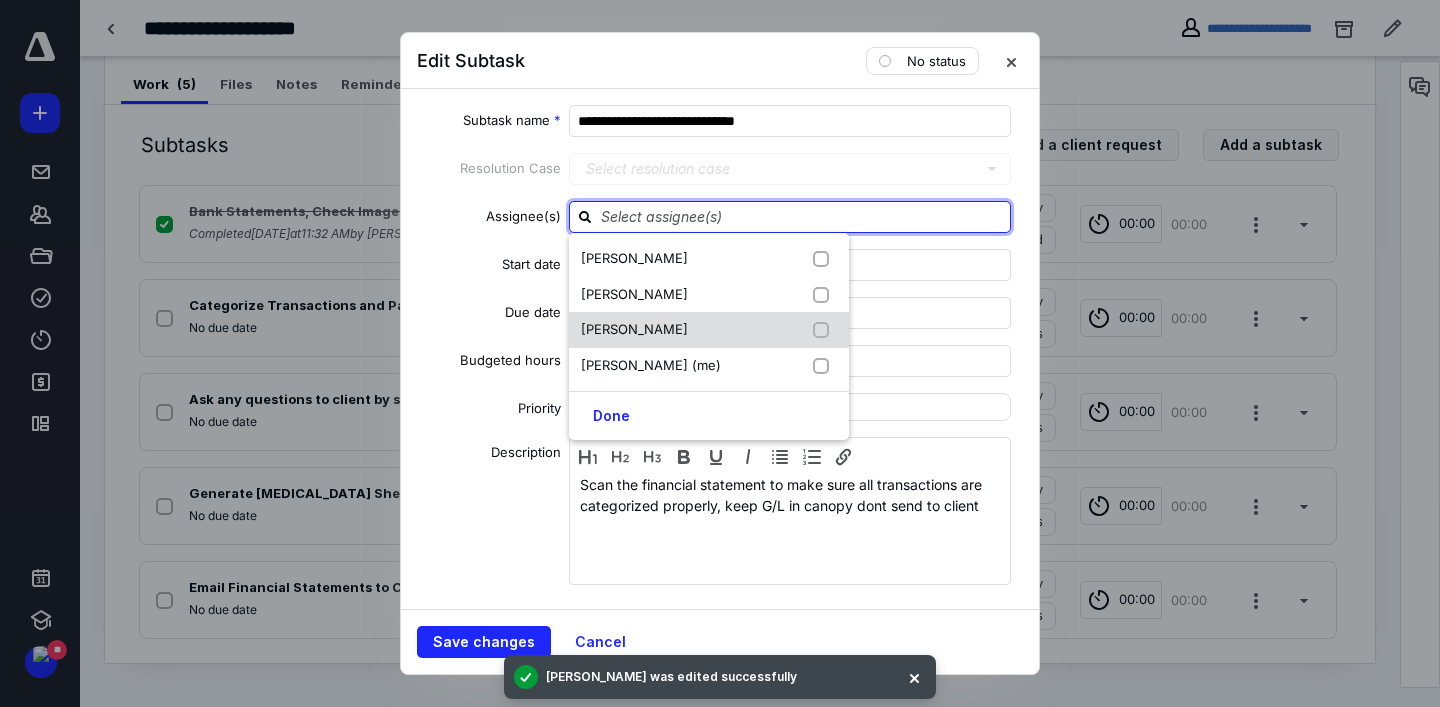 click at bounding box center (825, 330) 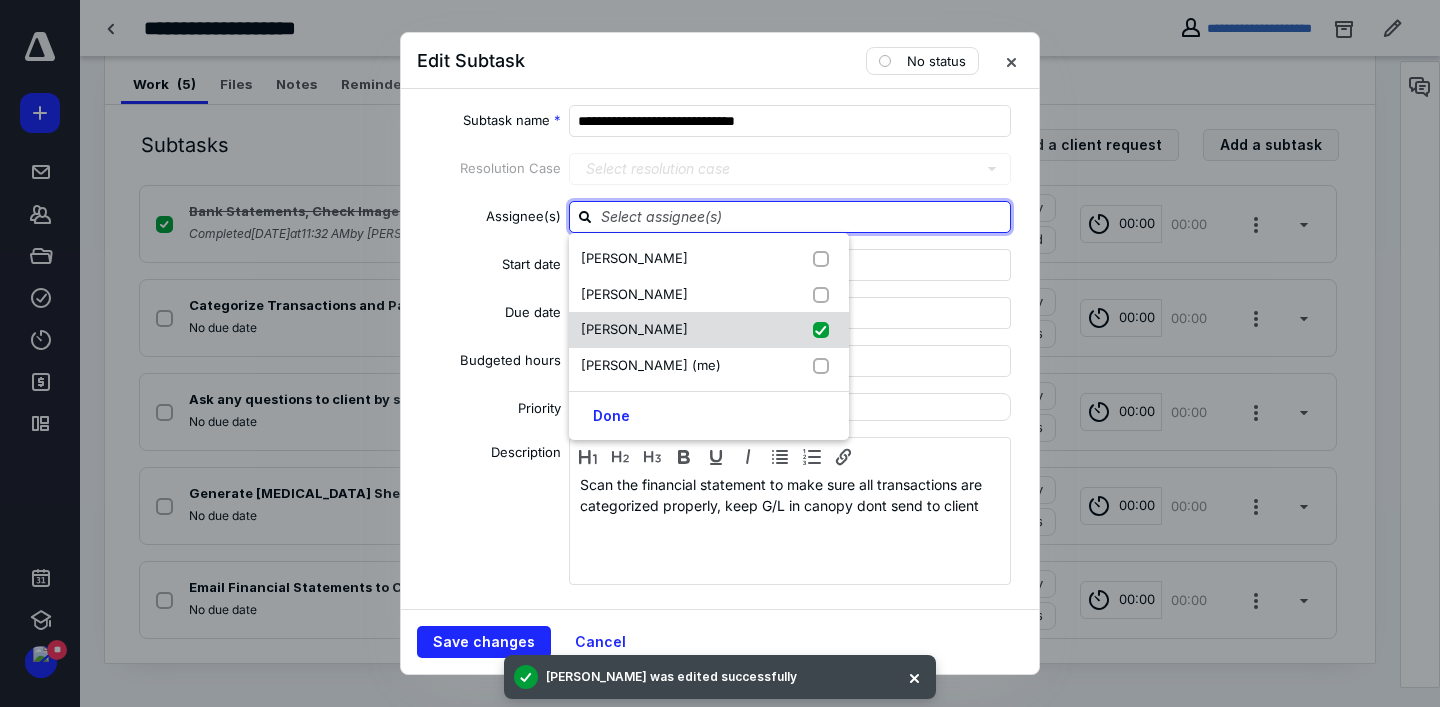 checkbox on "true" 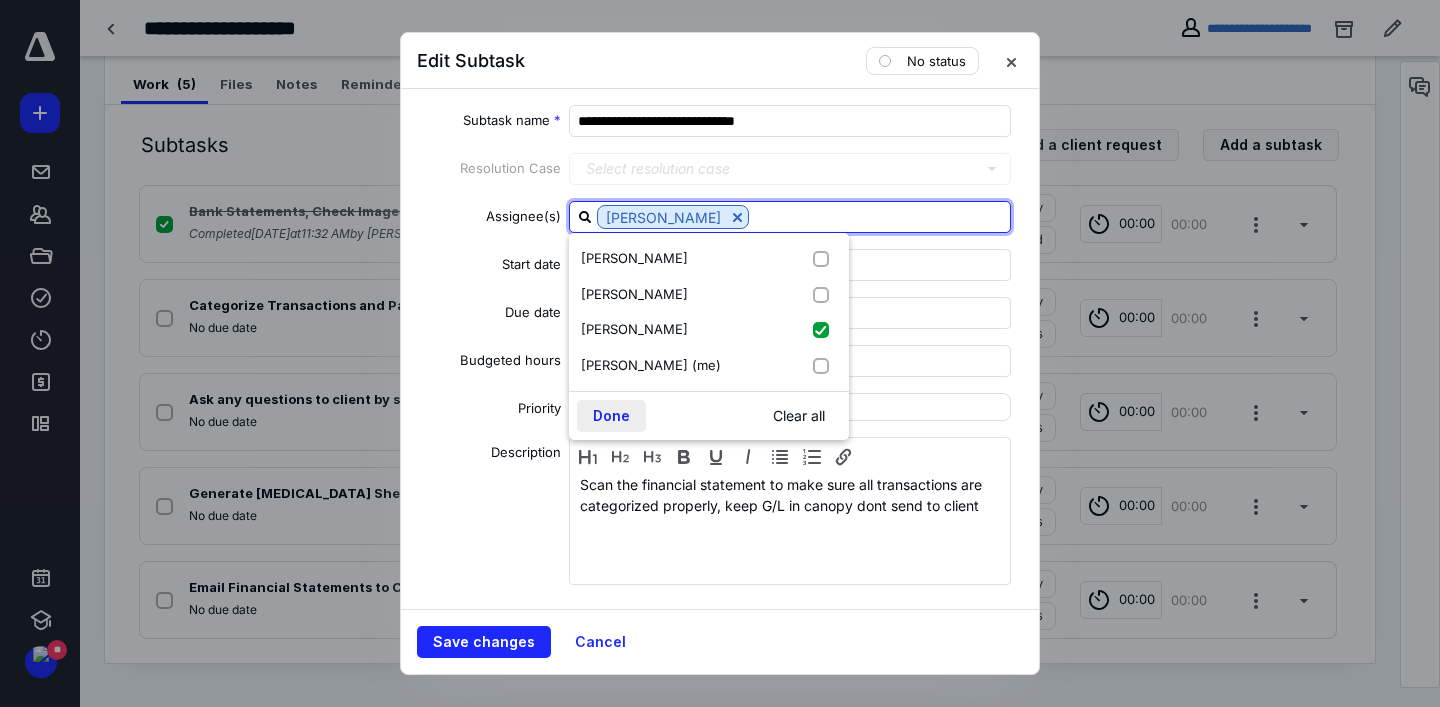 click on "Done" at bounding box center (611, 416) 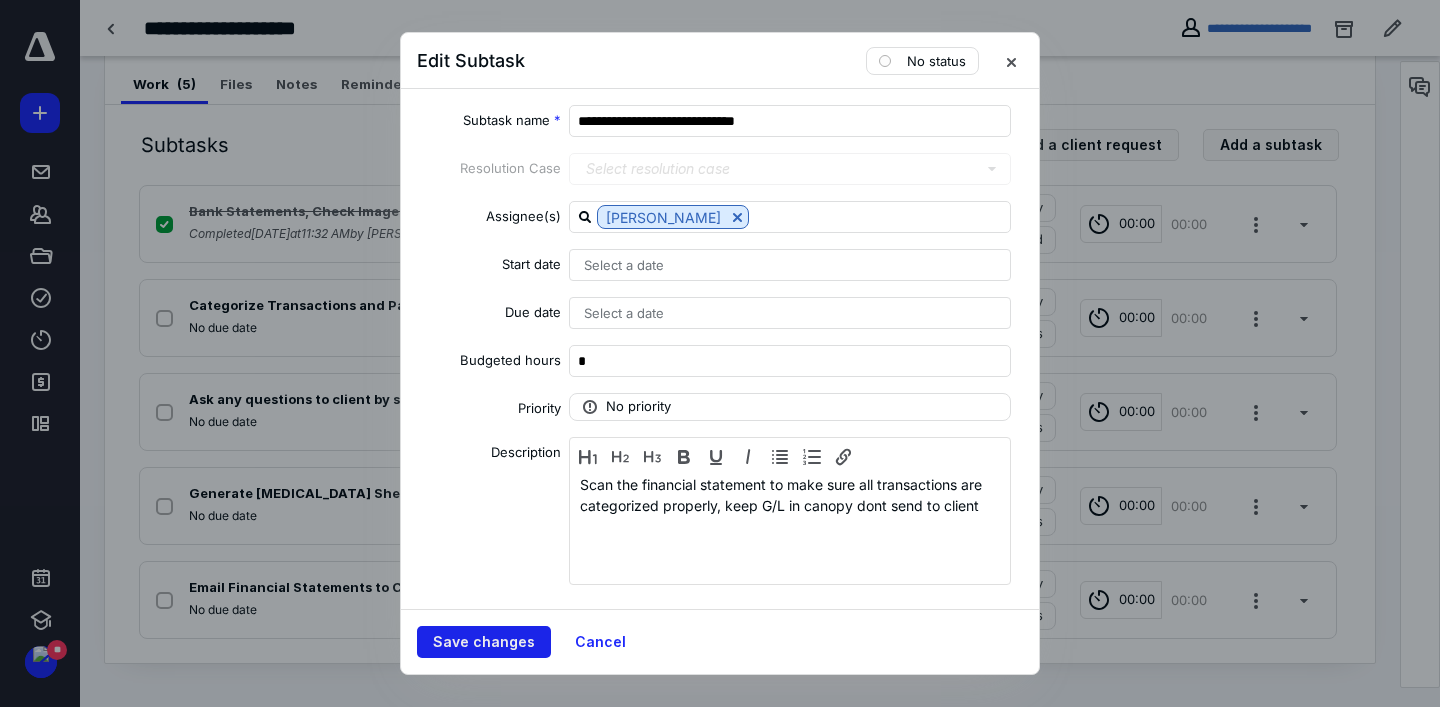 click on "Save changes" at bounding box center [484, 642] 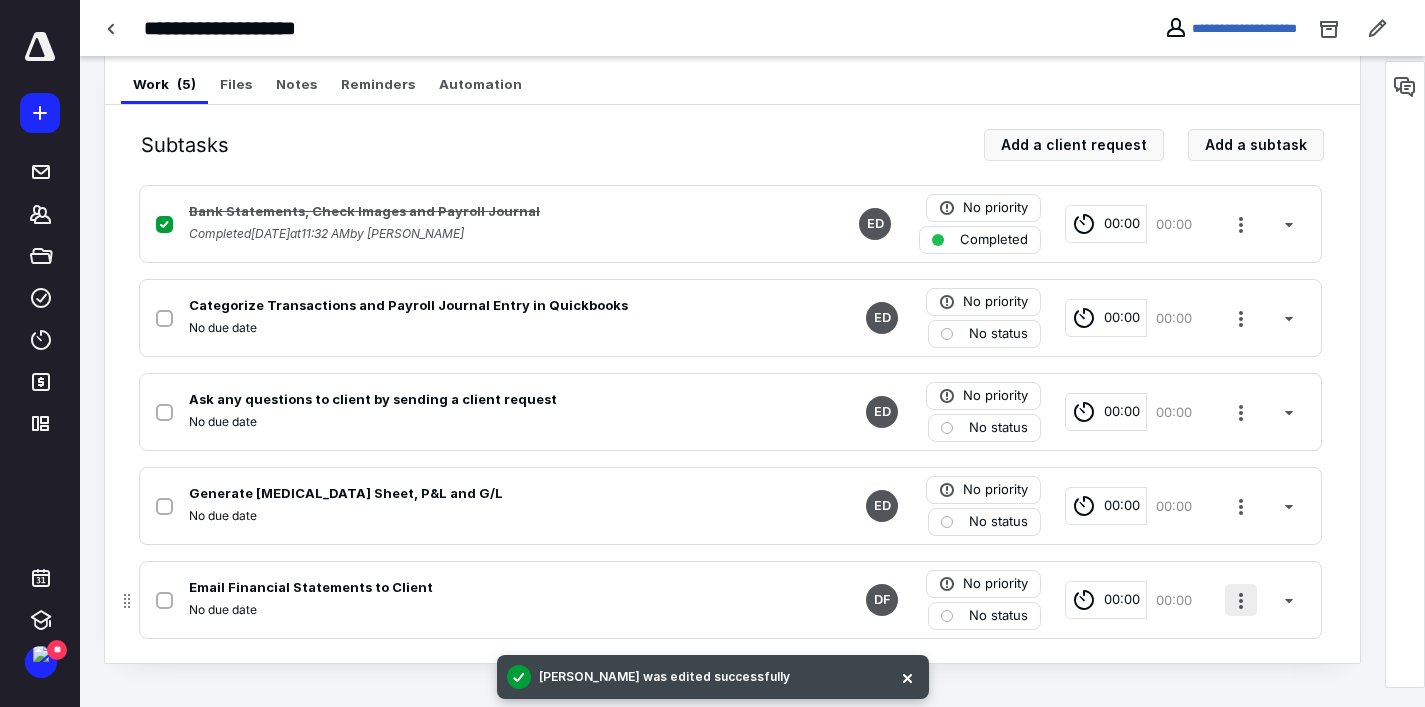 click at bounding box center [1241, 600] 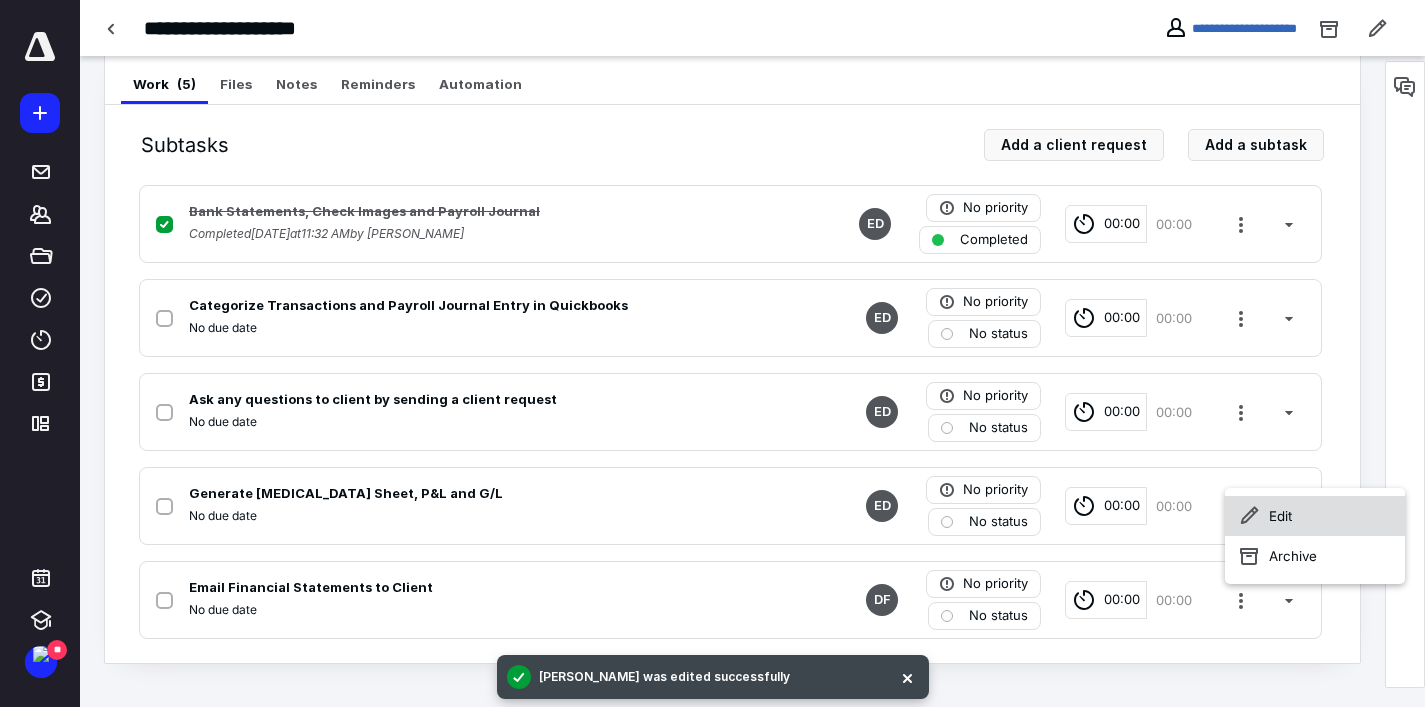 click 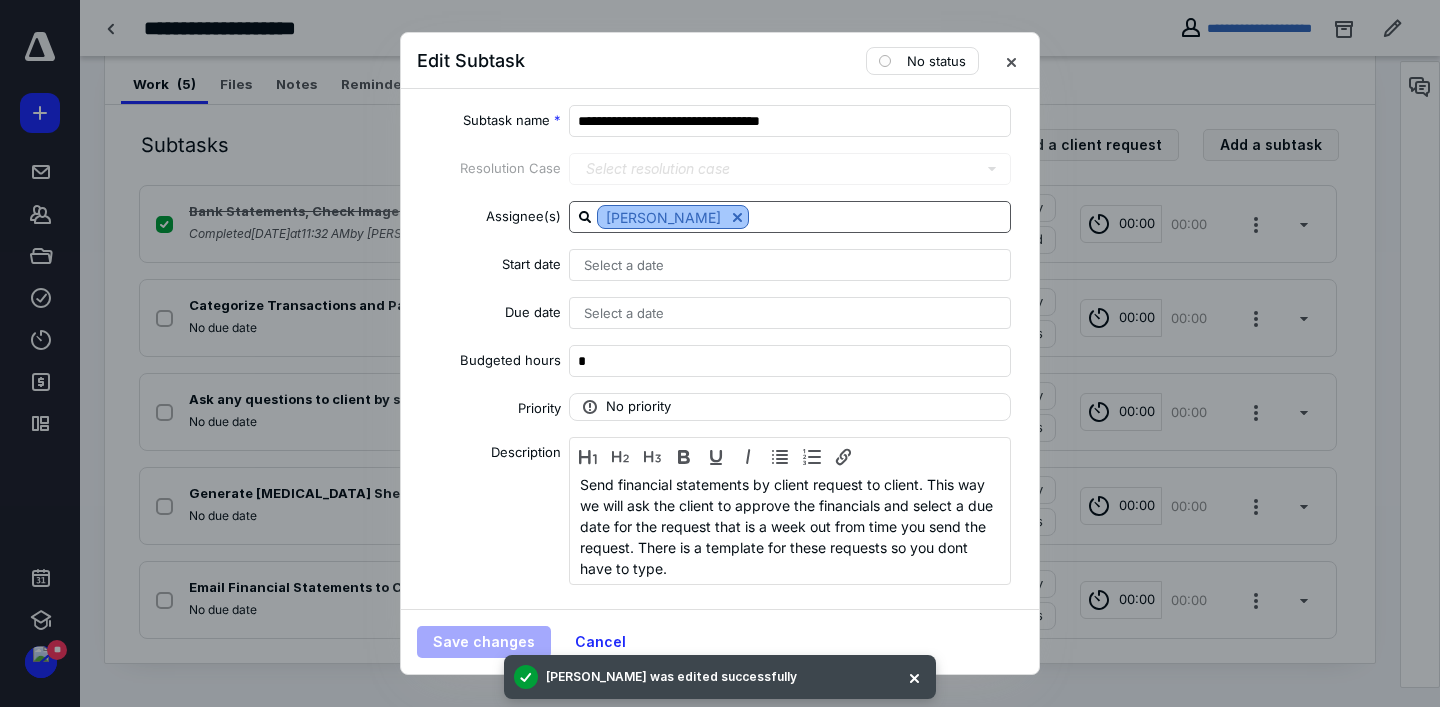 click at bounding box center [737, 217] 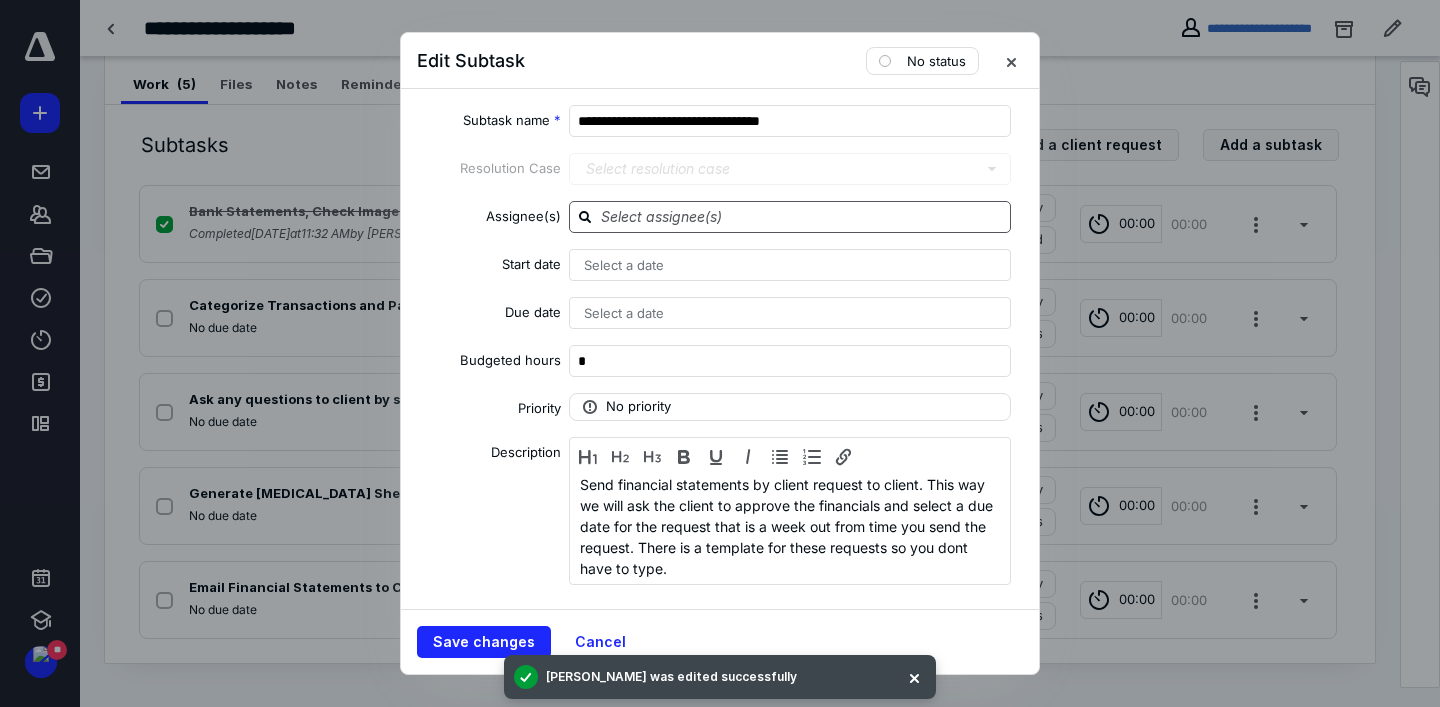 click at bounding box center (802, 216) 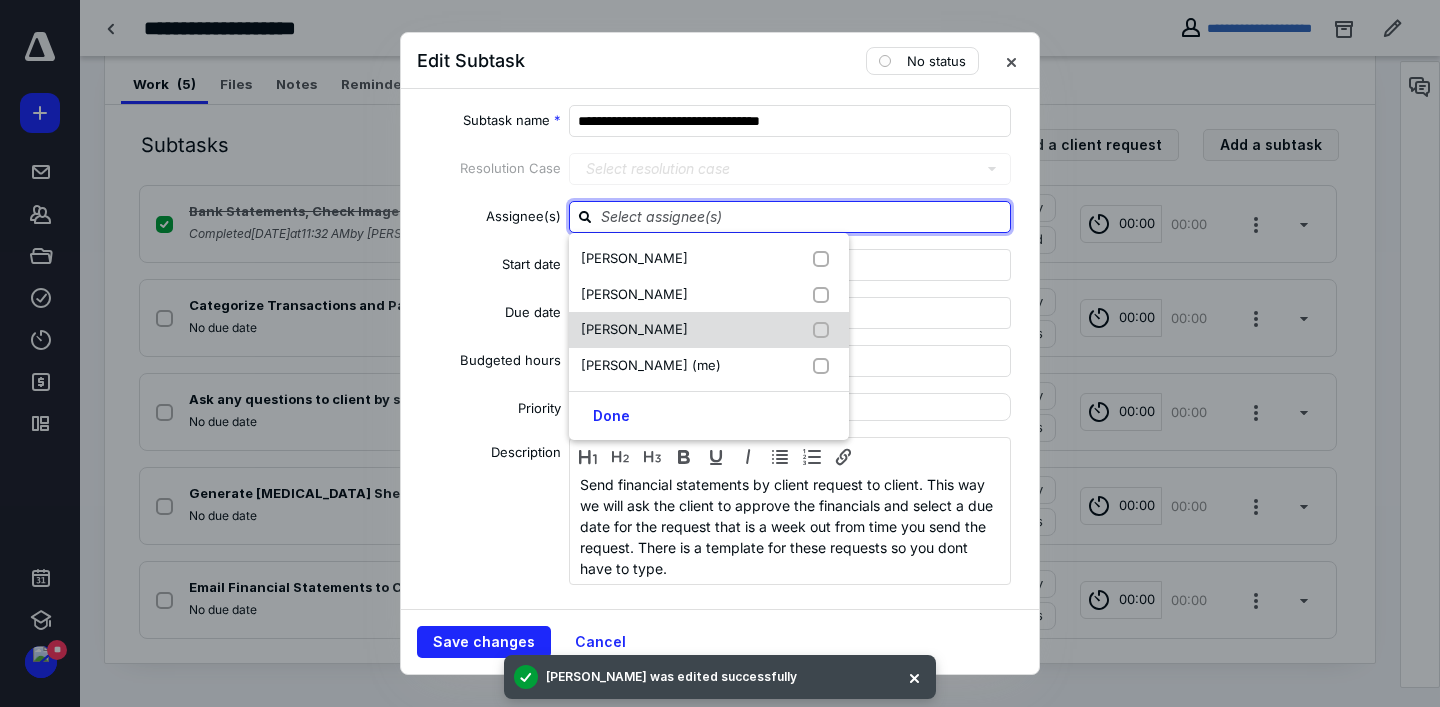 click on "Emily Denson" at bounding box center [634, 329] 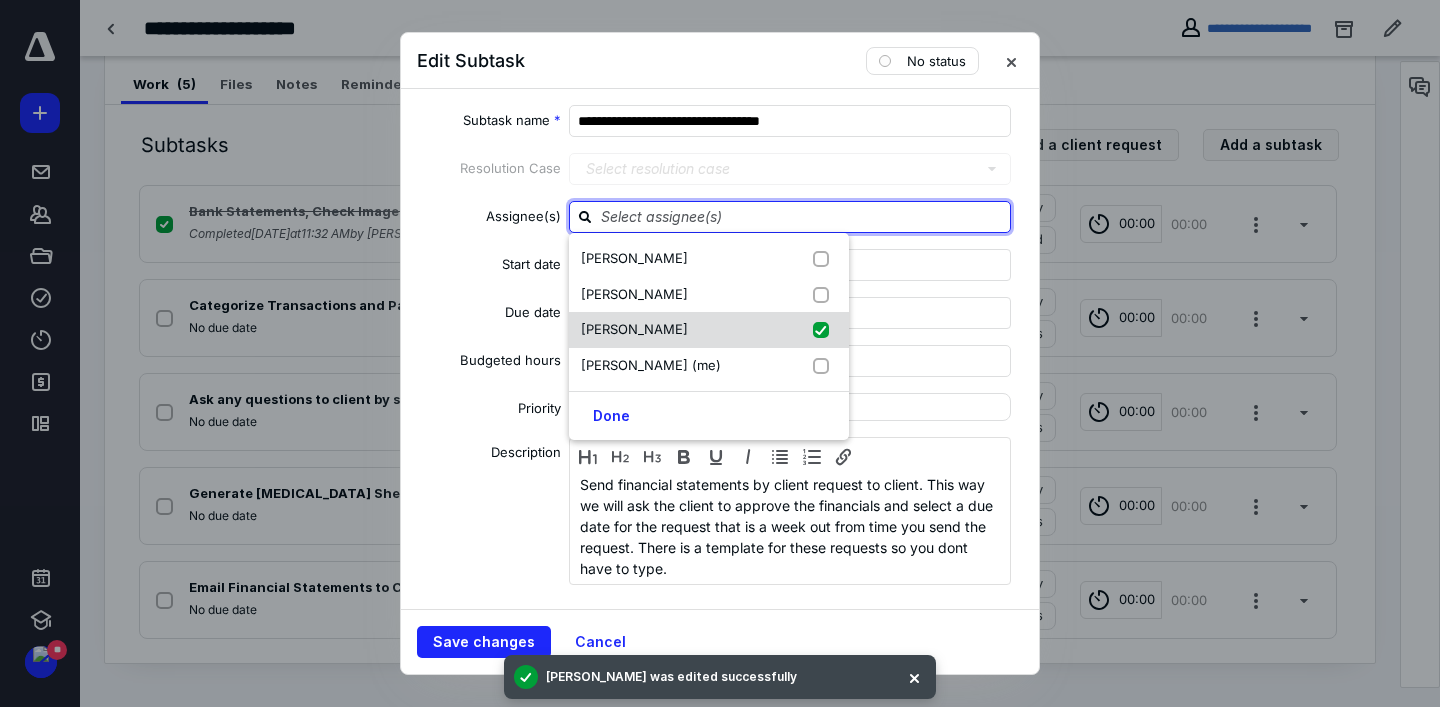 checkbox on "true" 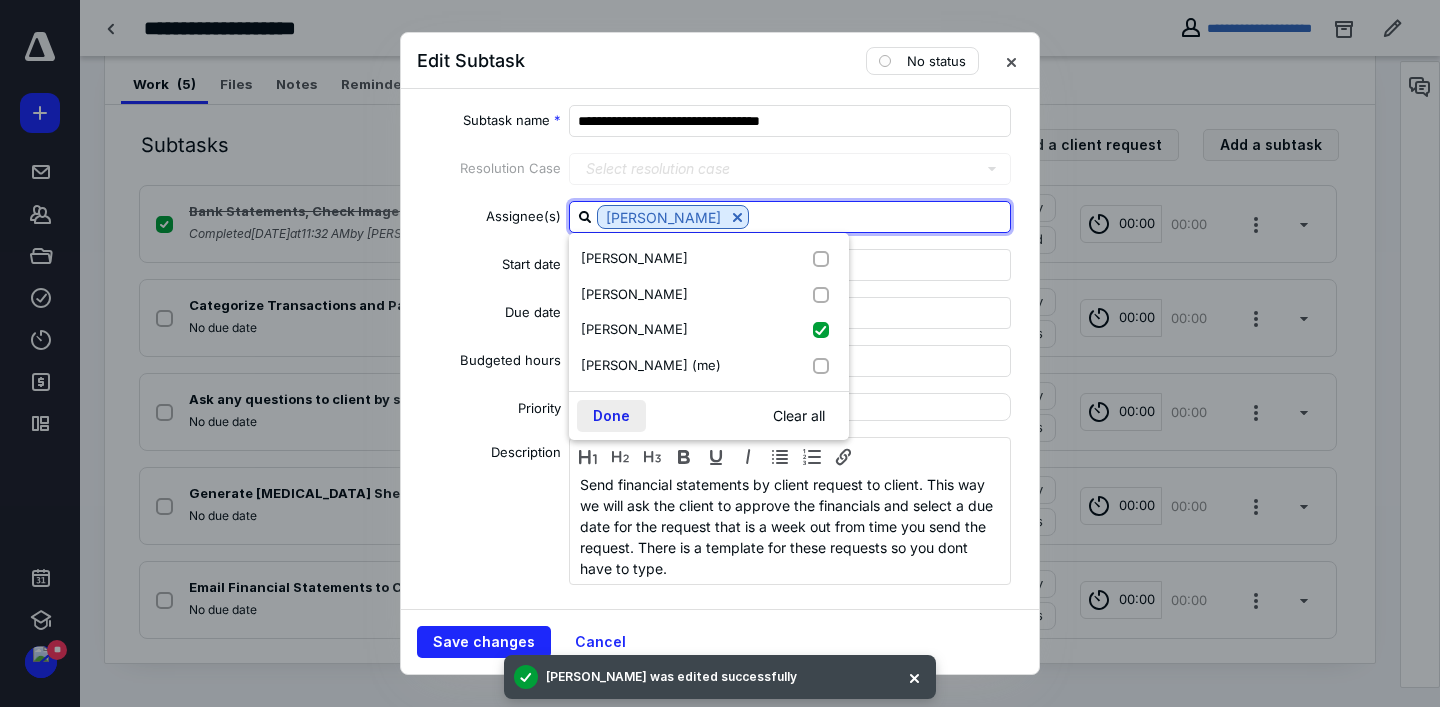 click on "Done" at bounding box center [611, 416] 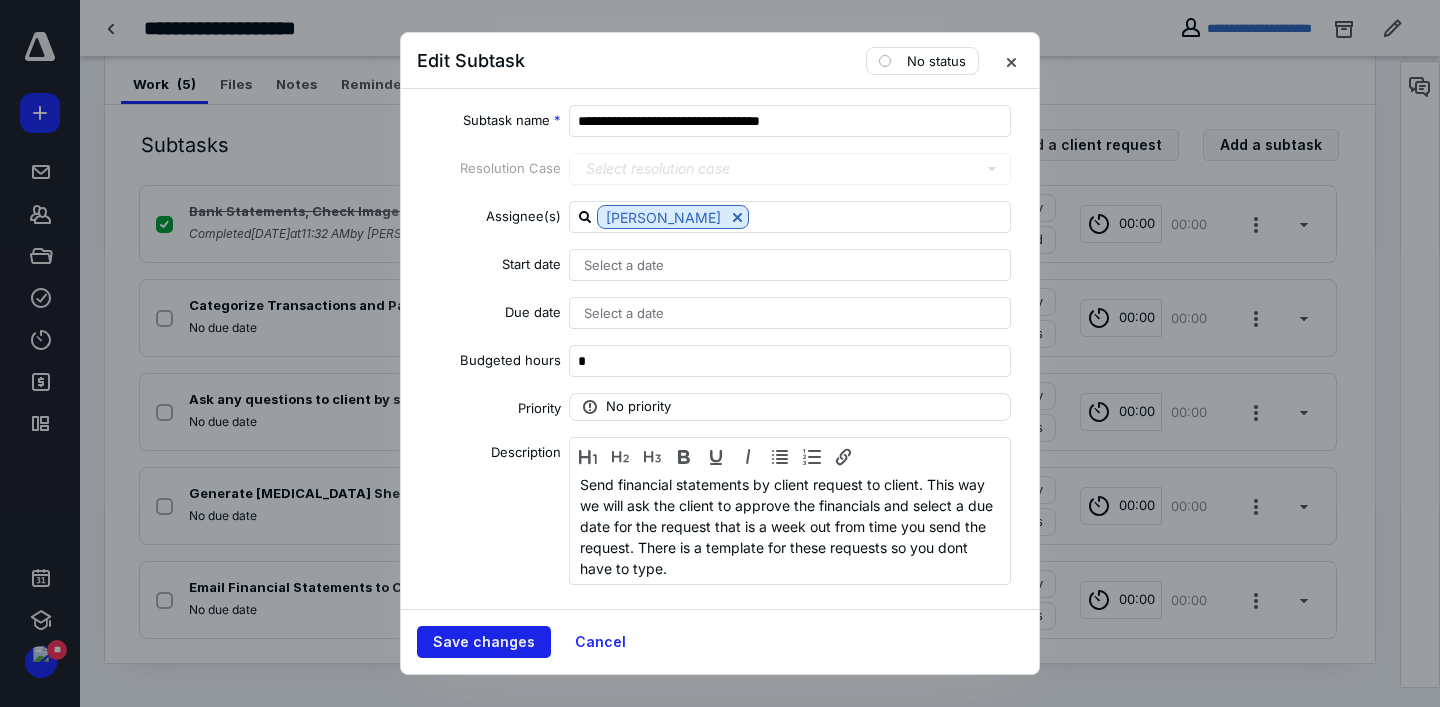 click on "Save changes" at bounding box center [484, 642] 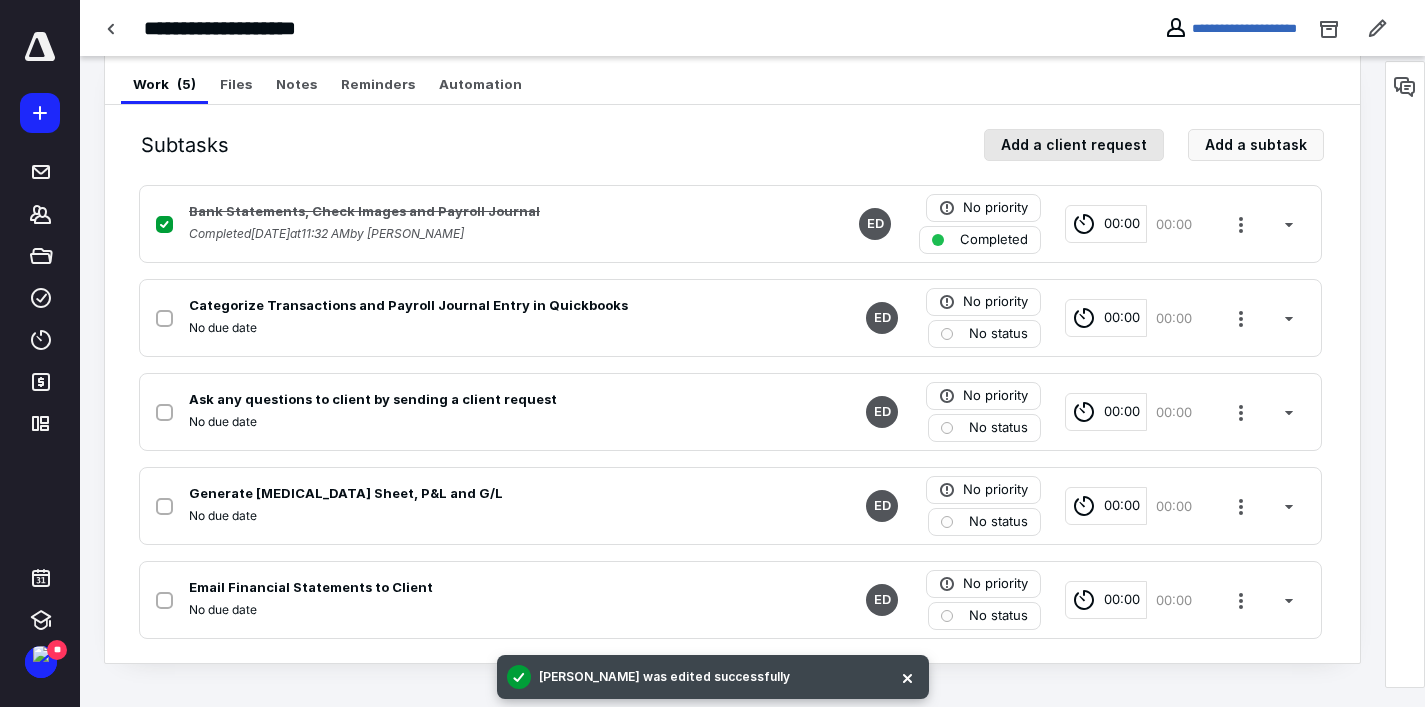 scroll, scrollTop: 208, scrollLeft: 0, axis: vertical 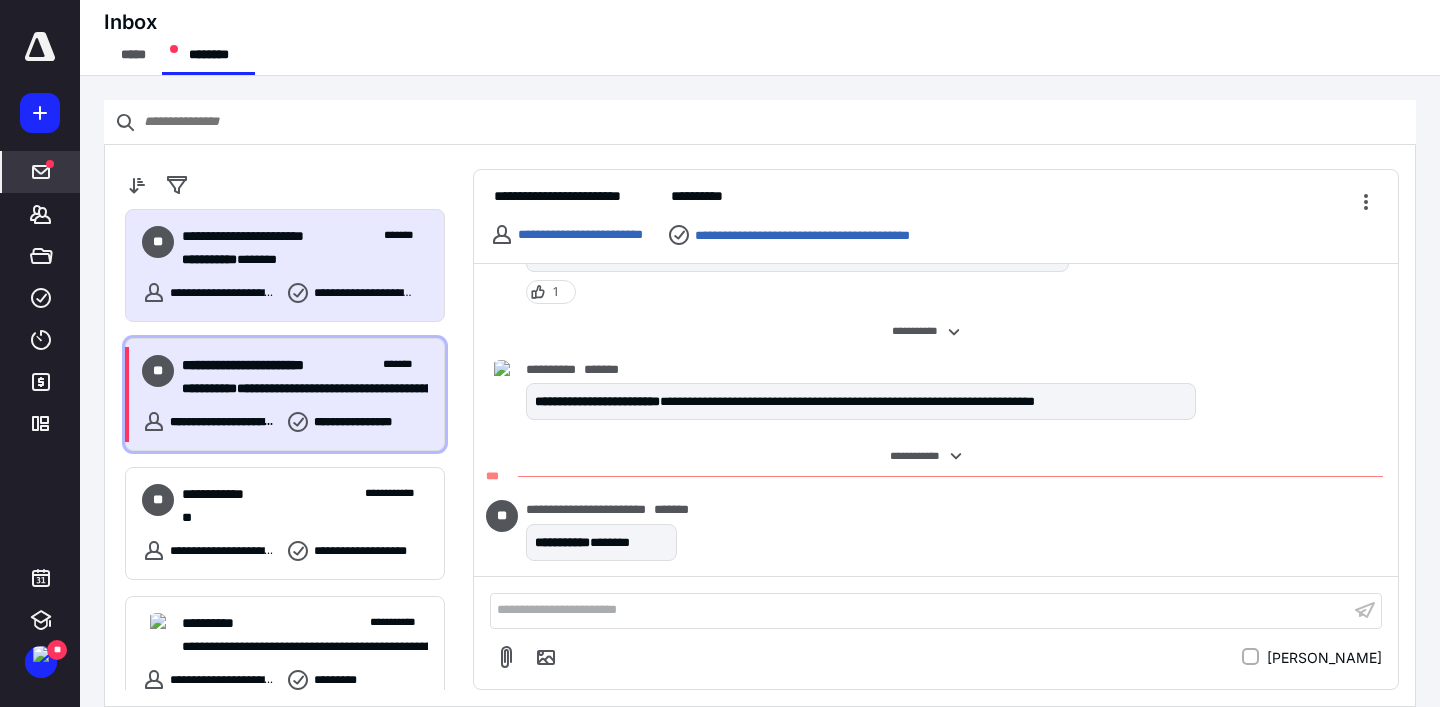 click on "**********" at bounding box center (297, 388) 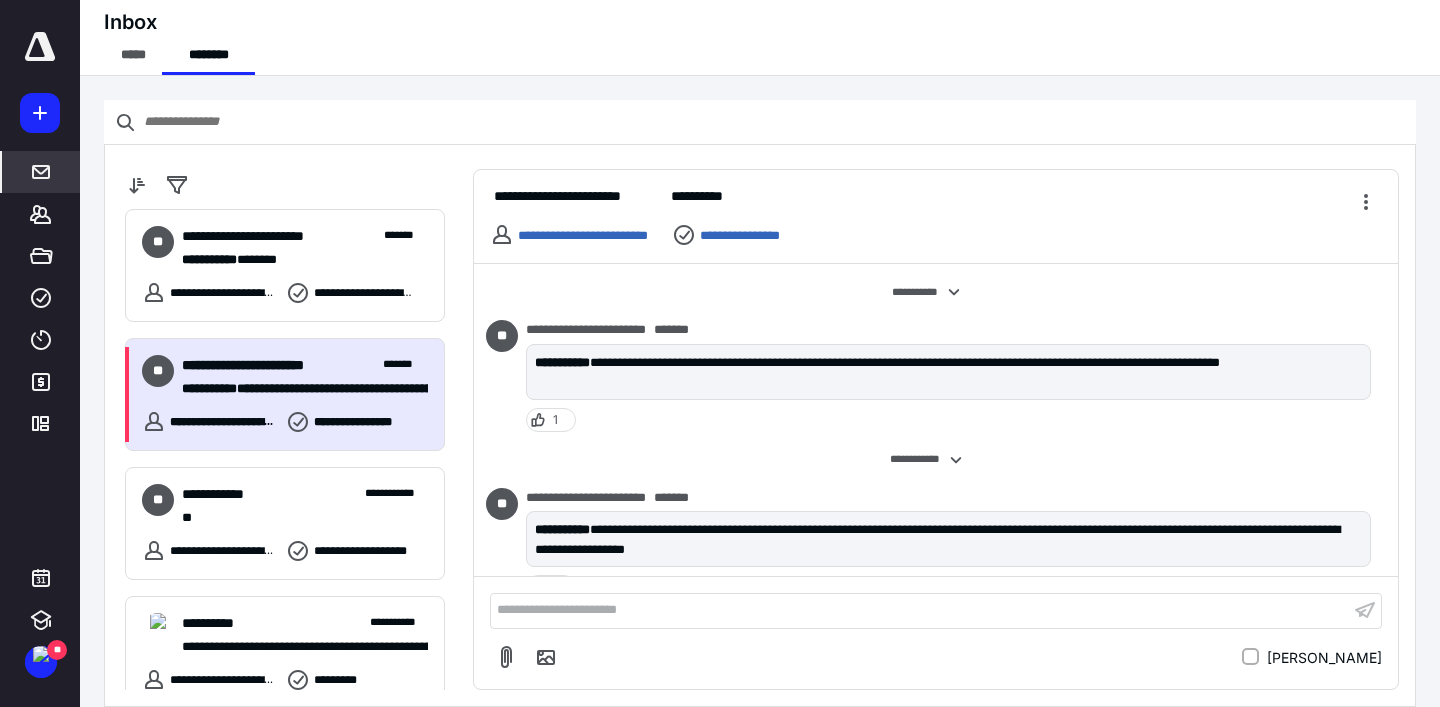 scroll, scrollTop: 922, scrollLeft: 0, axis: vertical 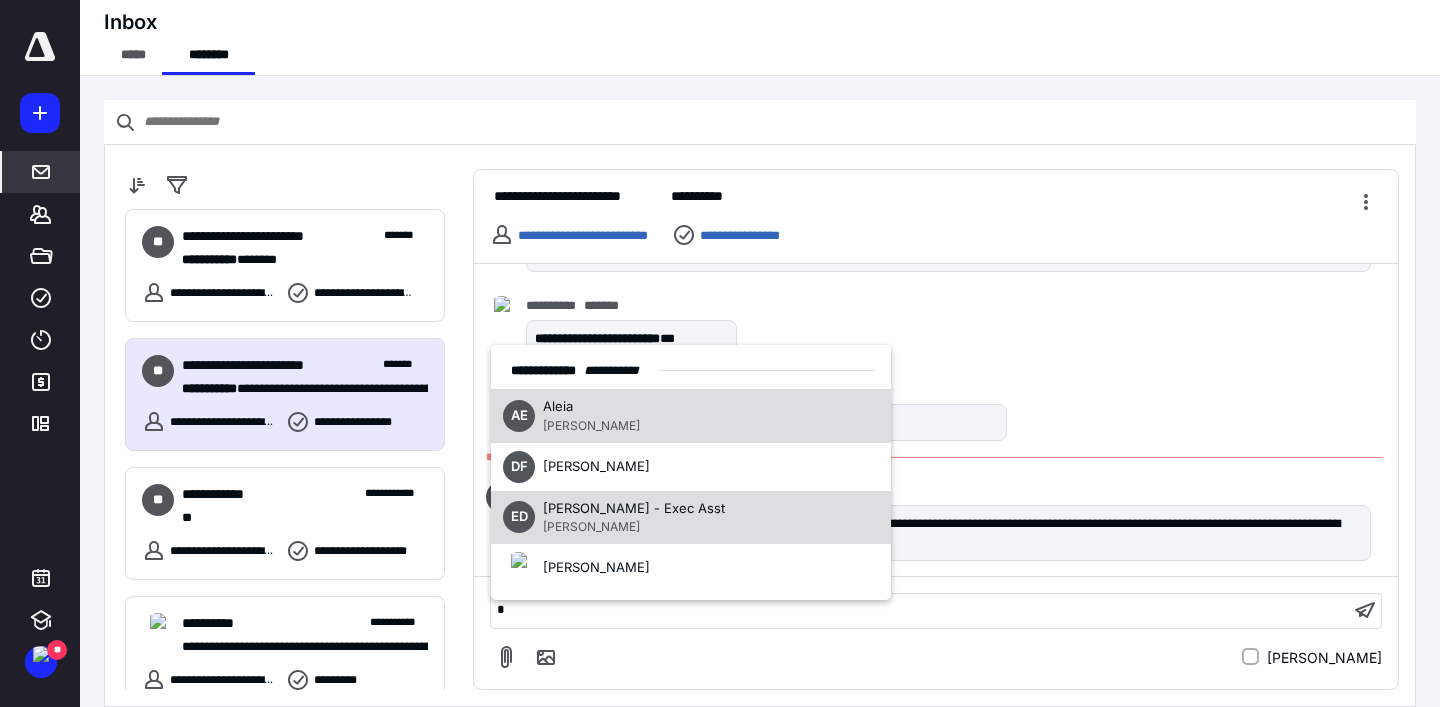 click on "[PERSON_NAME] - Exec Asst" at bounding box center (634, 508) 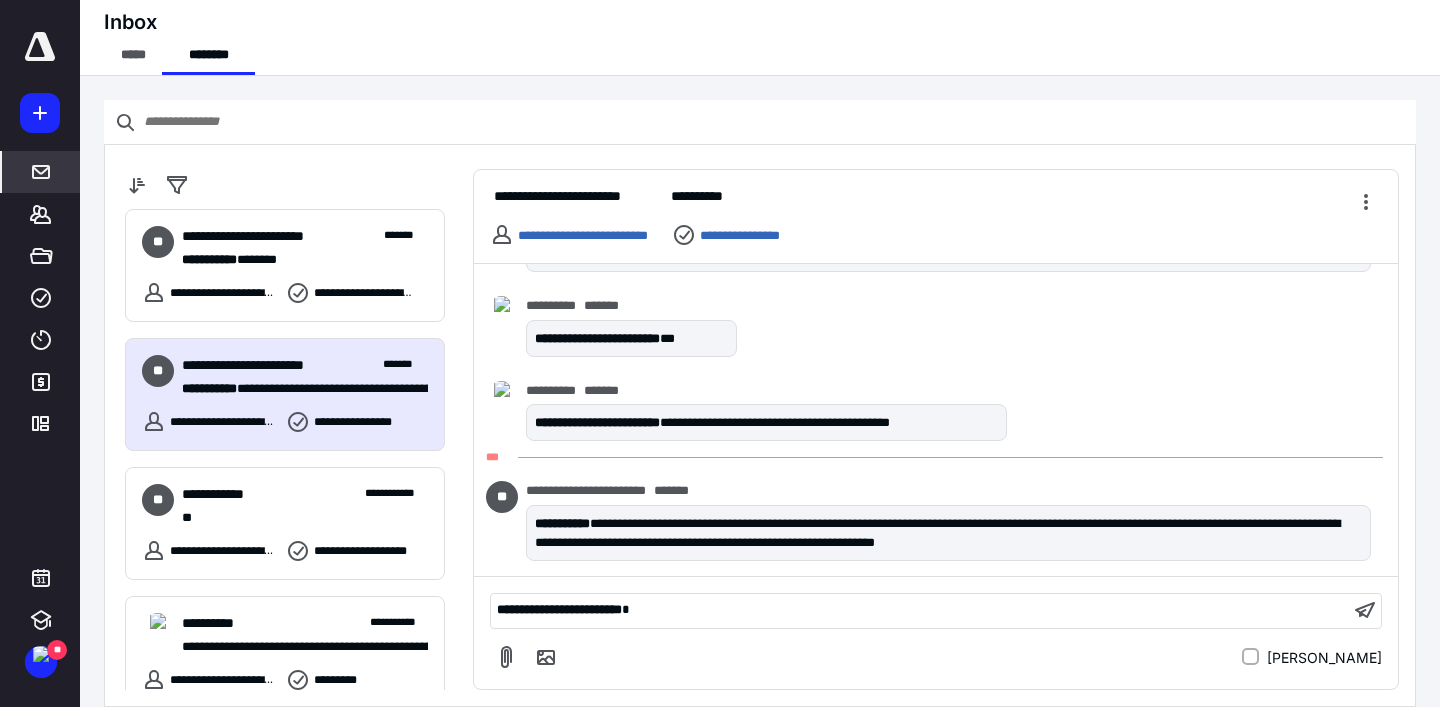type 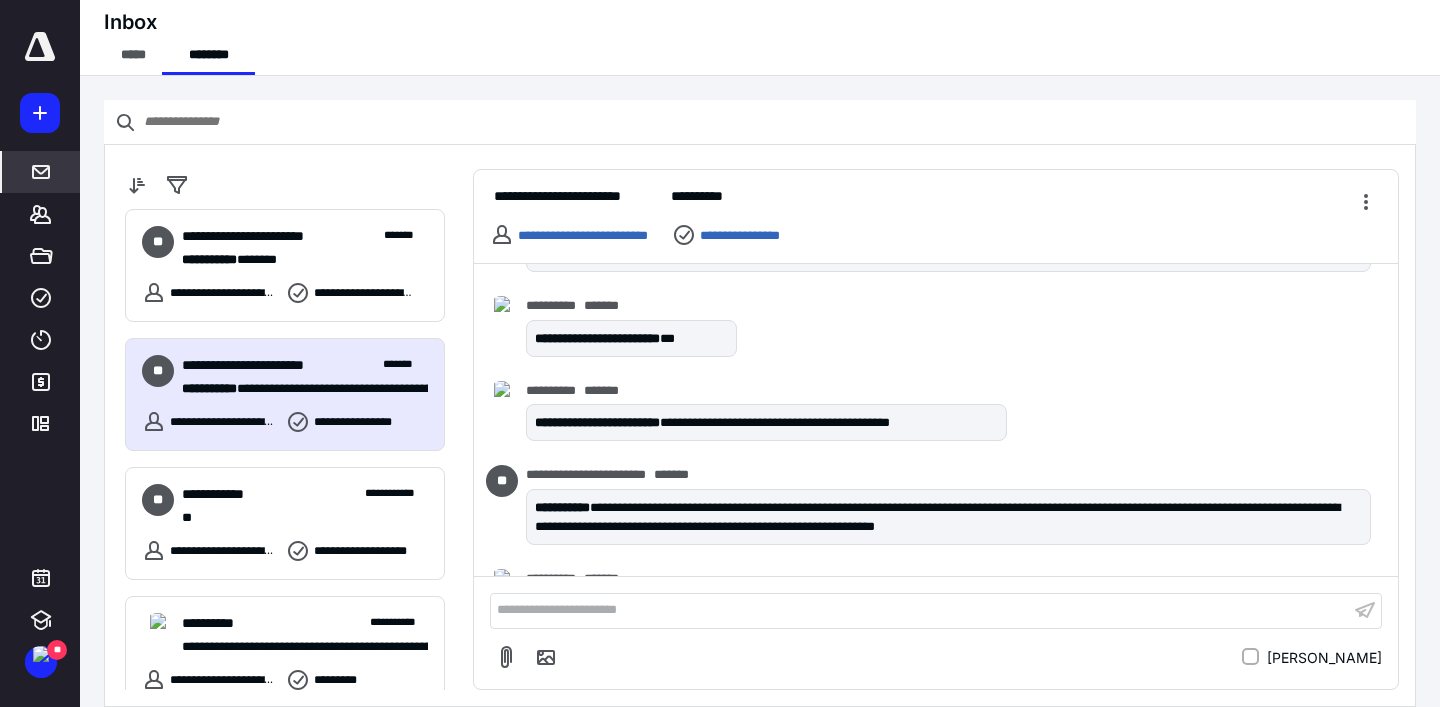 scroll, scrollTop: 990, scrollLeft: 0, axis: vertical 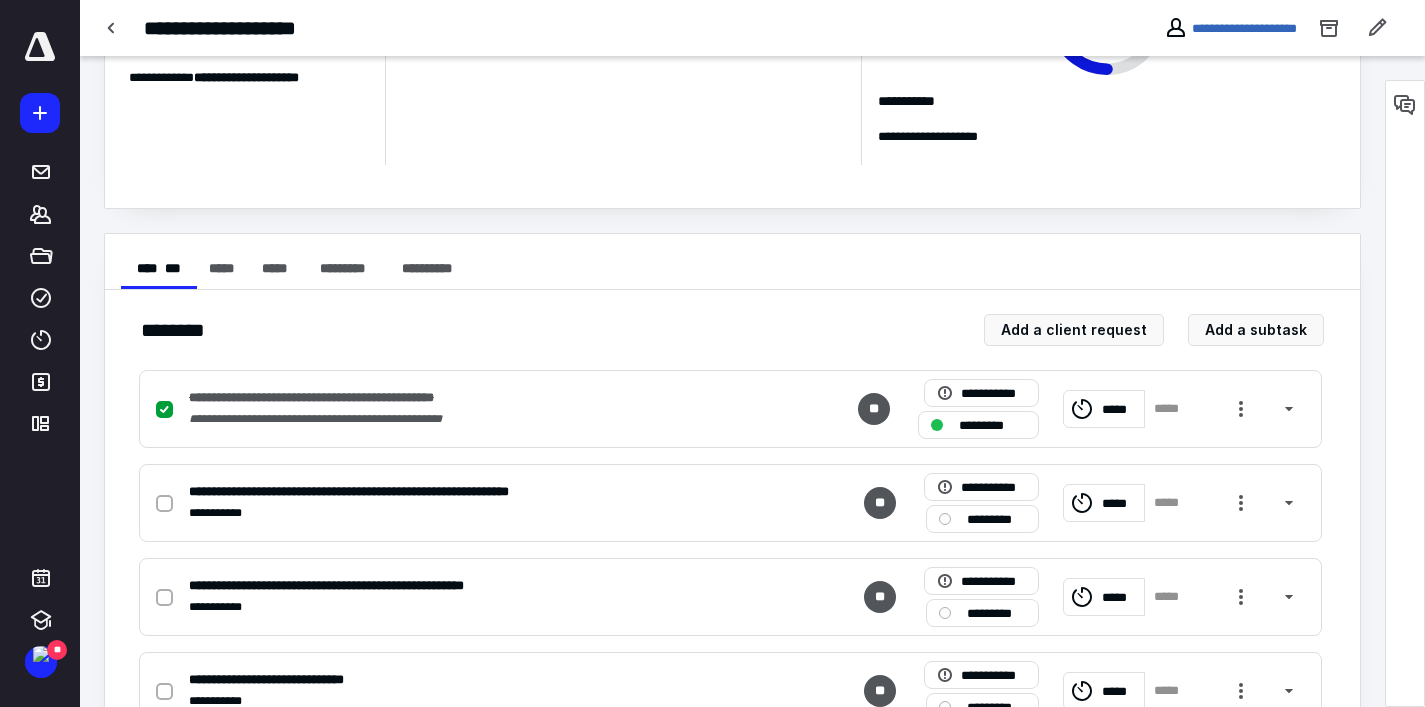 click at bounding box center [40, 47] 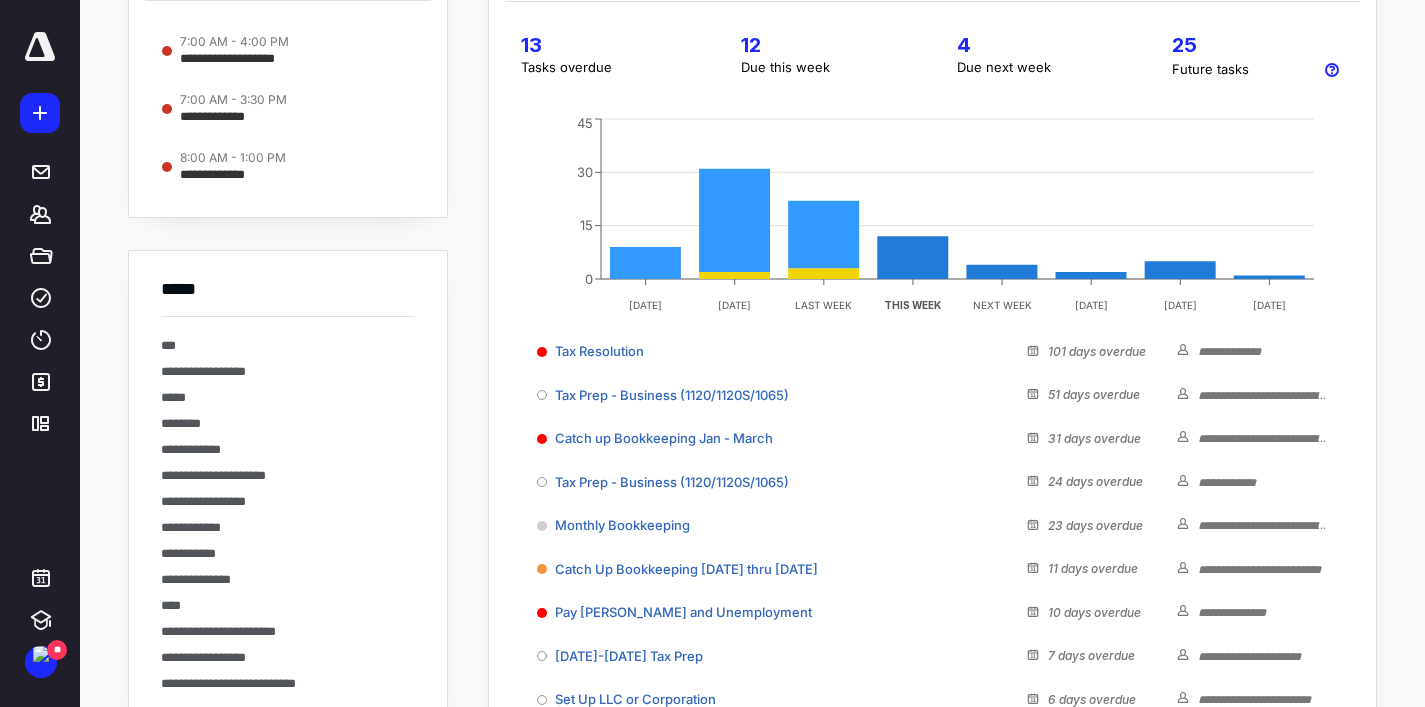 scroll, scrollTop: 375, scrollLeft: 0, axis: vertical 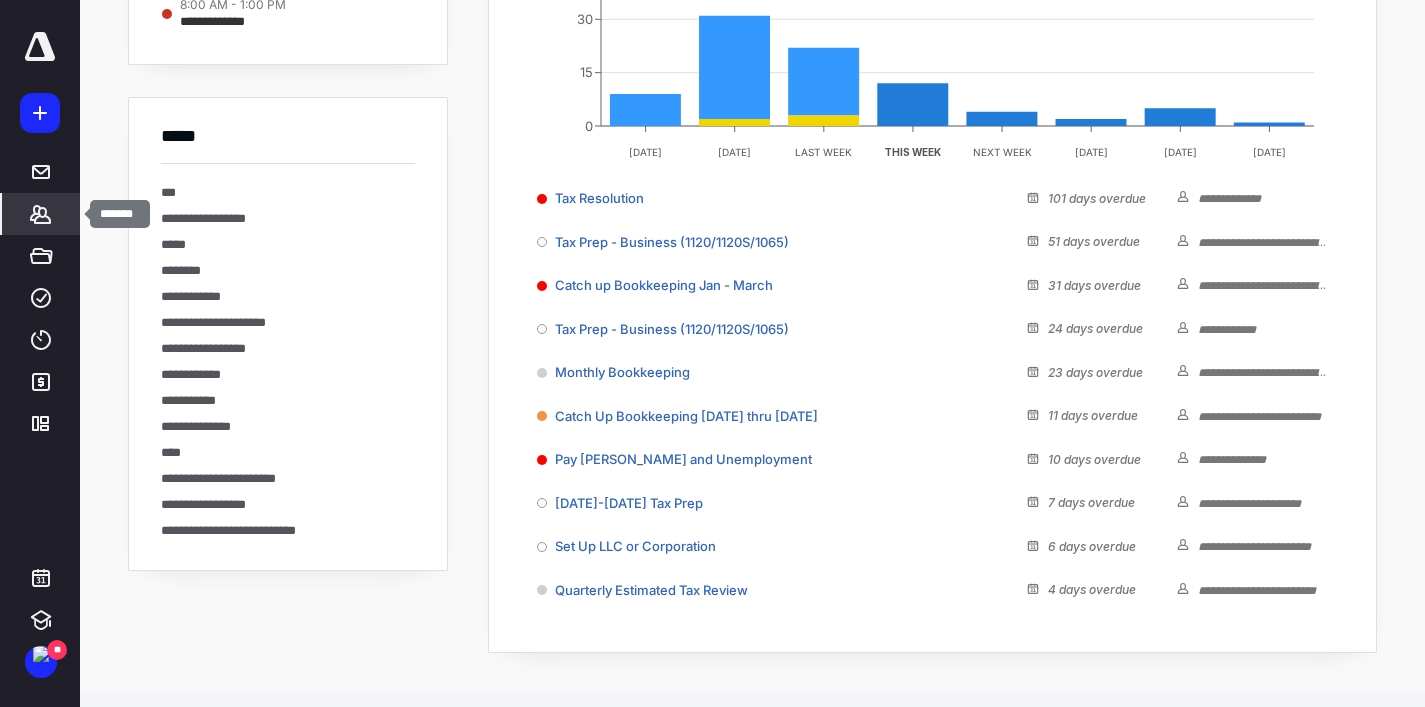 click 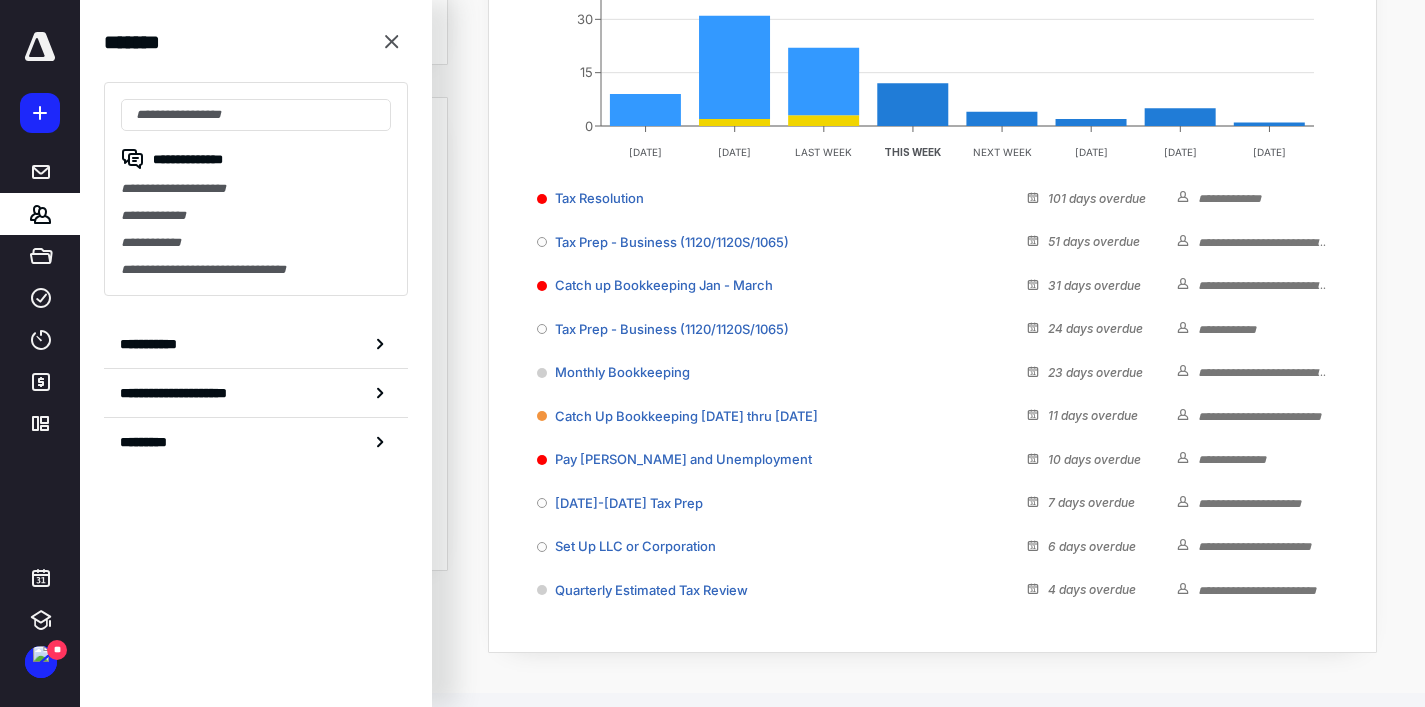 click on "**********" at bounding box center (256, 189) 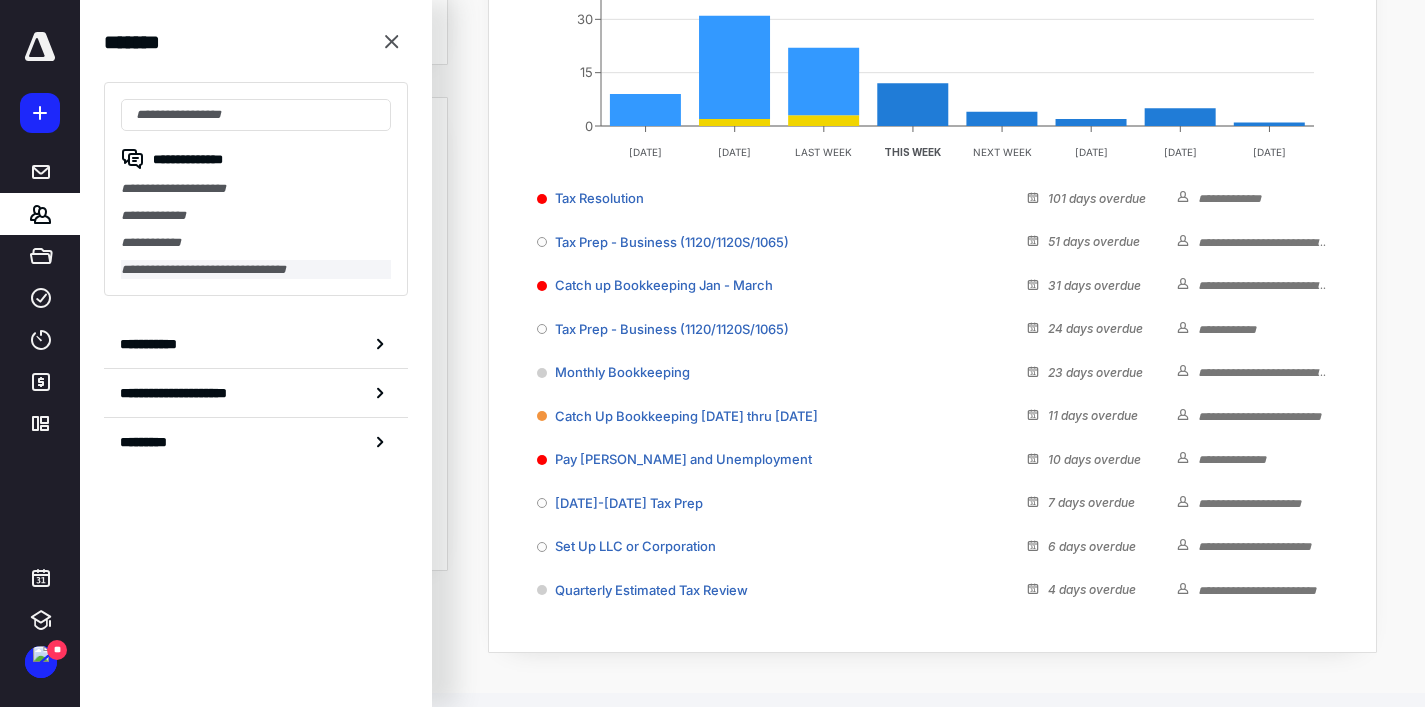 click on "**********" at bounding box center (256, 269) 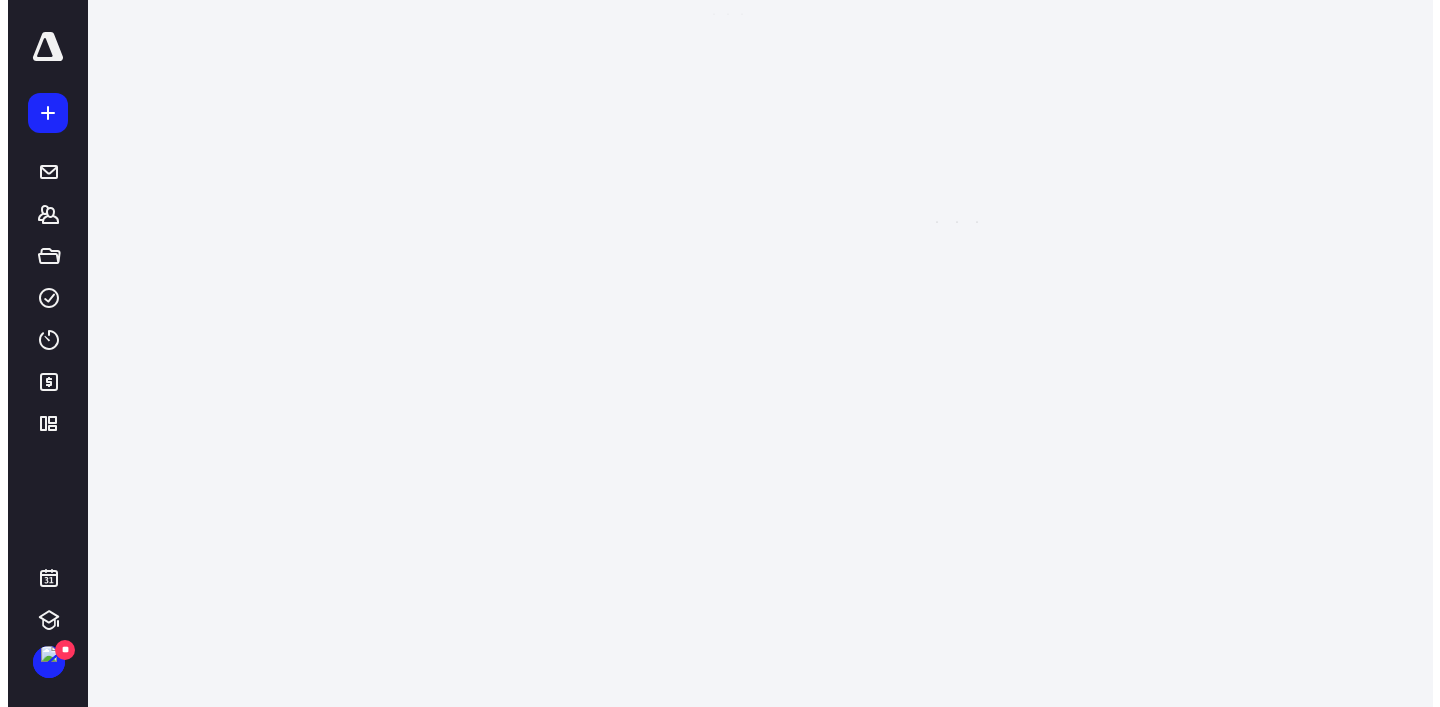 scroll, scrollTop: 0, scrollLeft: 0, axis: both 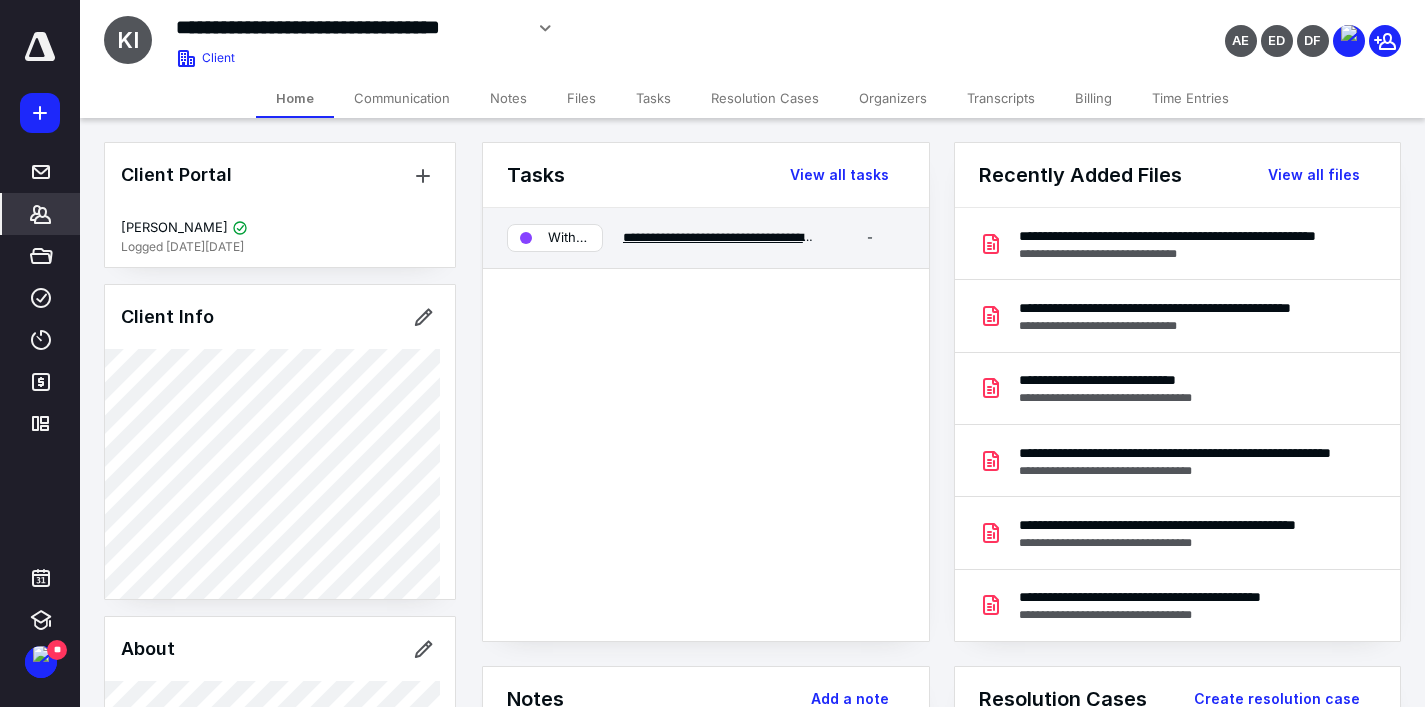 click on "**********" at bounding box center (808, 237) 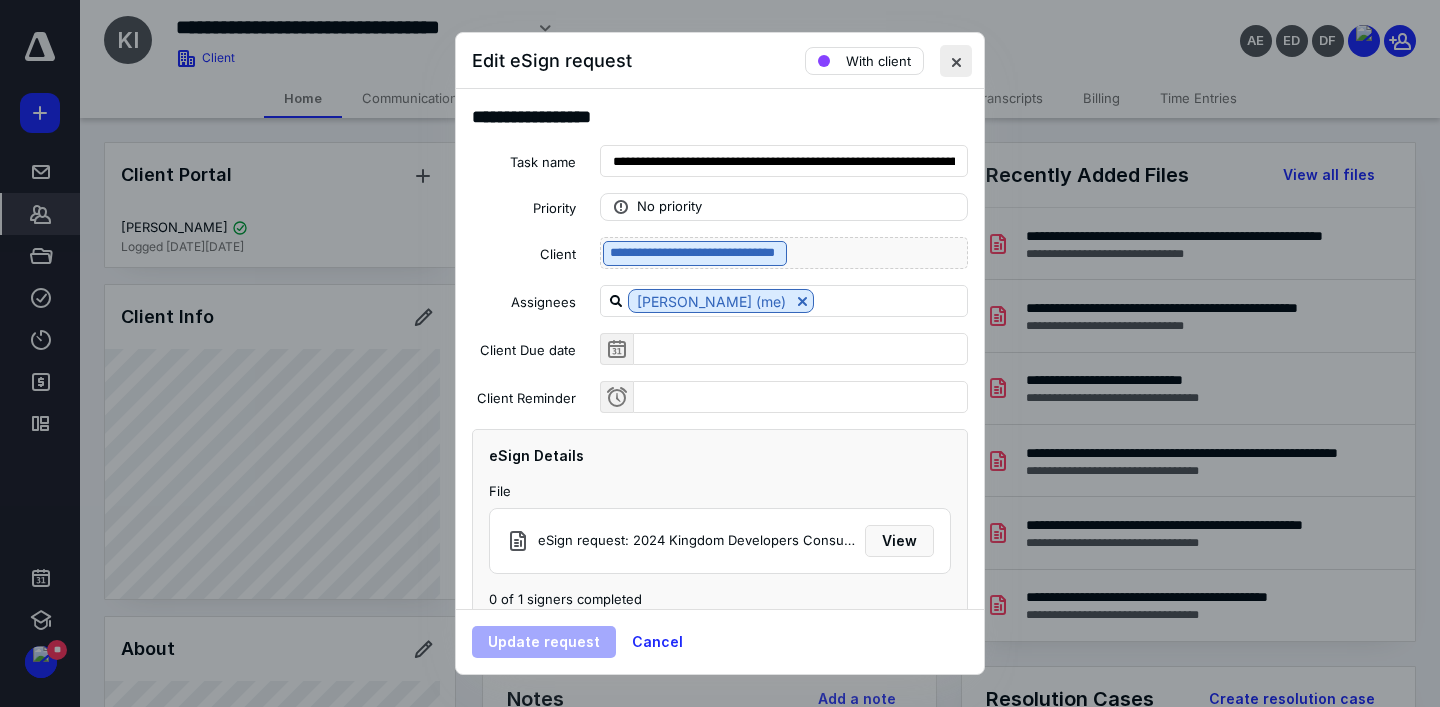 click at bounding box center (956, 61) 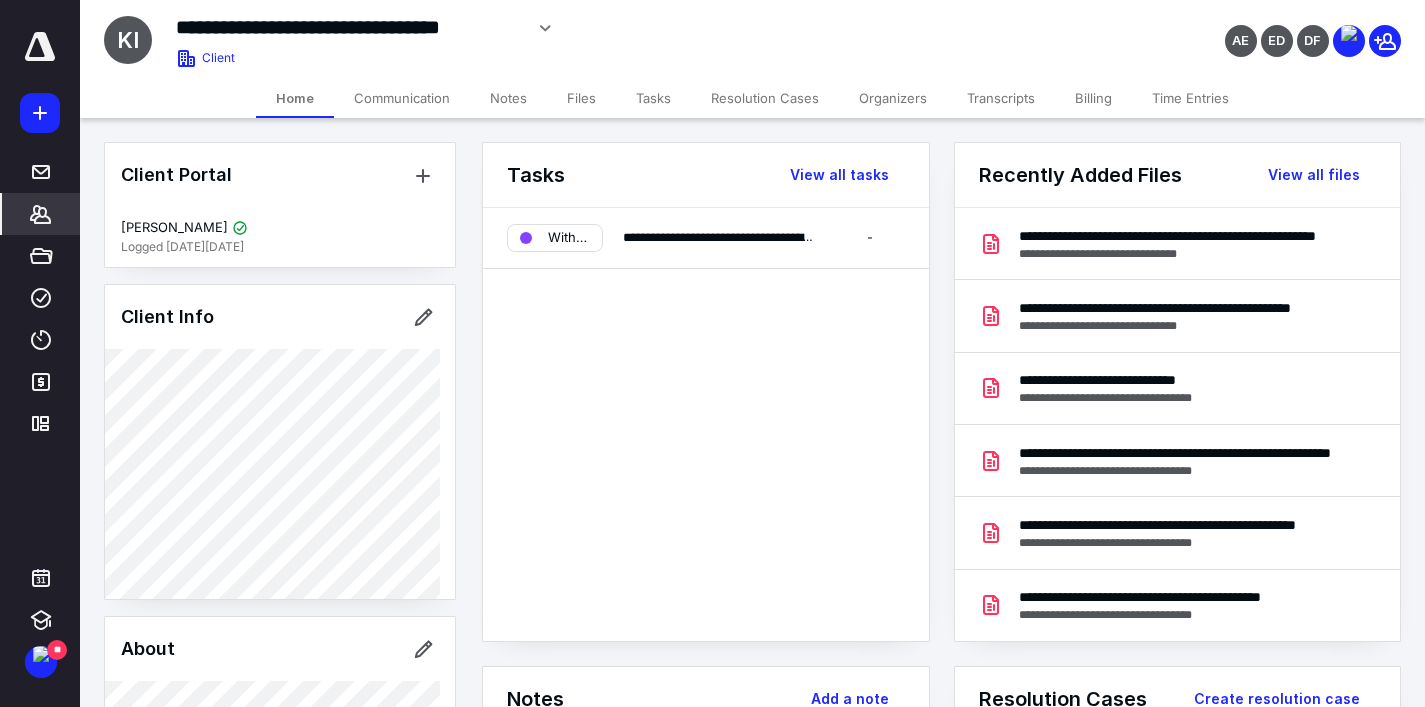 click on "*******" at bounding box center (41, 214) 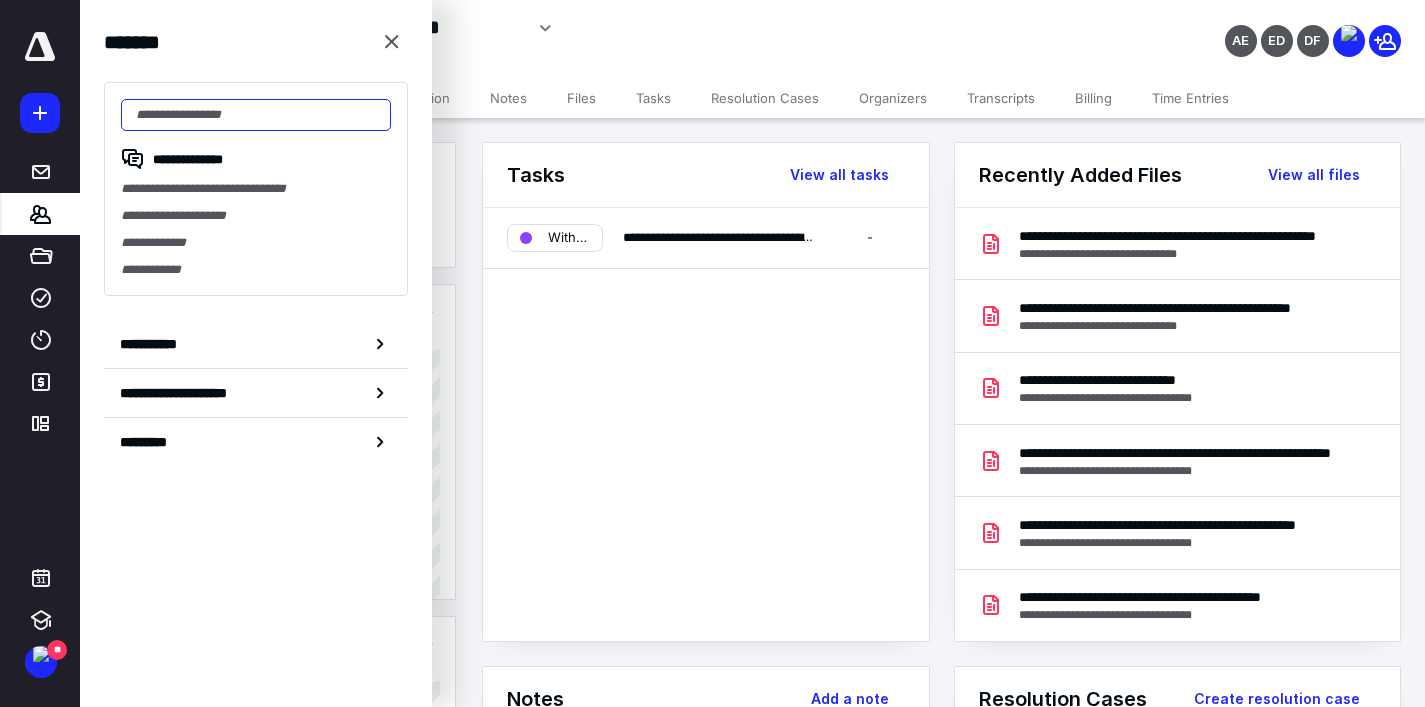 click at bounding box center (256, 115) 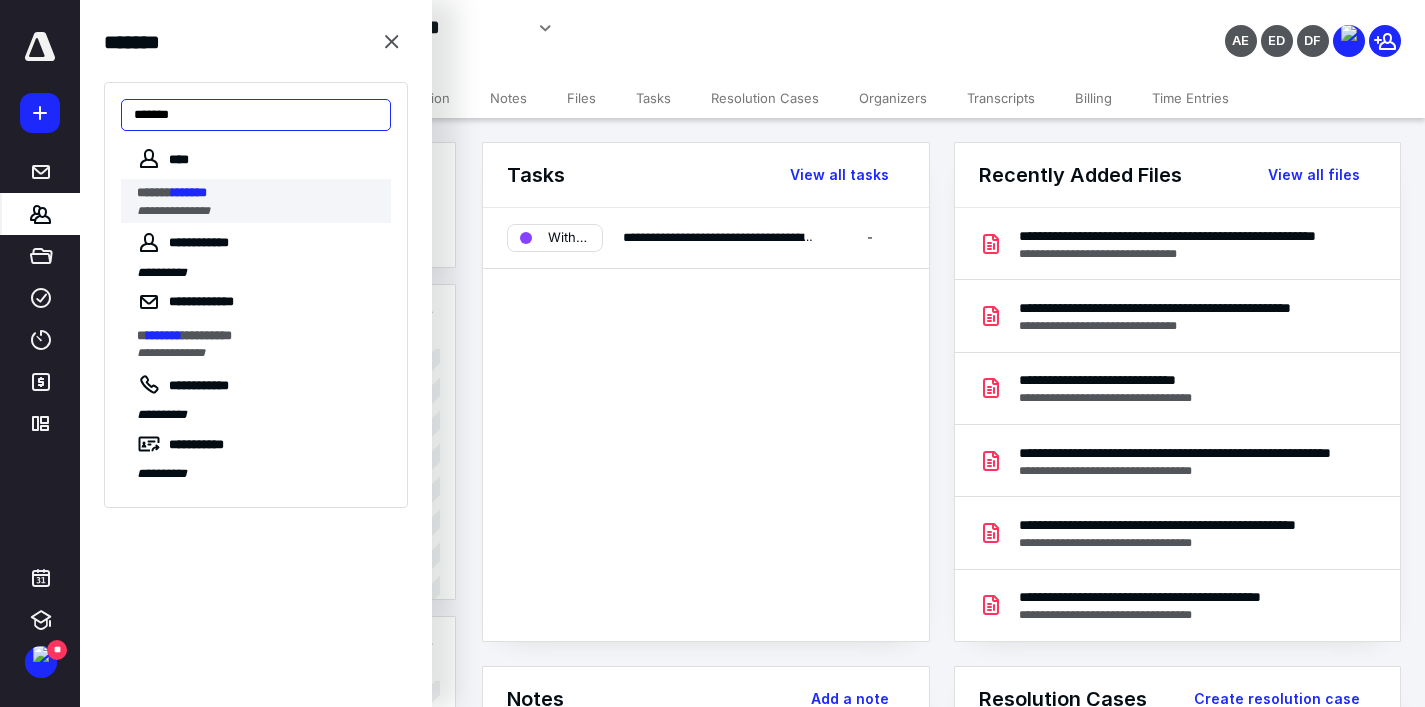 type on "*******" 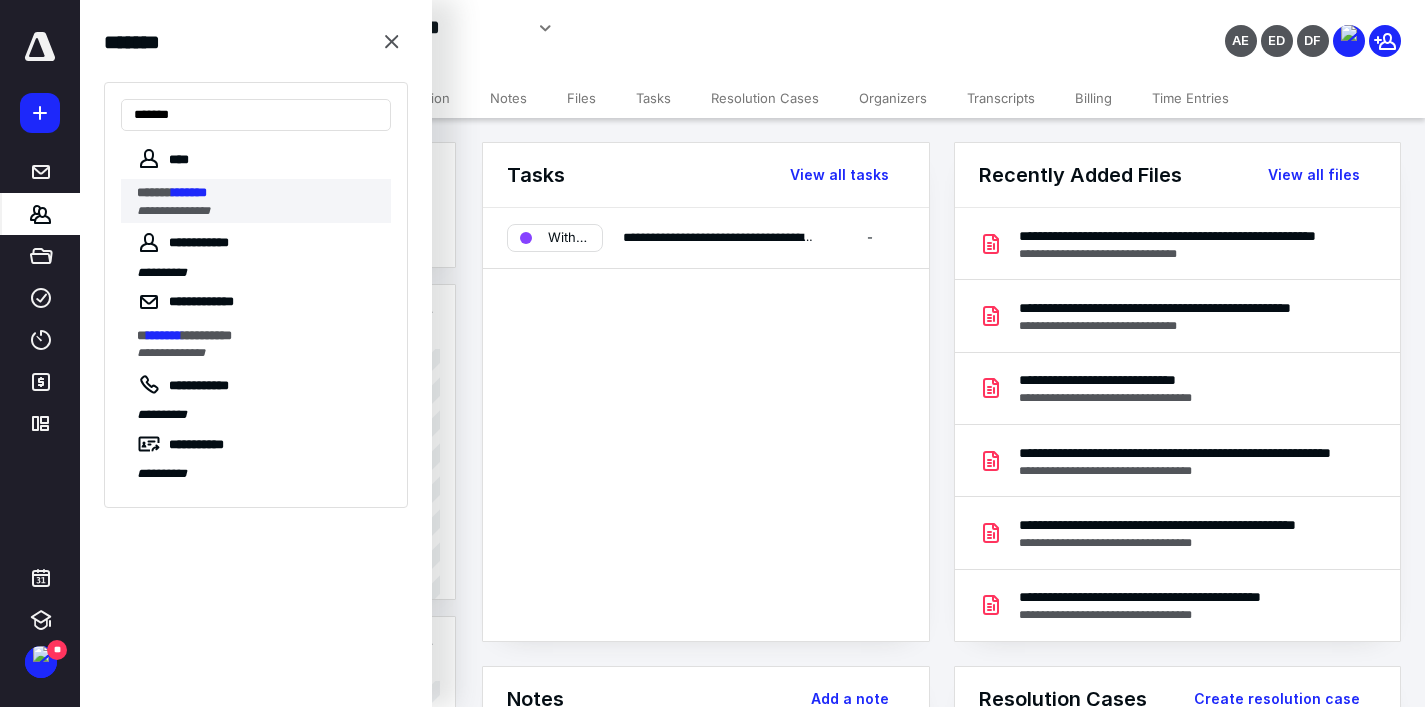 click on "**********" at bounding box center [173, 211] 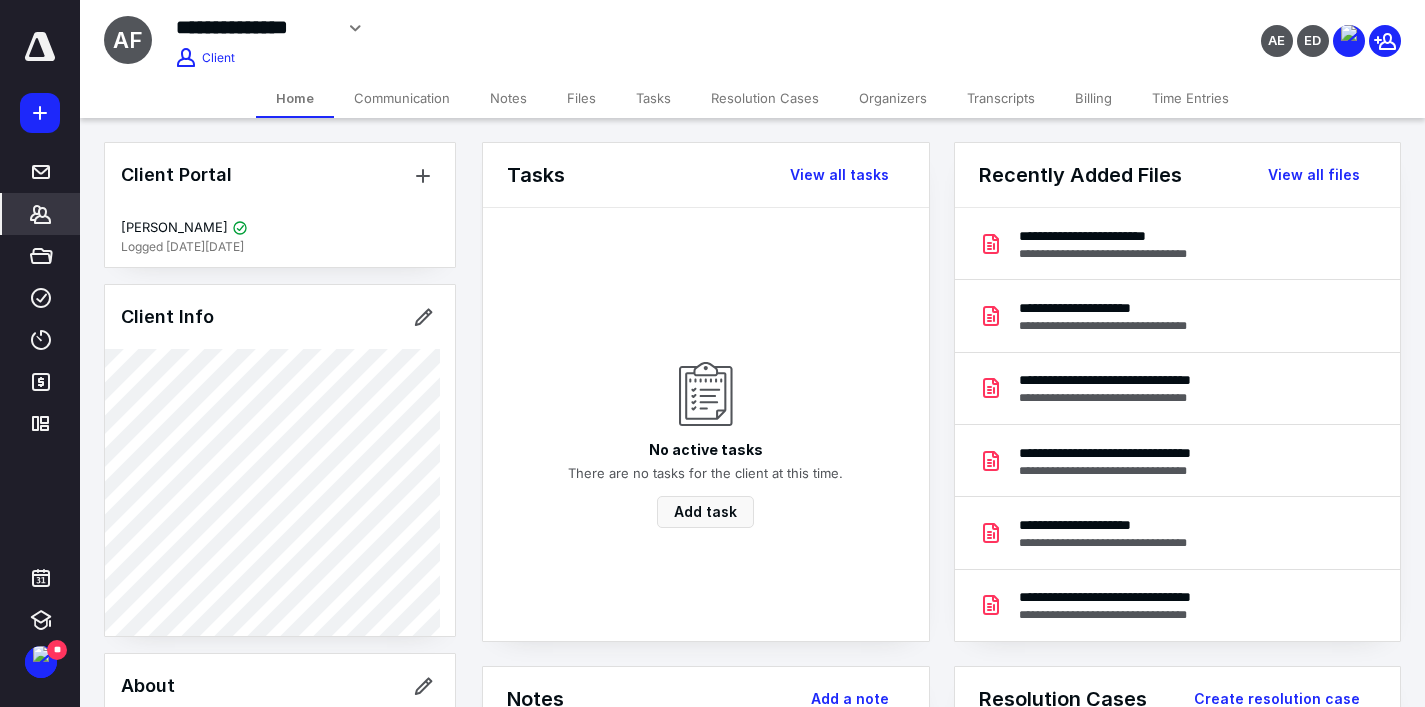 click on "Files" at bounding box center (581, 98) 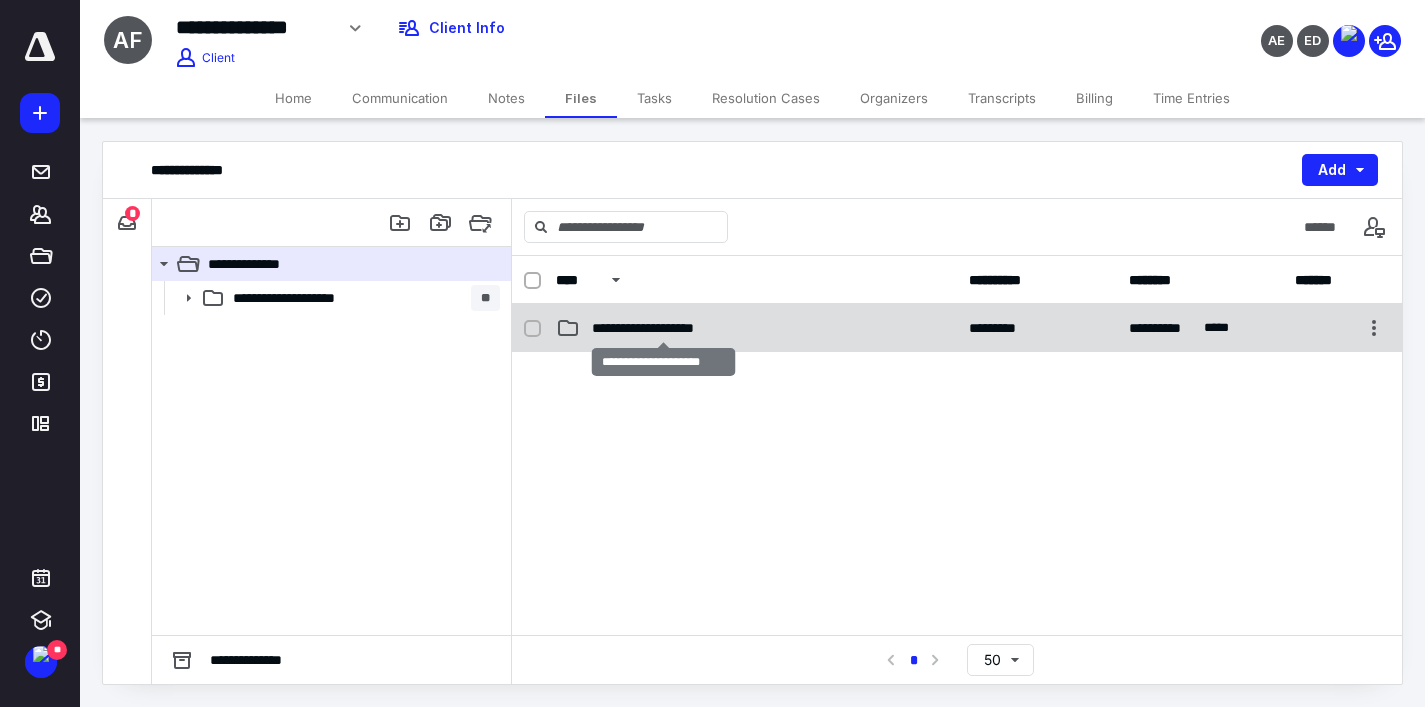 click on "**********" at bounding box center (663, 328) 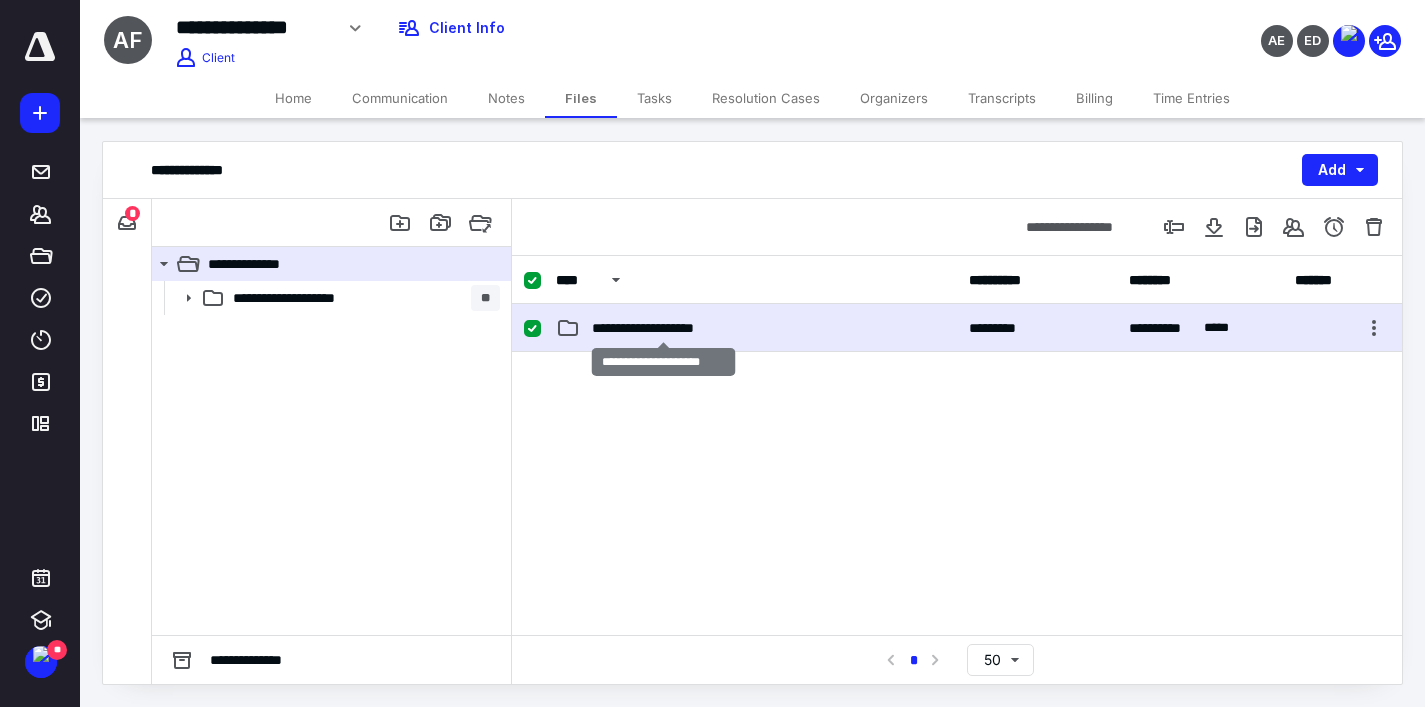 click on "**********" at bounding box center (663, 328) 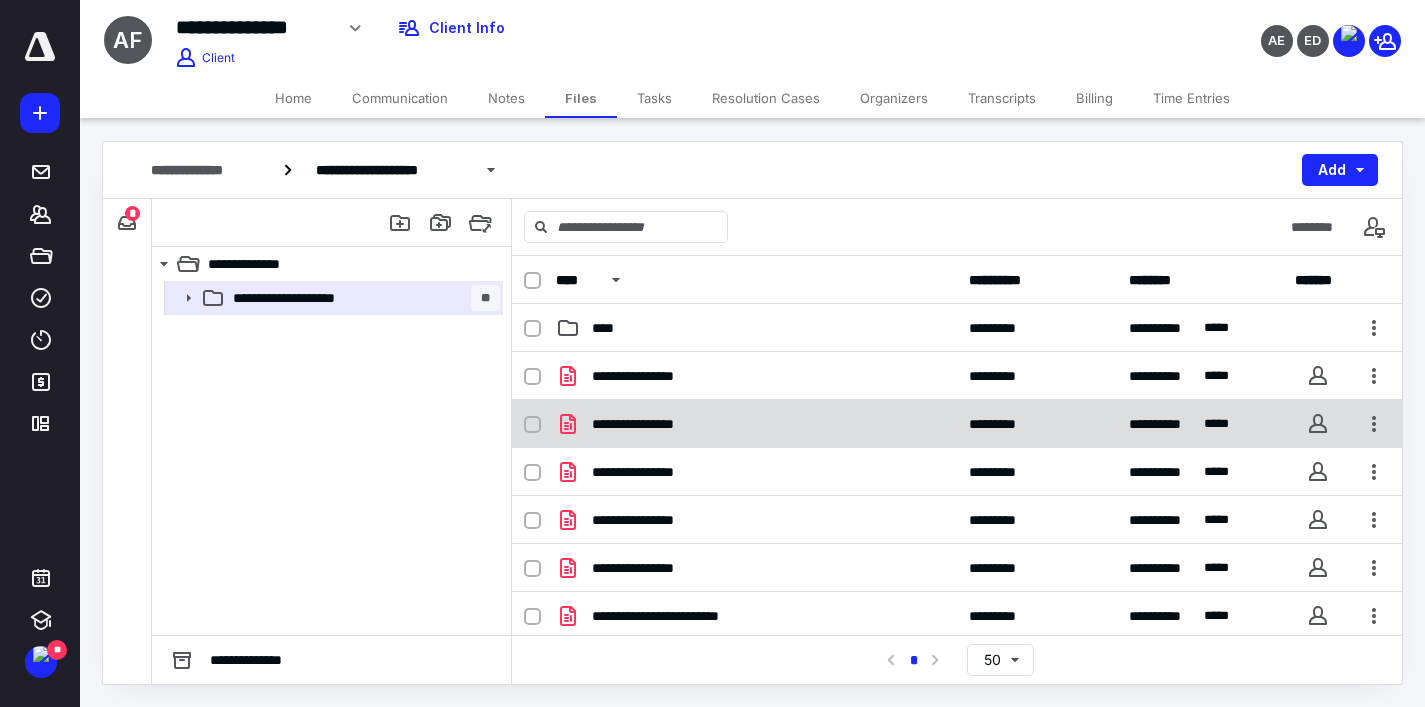 click on "**********" at bounding box center (648, 424) 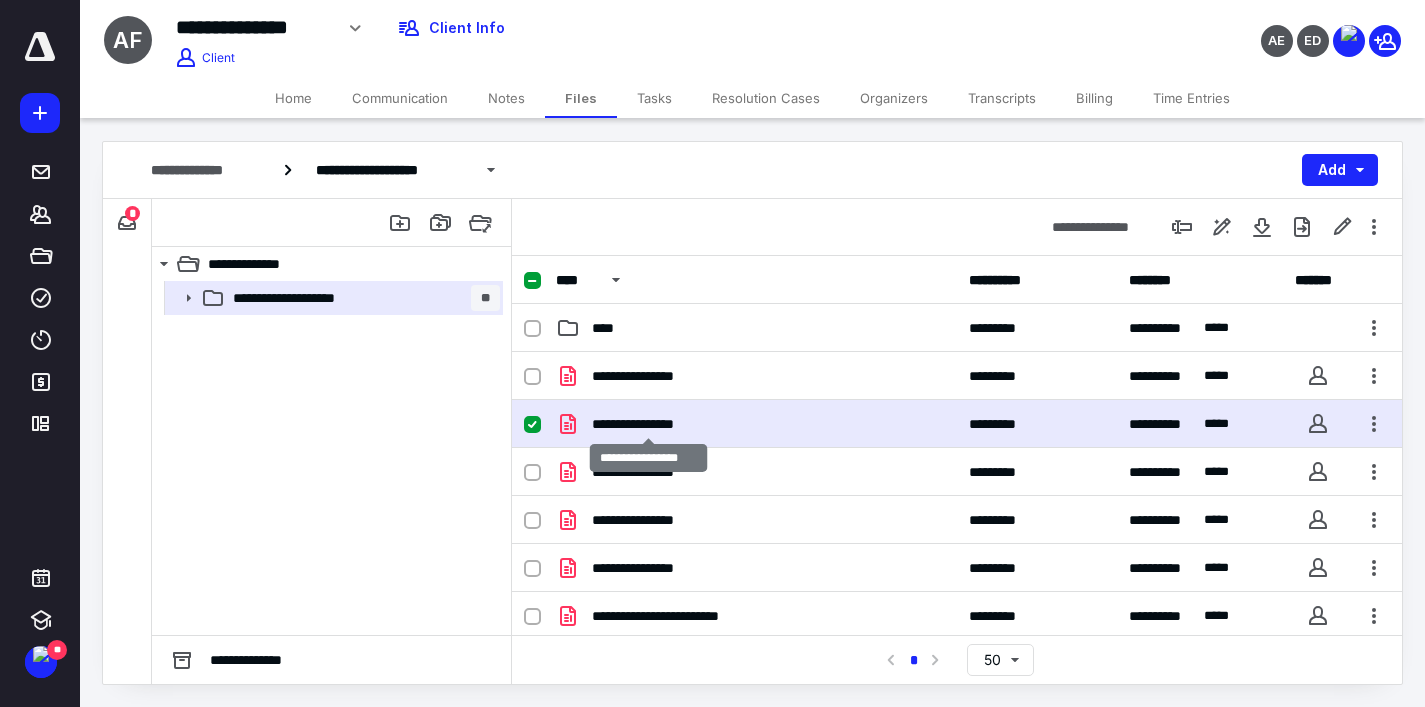 click on "**********" at bounding box center [648, 424] 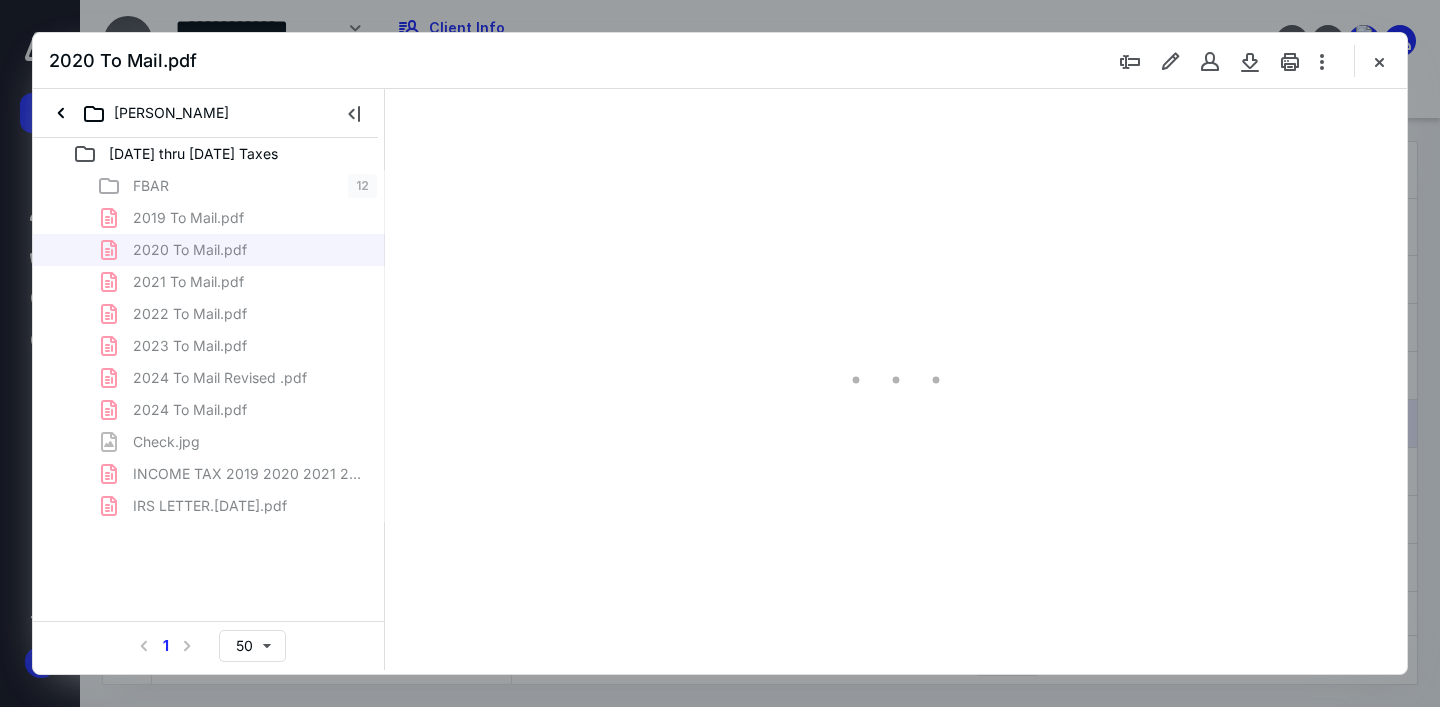 scroll, scrollTop: 0, scrollLeft: 0, axis: both 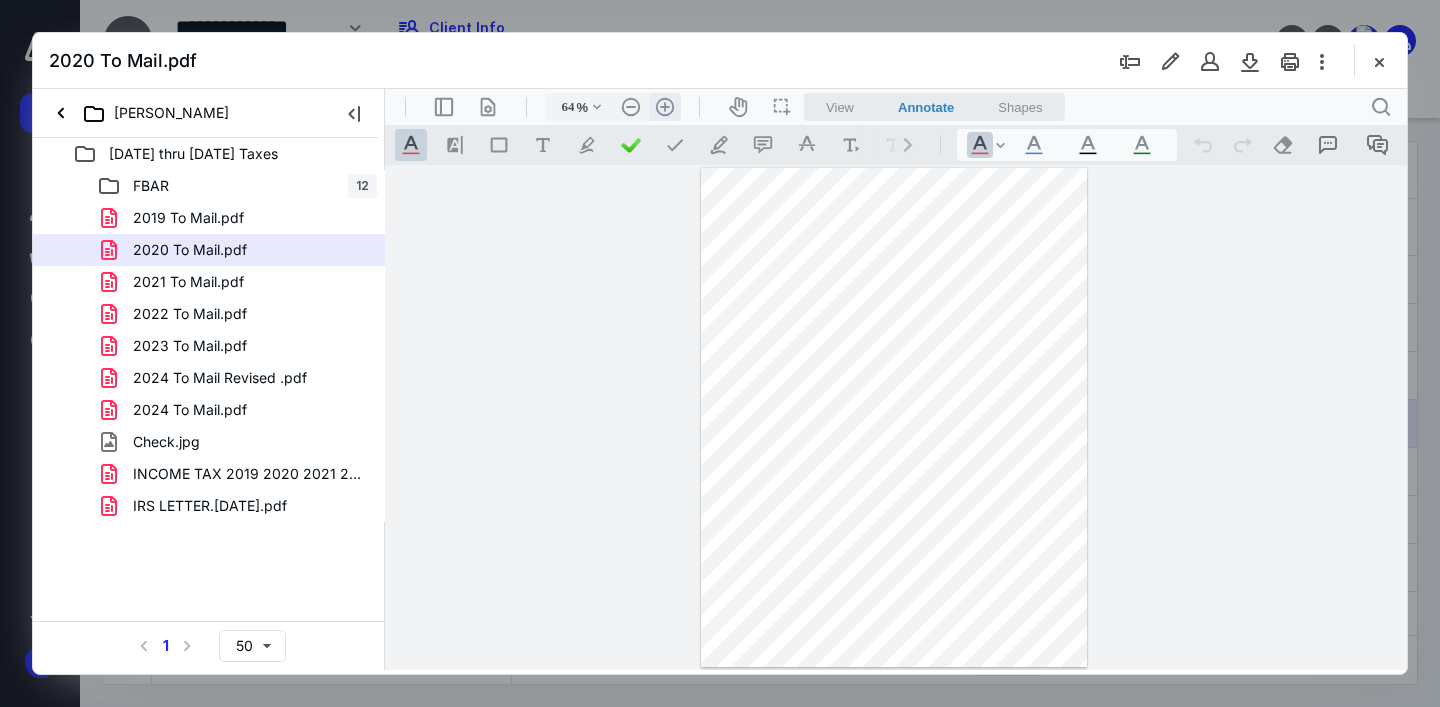 click on ".cls-1{fill:#abb0c4;} icon - header - zoom - in - line" at bounding box center (665, 107) 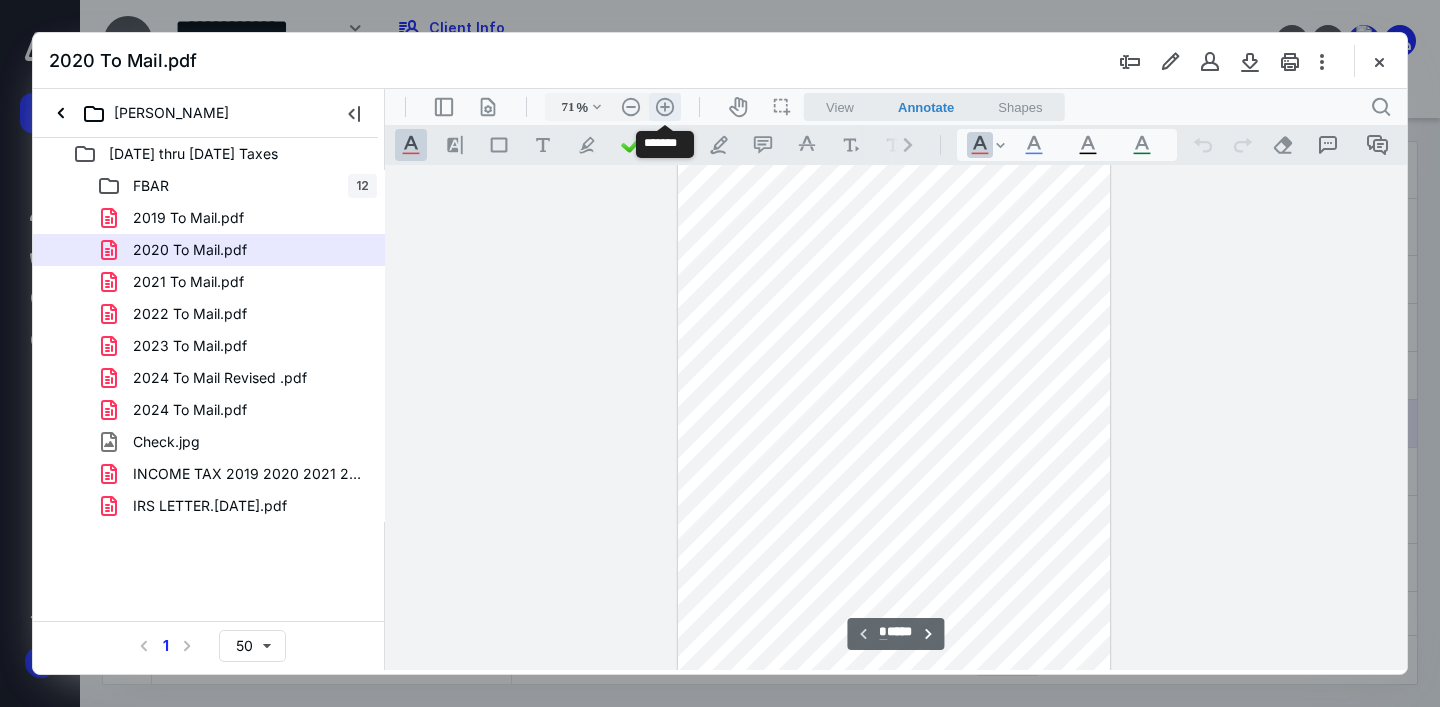 click on ".cls-1{fill:#abb0c4;} icon - header - zoom - in - line" at bounding box center (665, 107) 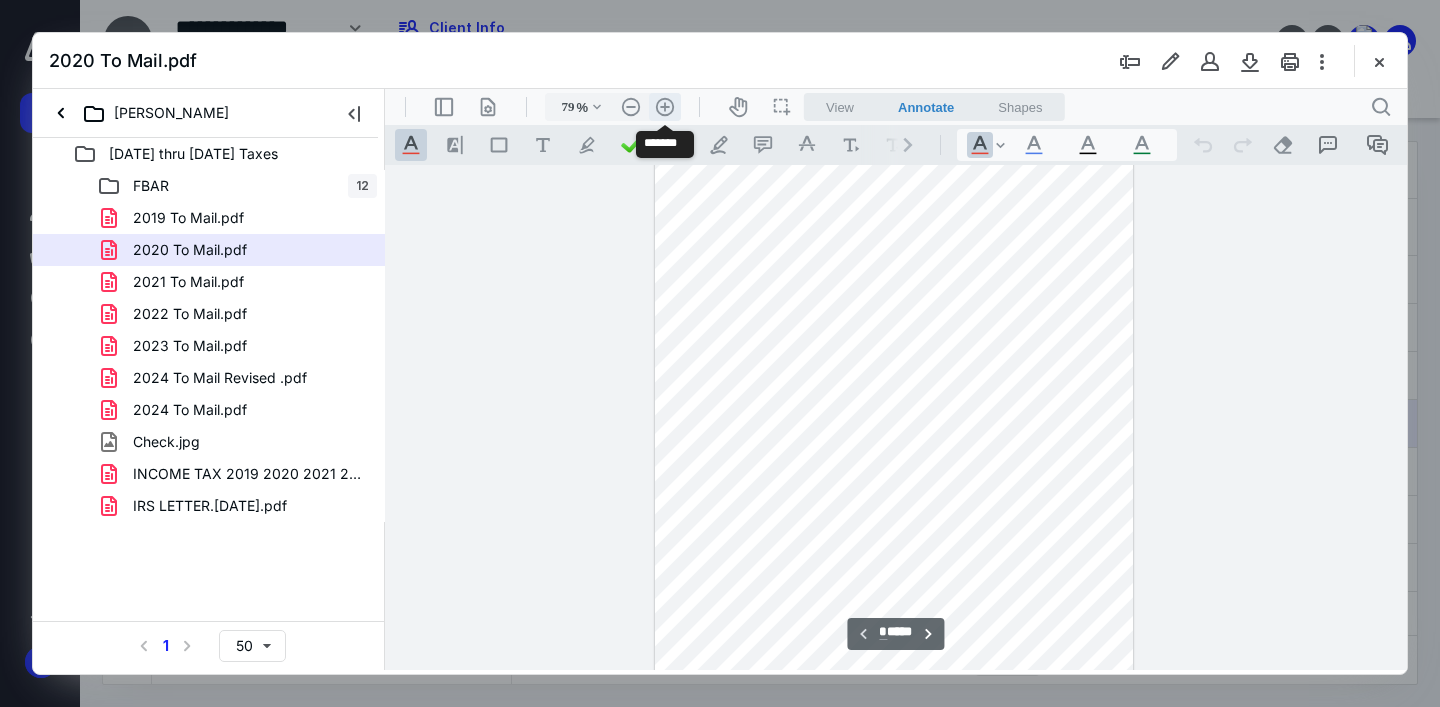 click on ".cls-1{fill:#abb0c4;} icon - header - zoom - in - line" at bounding box center [665, 107] 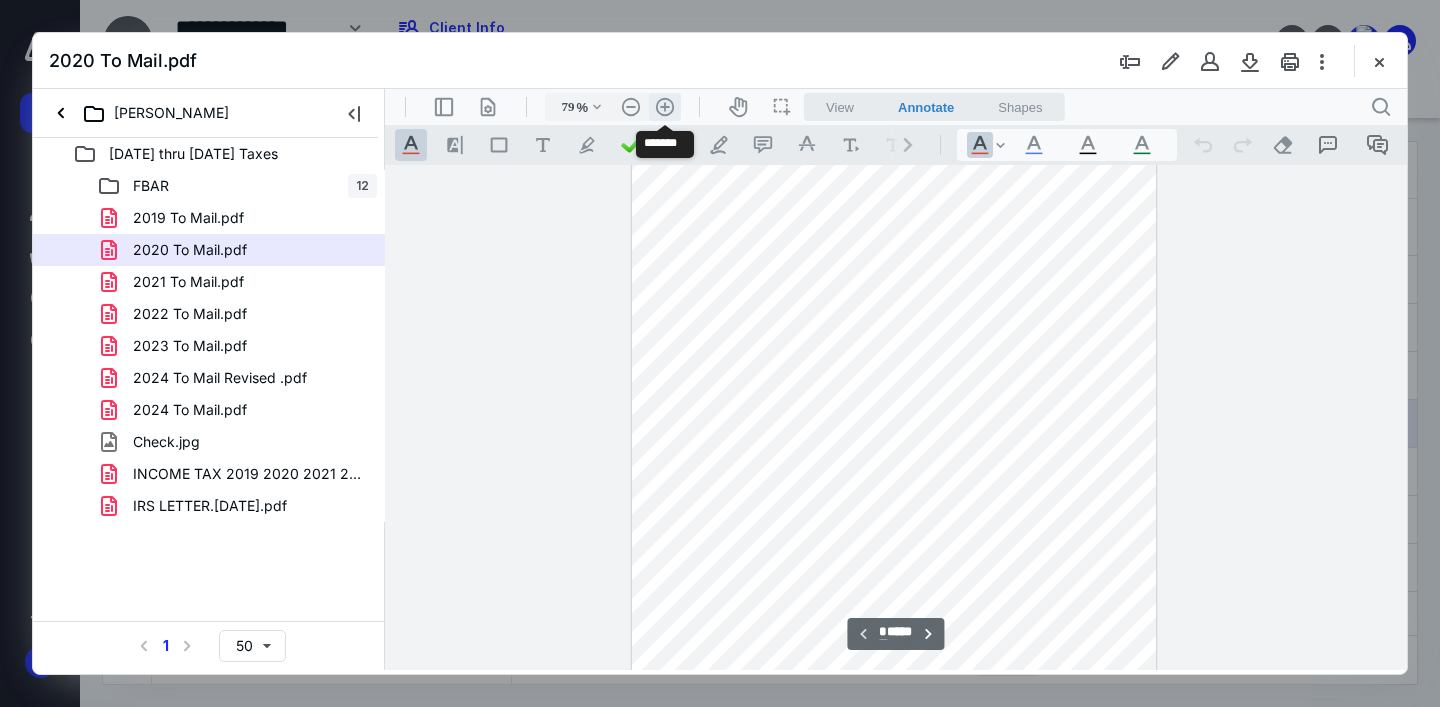 type on "86" 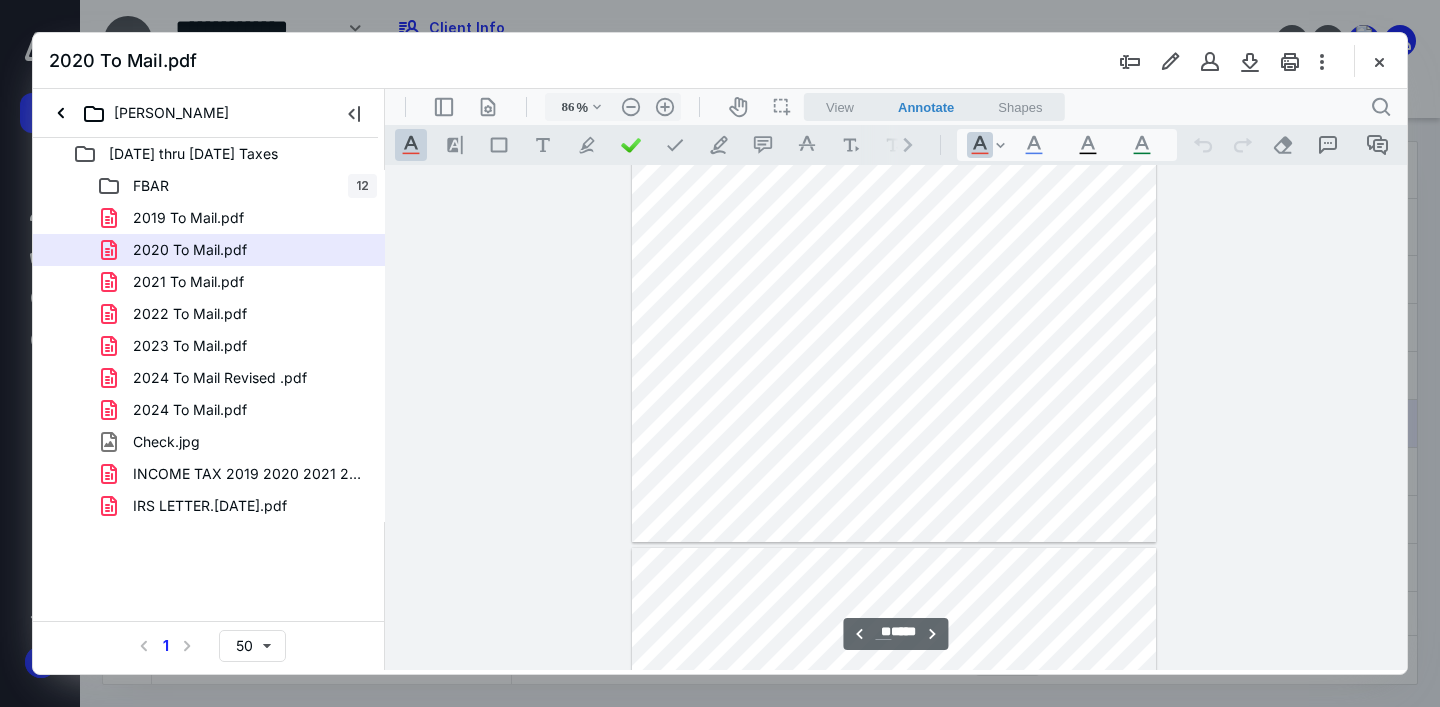 scroll, scrollTop: 8892, scrollLeft: 0, axis: vertical 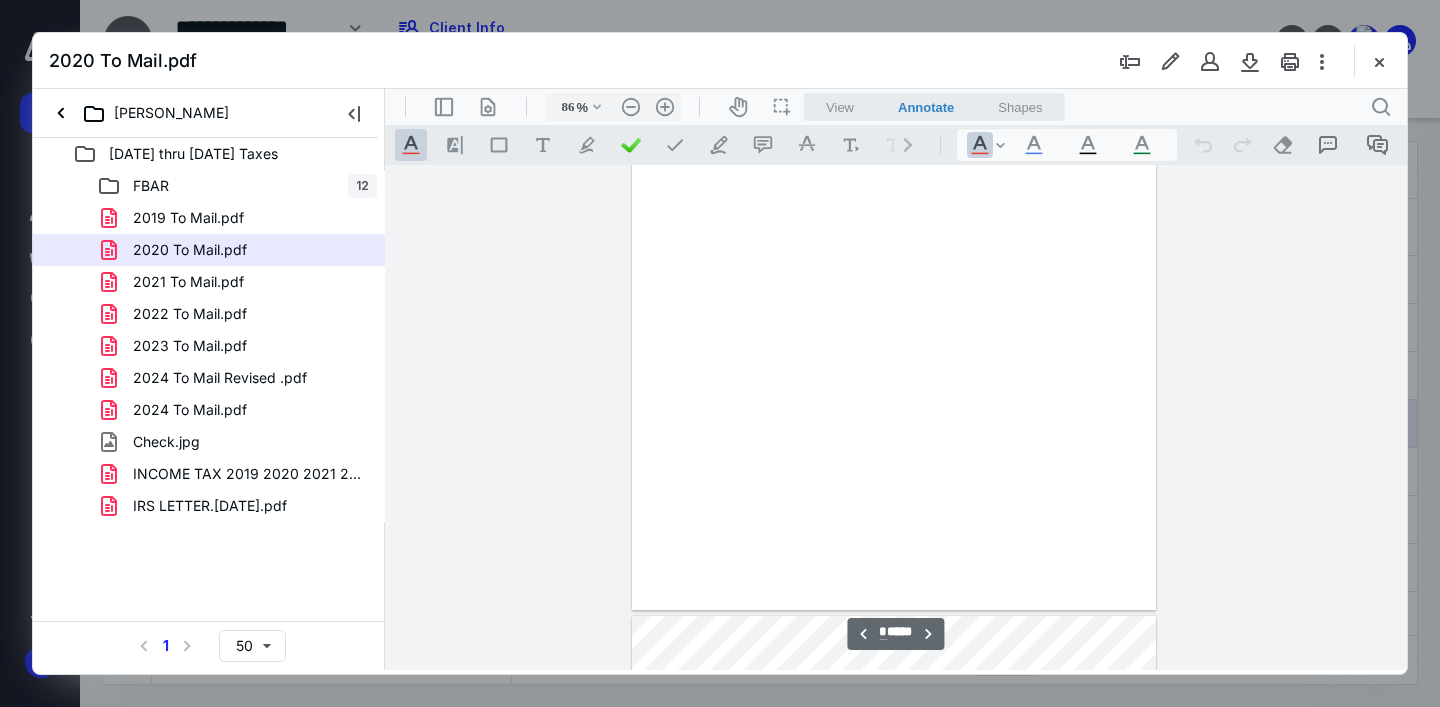 type on "*" 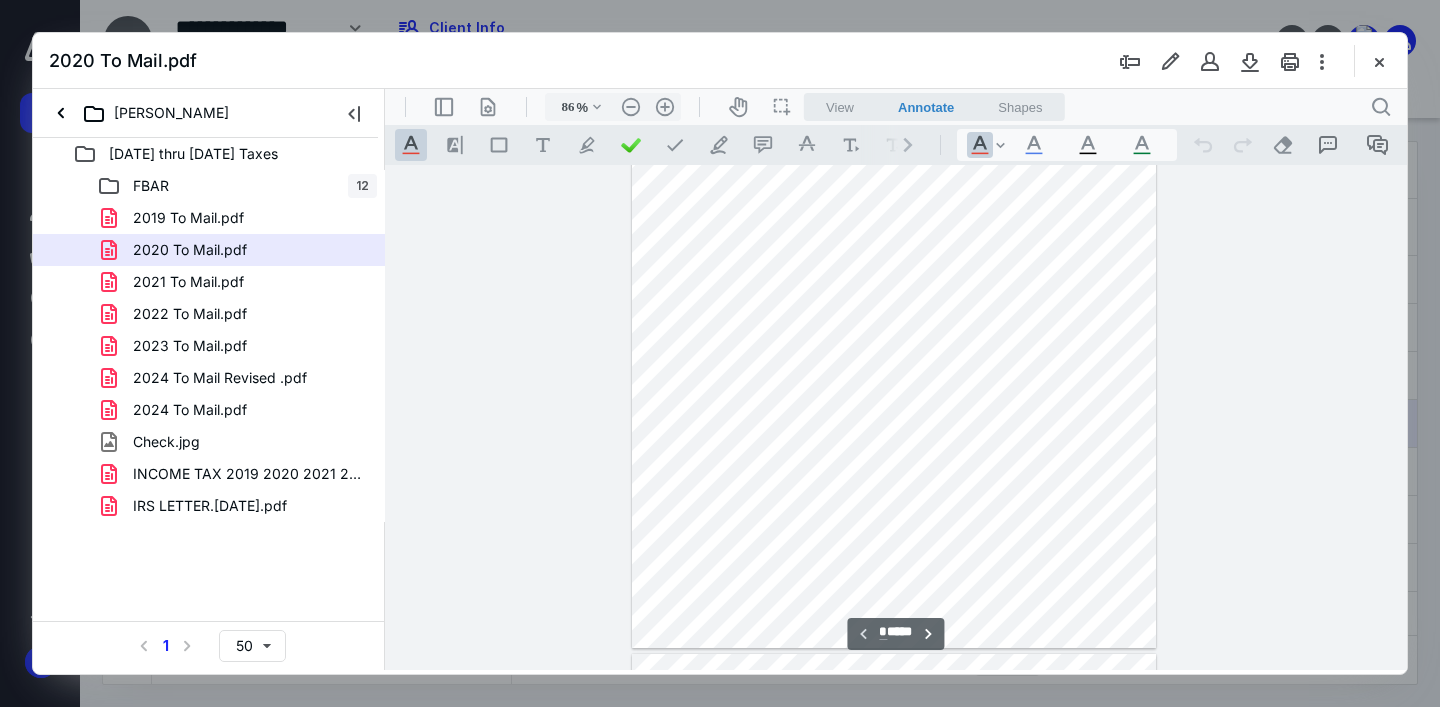 scroll, scrollTop: 306, scrollLeft: 0, axis: vertical 